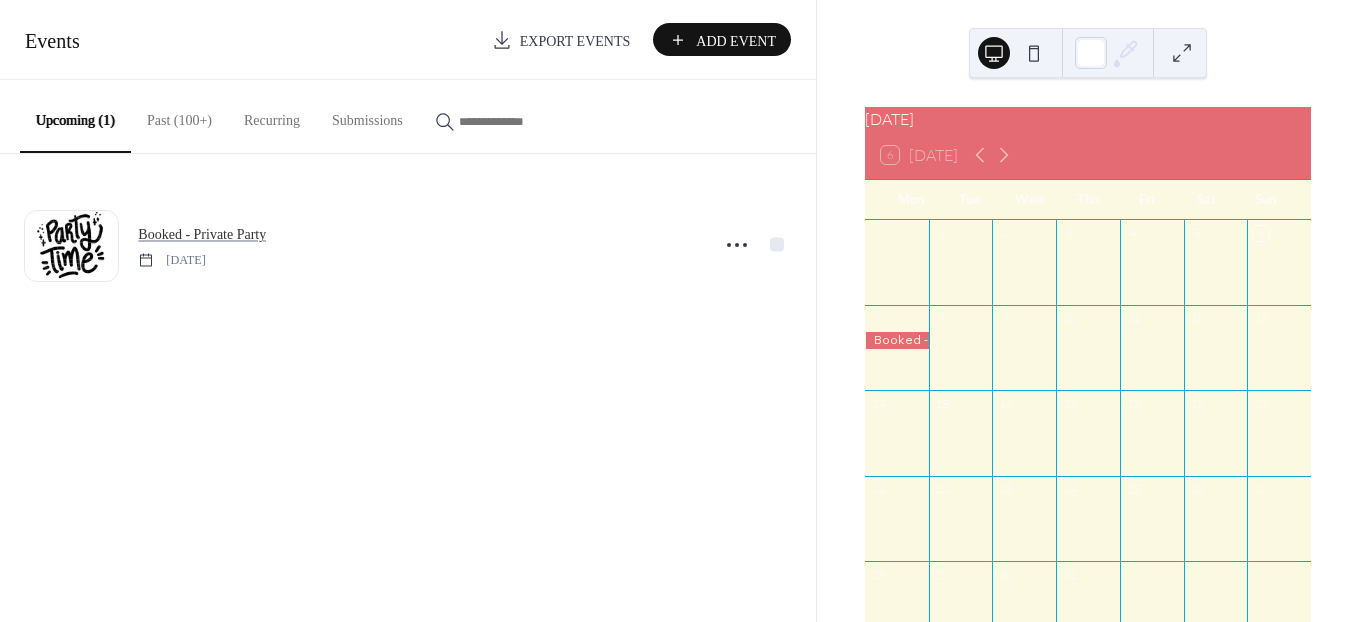 scroll, scrollTop: 0, scrollLeft: 0, axis: both 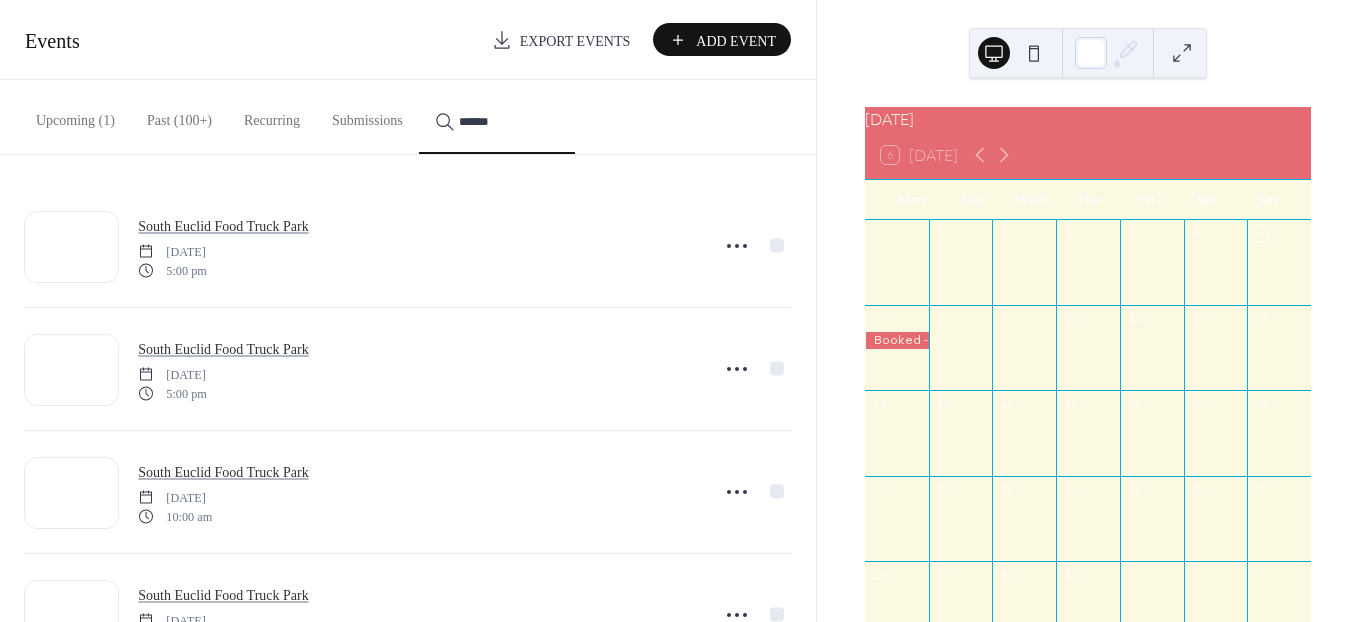 click on "*****" at bounding box center [497, 117] 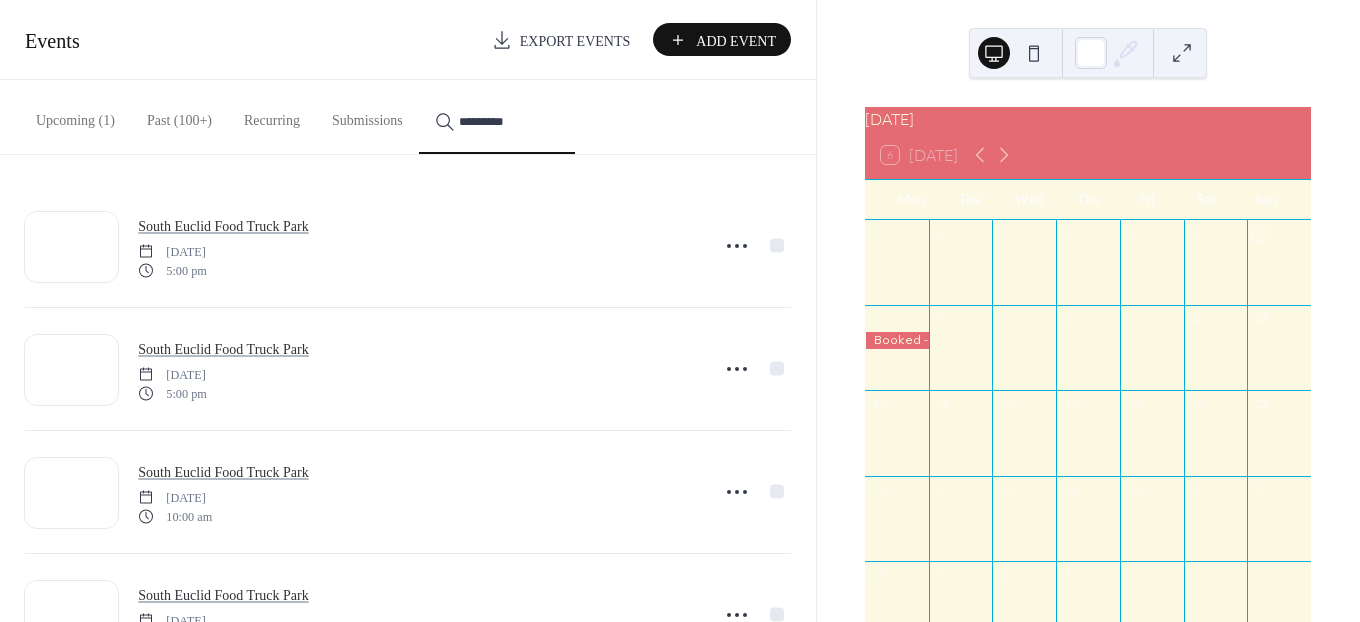 type on "*********" 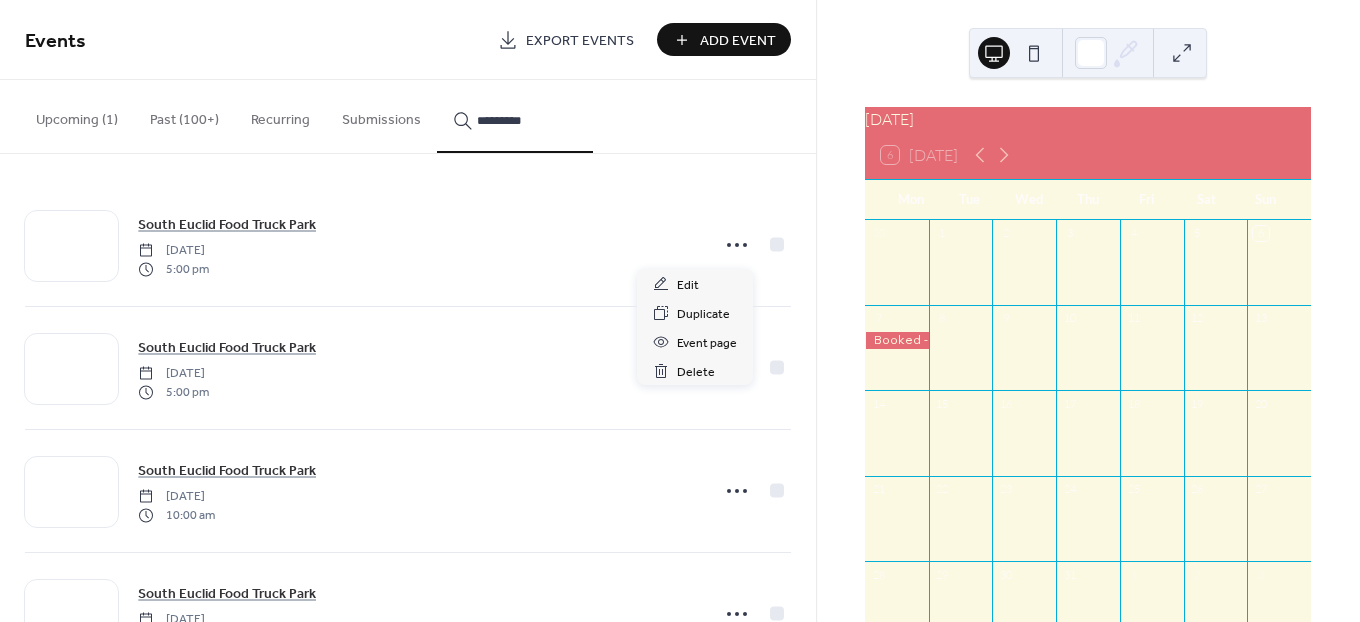 click 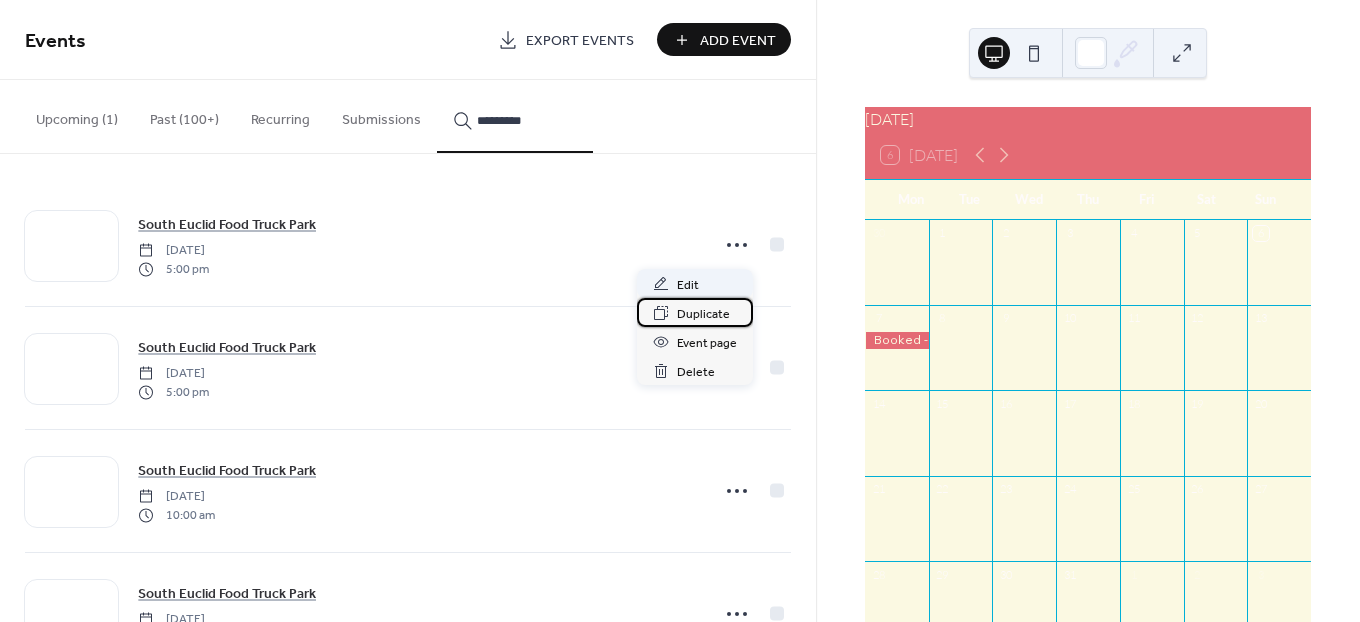 click on "Duplicate" at bounding box center [703, 314] 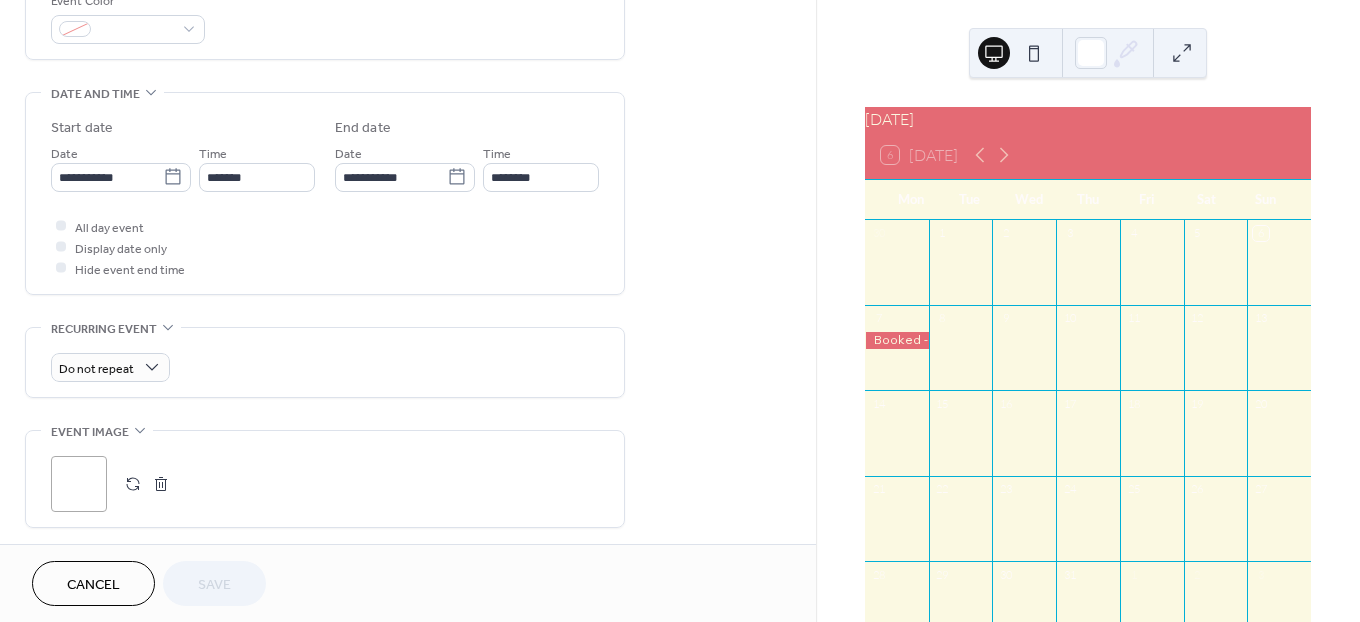 scroll, scrollTop: 555, scrollLeft: 0, axis: vertical 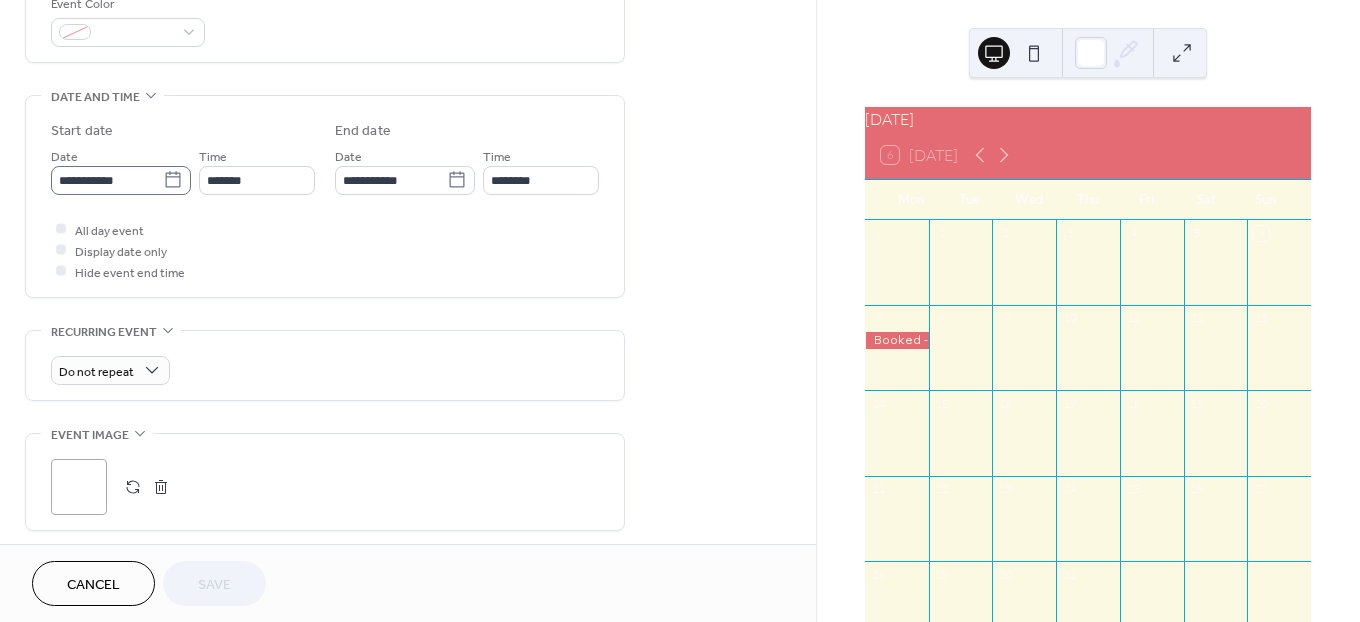 click 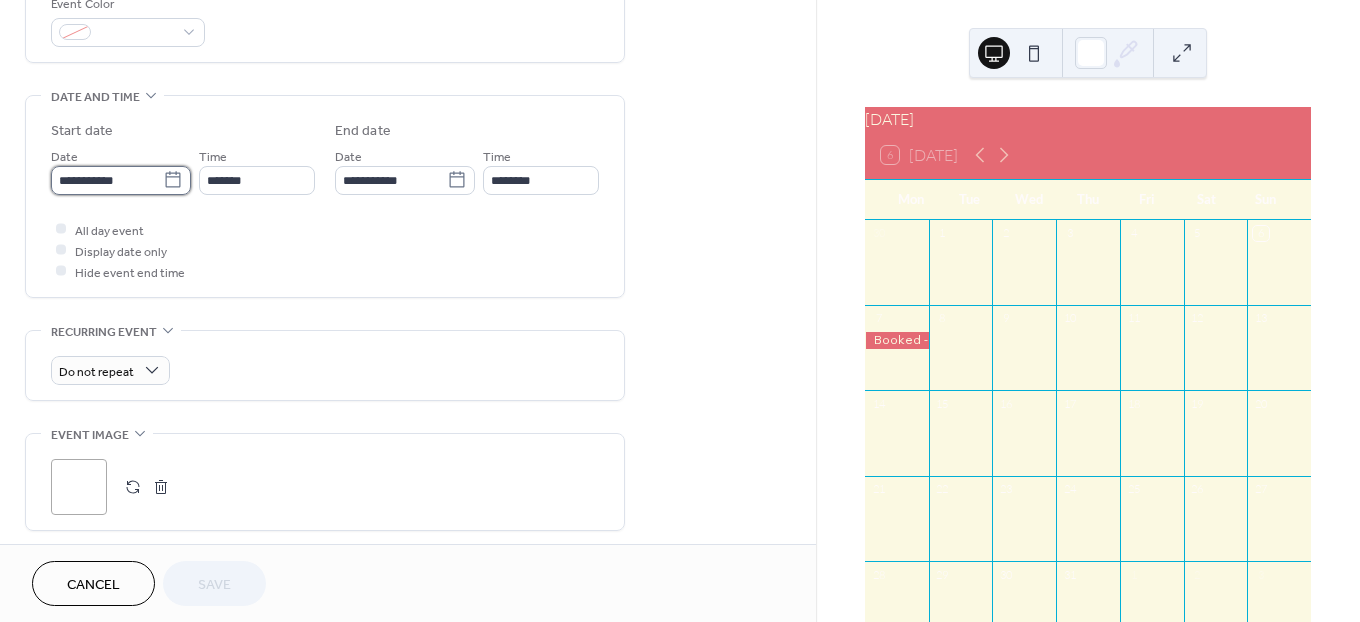 click on "**********" at bounding box center (107, 180) 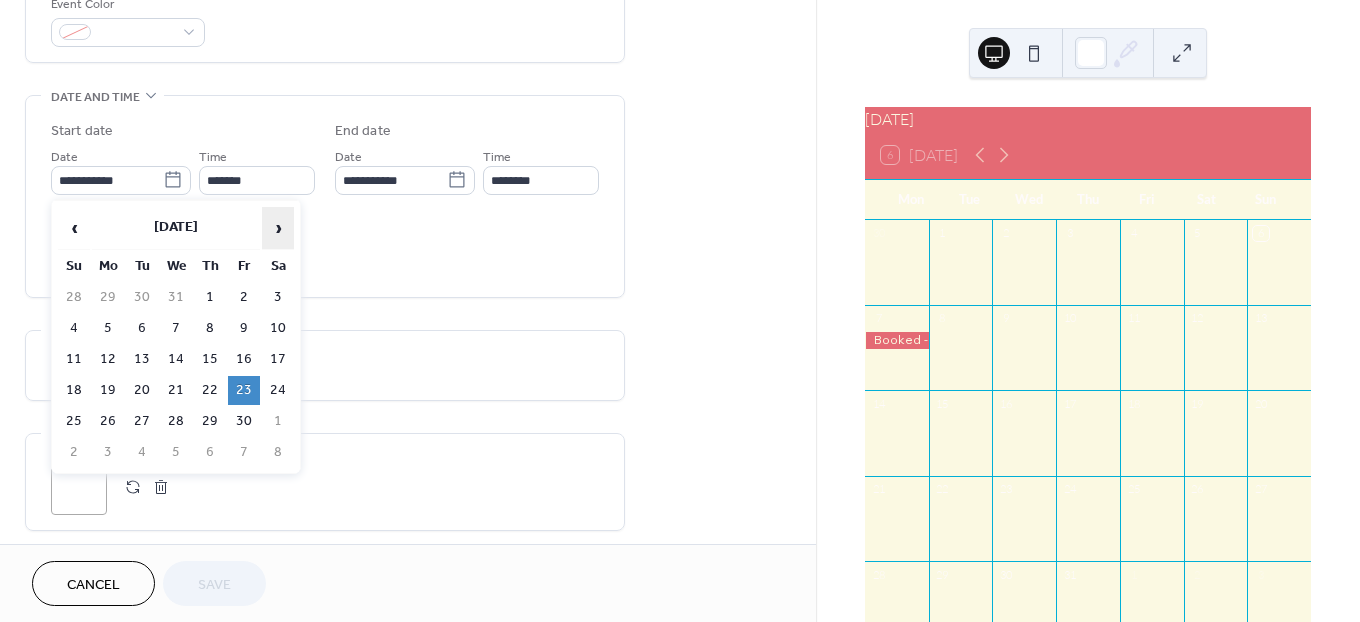 click on "›" at bounding box center (278, 228) 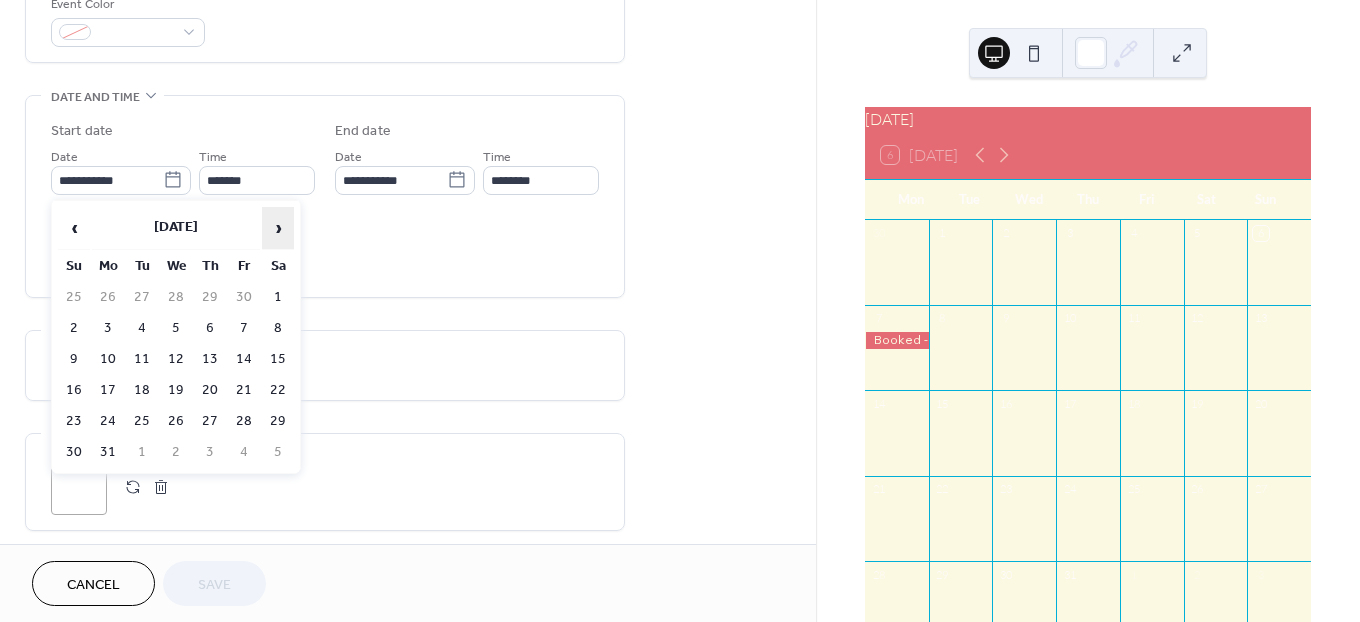 click on "›" at bounding box center (278, 228) 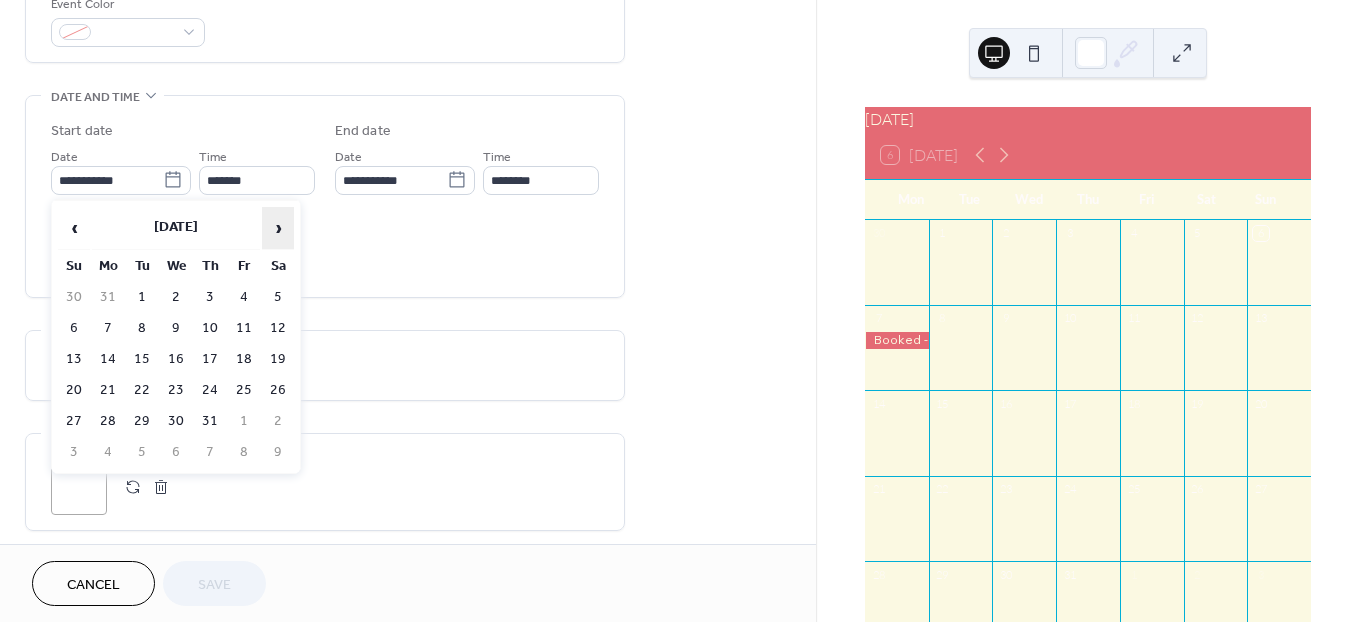 click on "›" at bounding box center [278, 228] 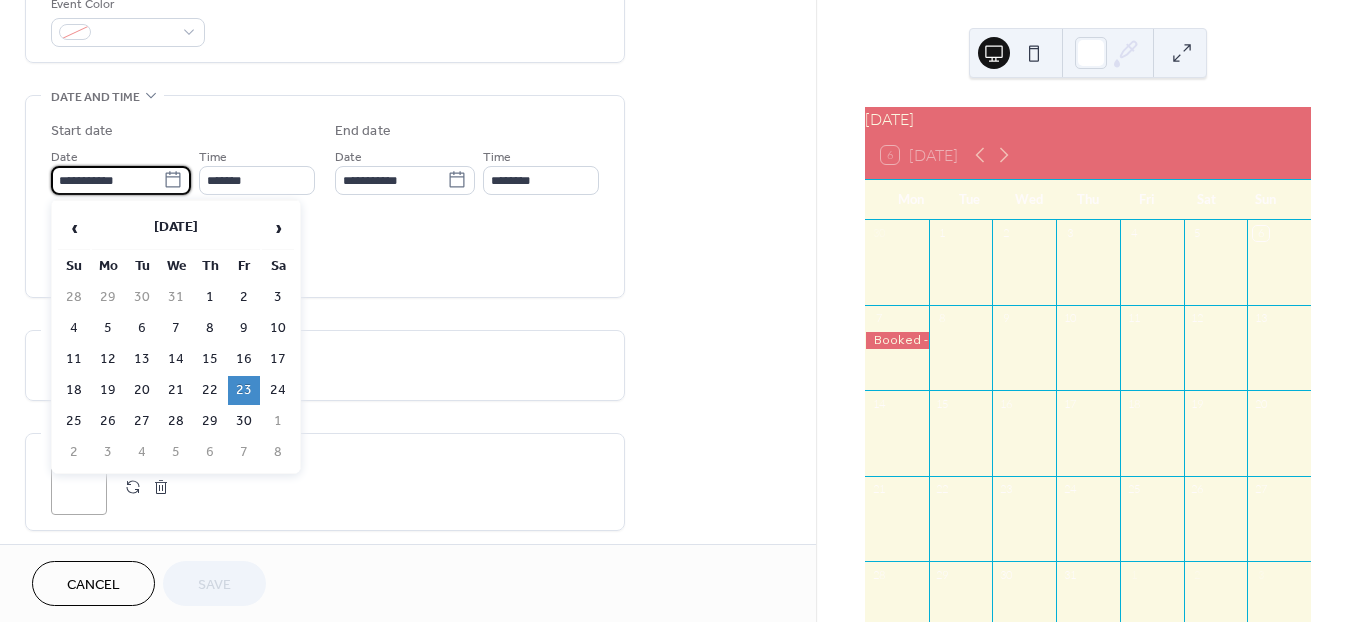 click on "**********" at bounding box center [107, 180] 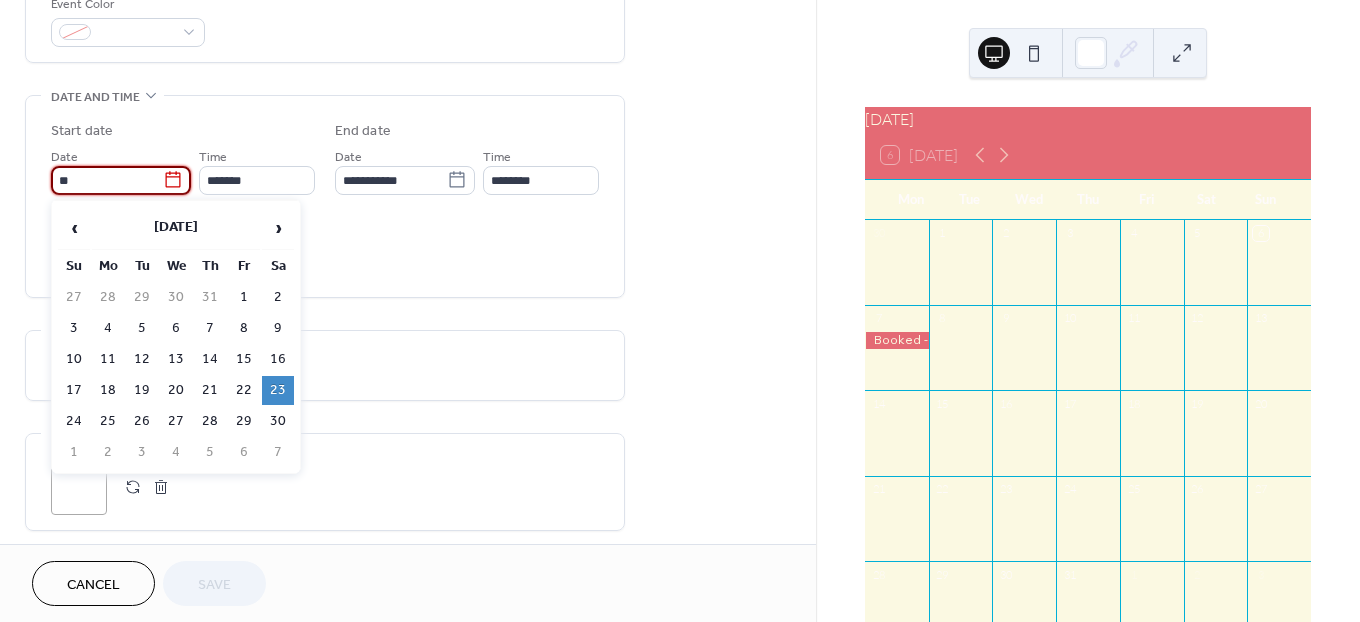 type on "*" 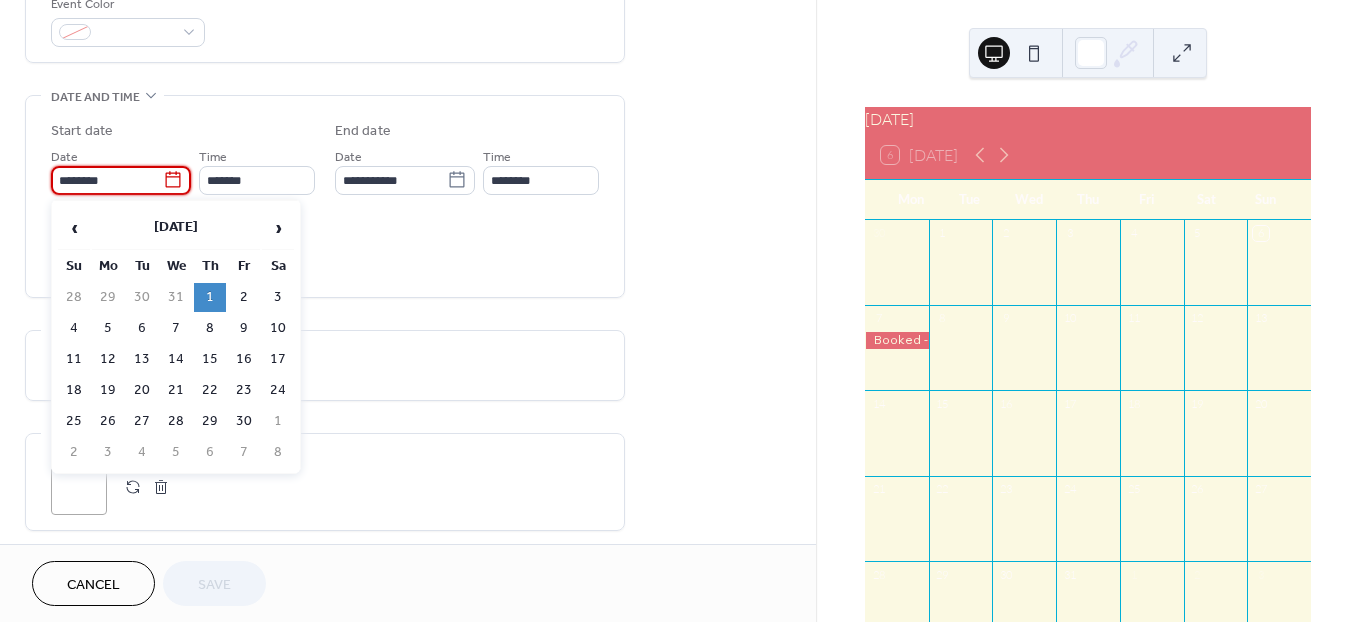 drag, startPoint x: 151, startPoint y: 180, endPoint x: -17, endPoint y: 165, distance: 168.66832 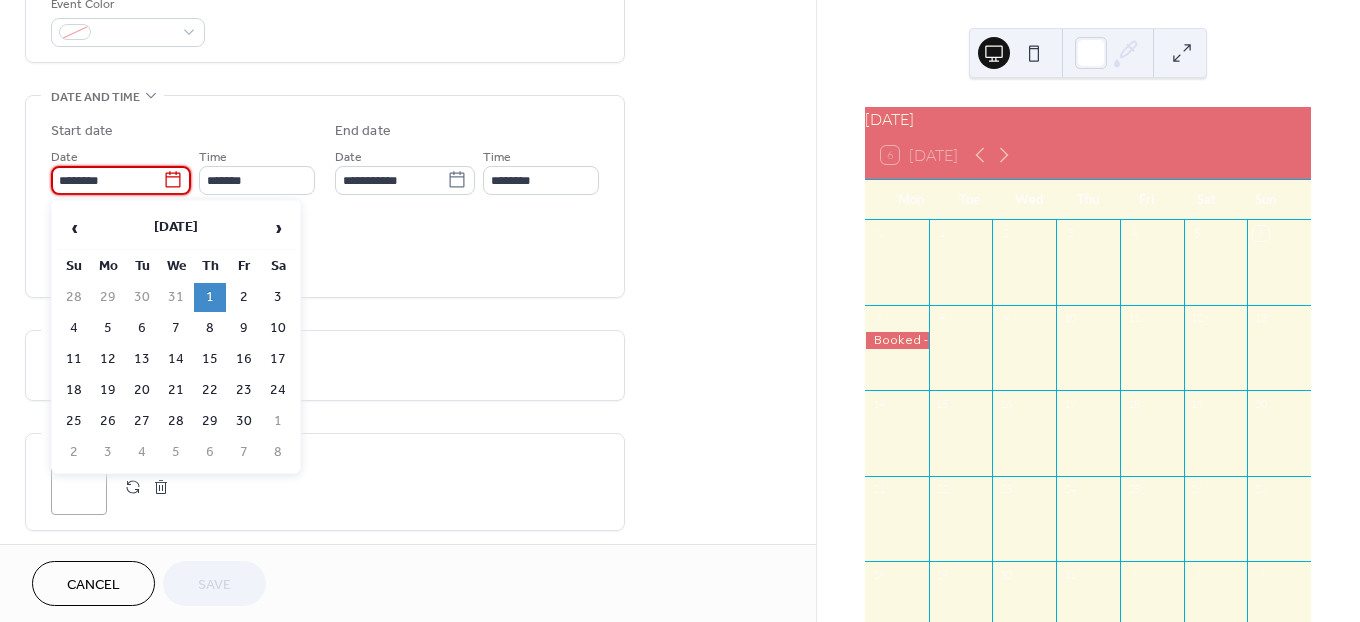 click on "**********" at bounding box center (680, 311) 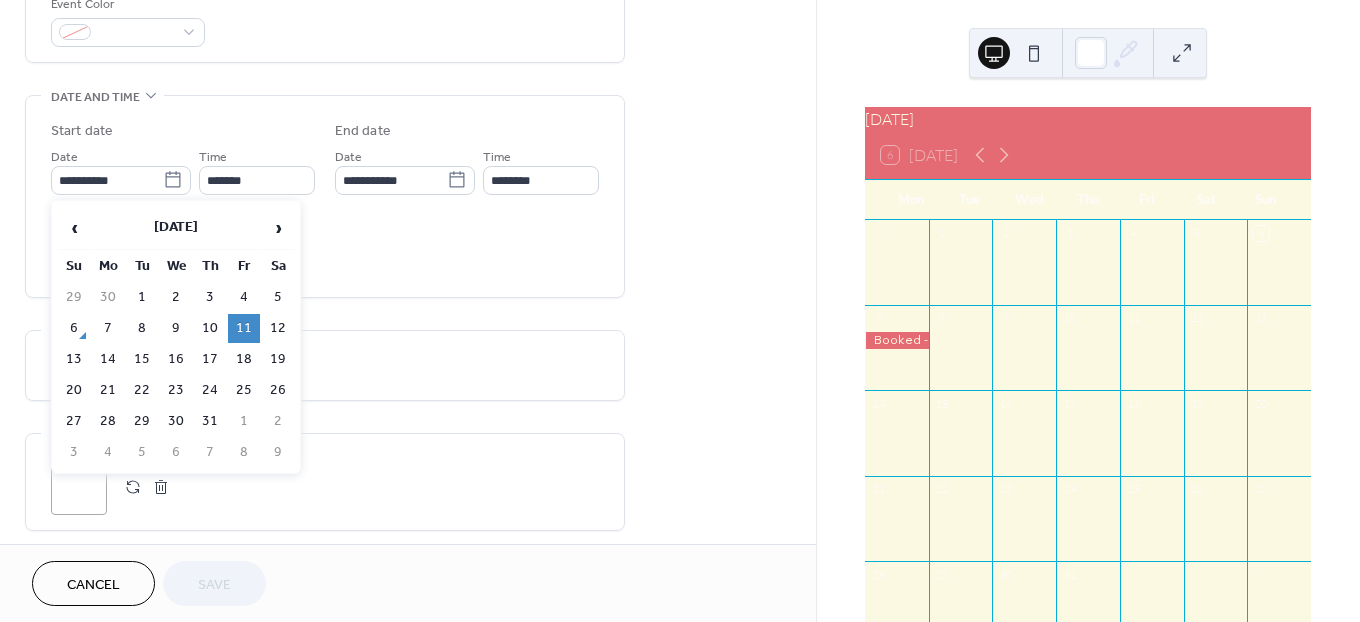 click on "11" at bounding box center [244, 328] 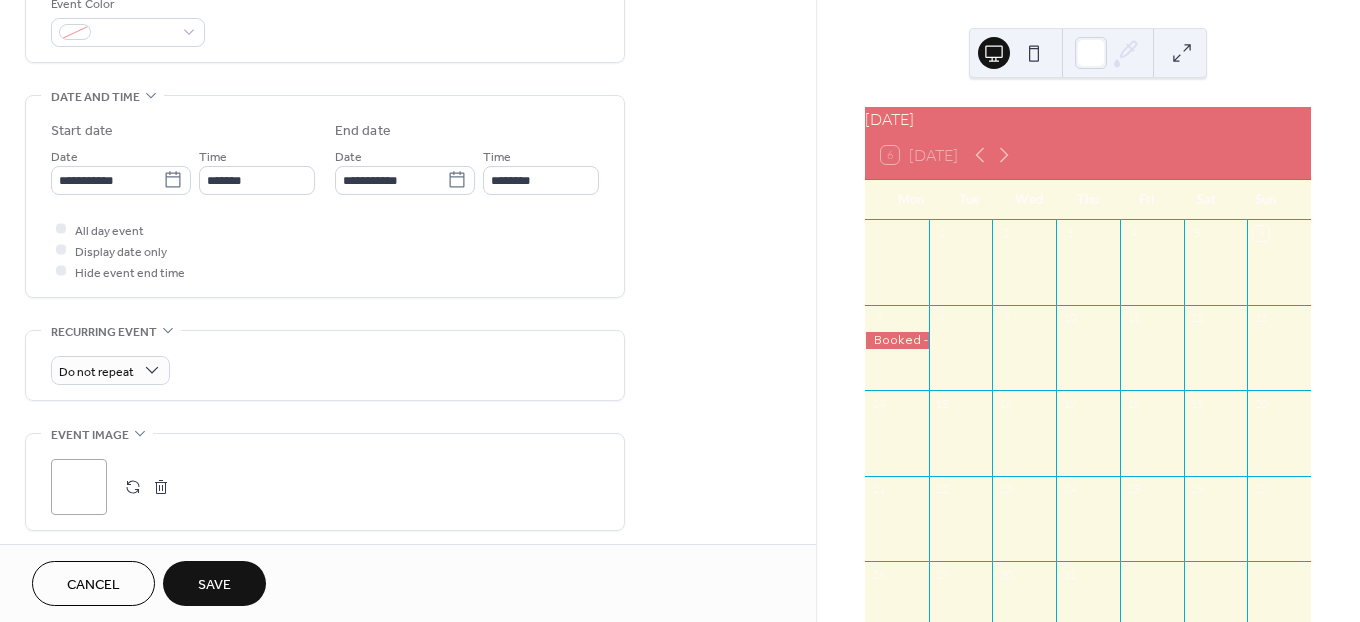 click on "Save" at bounding box center (214, 585) 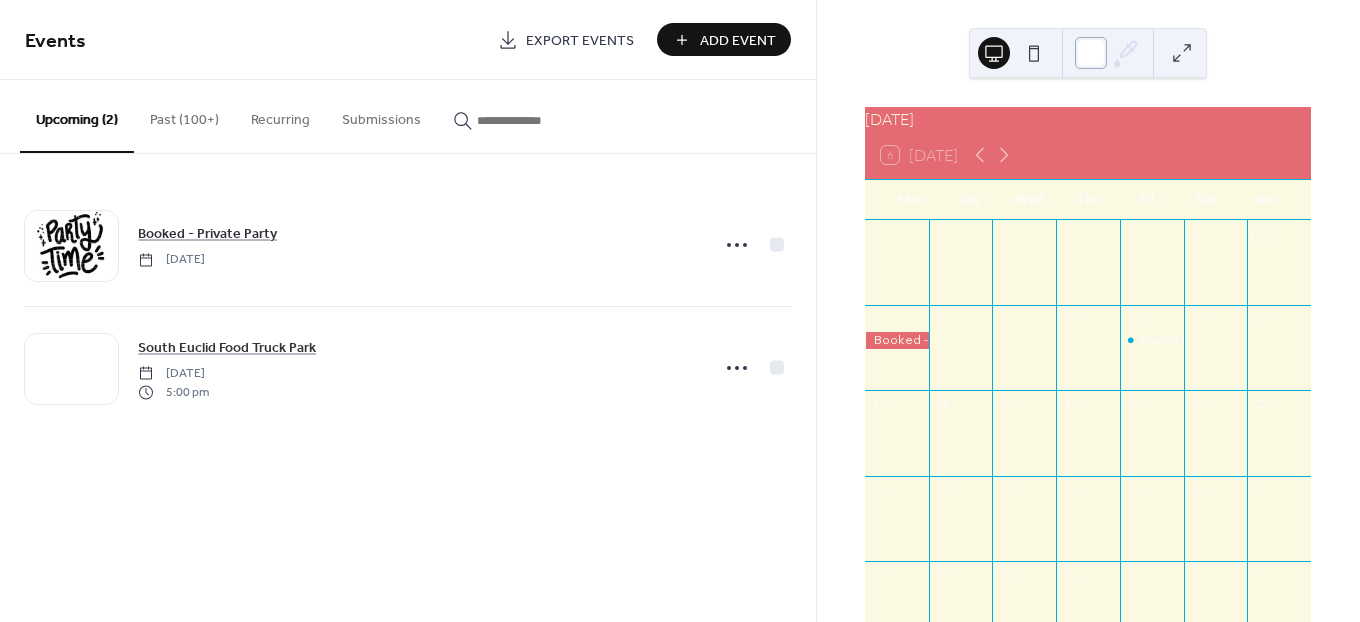 click at bounding box center [1091, 53] 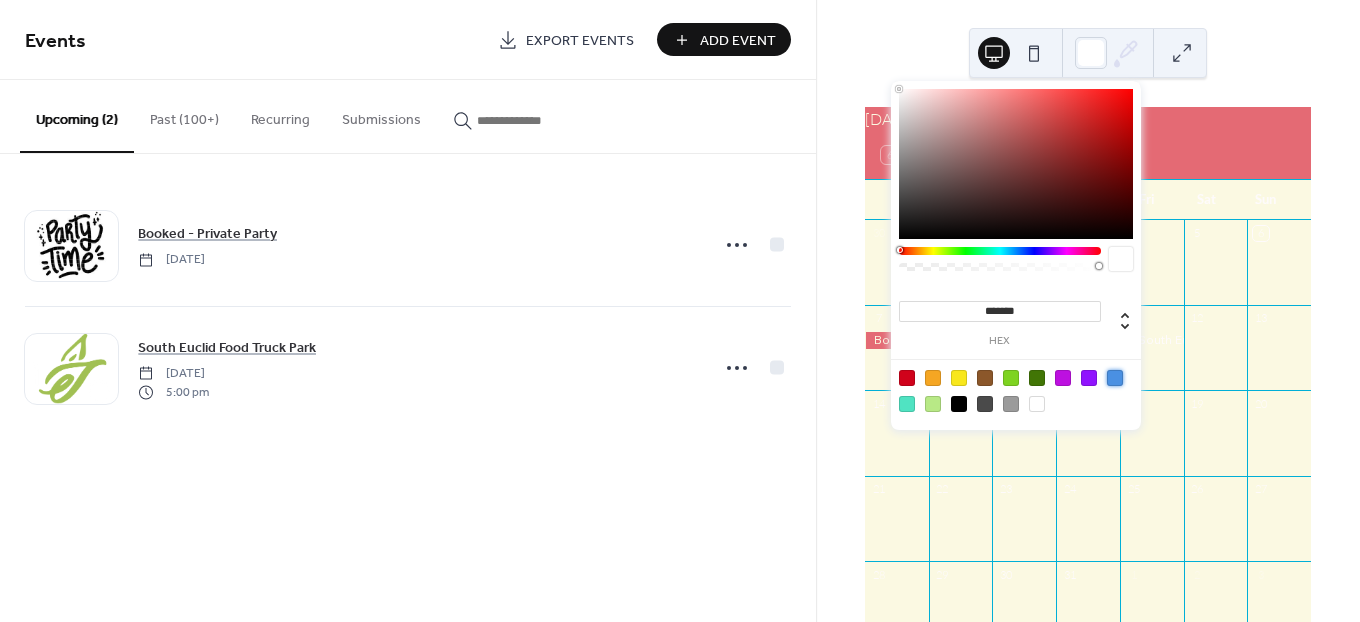click at bounding box center (1115, 378) 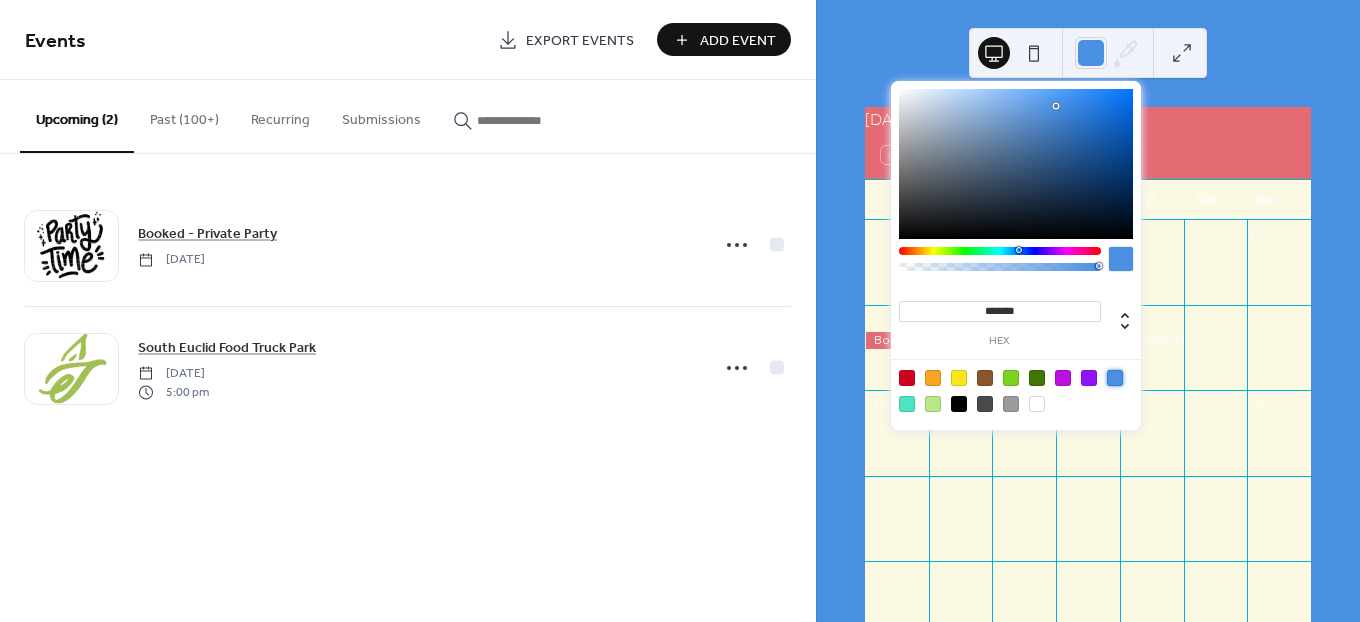 click at bounding box center [1037, 404] 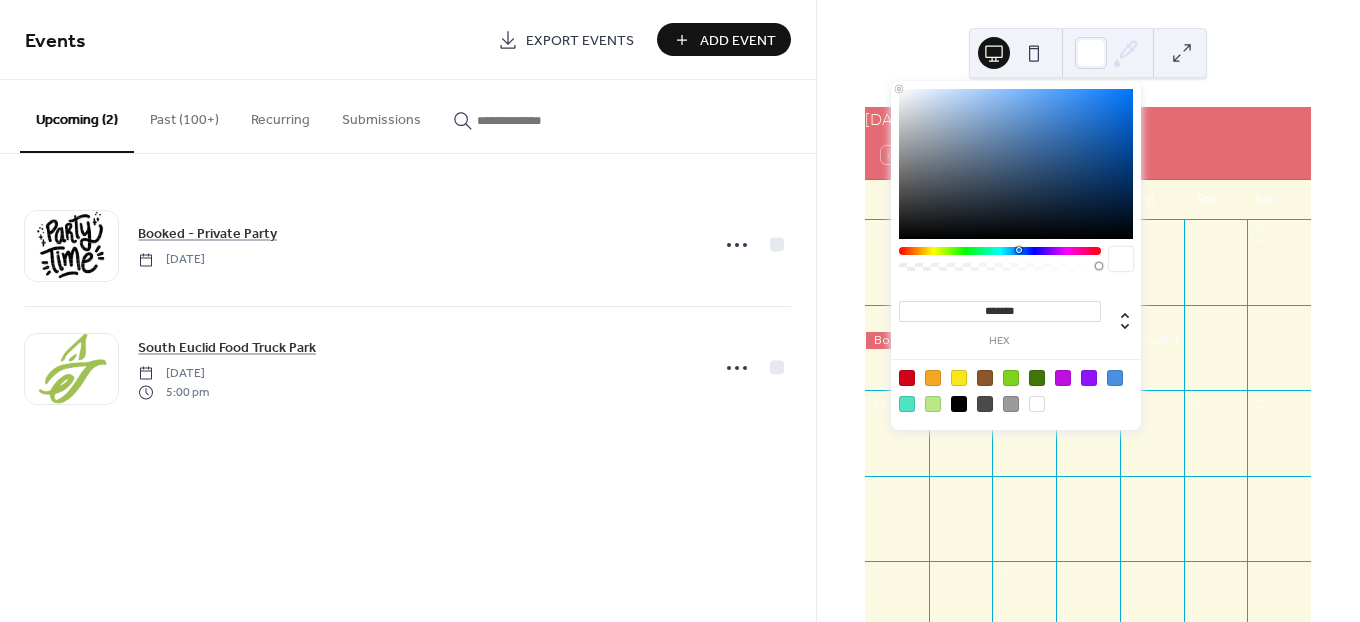 click on "[DATE] 6 [DATE] Mon Tue Wed Thu Fri Sat Sun 30 1 2 3 4 5 6 7 8 9 10 11 South Euclid Food [GEOGRAPHIC_DATA] 12 13 14 15 16 17 18 19 20 21 22 23 24 25 26 27 28 29 30 31 1 2 3 4 5 6 7 8 9 10" at bounding box center (1088, 311) 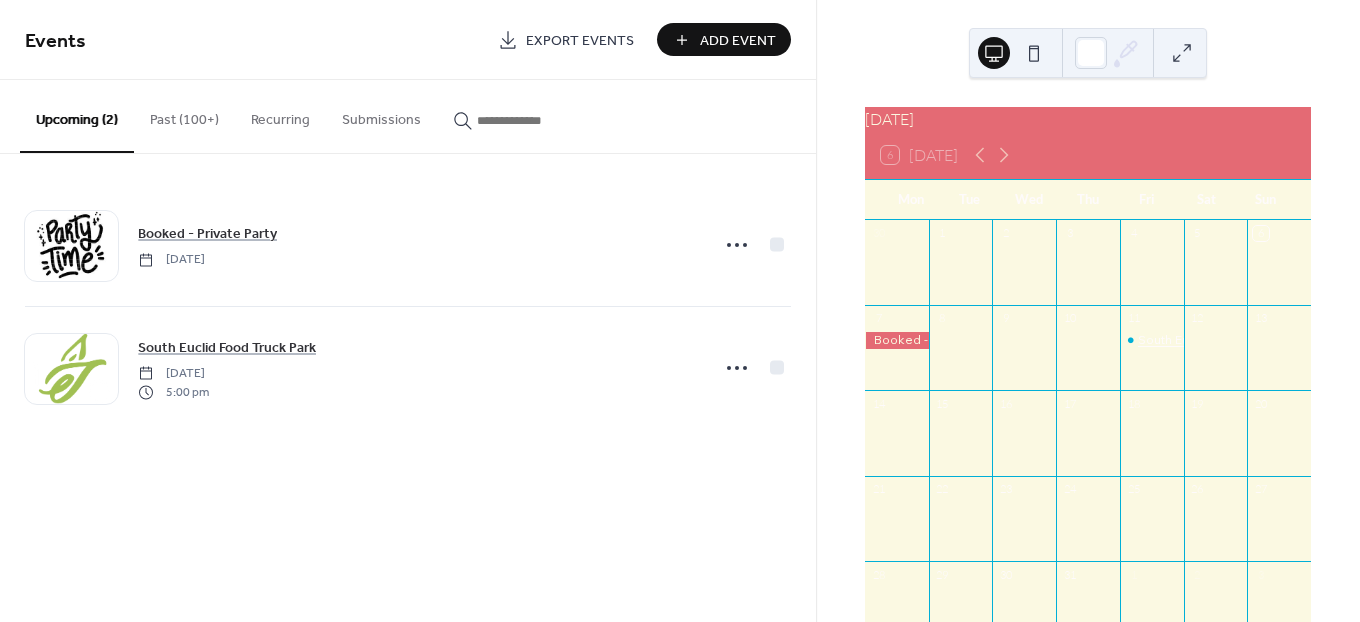 click on "South Euclid Food Truck Park" at bounding box center [1223, 340] 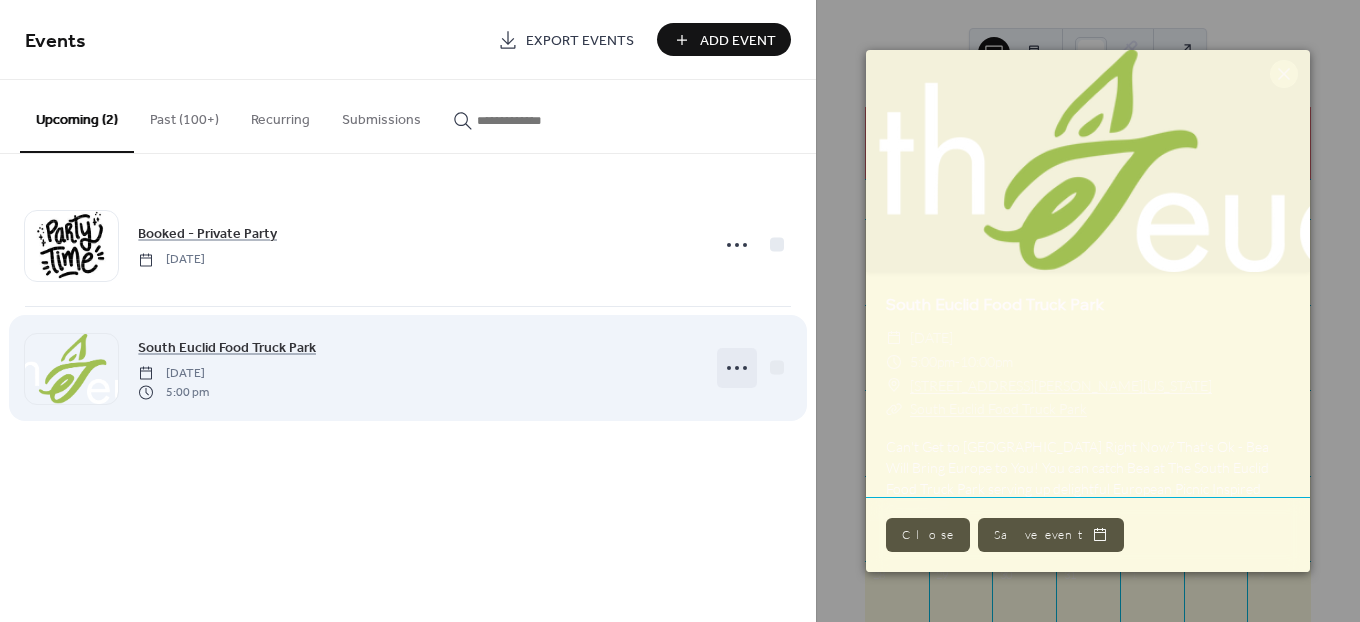 click 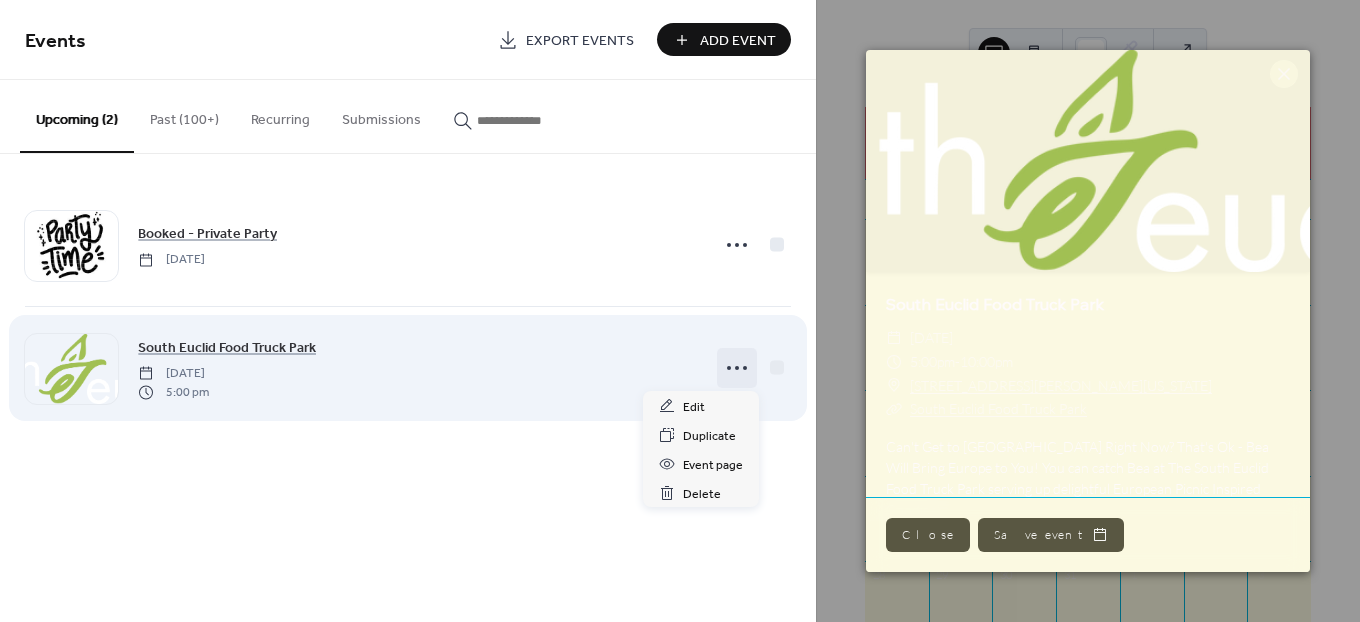 click 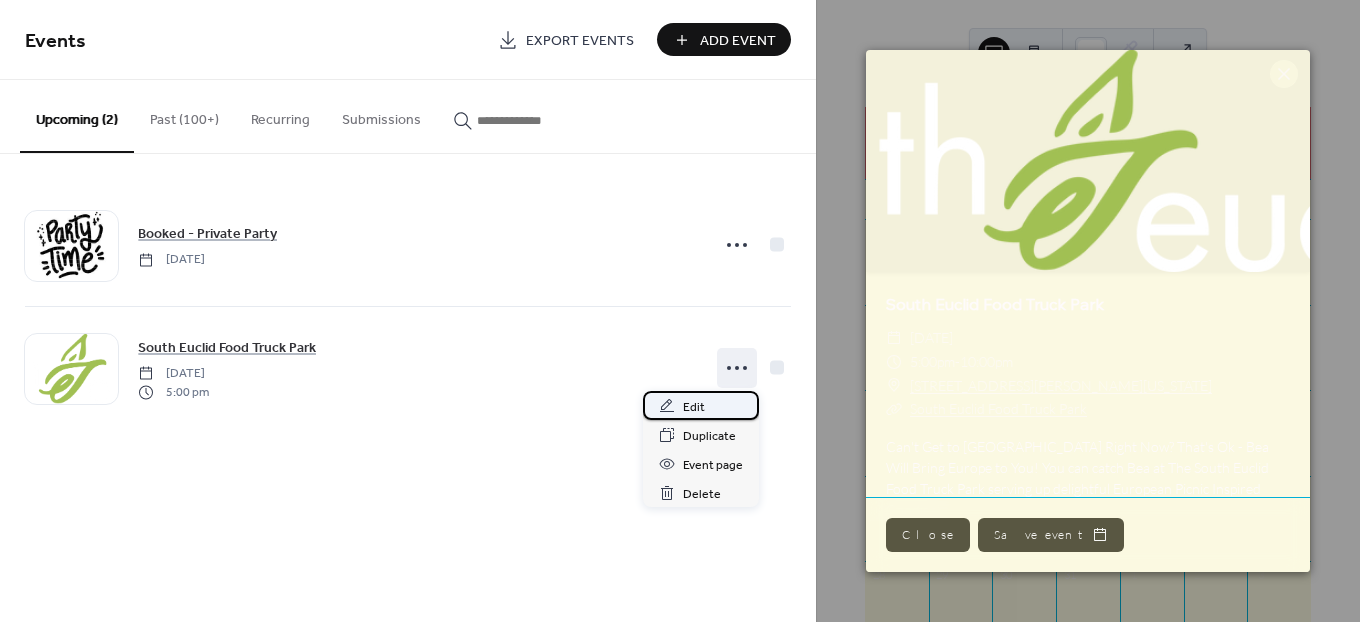 click on "Edit" at bounding box center [694, 407] 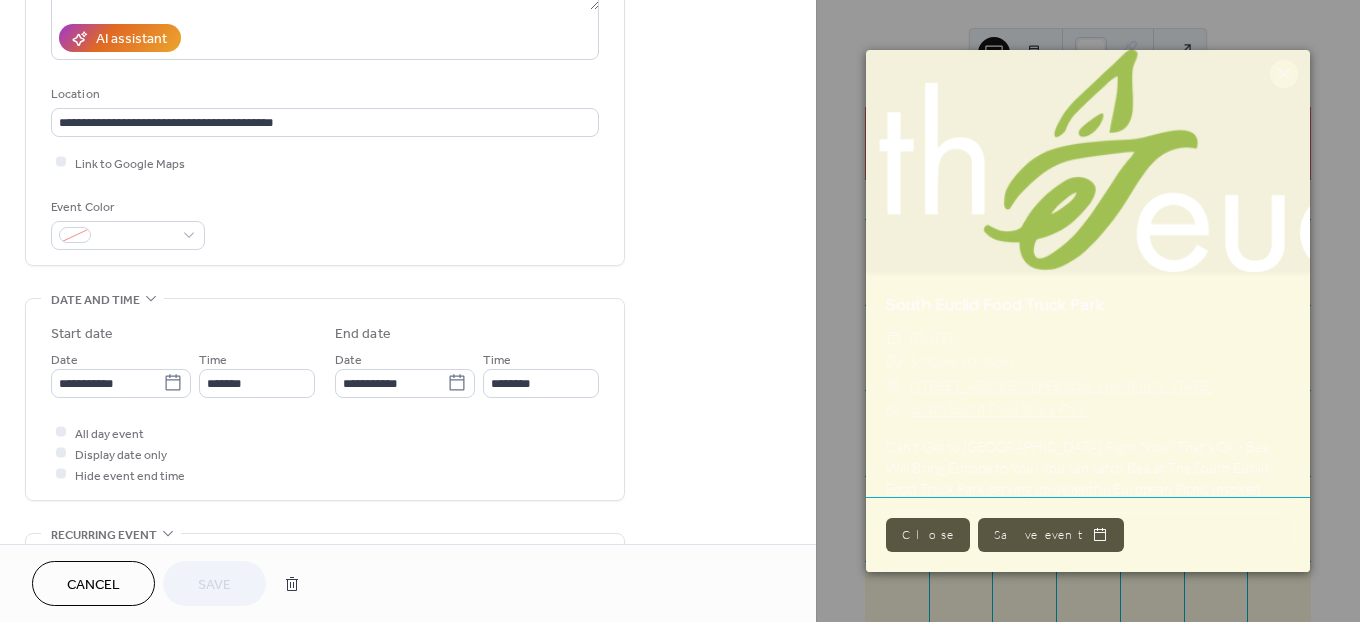 scroll, scrollTop: 340, scrollLeft: 0, axis: vertical 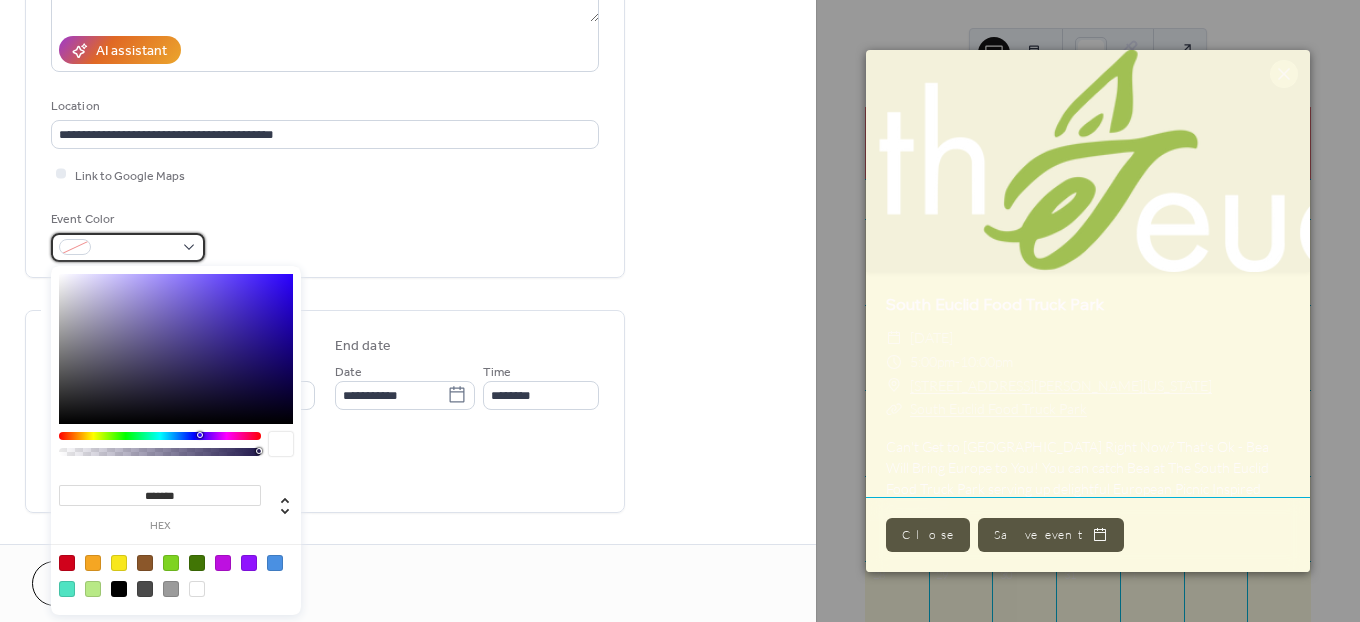 click at bounding box center [128, 247] 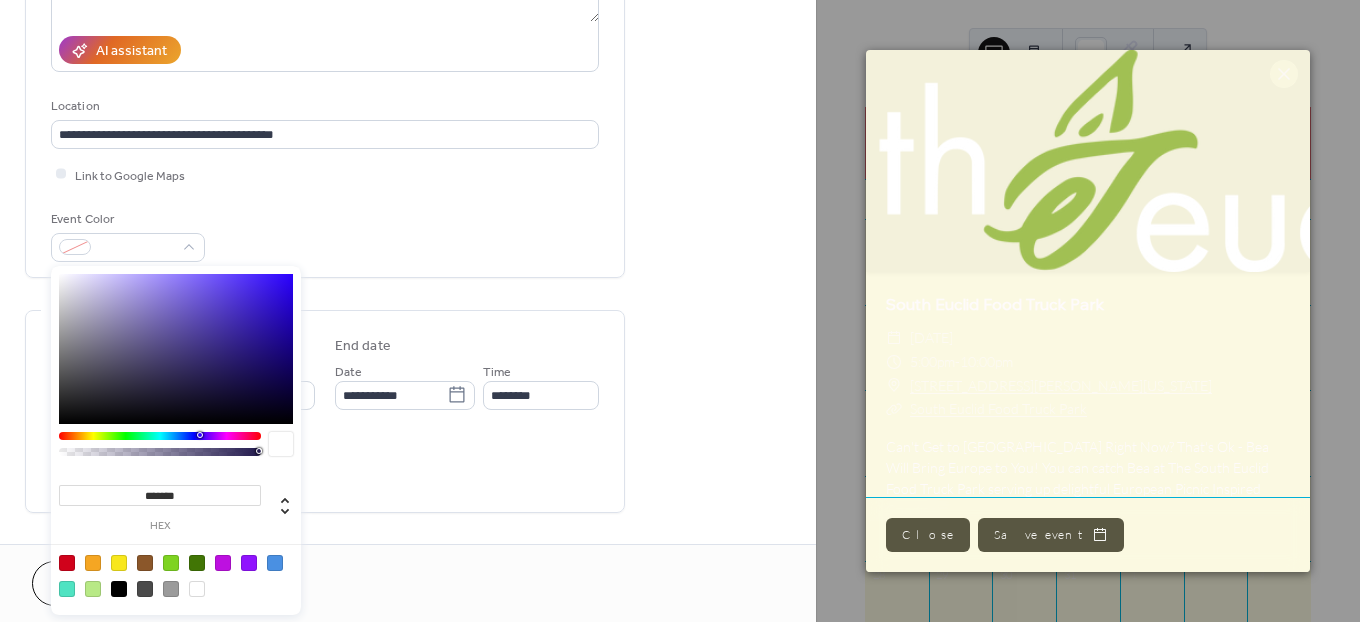 drag, startPoint x: 201, startPoint y: 238, endPoint x: 274, endPoint y: 215, distance: 76.537575 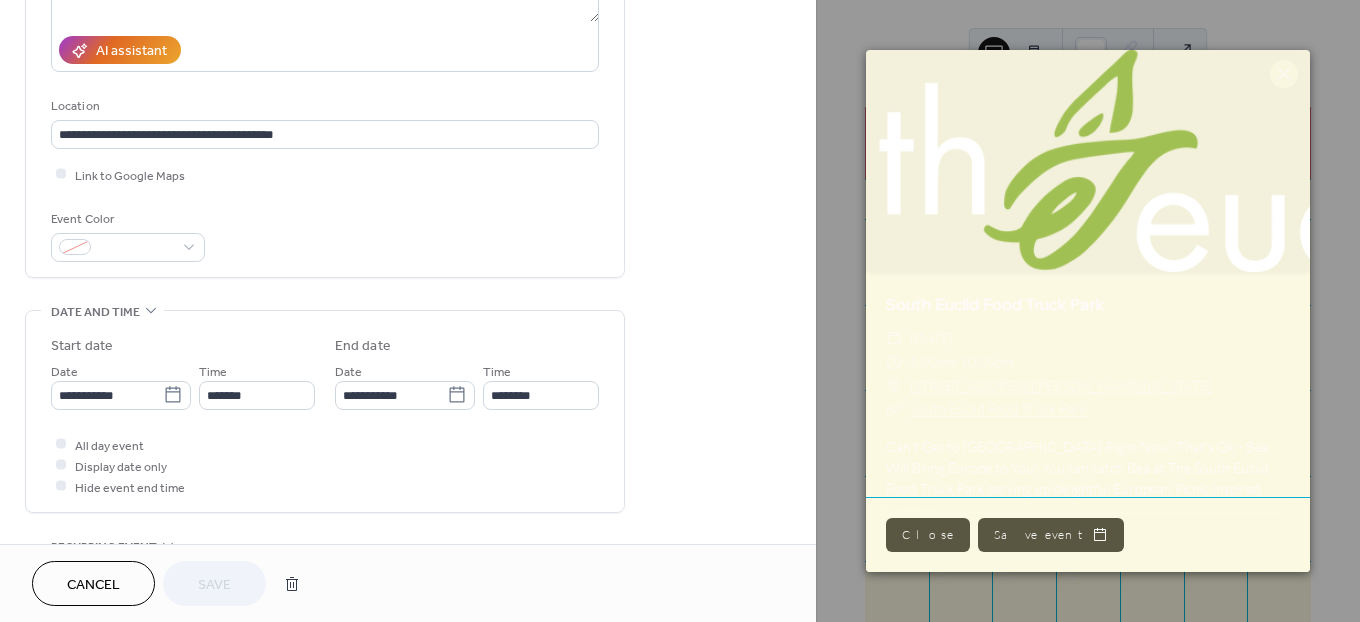 click on "Event Color" at bounding box center [325, 235] 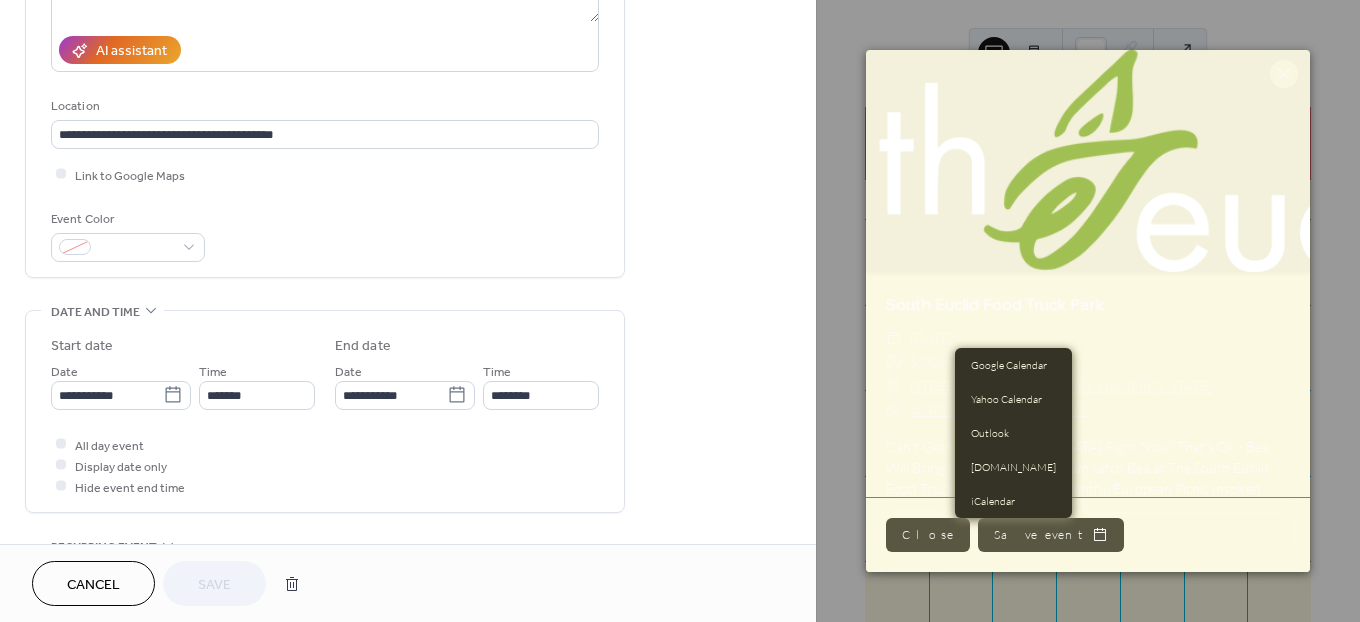 click on "Save event" at bounding box center (1051, 535) 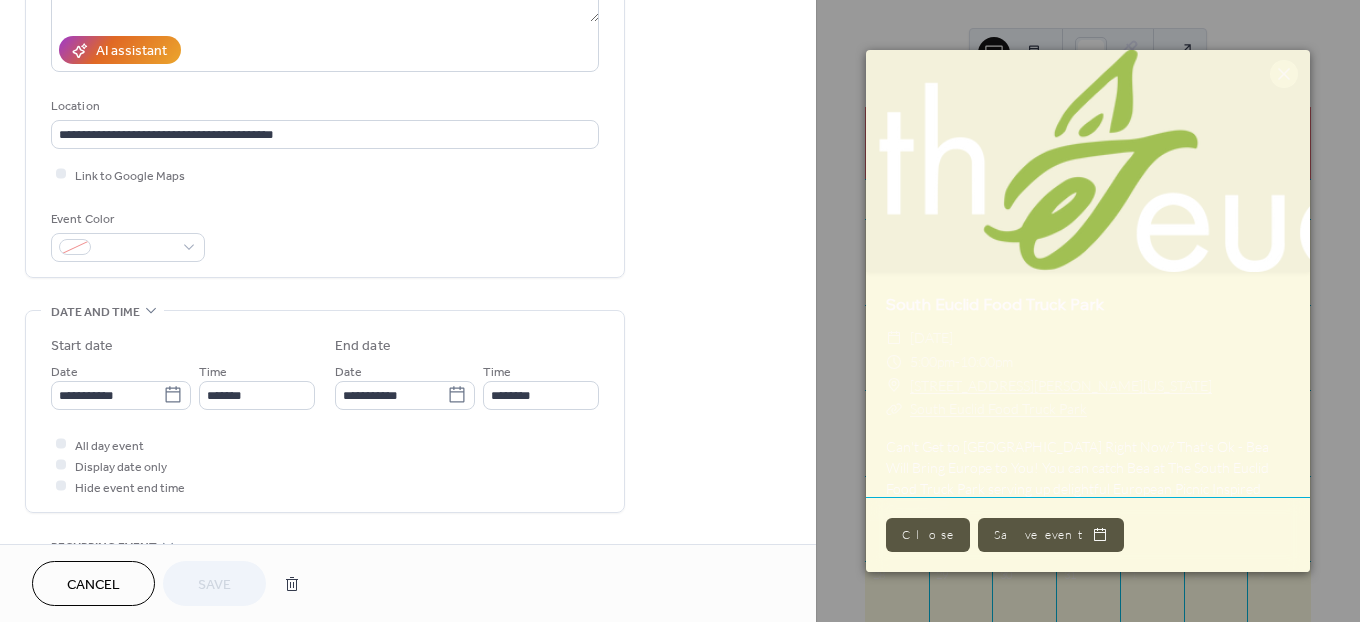 click on "Close" at bounding box center (928, 535) 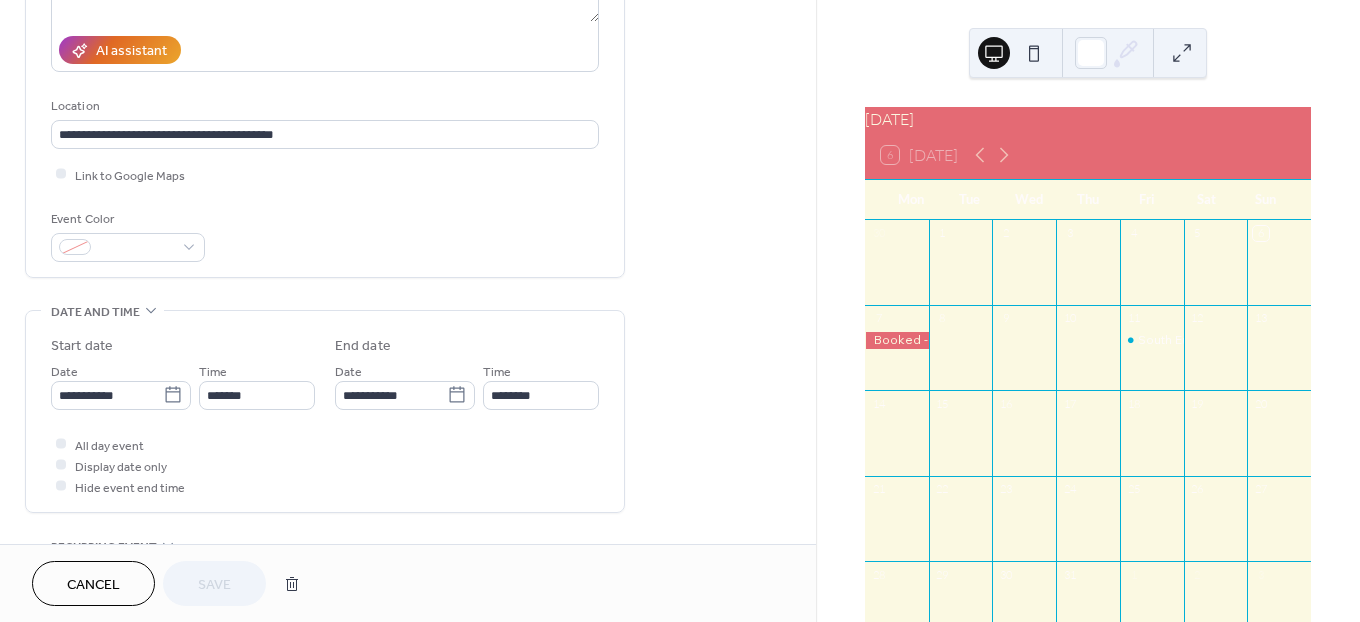 click on "All day event Display date only Hide event end time" at bounding box center [325, 465] 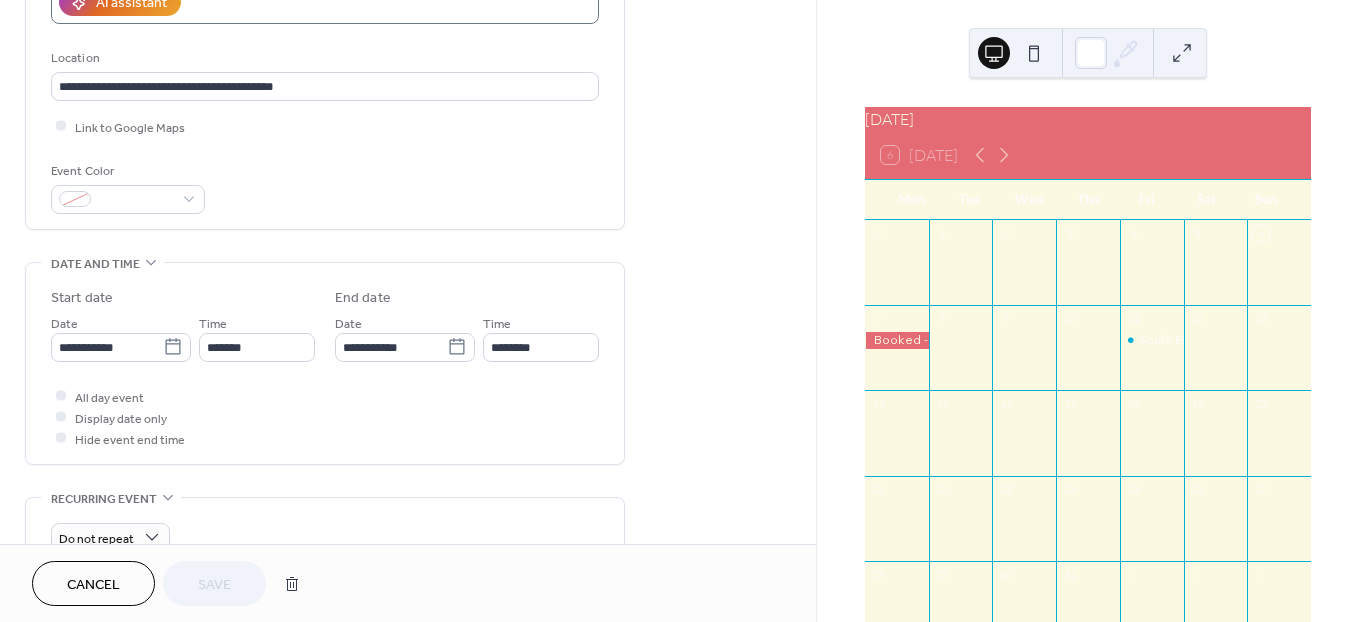 scroll, scrollTop: 333, scrollLeft: 0, axis: vertical 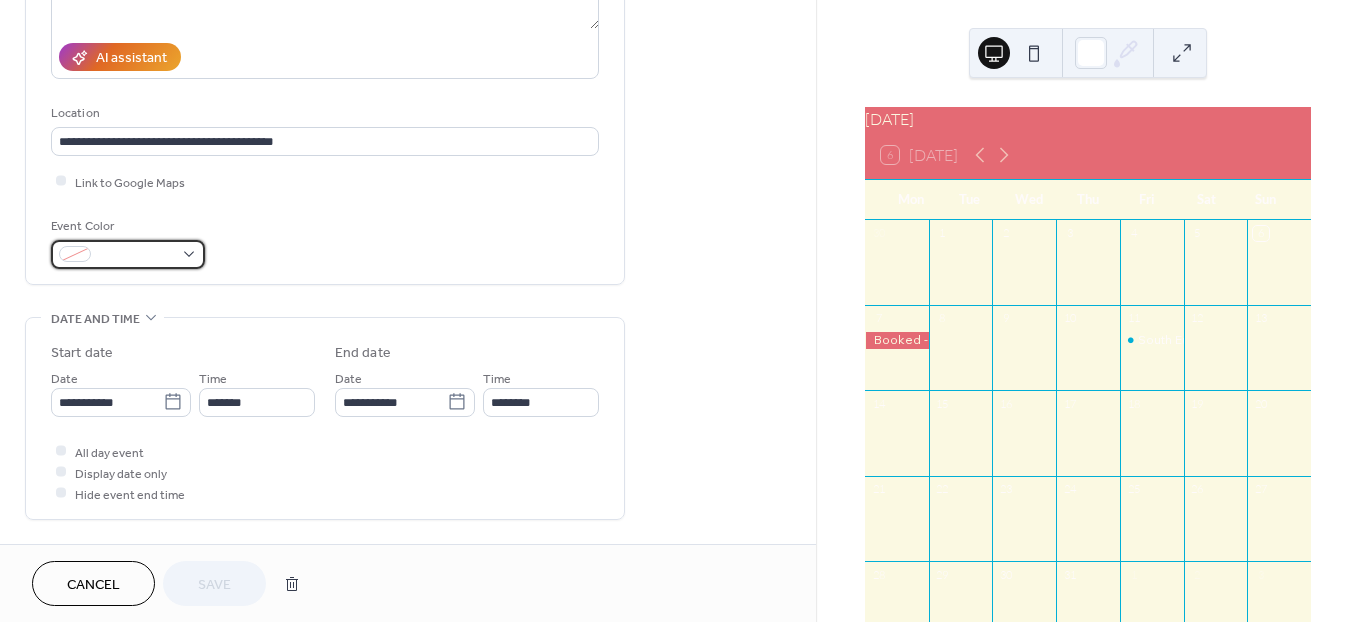 click at bounding box center (128, 254) 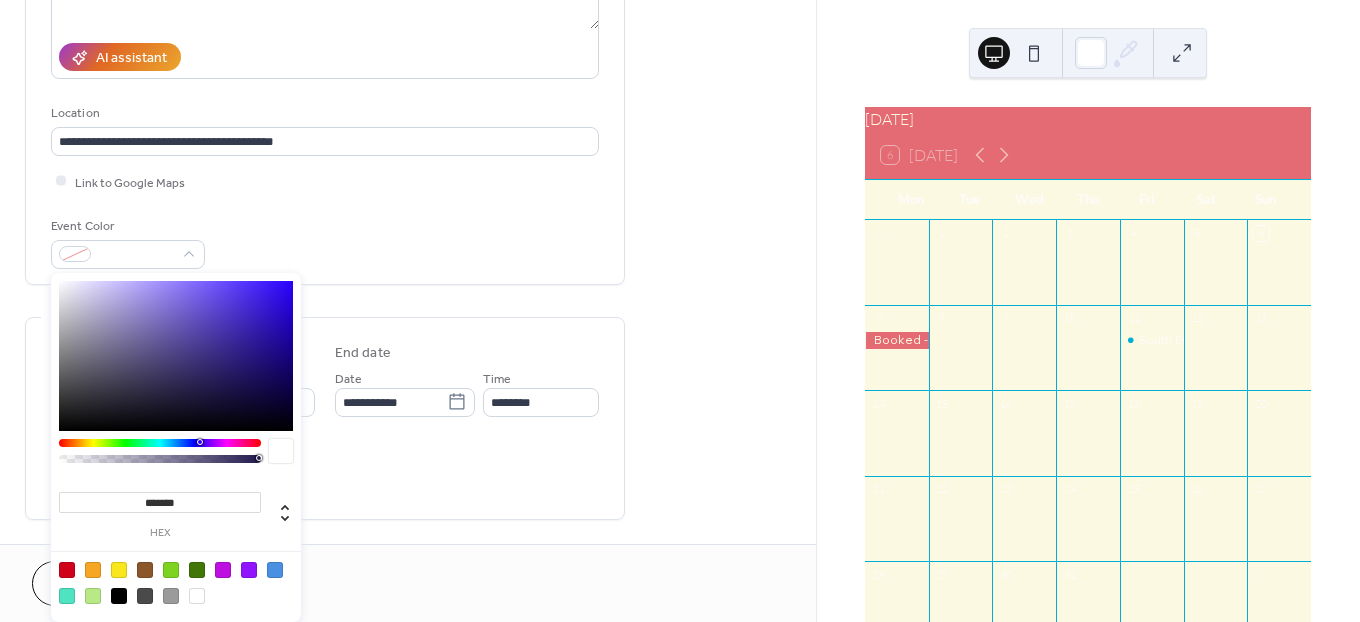 click at bounding box center (67, 596) 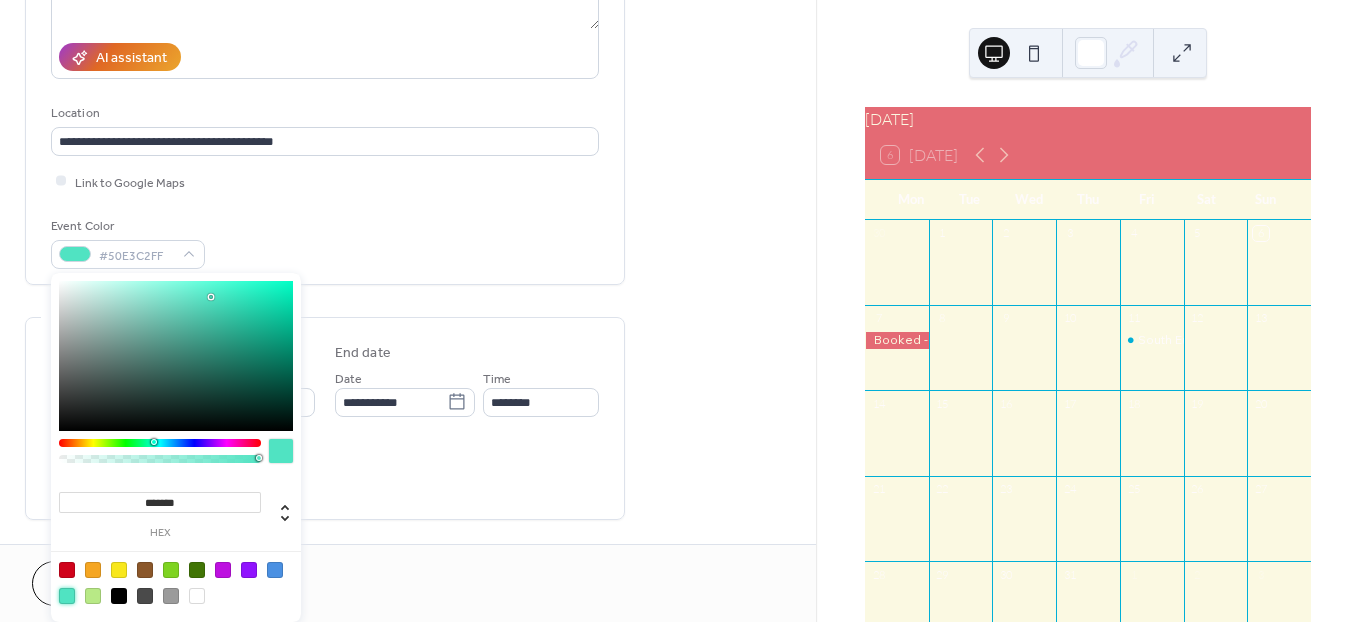 click at bounding box center [160, 443] 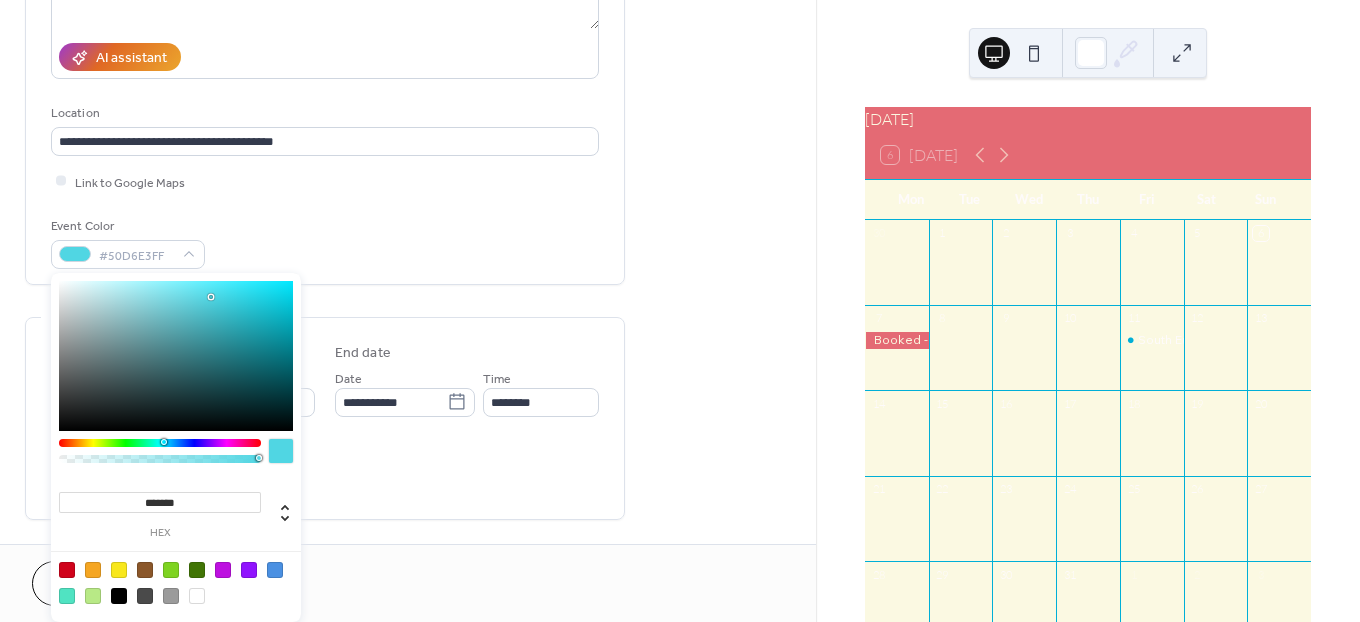 click at bounding box center (281, 451) 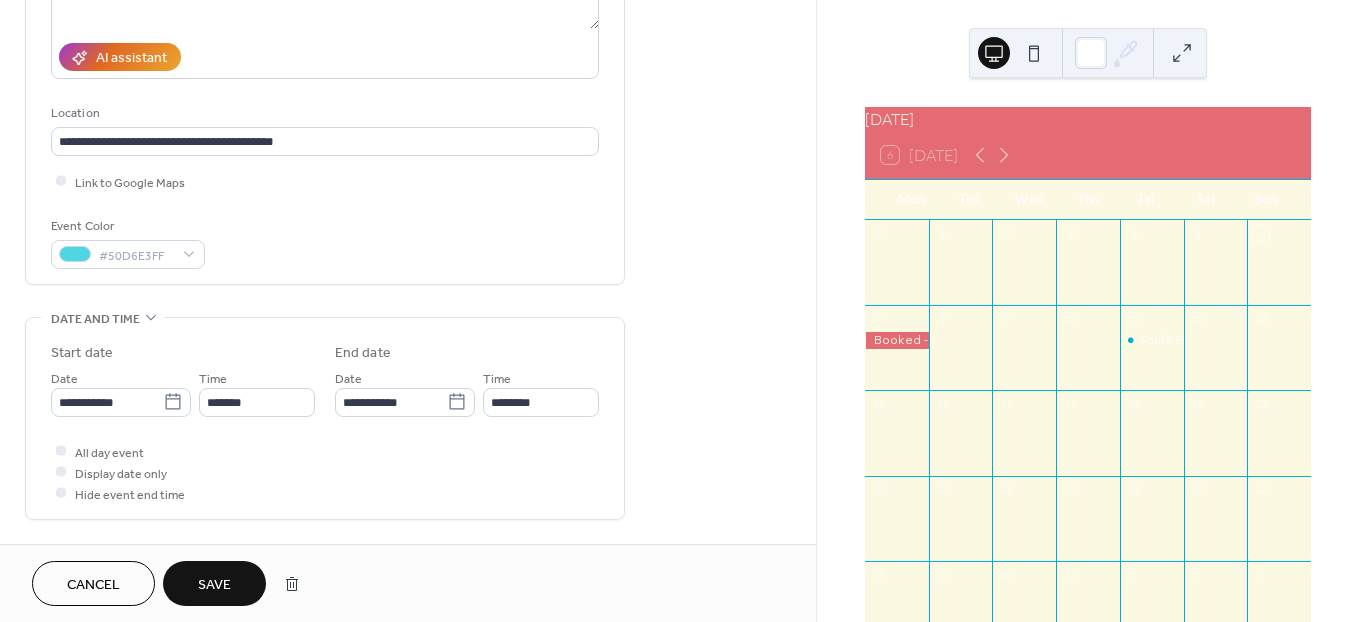click on "All day event Display date only Hide event end time" at bounding box center [325, 472] 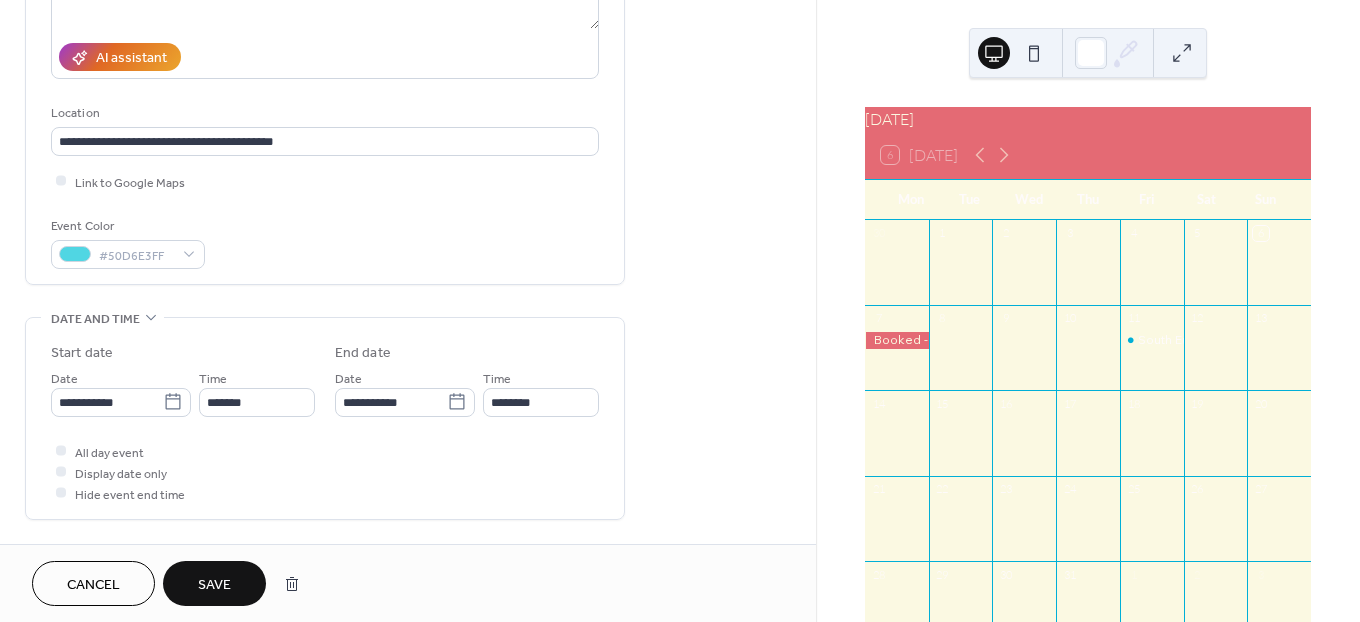 click on "Save" at bounding box center [214, 585] 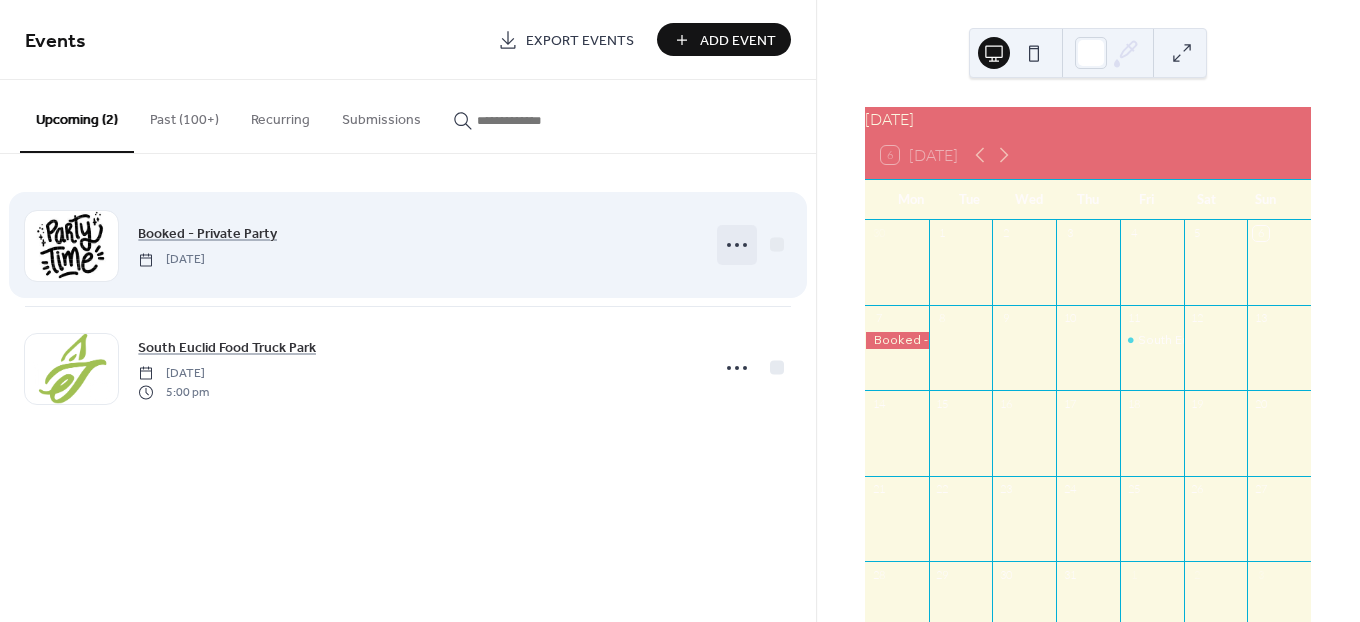 click 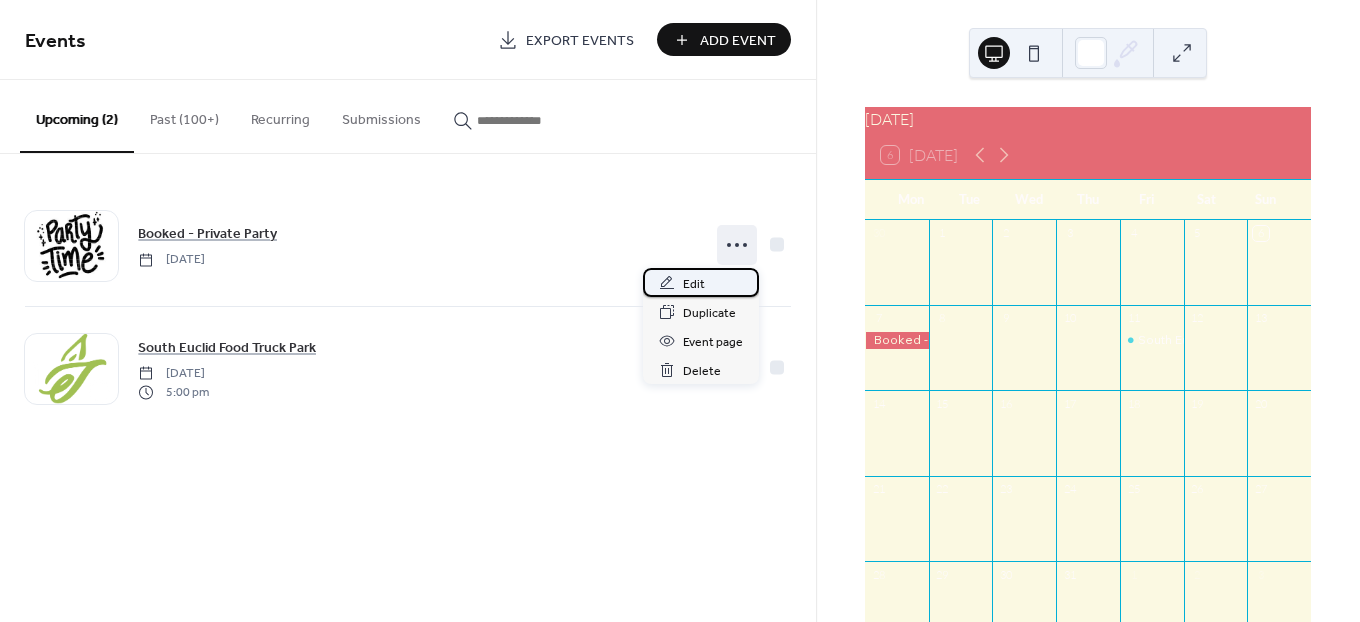 click on "Edit" at bounding box center (694, 284) 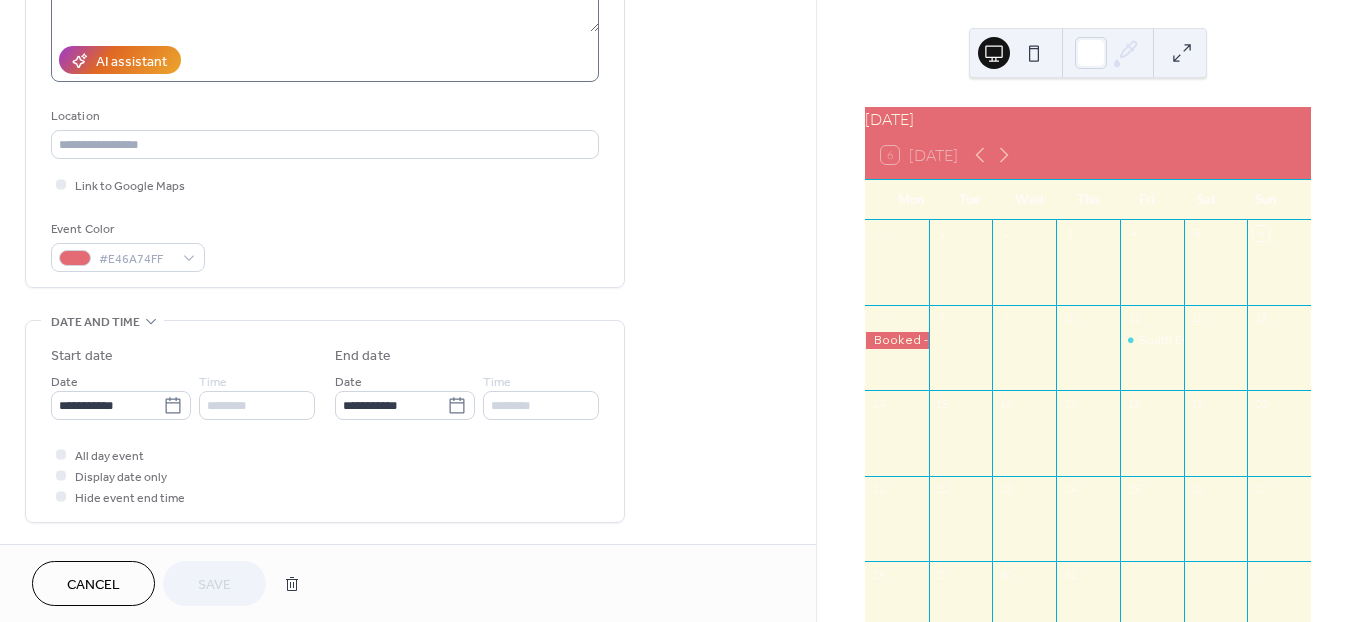 scroll, scrollTop: 333, scrollLeft: 0, axis: vertical 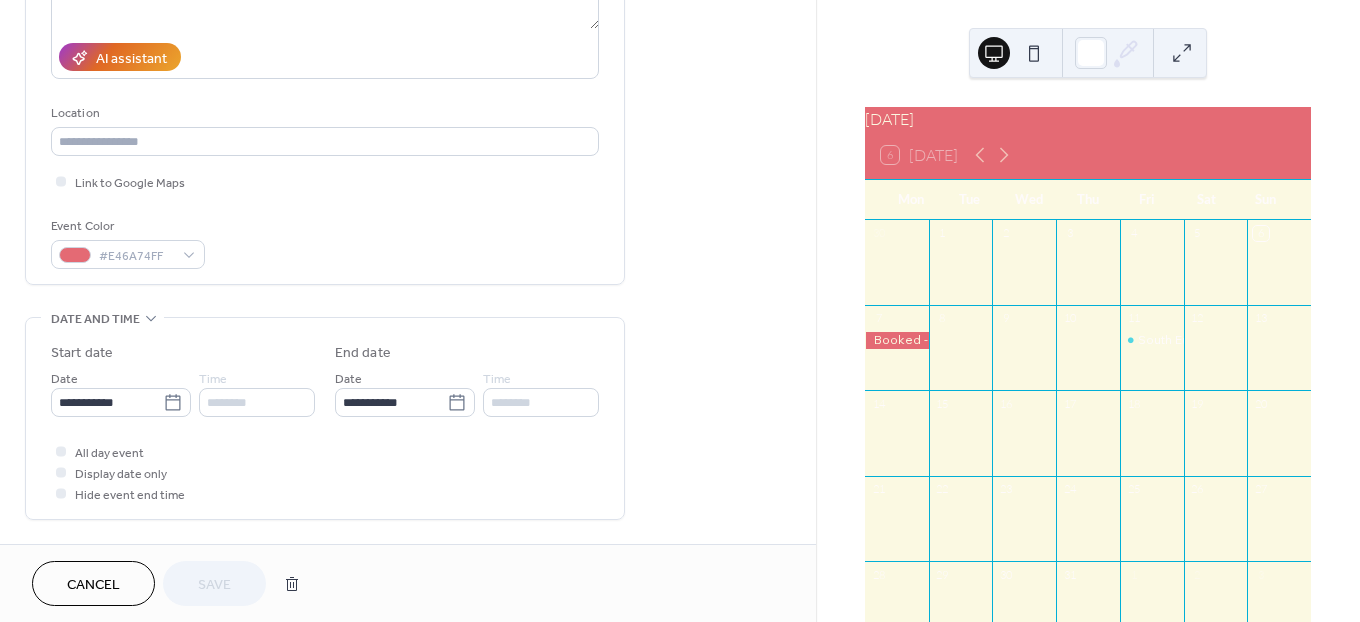 click on "Cancel" at bounding box center [93, 585] 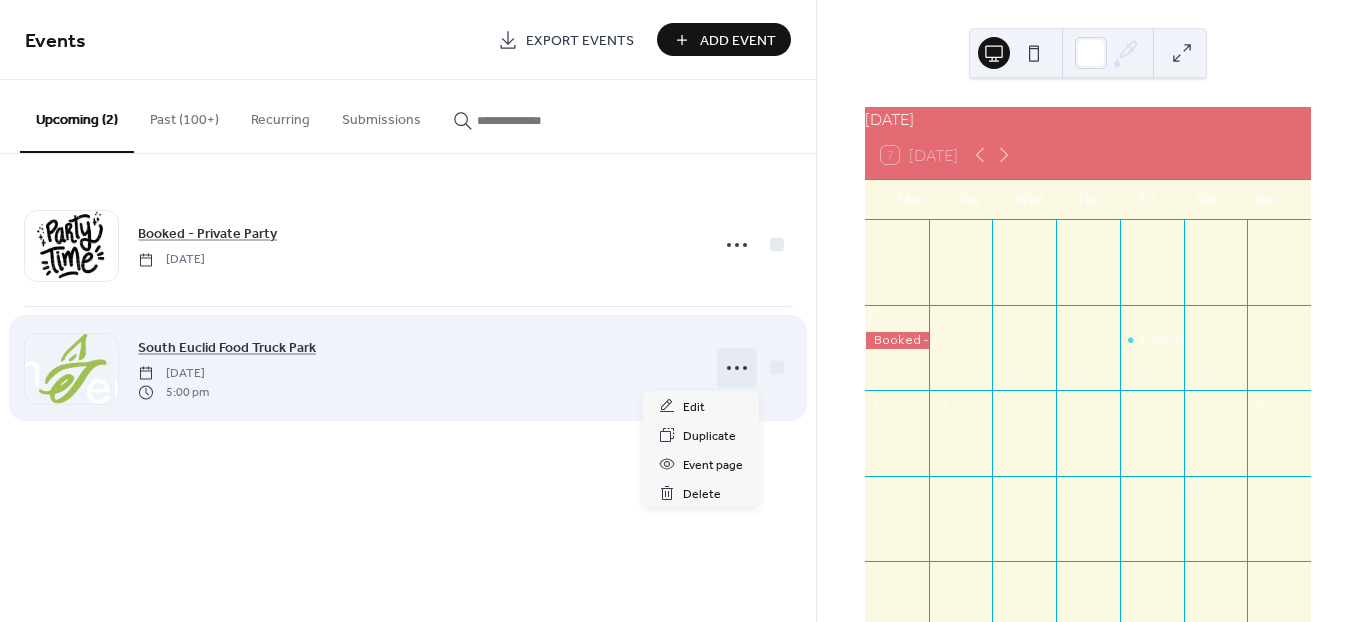 click 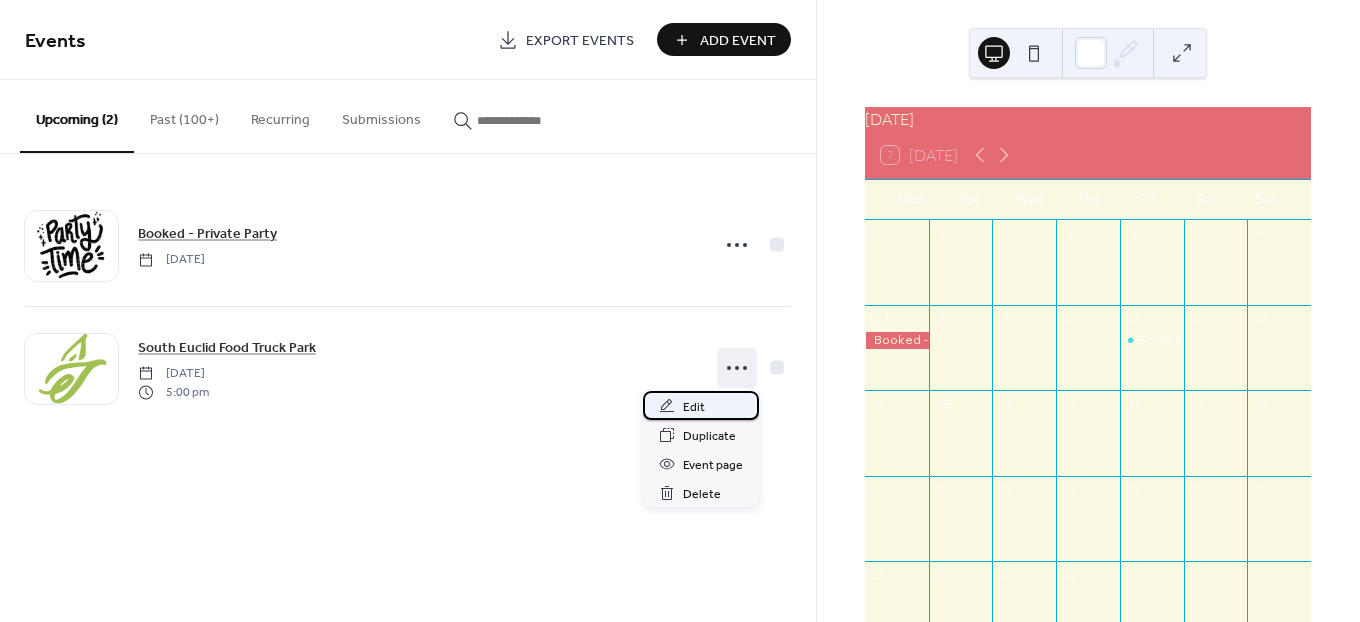 click on "Edit" at bounding box center [694, 407] 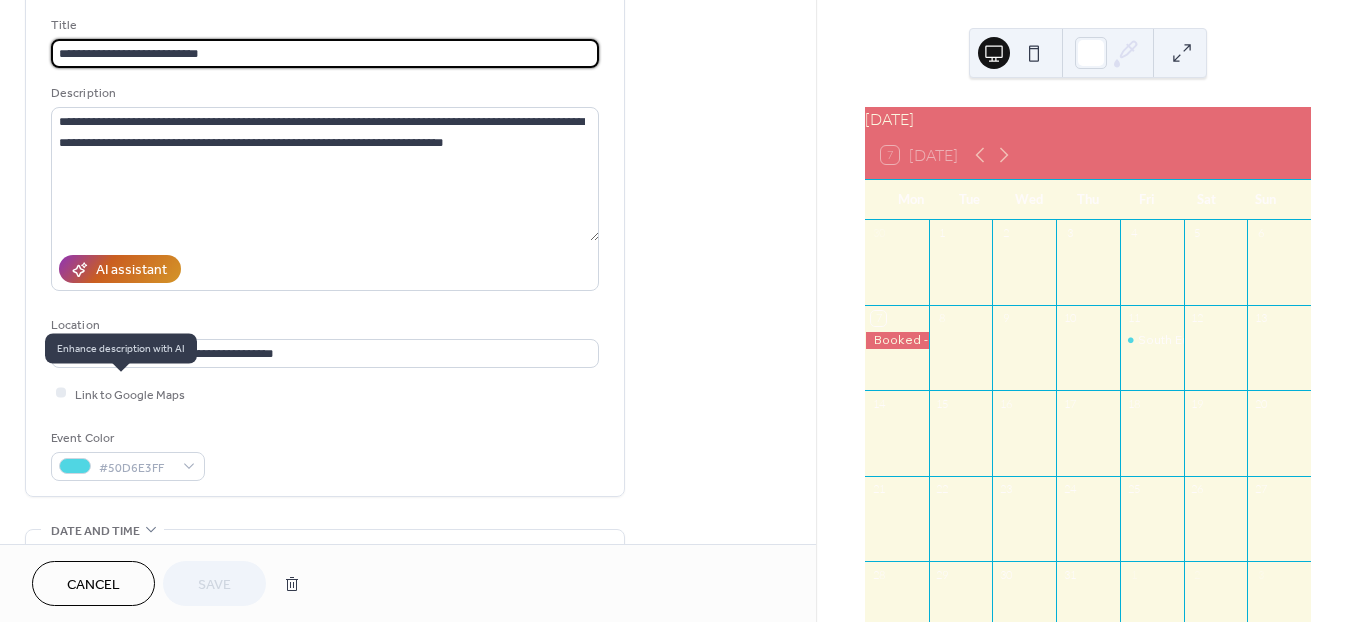 scroll, scrollTop: 222, scrollLeft: 0, axis: vertical 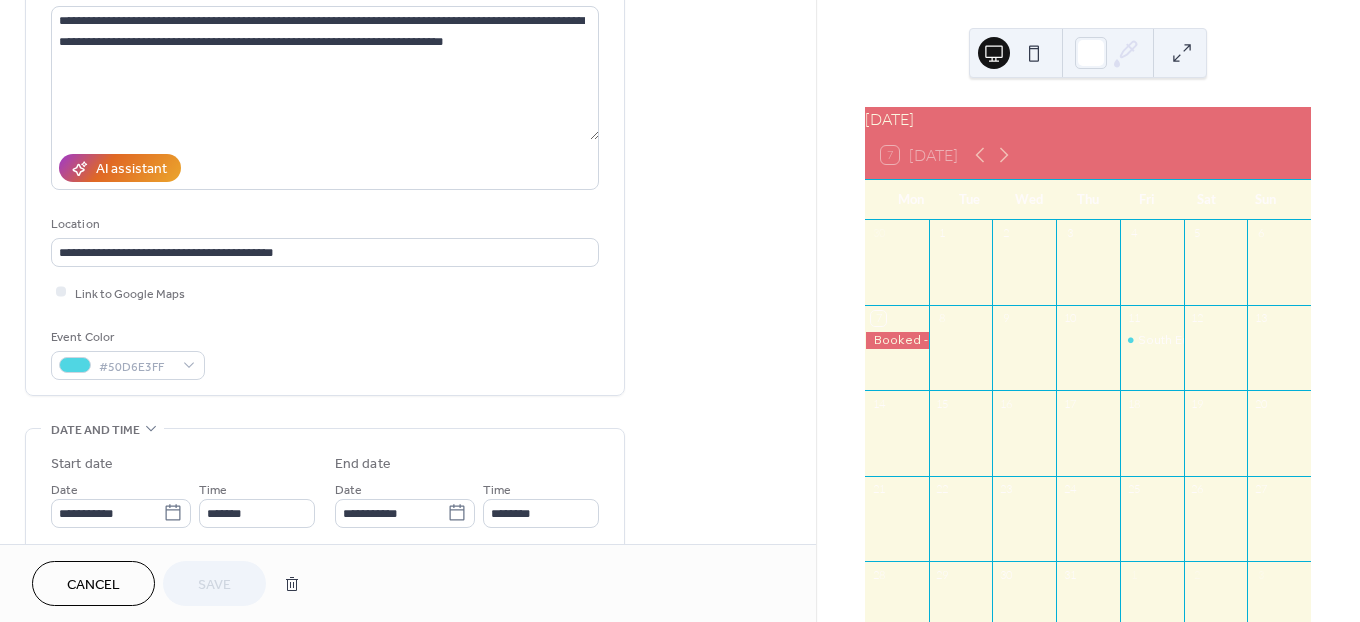 click on "Event Color #50D6E3FF" at bounding box center (325, 353) 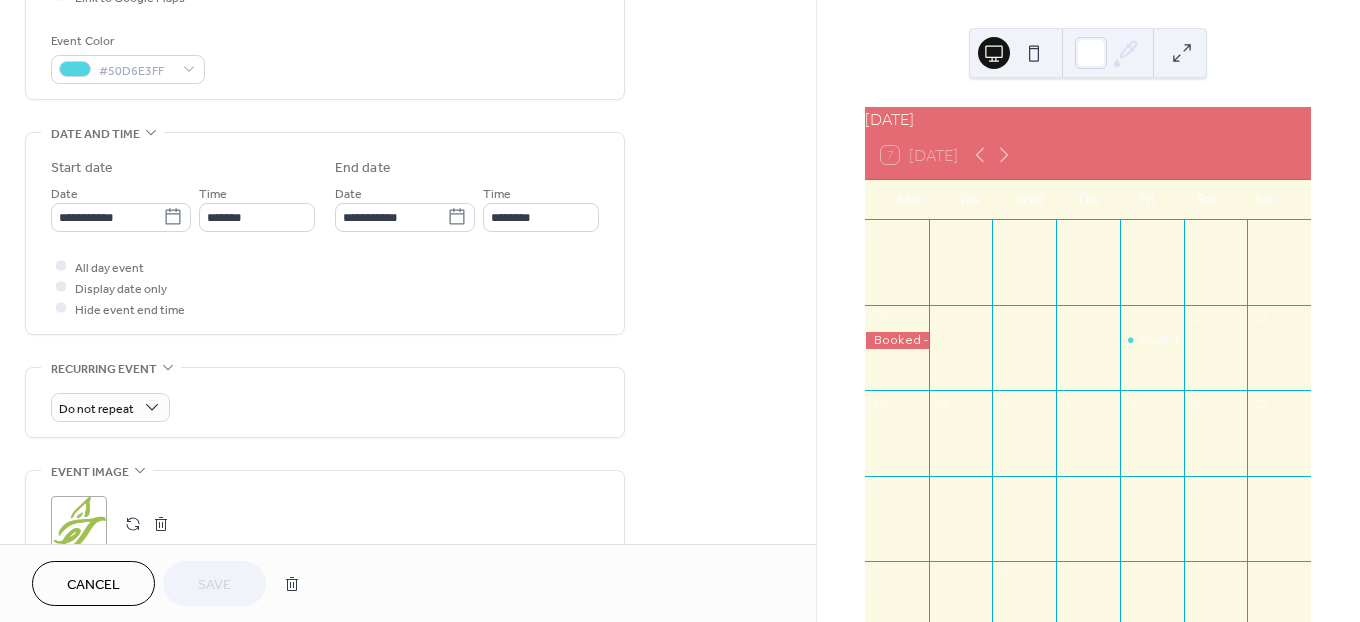 scroll, scrollTop: 451, scrollLeft: 0, axis: vertical 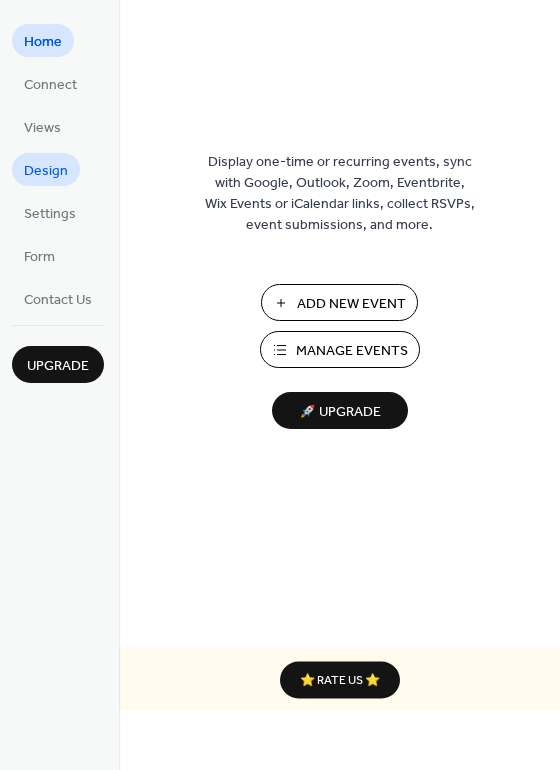 click on "Design" at bounding box center [46, 171] 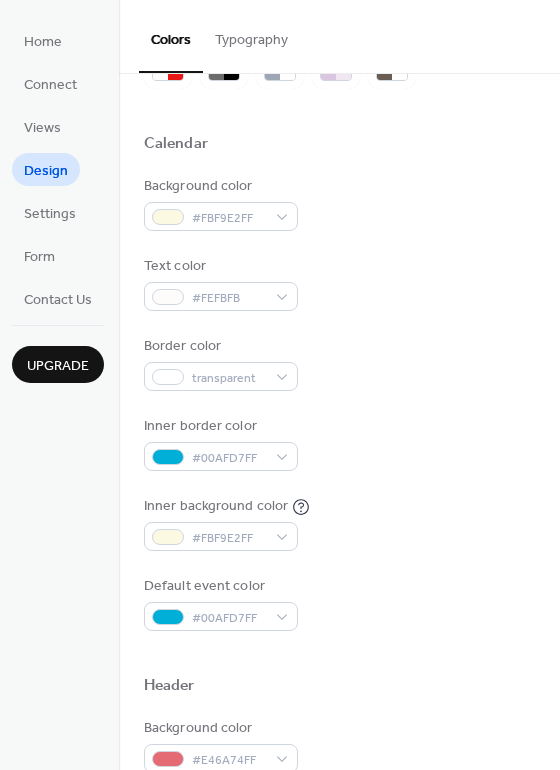 scroll, scrollTop: 111, scrollLeft: 0, axis: vertical 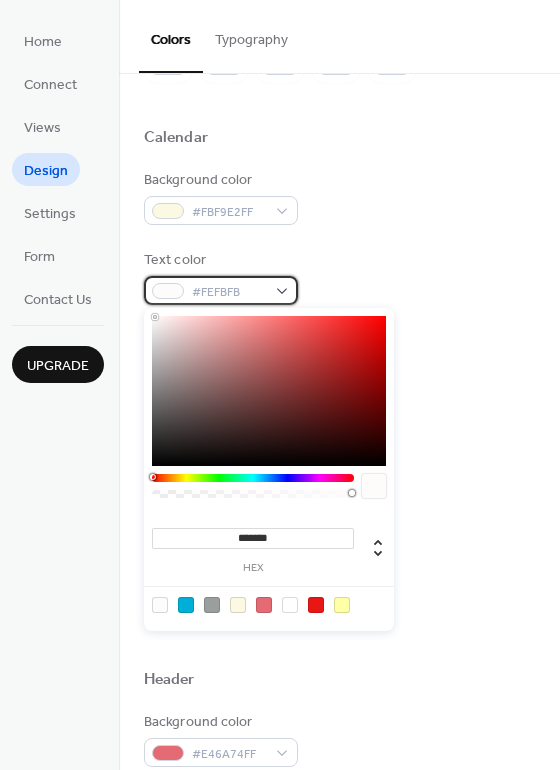 click on "#FEFBFB" at bounding box center [221, 290] 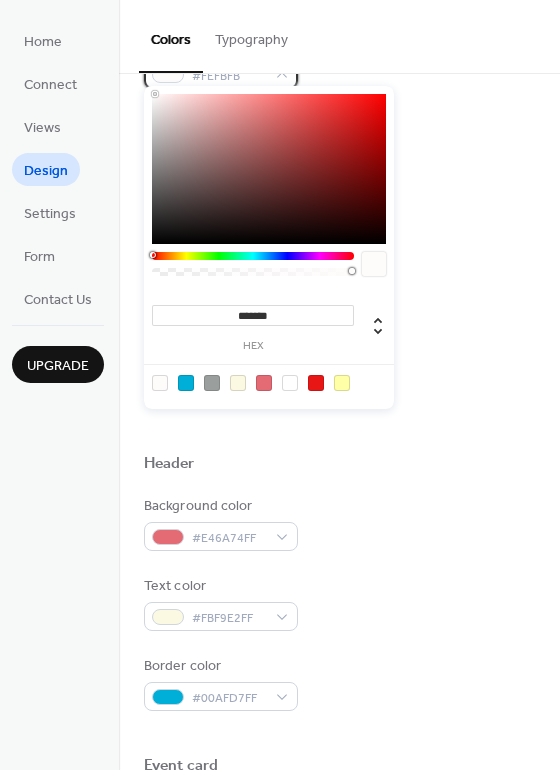 scroll, scrollTop: 333, scrollLeft: 0, axis: vertical 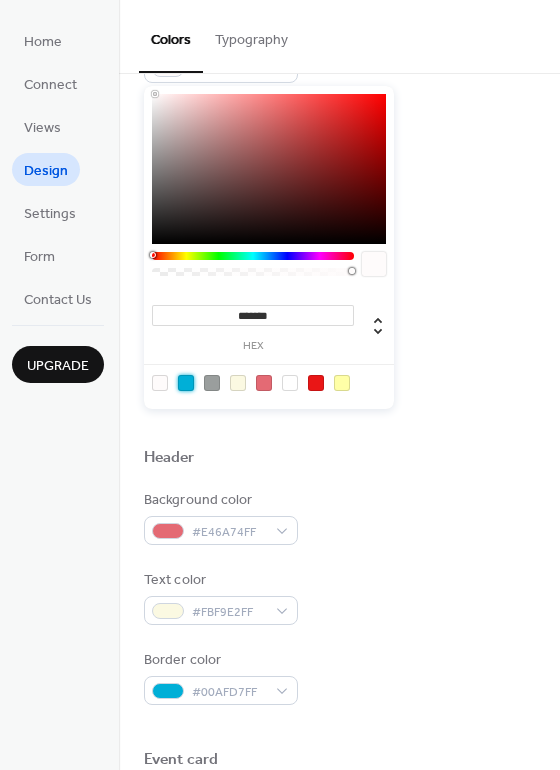 click at bounding box center (186, 383) 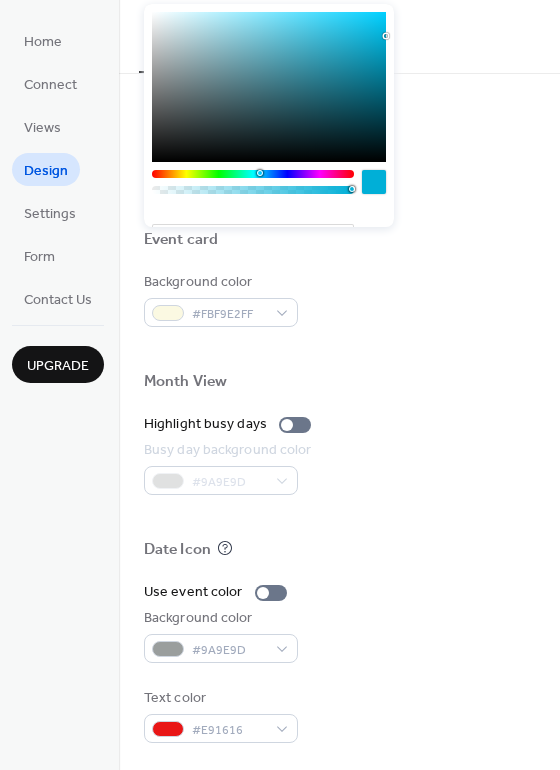 scroll, scrollTop: 855, scrollLeft: 0, axis: vertical 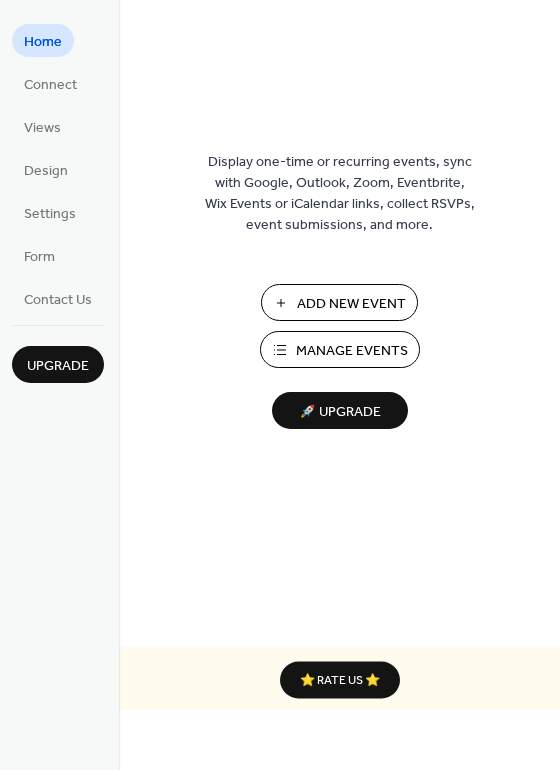 click on "Design" at bounding box center [46, 171] 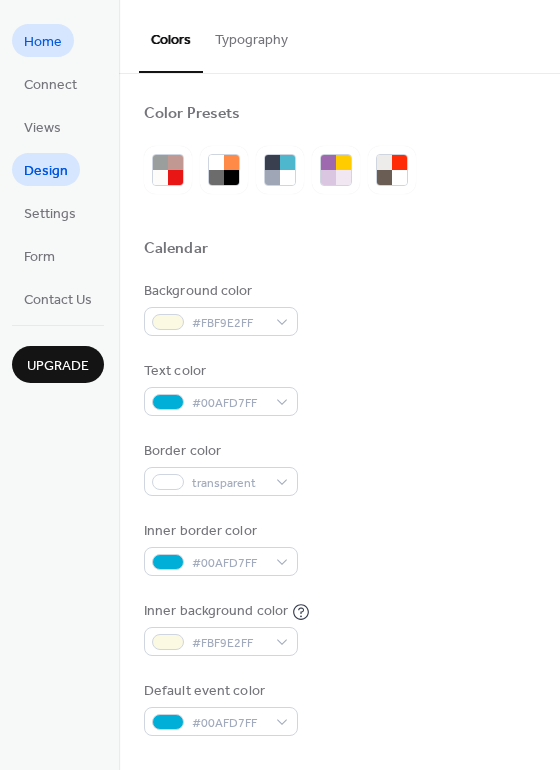click on "Home" at bounding box center [43, 42] 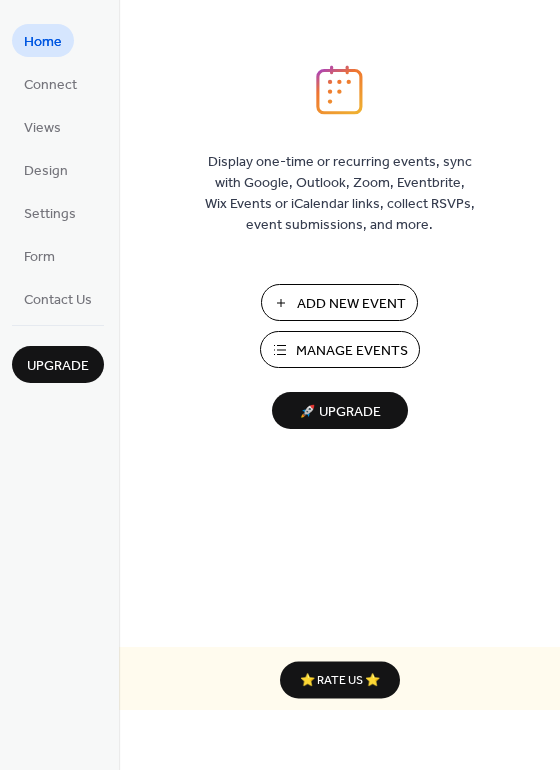 click on "Add New Event" at bounding box center [351, 304] 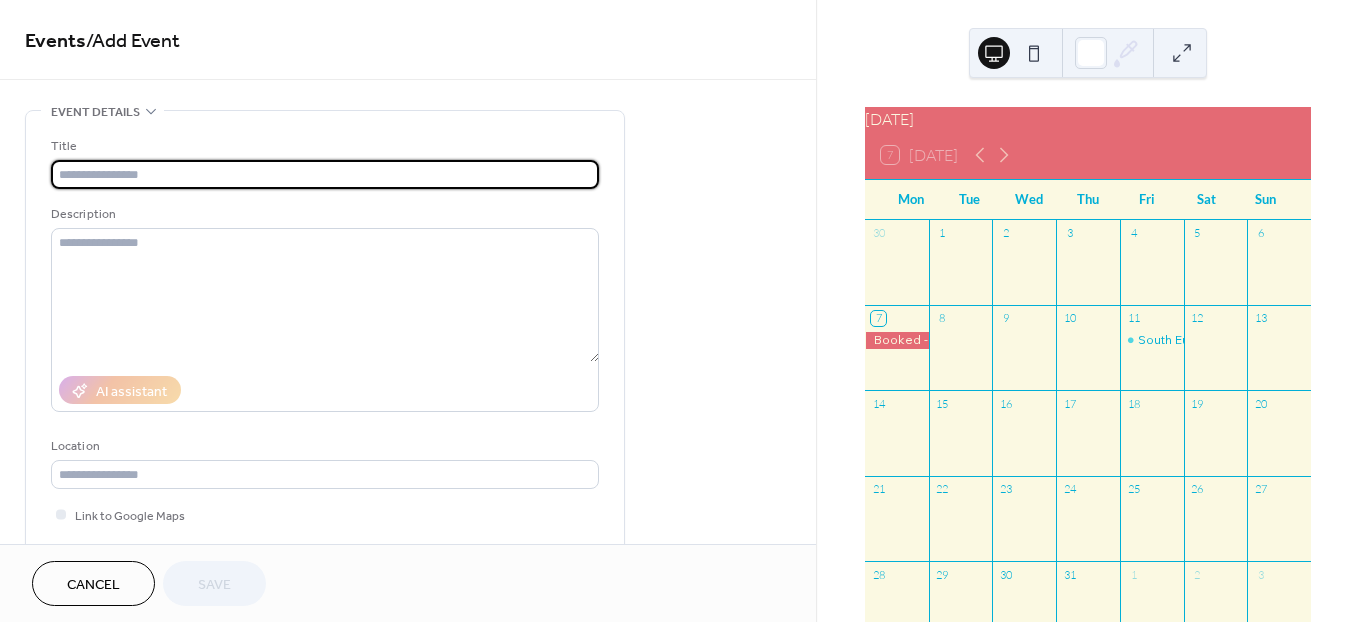 scroll, scrollTop: 0, scrollLeft: 0, axis: both 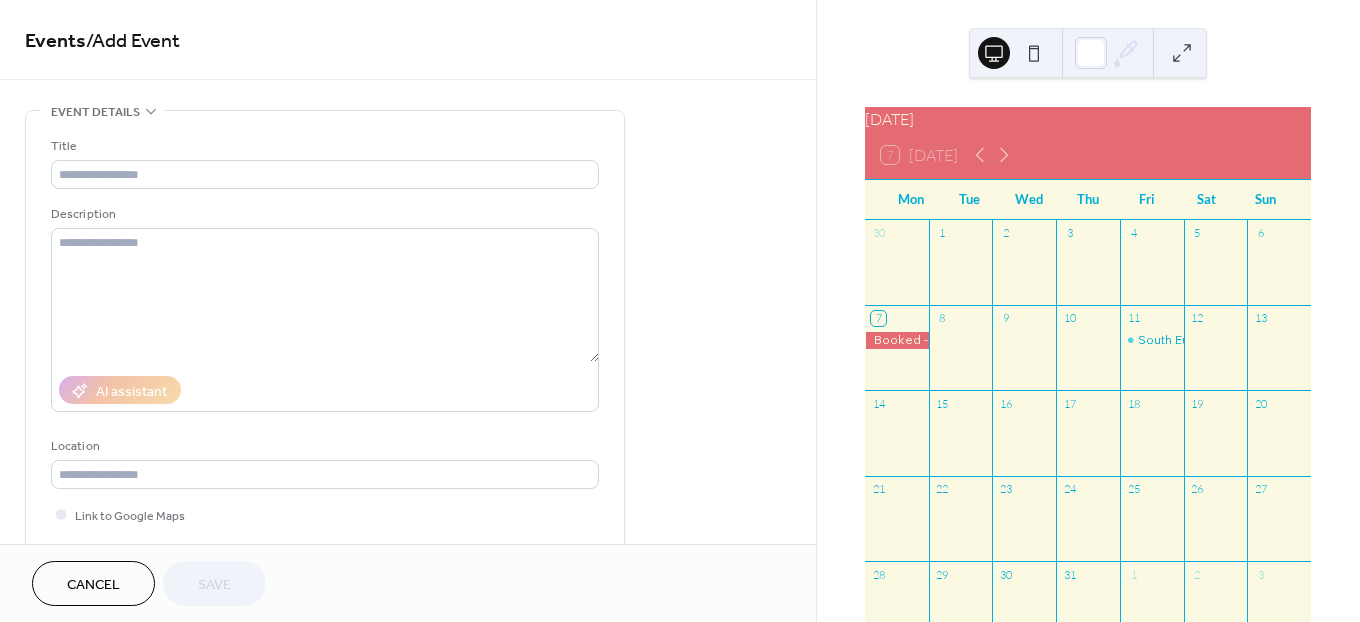 click on "Cancel" at bounding box center (93, 585) 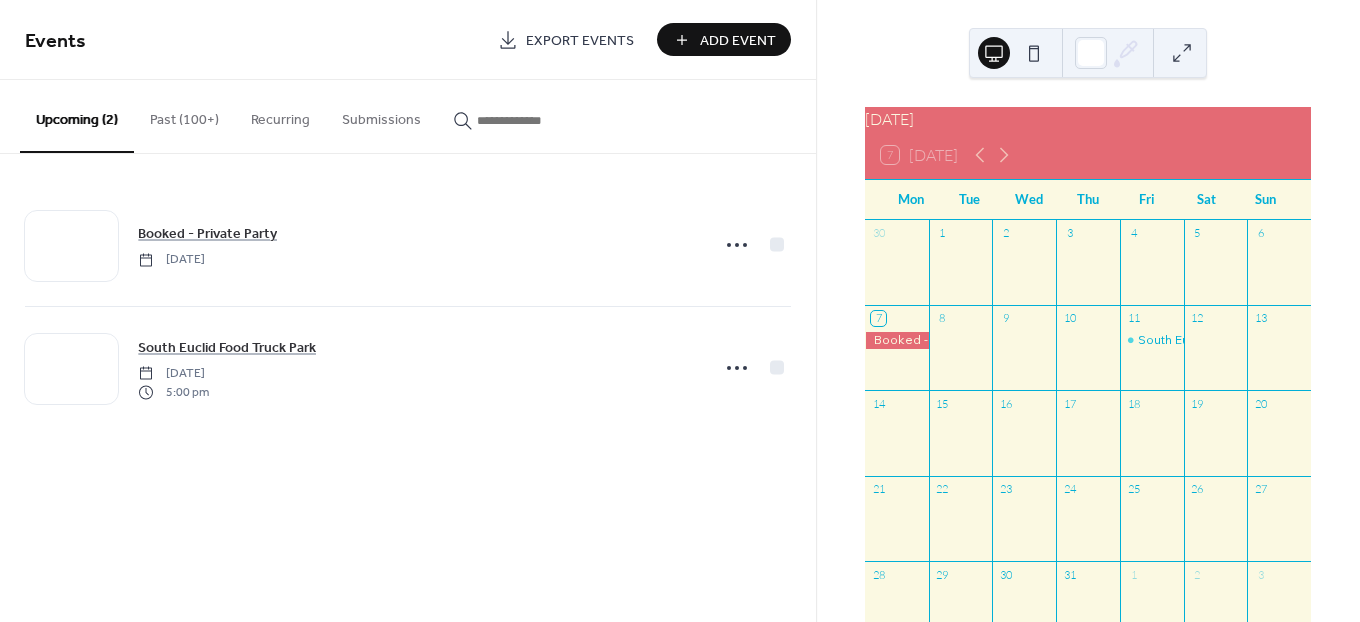 click at bounding box center [527, 120] 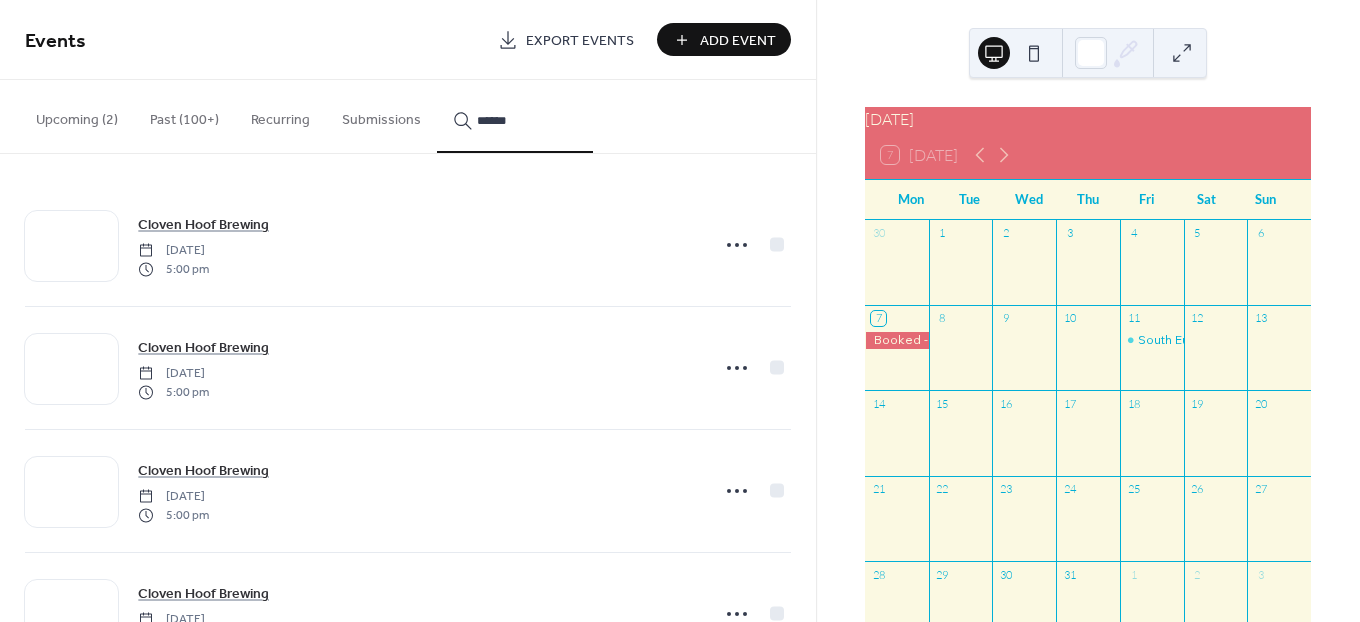 type on "******" 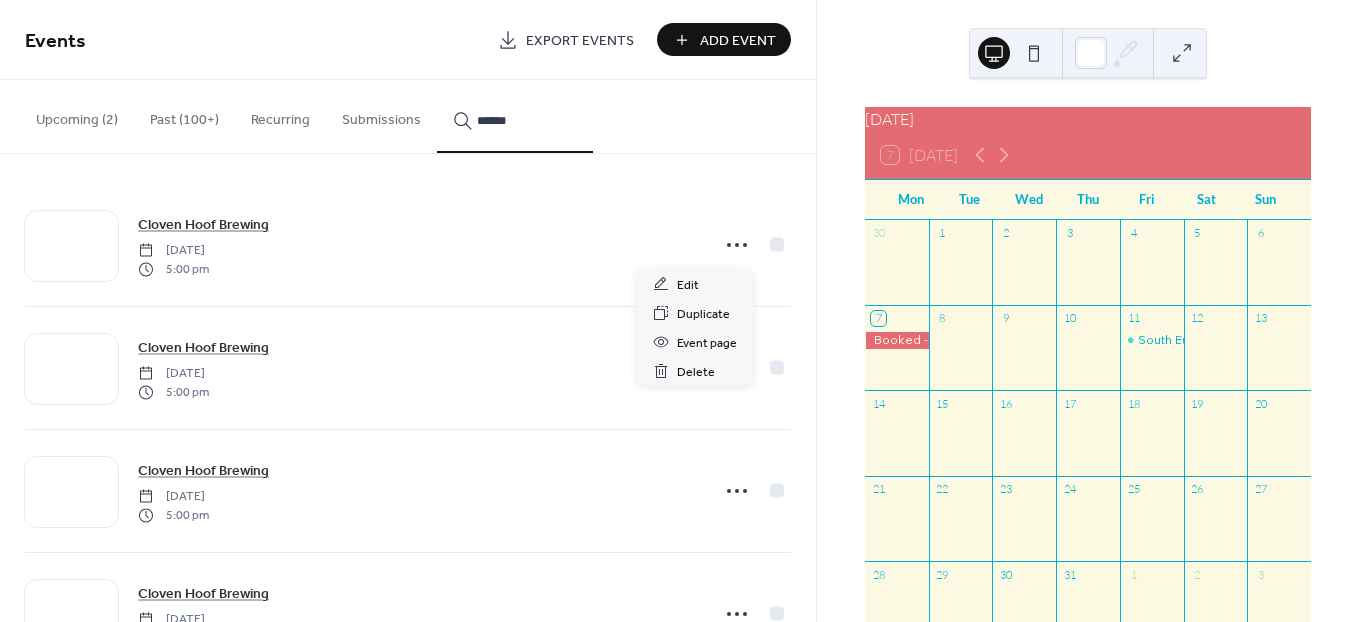 click 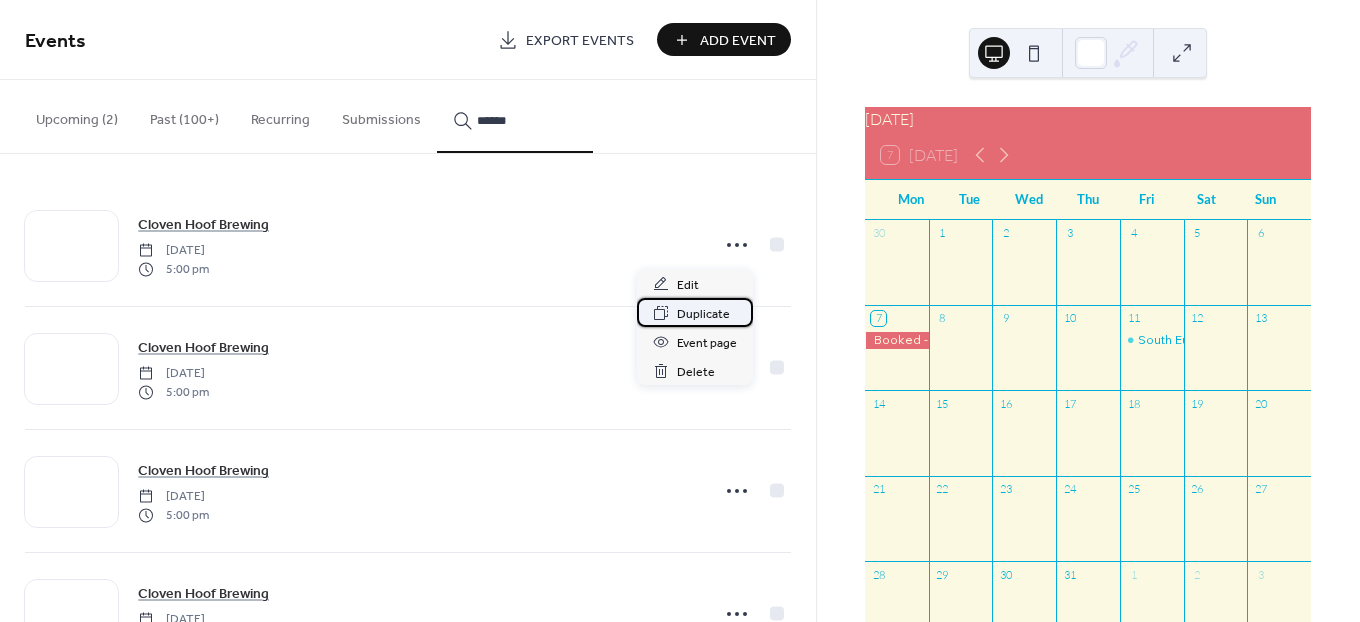 click on "Duplicate" at bounding box center [703, 314] 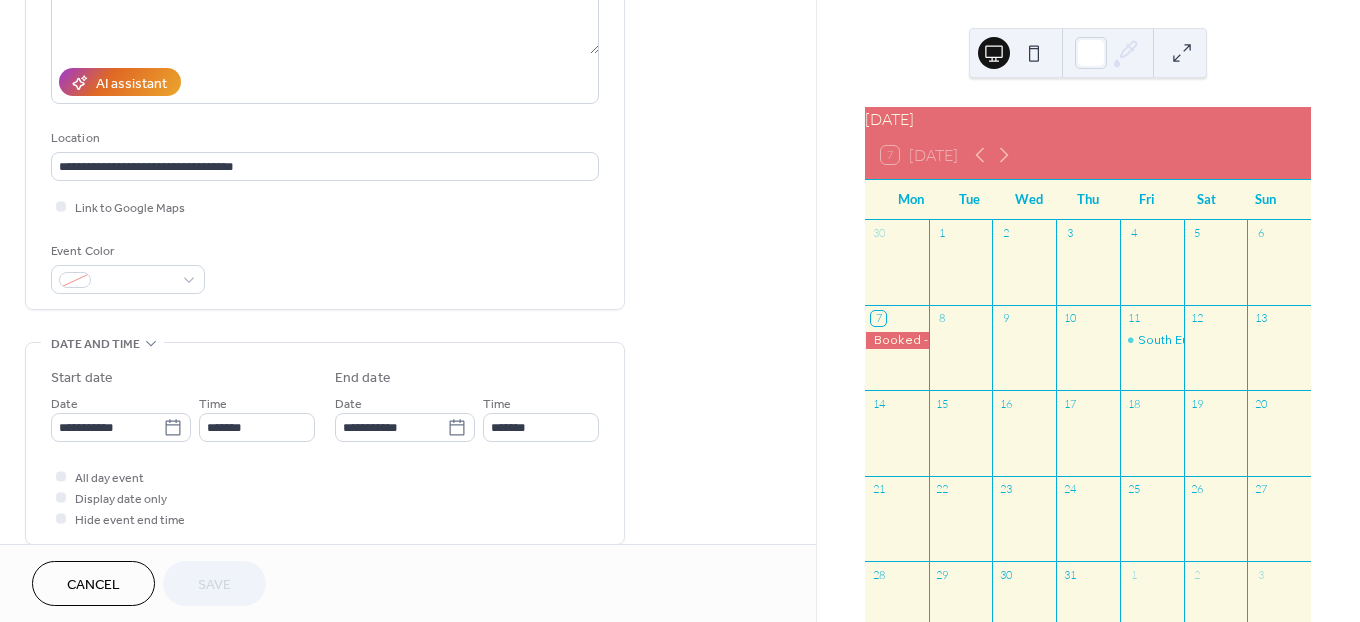 scroll, scrollTop: 333, scrollLeft: 0, axis: vertical 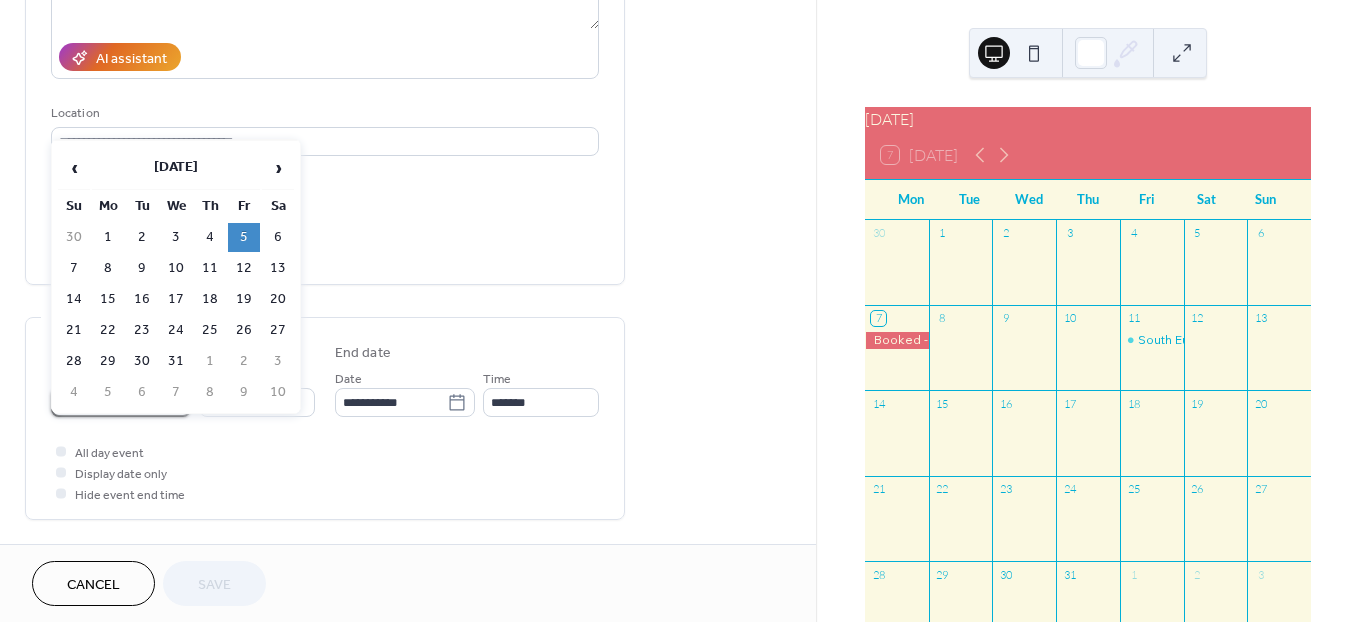 click on "**********" at bounding box center [680, 311] 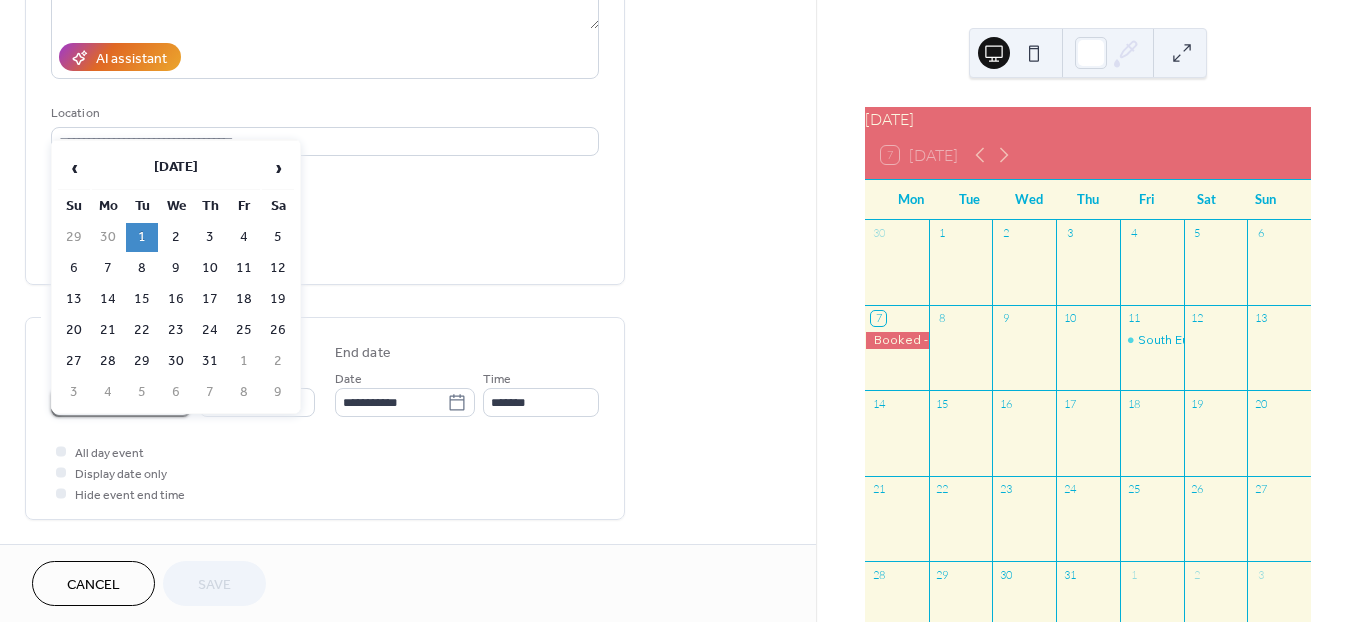 type on "*" 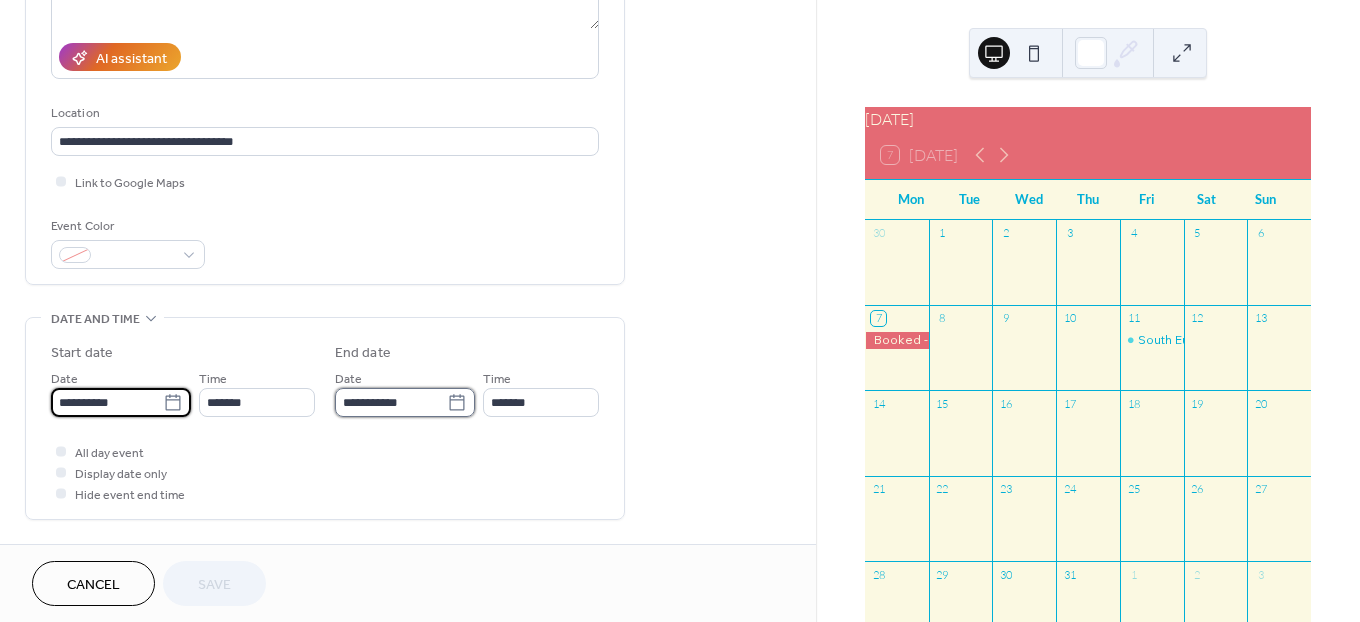 type on "**********" 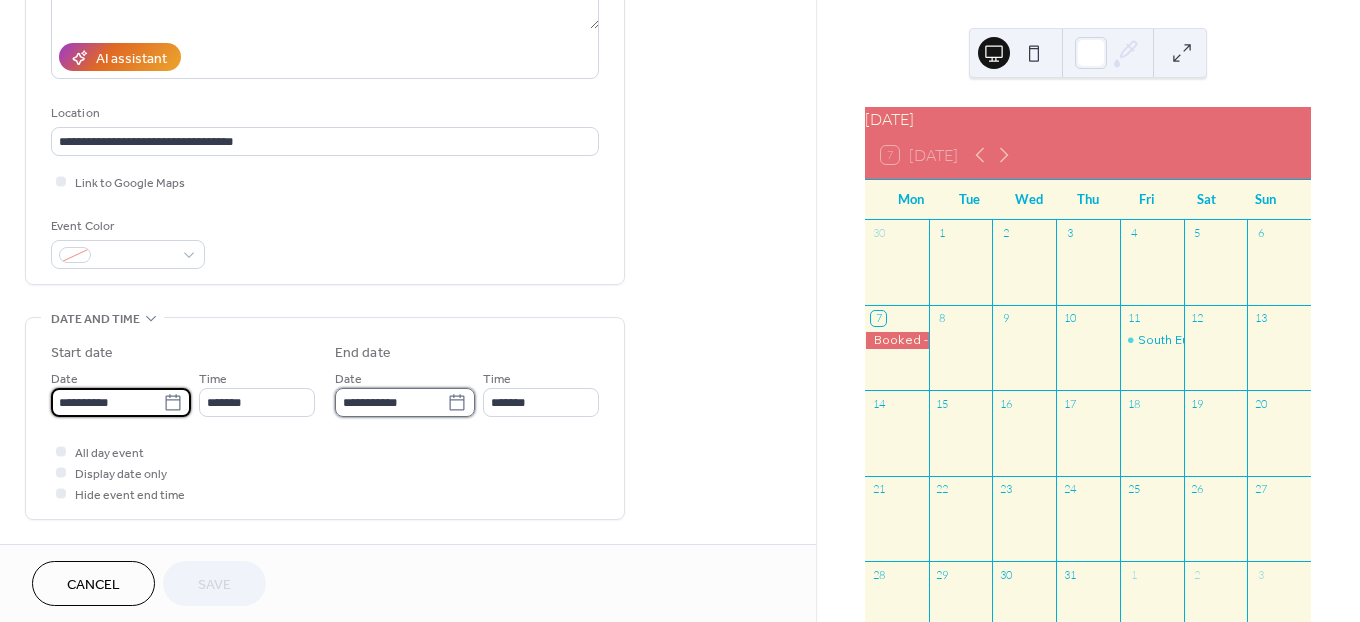 type on "**********" 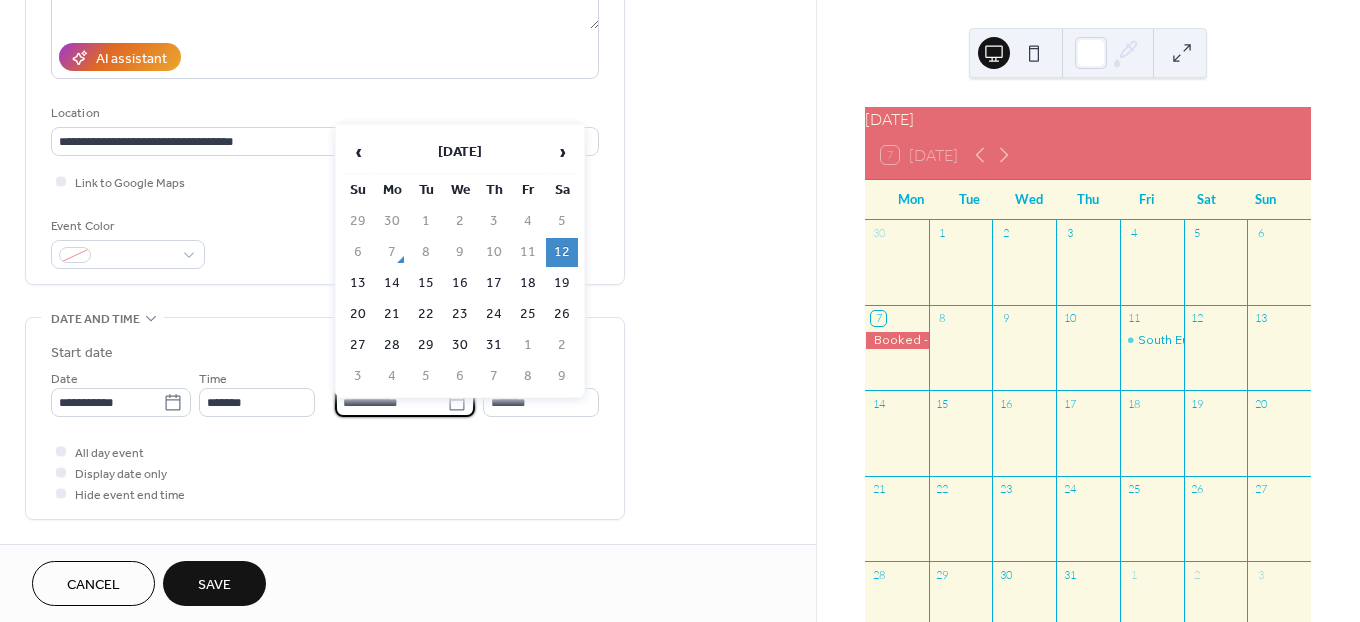 click on "**********" at bounding box center (391, 402) 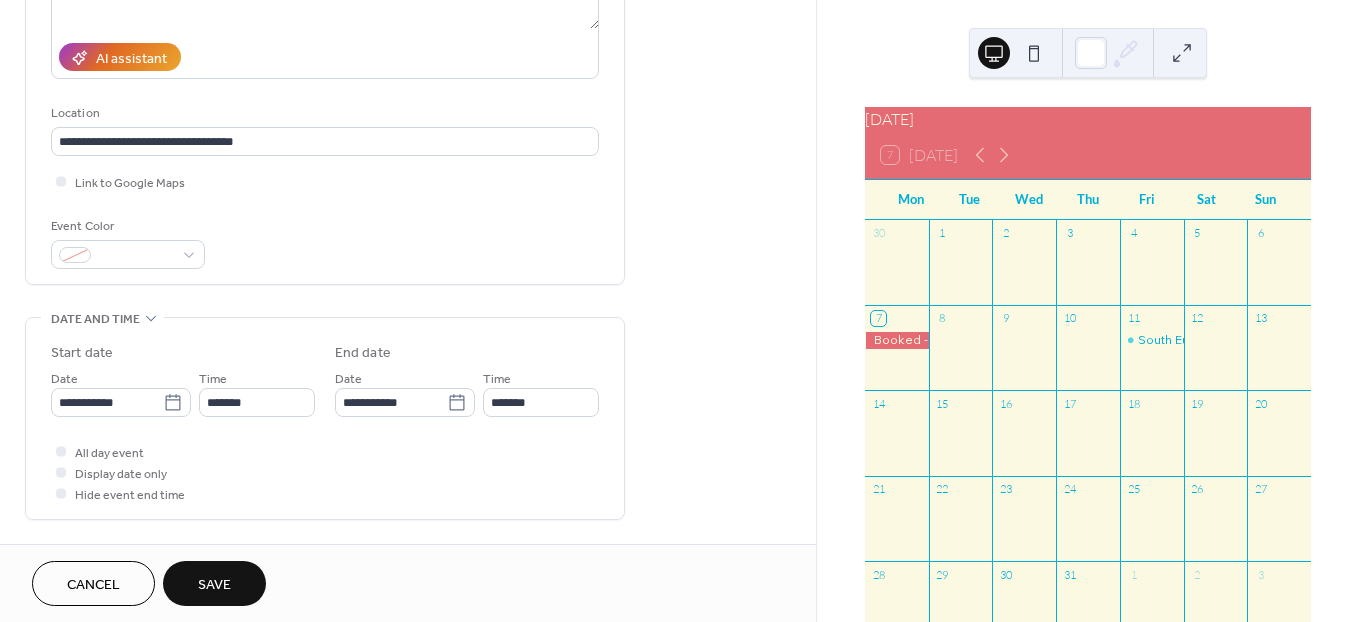 click on "Save" at bounding box center [214, 585] 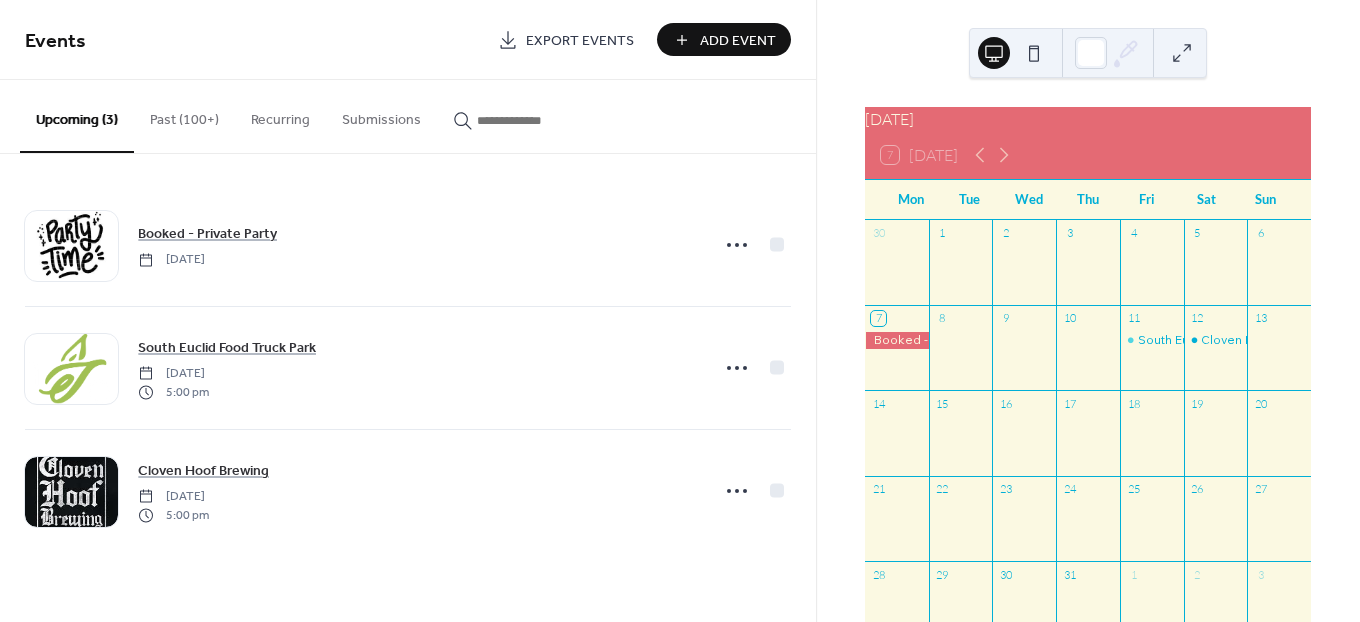 click on "Add Event" at bounding box center (738, 41) 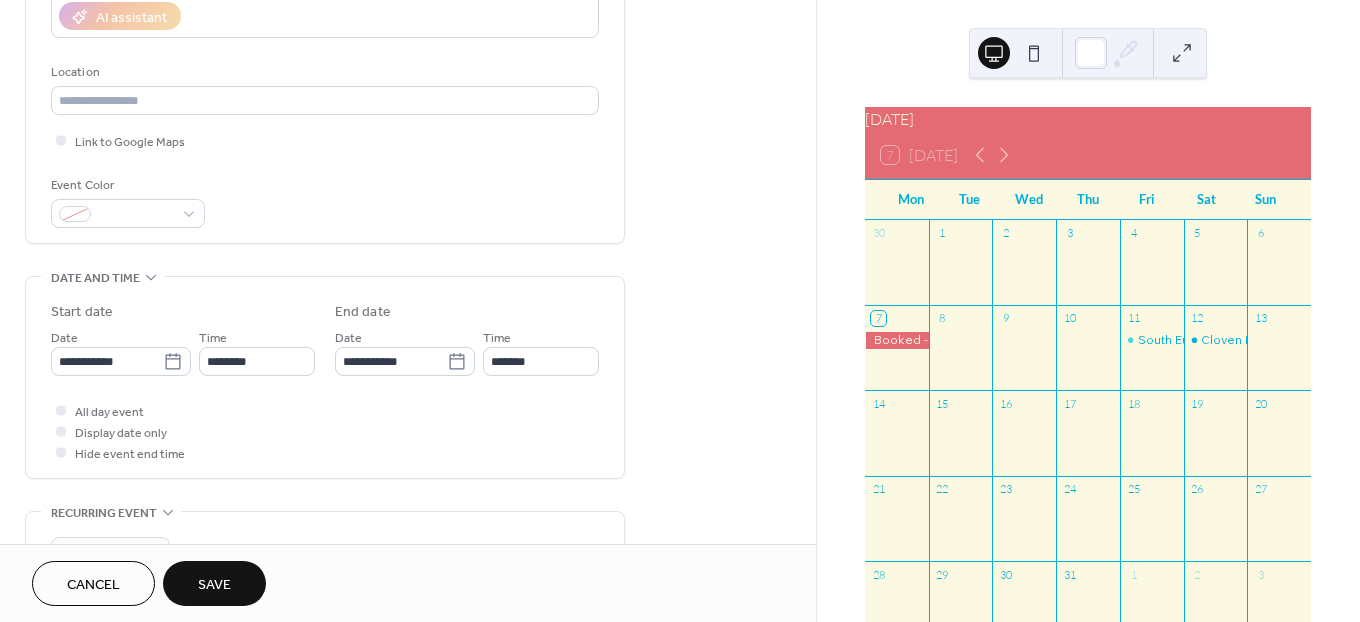 scroll, scrollTop: 444, scrollLeft: 0, axis: vertical 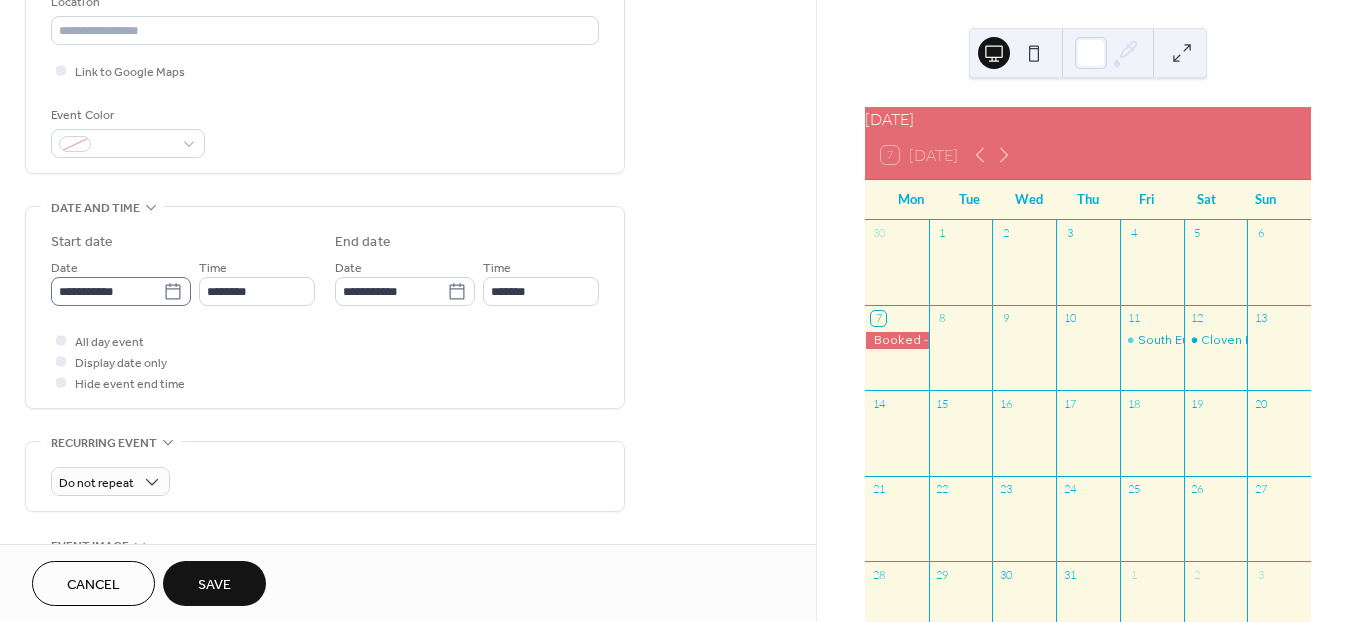 type on "**********" 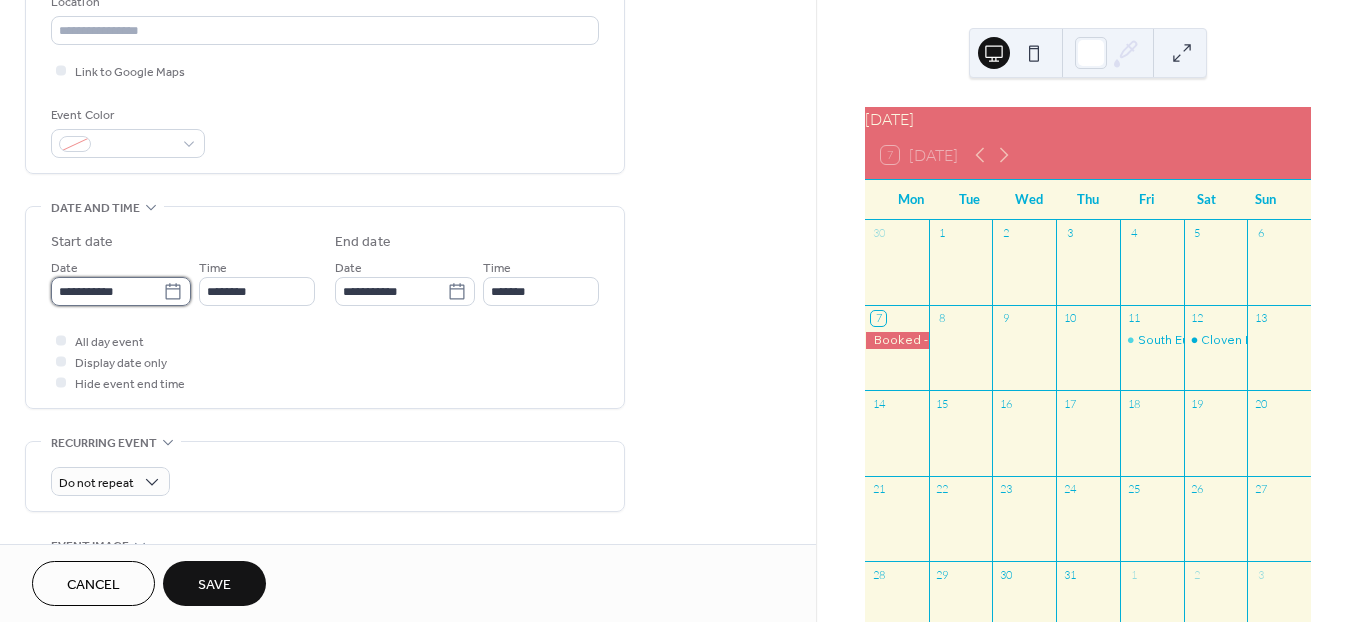 click on "**********" at bounding box center [107, 291] 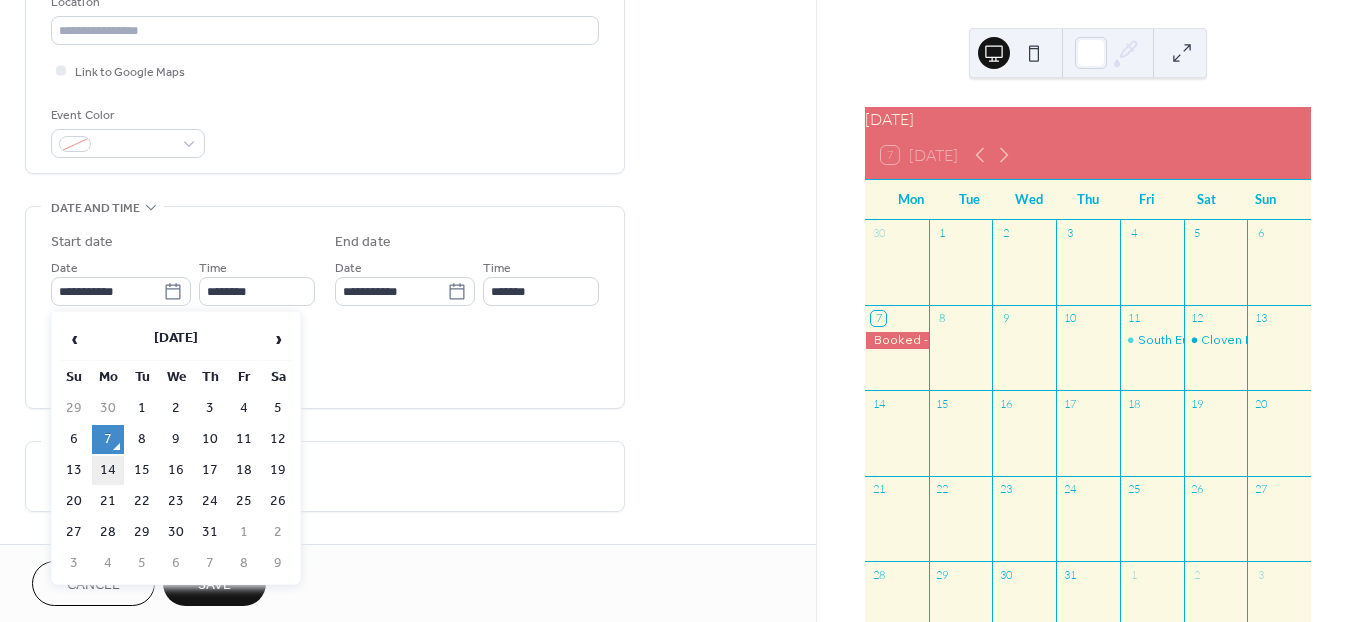 click on "14" at bounding box center [108, 470] 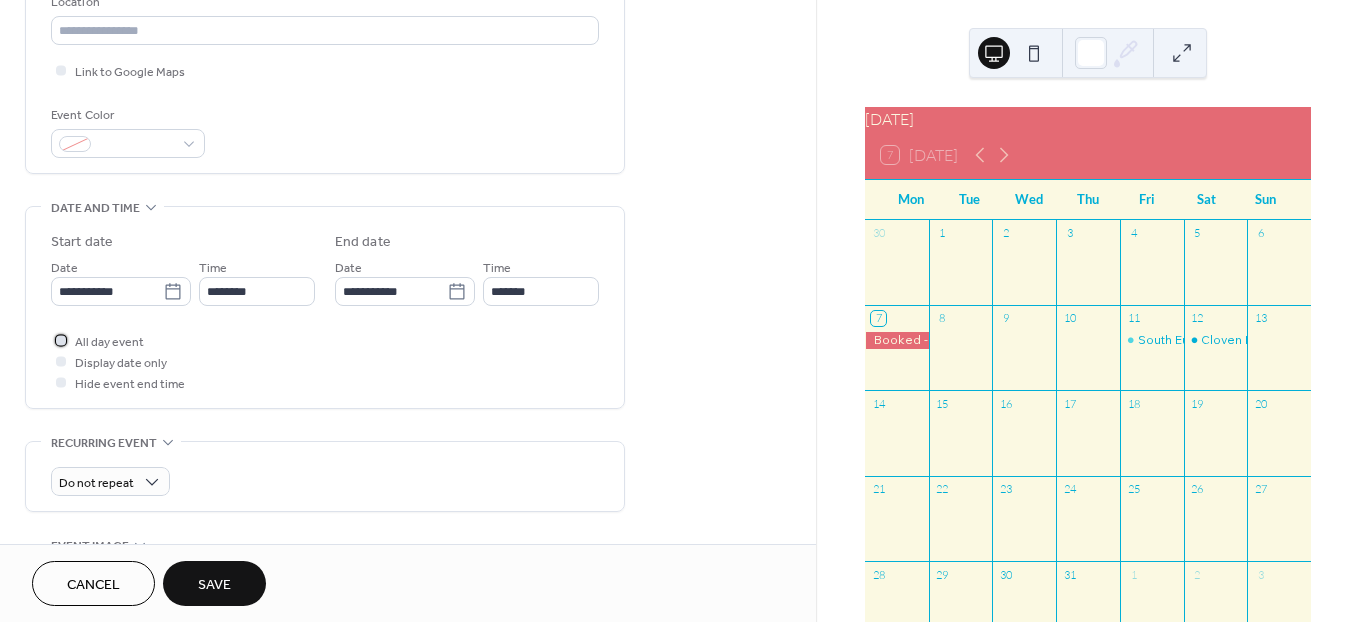 click on "All day event" at bounding box center (109, 342) 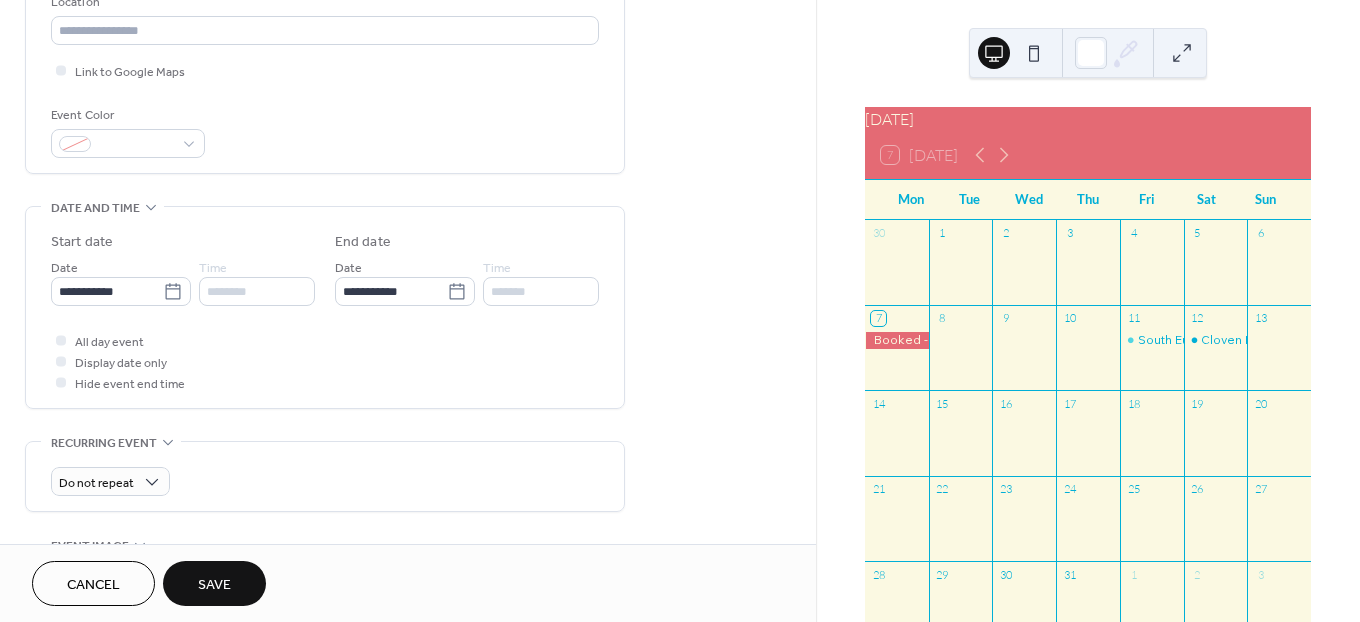 click on "Save" at bounding box center [214, 585] 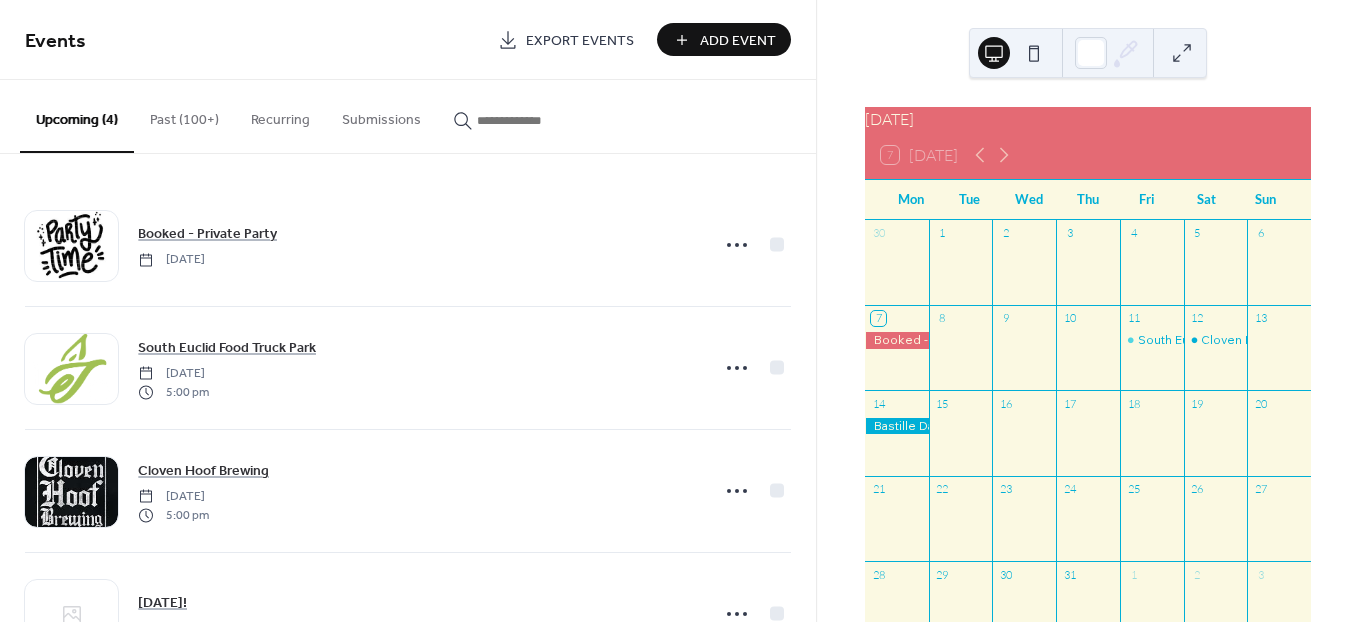click on "Add Event" at bounding box center [738, 41] 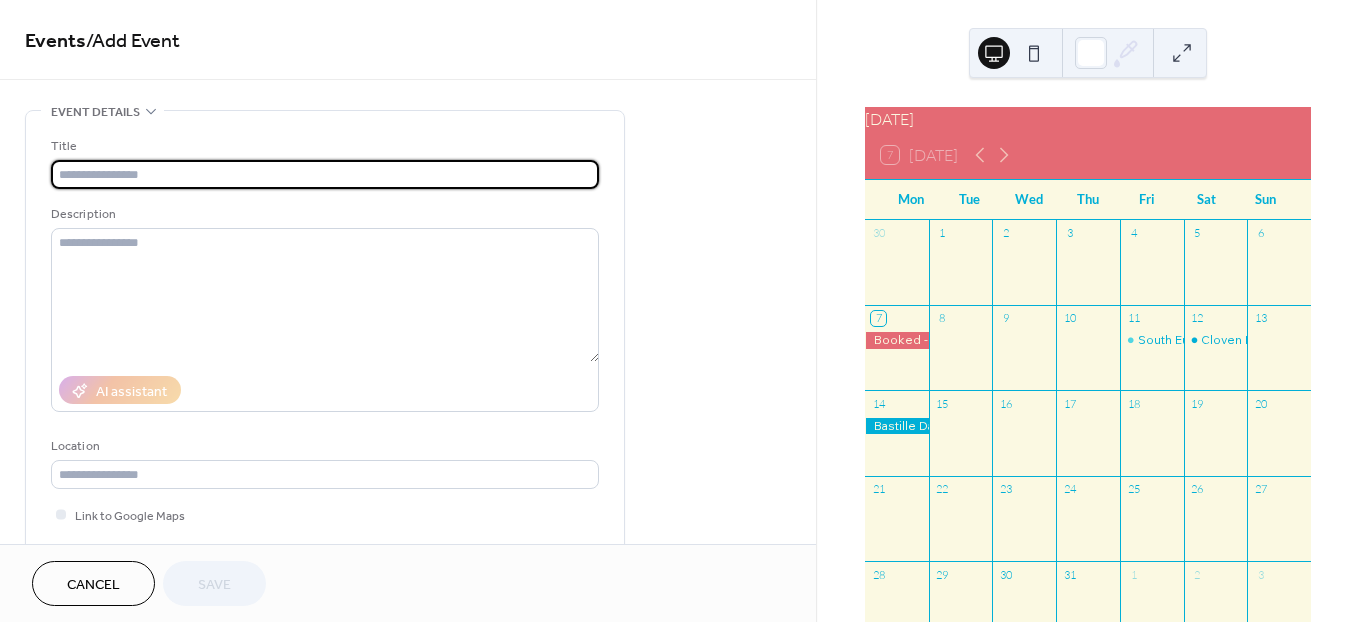 click on "Cancel" at bounding box center (93, 585) 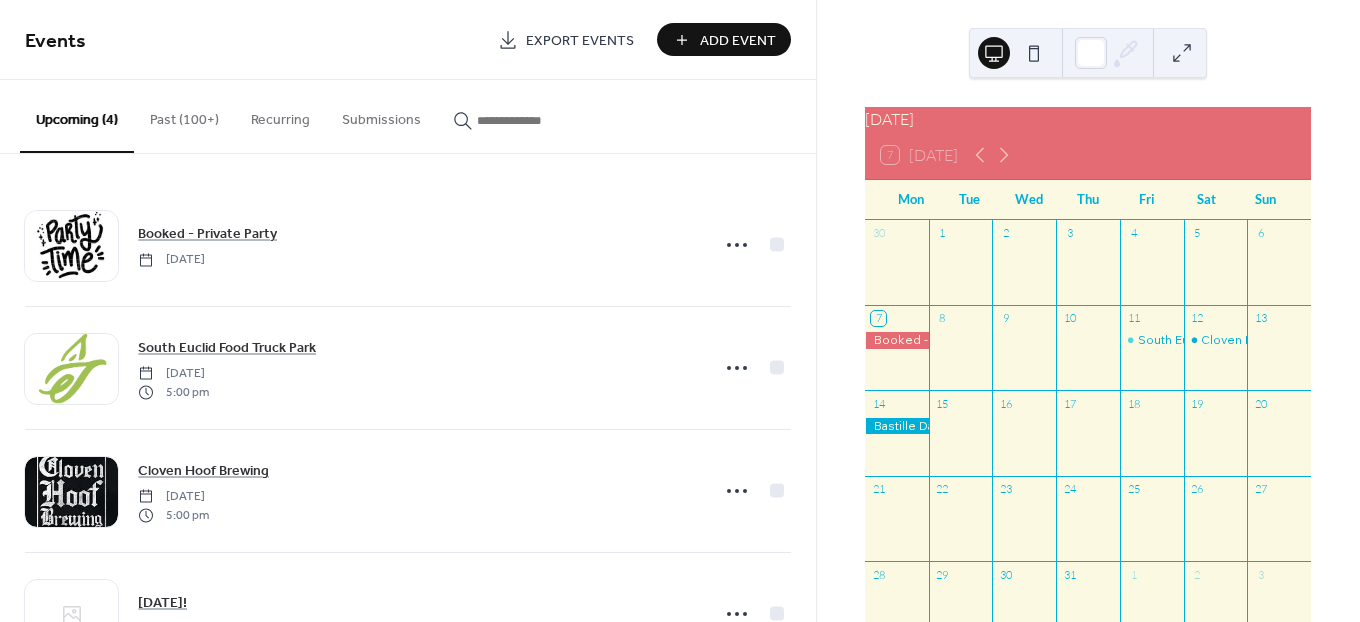 click at bounding box center (515, 115) 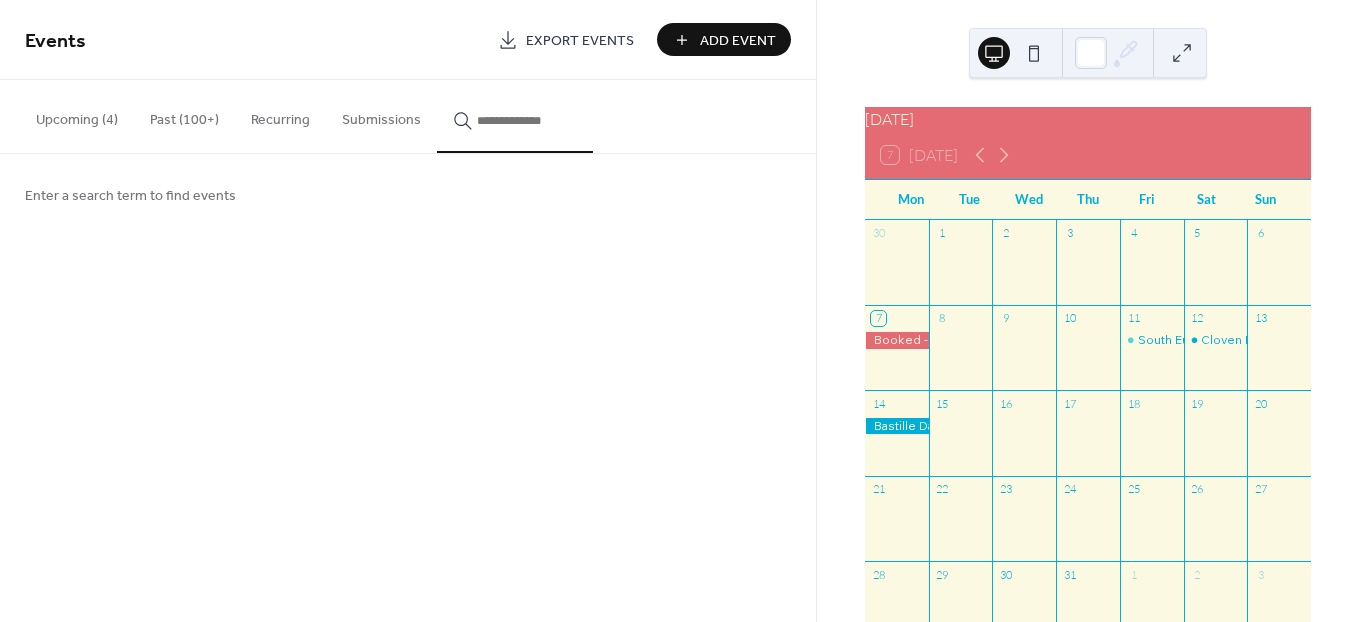 click at bounding box center (527, 120) 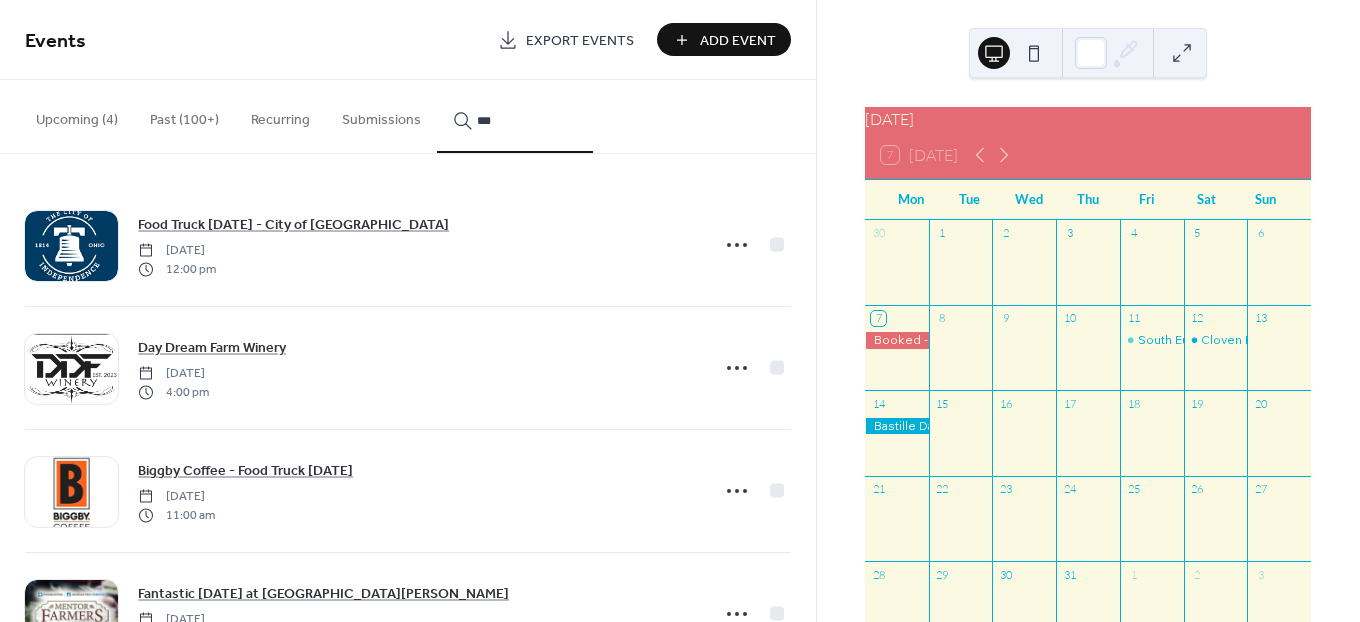 type on "***" 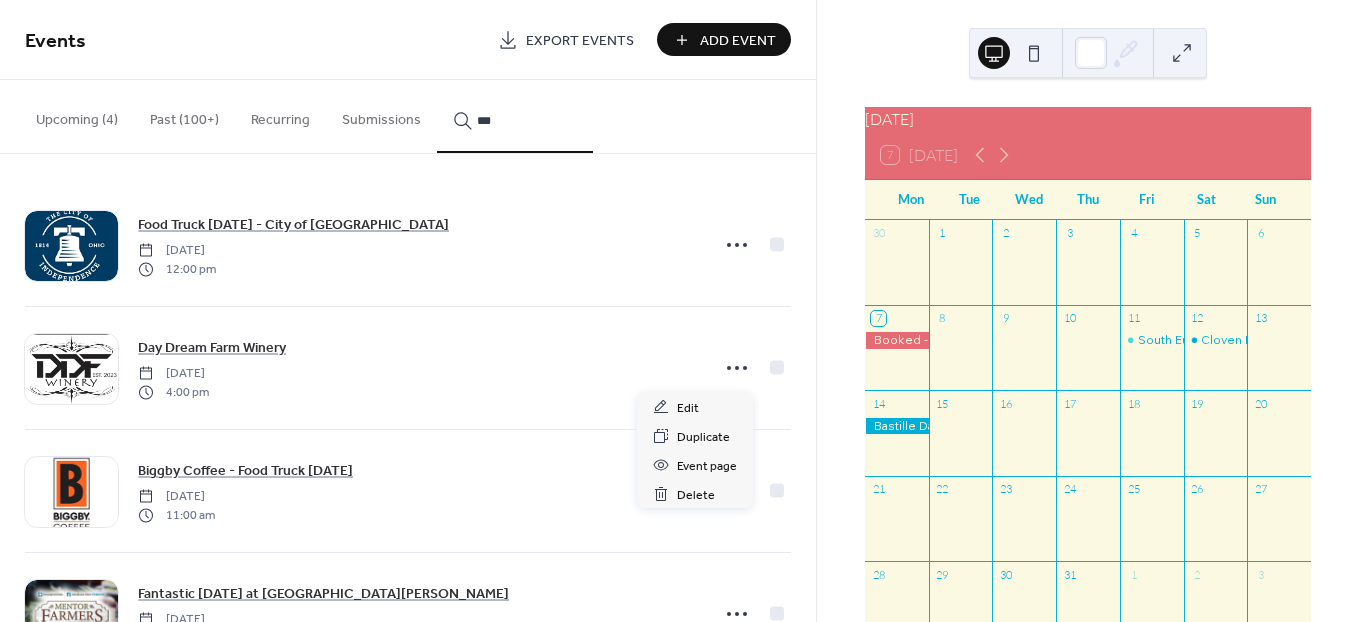 click 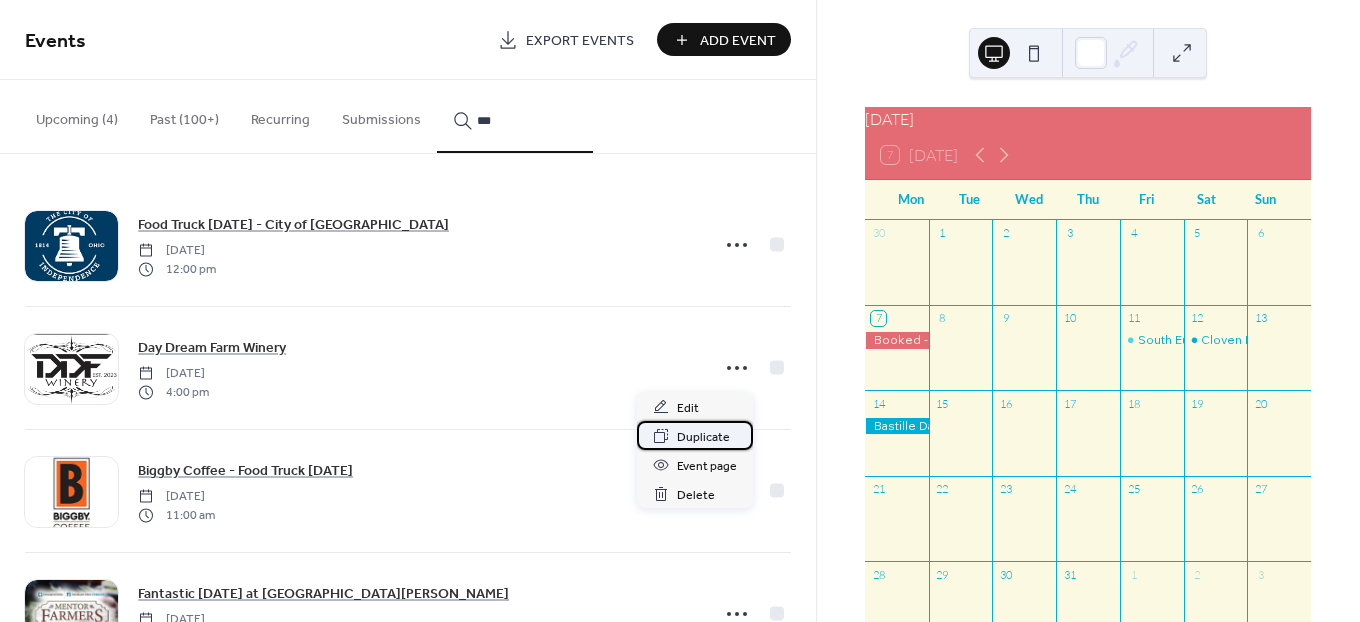 click on "Duplicate" at bounding box center (703, 437) 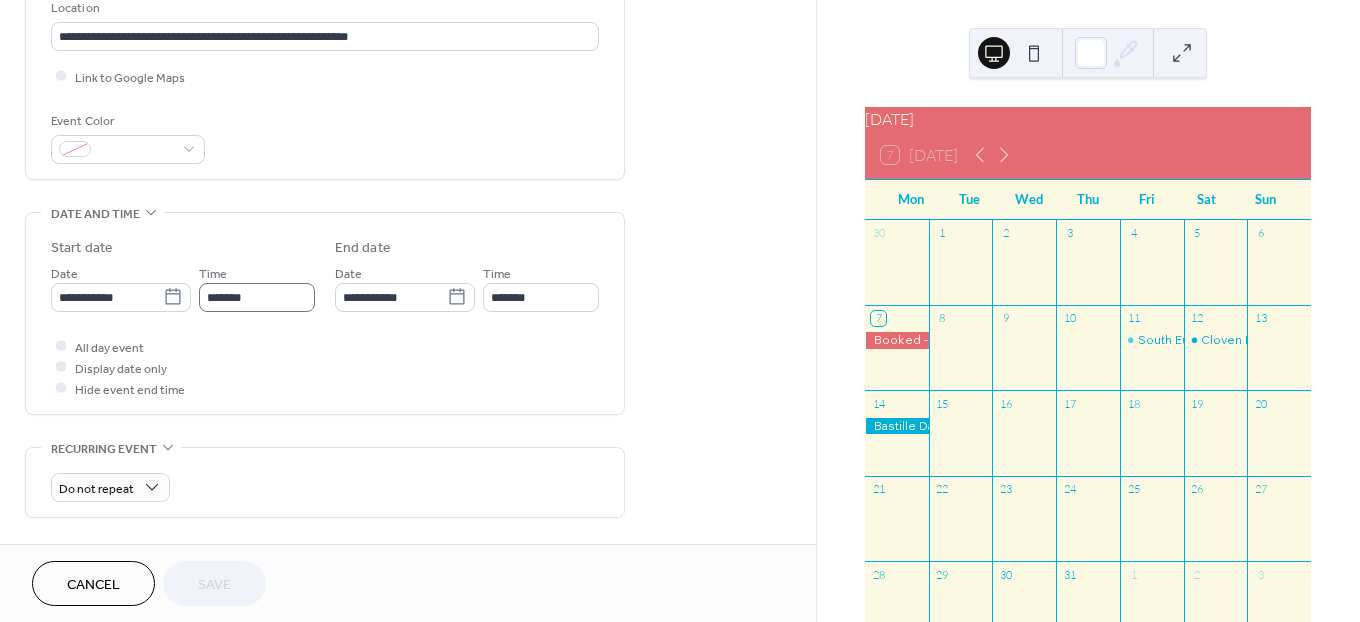 scroll, scrollTop: 444, scrollLeft: 0, axis: vertical 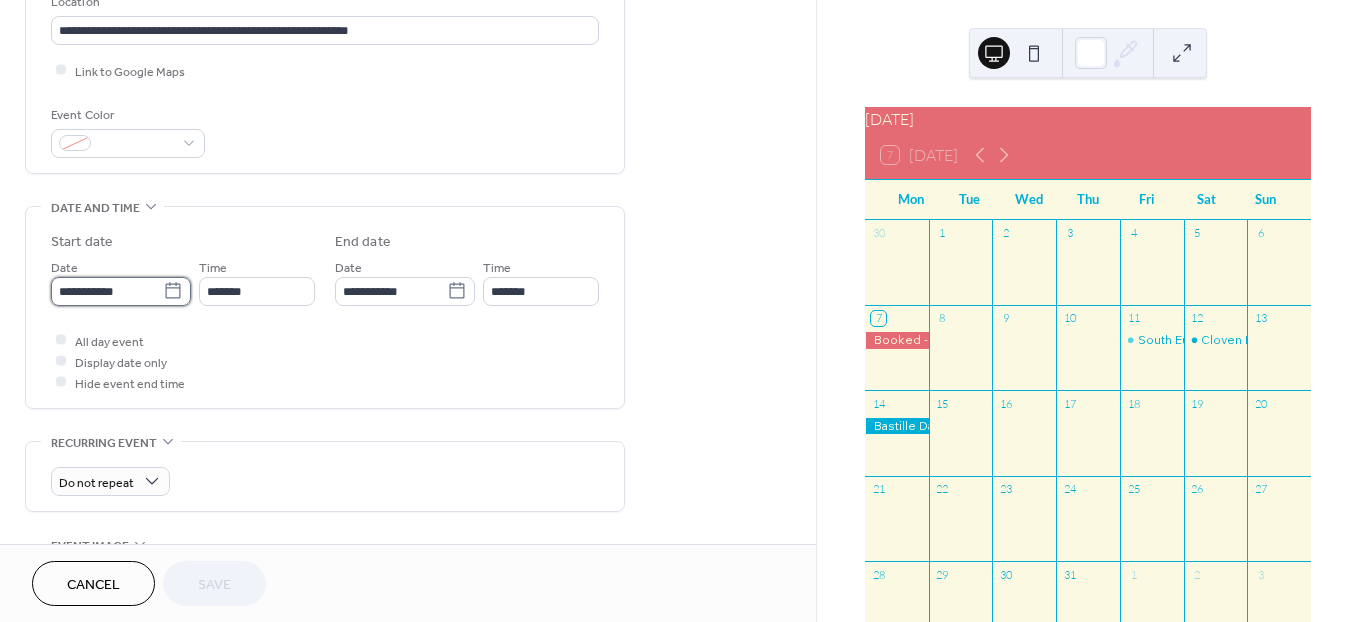 click on "**********" at bounding box center (107, 291) 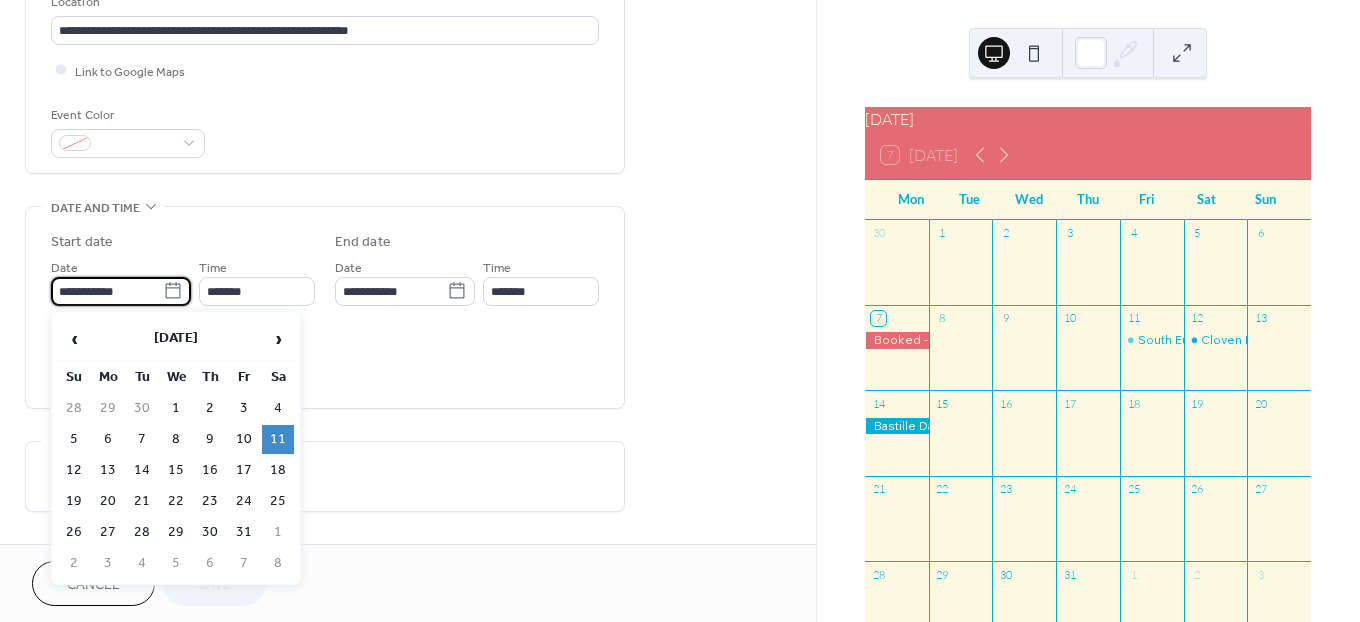 drag, startPoint x: 147, startPoint y: 290, endPoint x: -2, endPoint y: 290, distance: 149 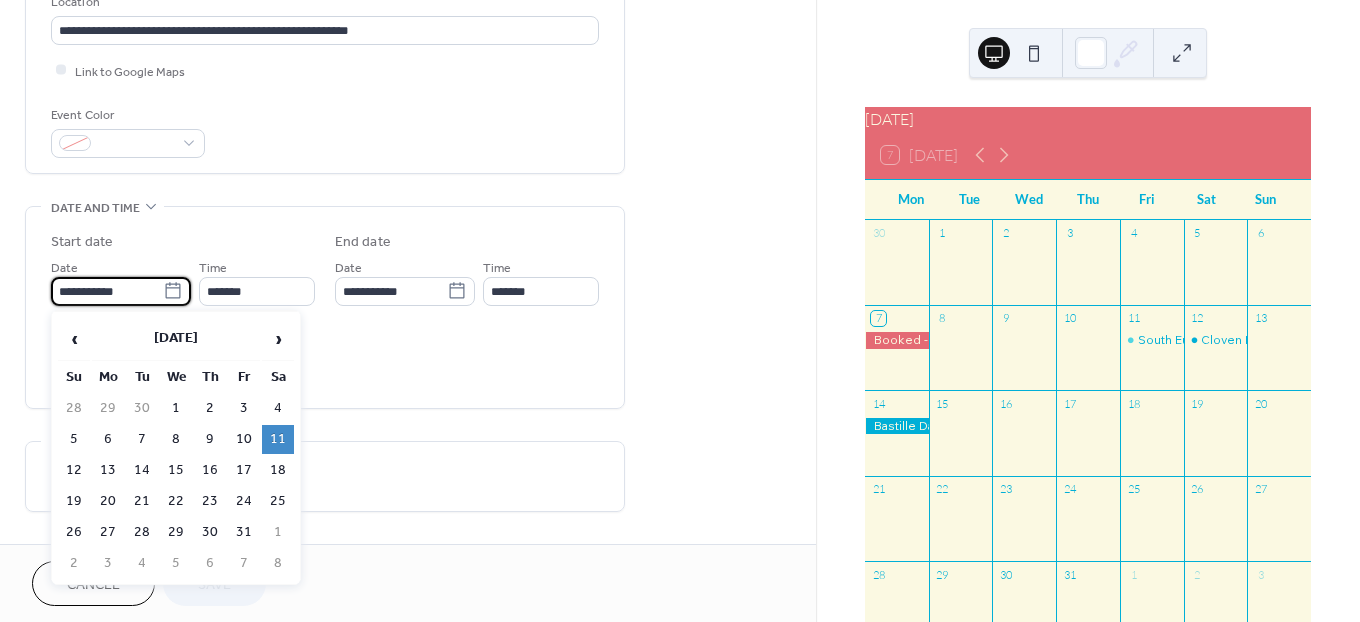 click on "**********" at bounding box center (680, 311) 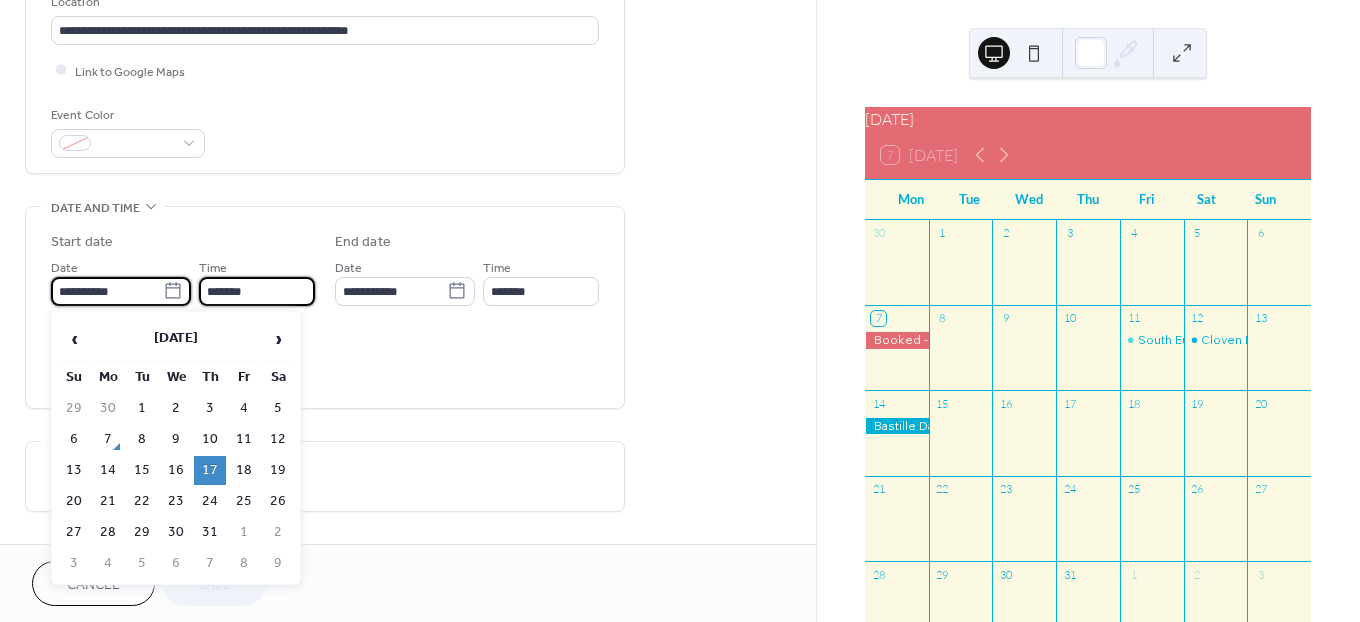type on "**********" 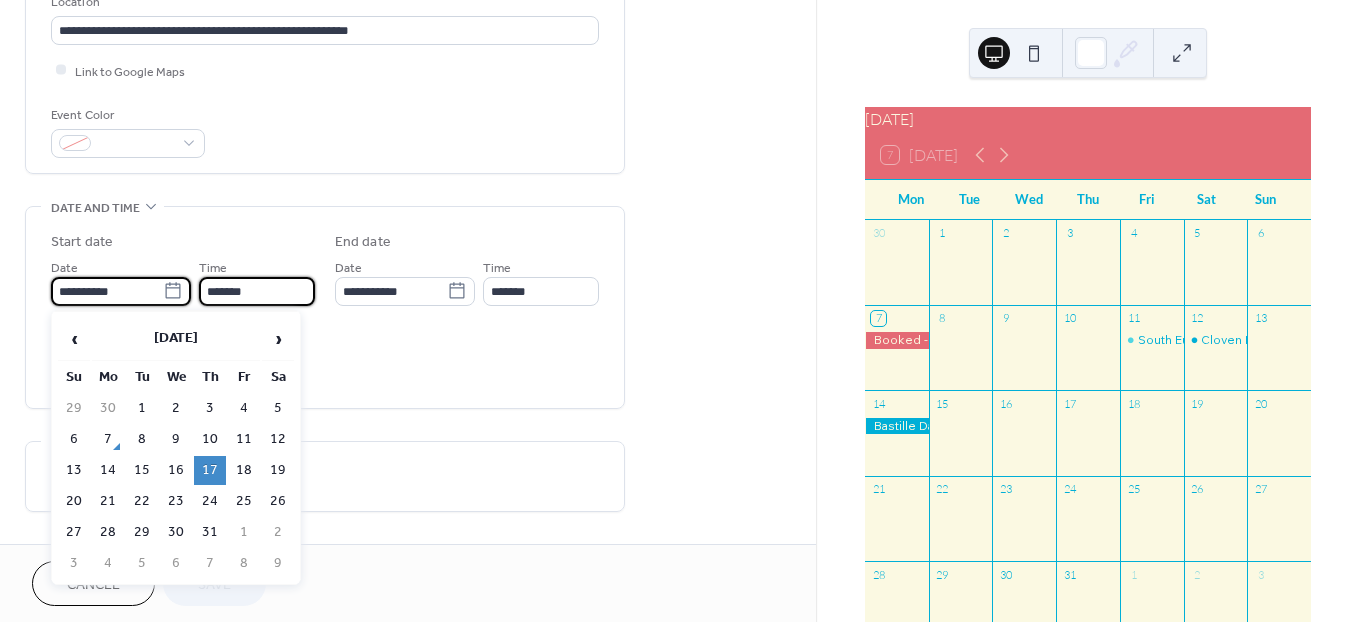type on "**********" 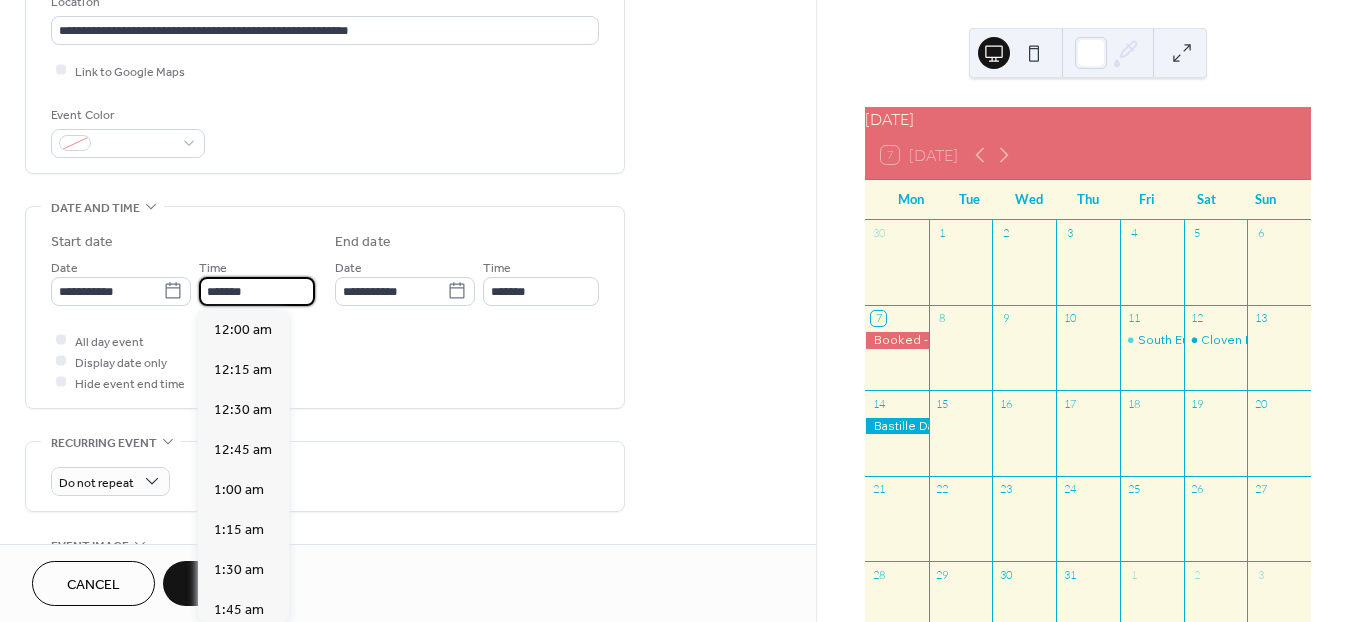 scroll, scrollTop: 2580, scrollLeft: 0, axis: vertical 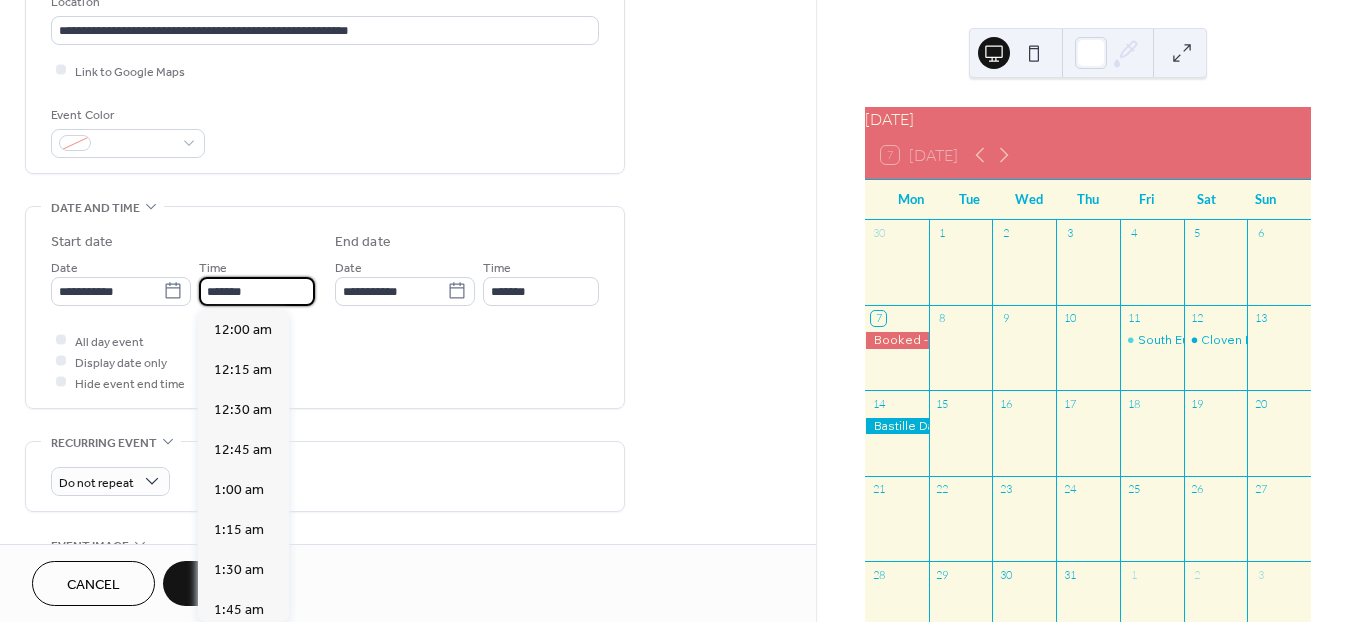 click on "*******" at bounding box center (257, 291) 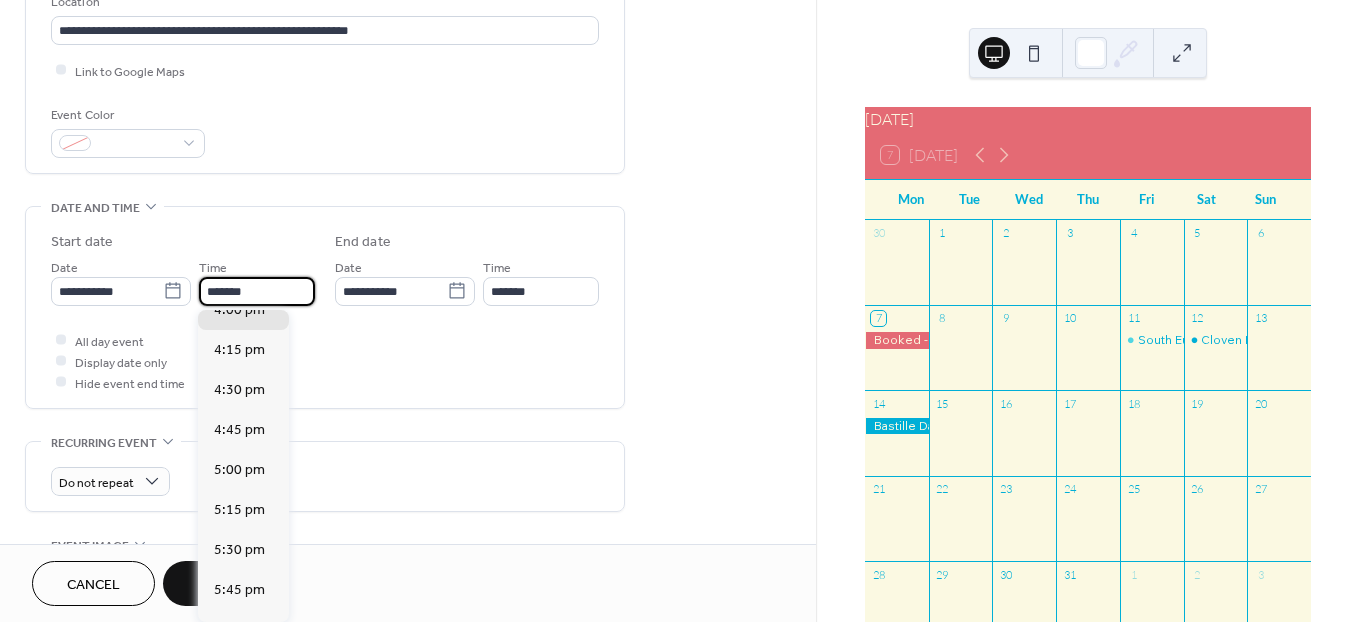 click on "*******" at bounding box center (257, 291) 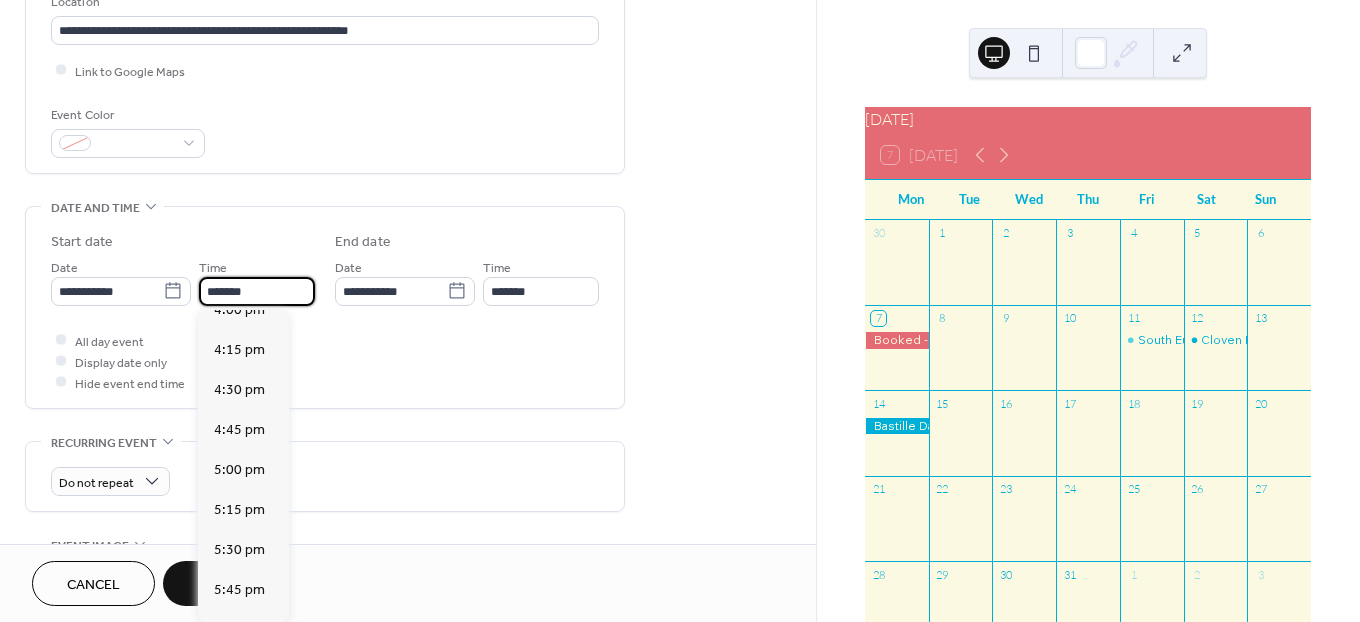 scroll, scrollTop: 2418, scrollLeft: 0, axis: vertical 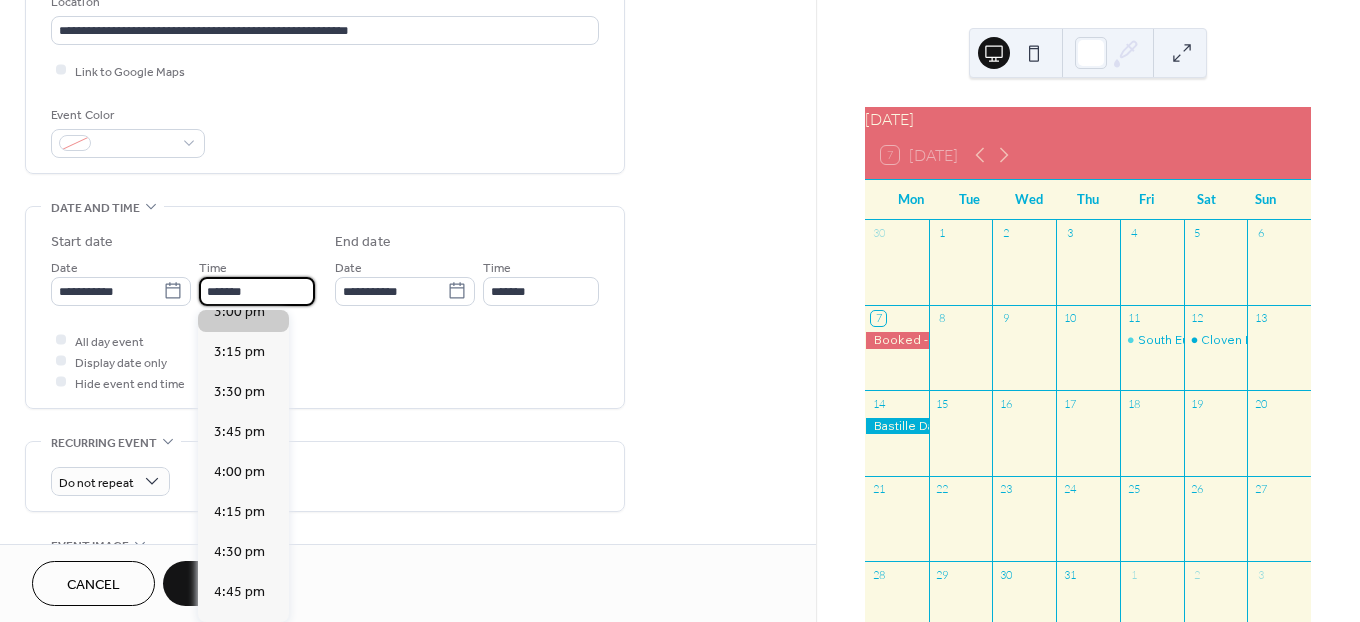 type on "*******" 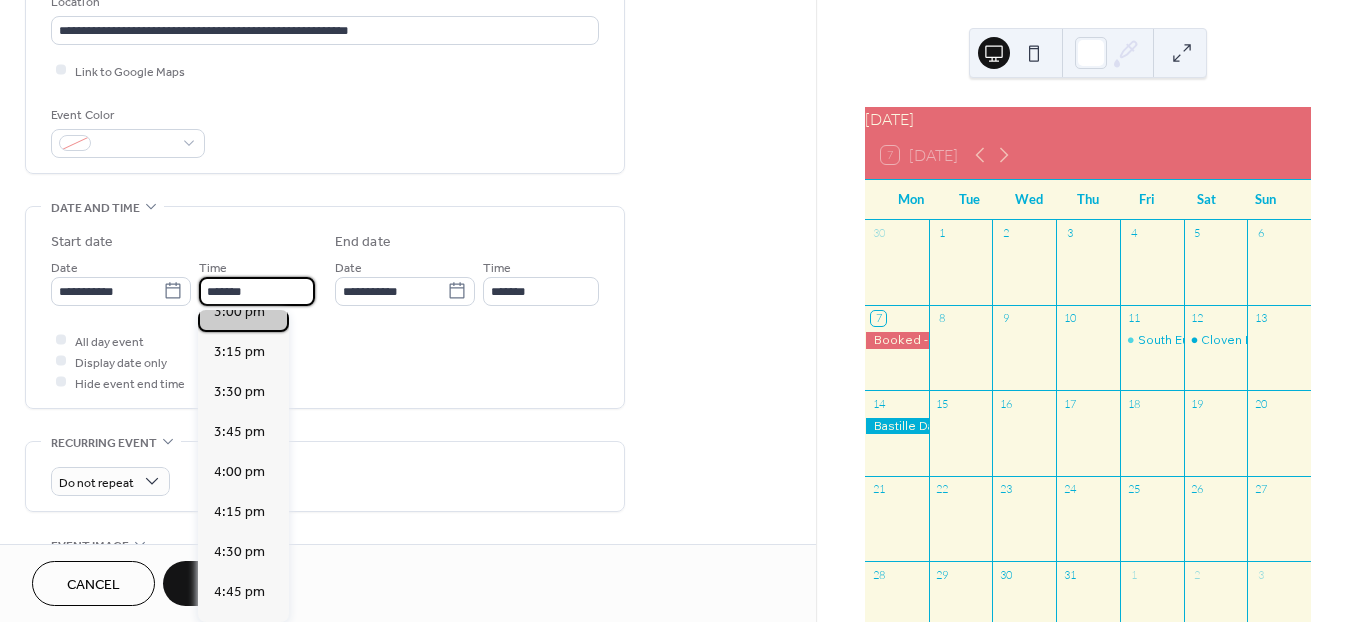 click on "3:00 pm" at bounding box center (243, 312) 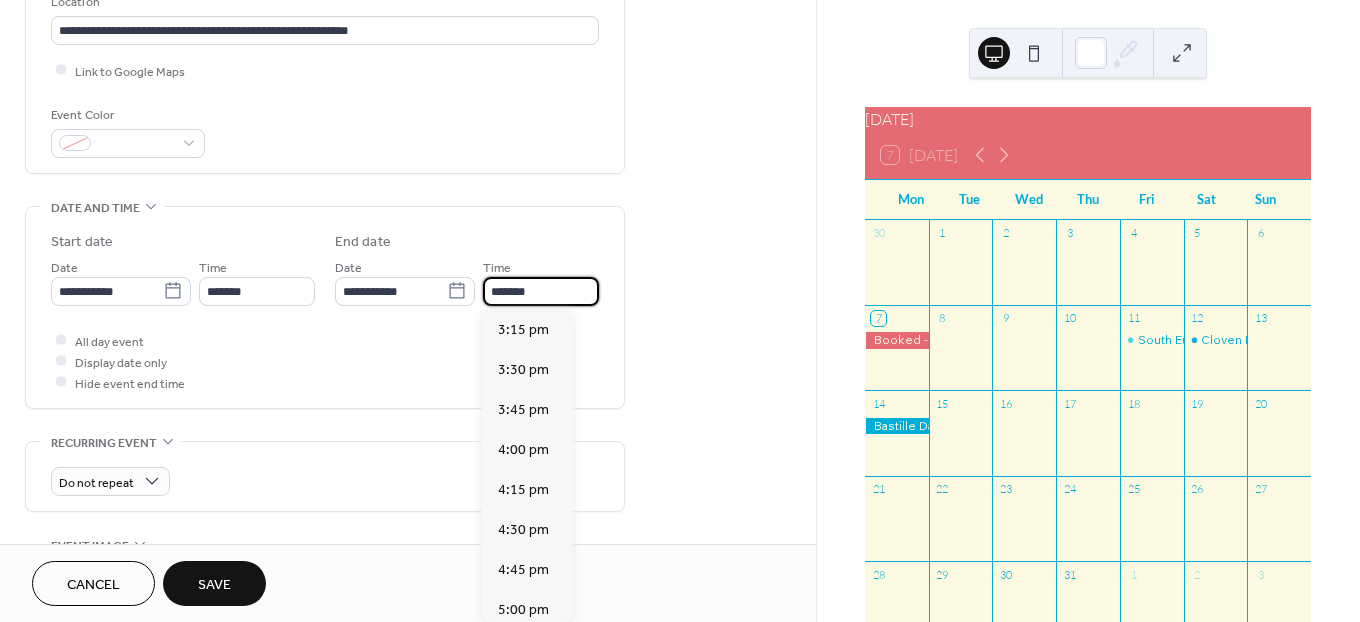 click on "*******" at bounding box center (541, 291) 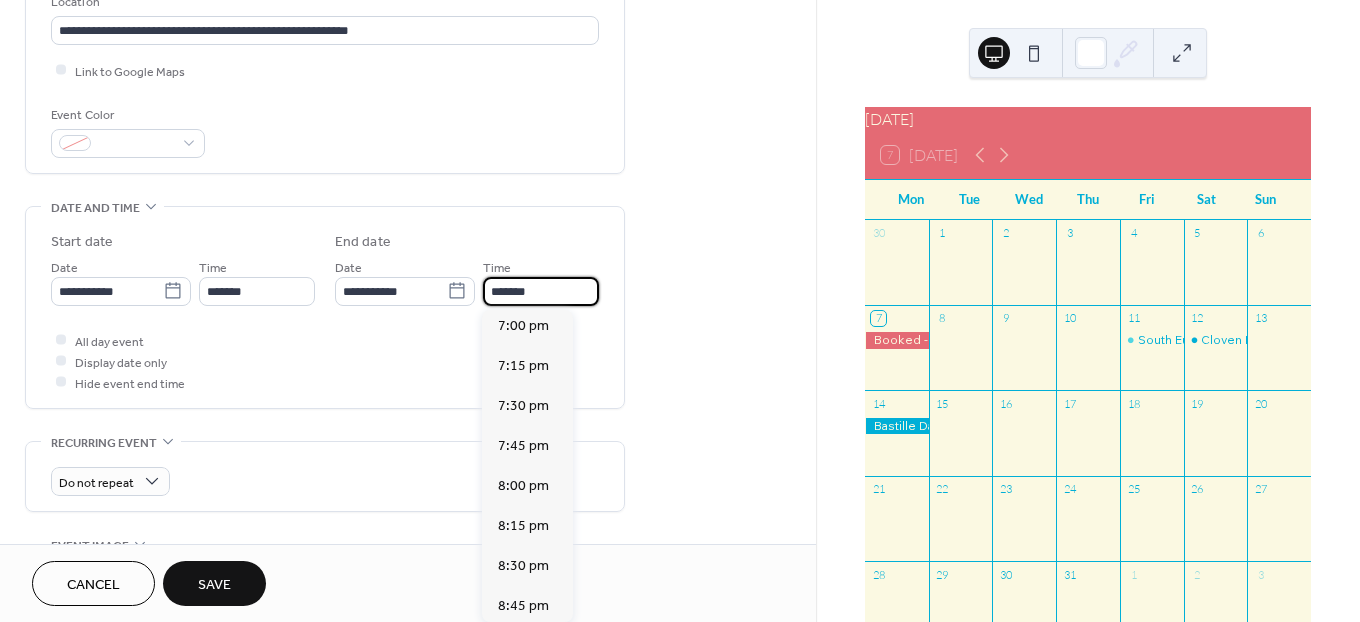 scroll, scrollTop: 926, scrollLeft: 0, axis: vertical 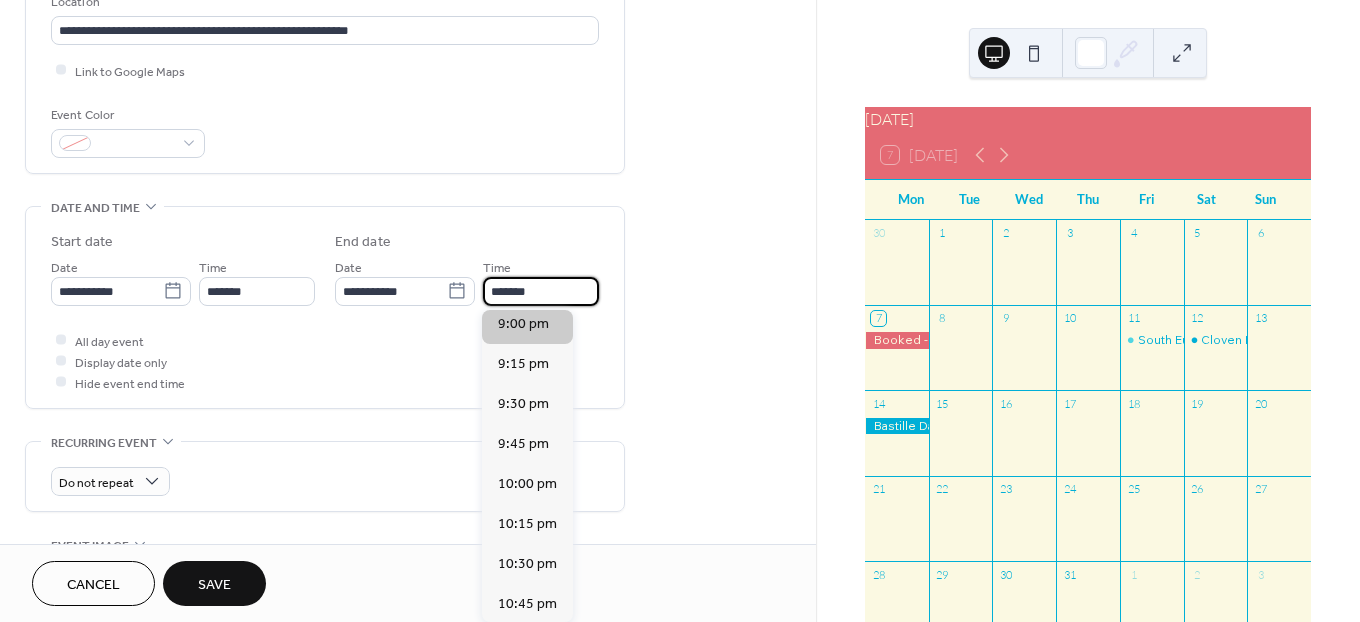 type on "*******" 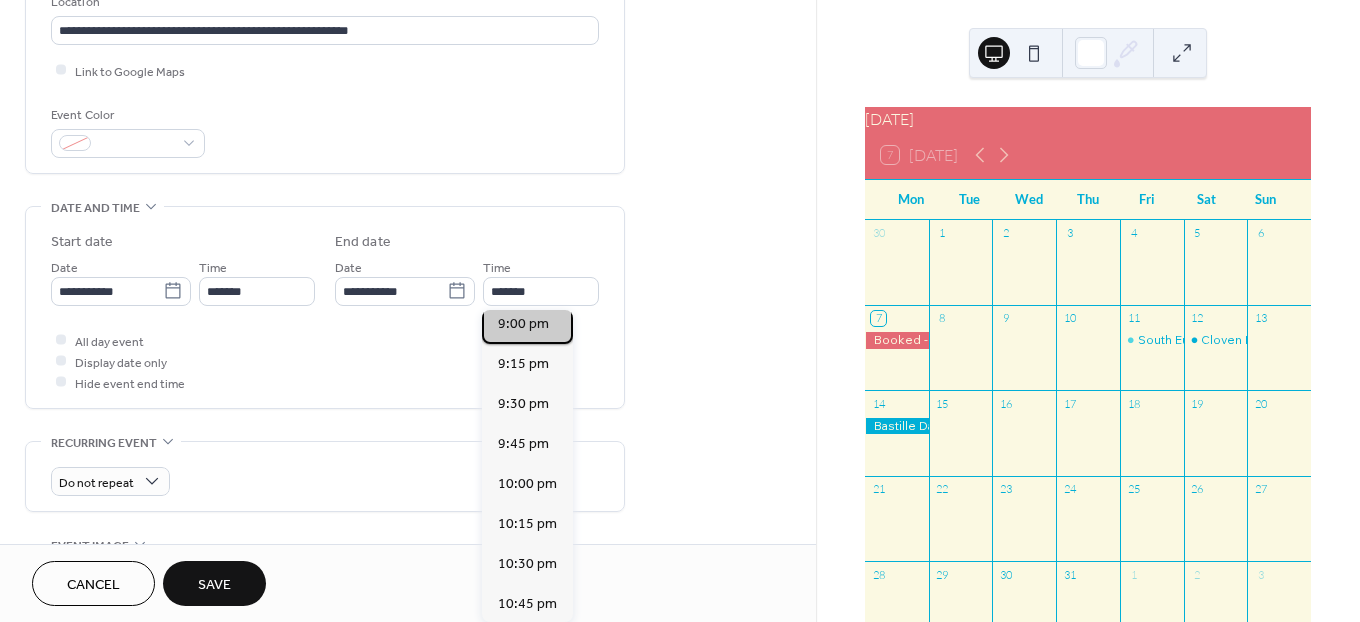 click on "9:00 pm" at bounding box center [523, 323] 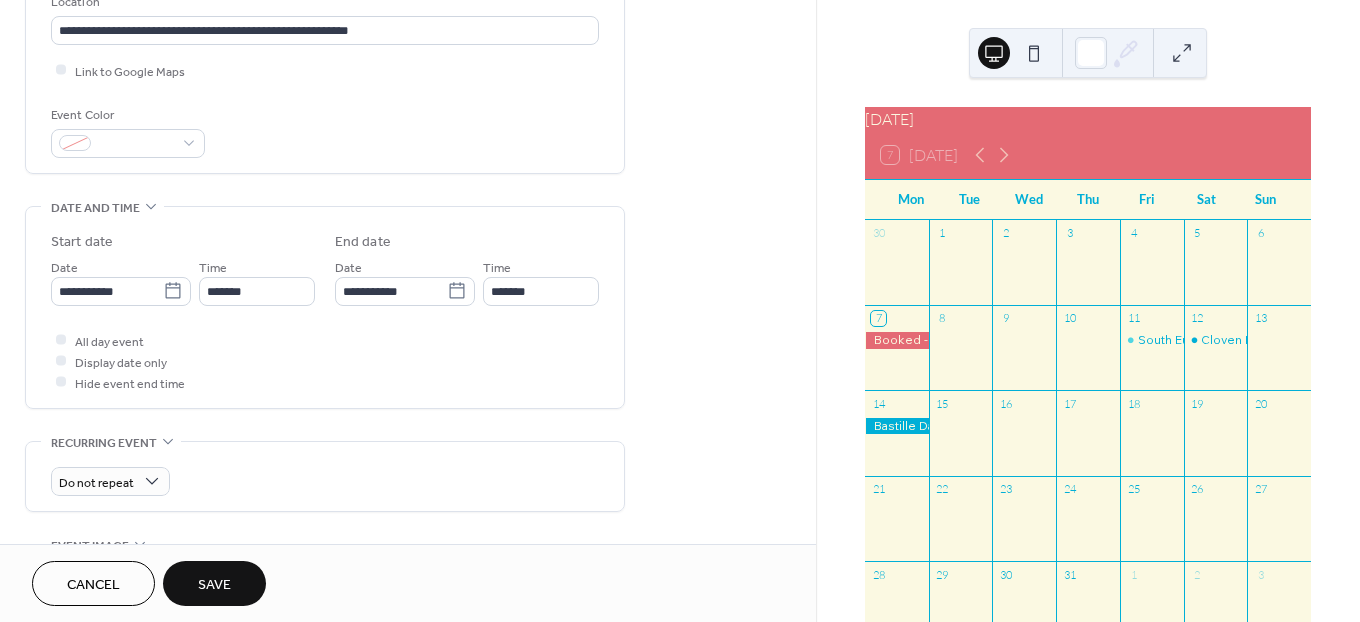 click on "All day event Display date only Hide event end time" at bounding box center [325, 361] 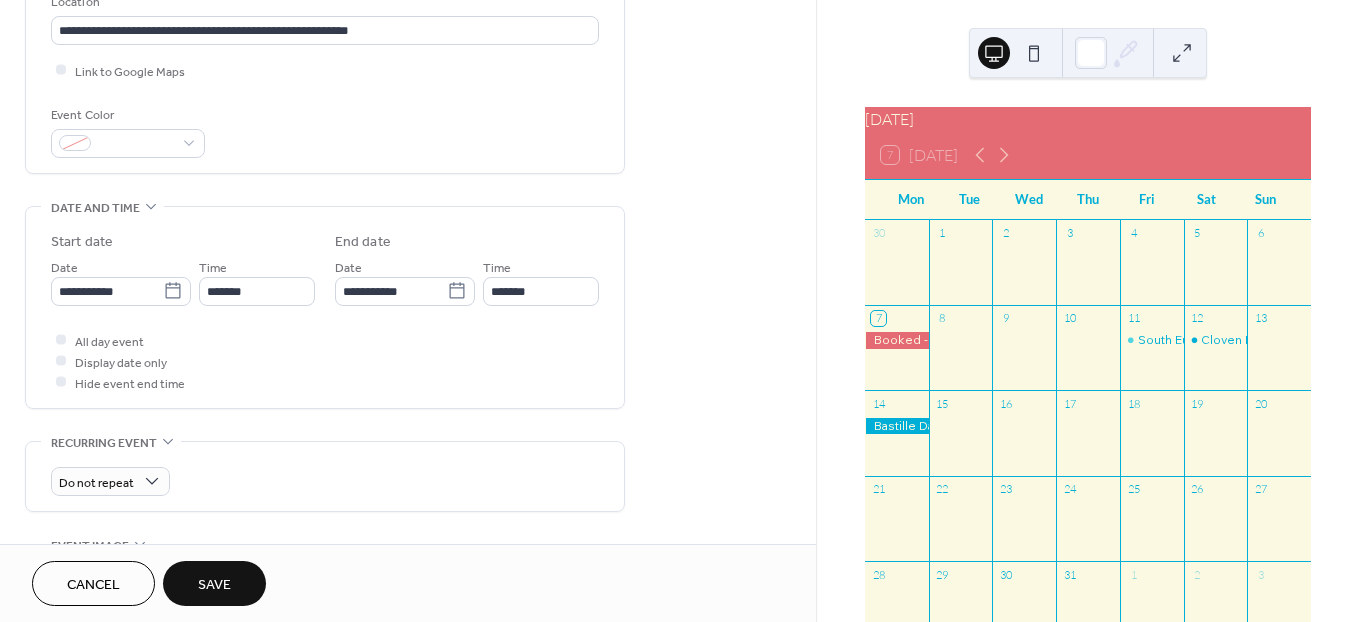 click on "Save" at bounding box center (214, 585) 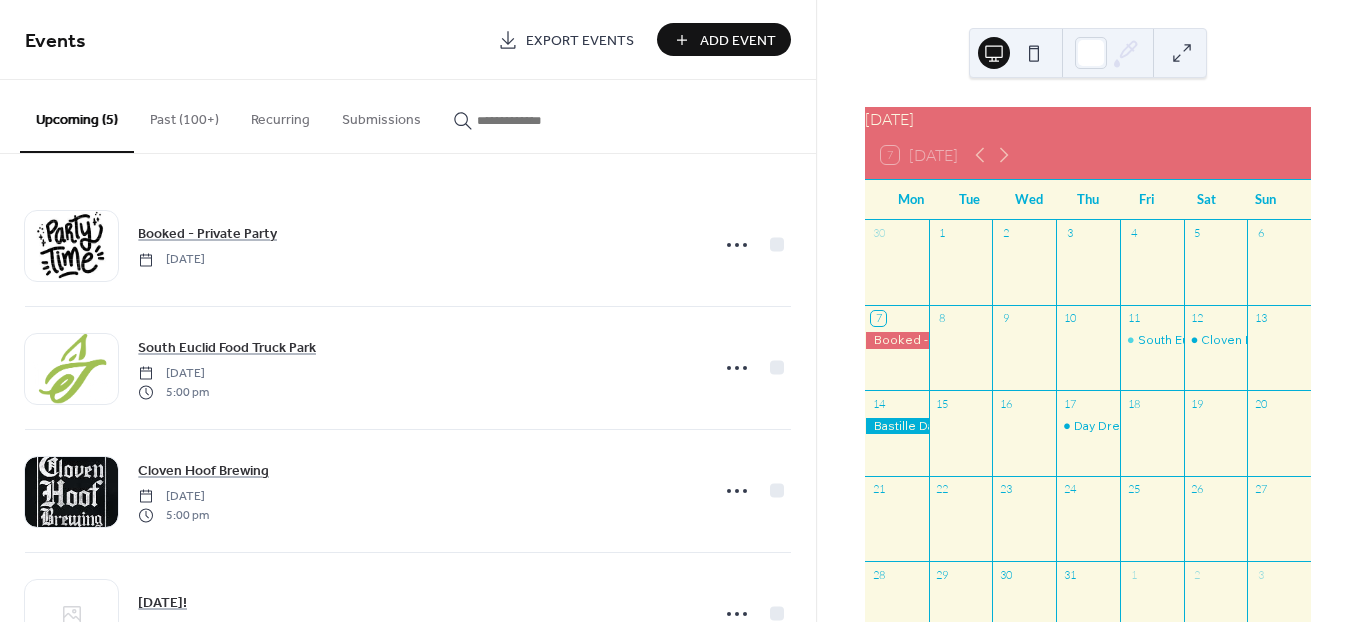 click at bounding box center (527, 120) 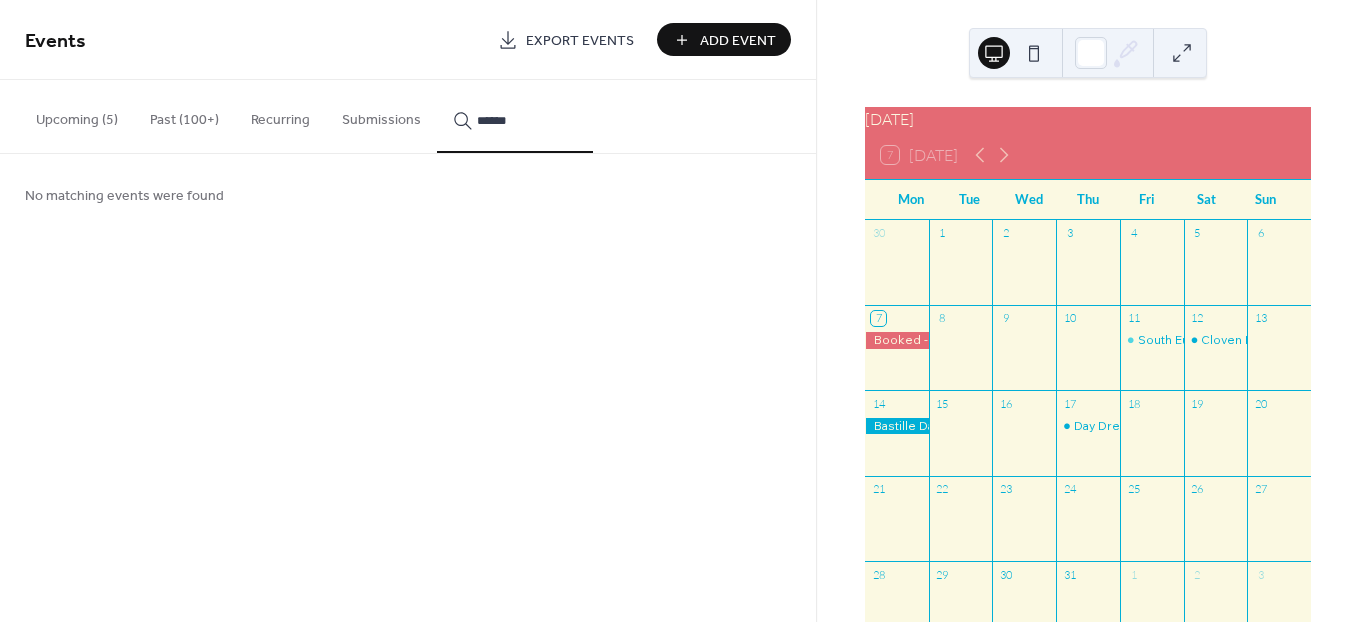 click on "*****" at bounding box center (515, 116) 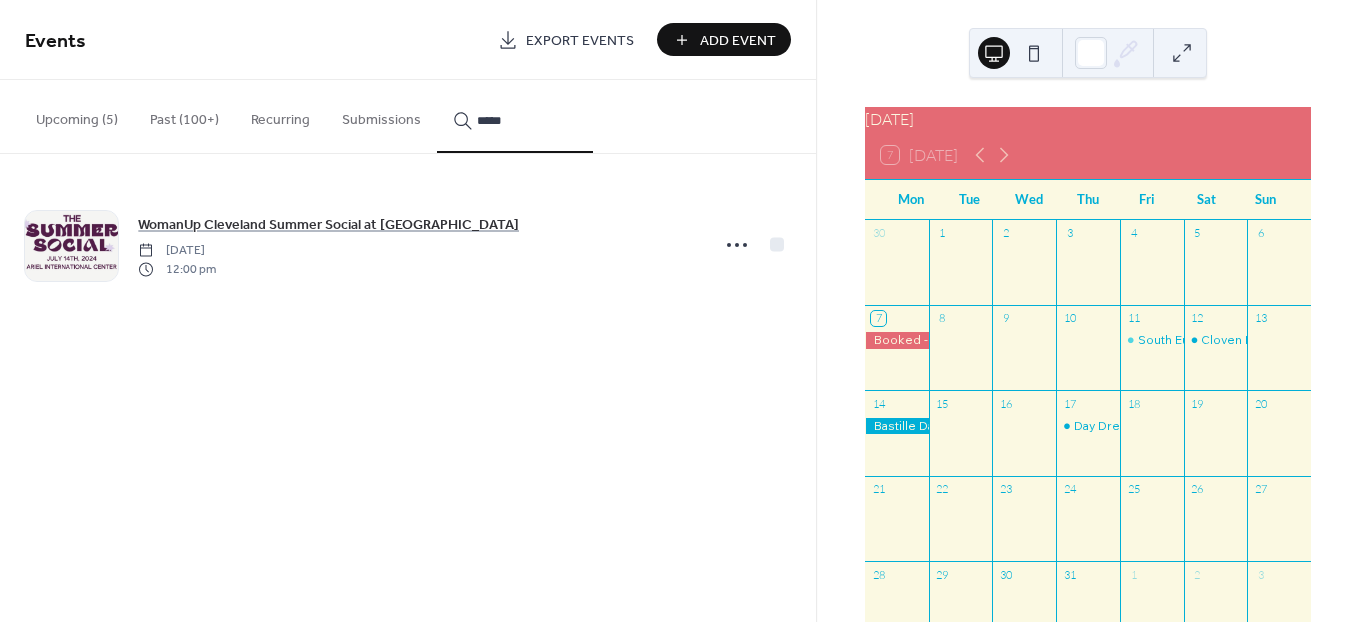 type on "*****" 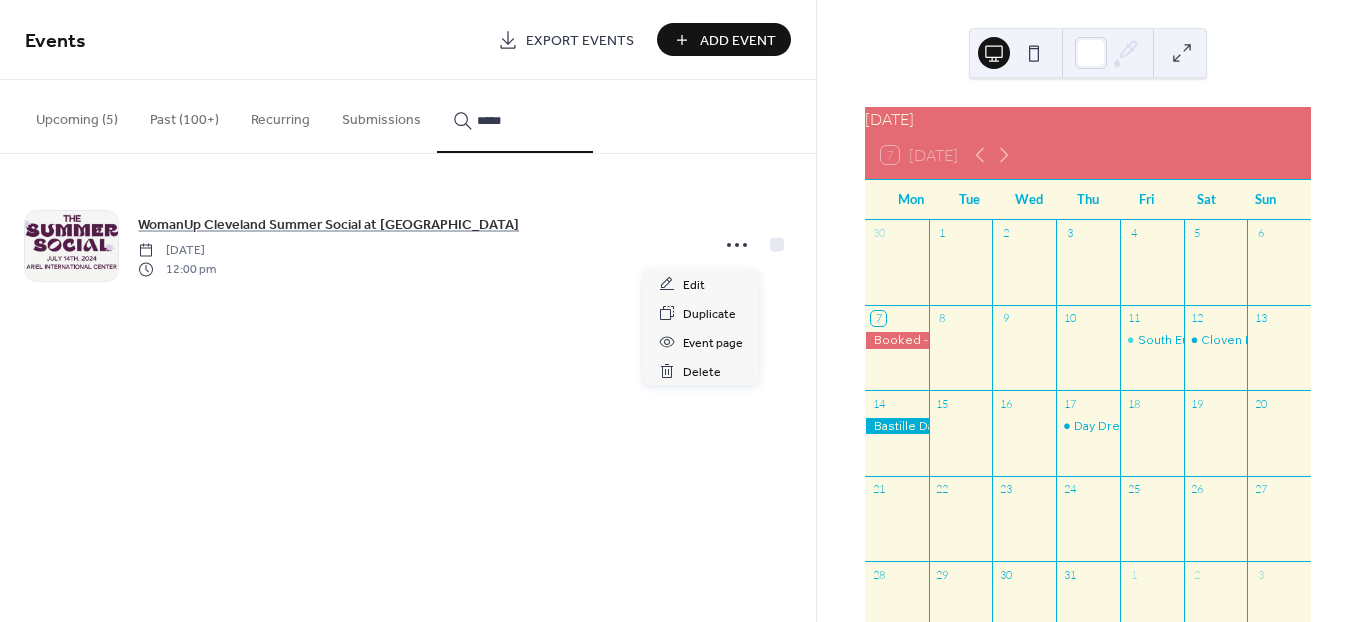 click 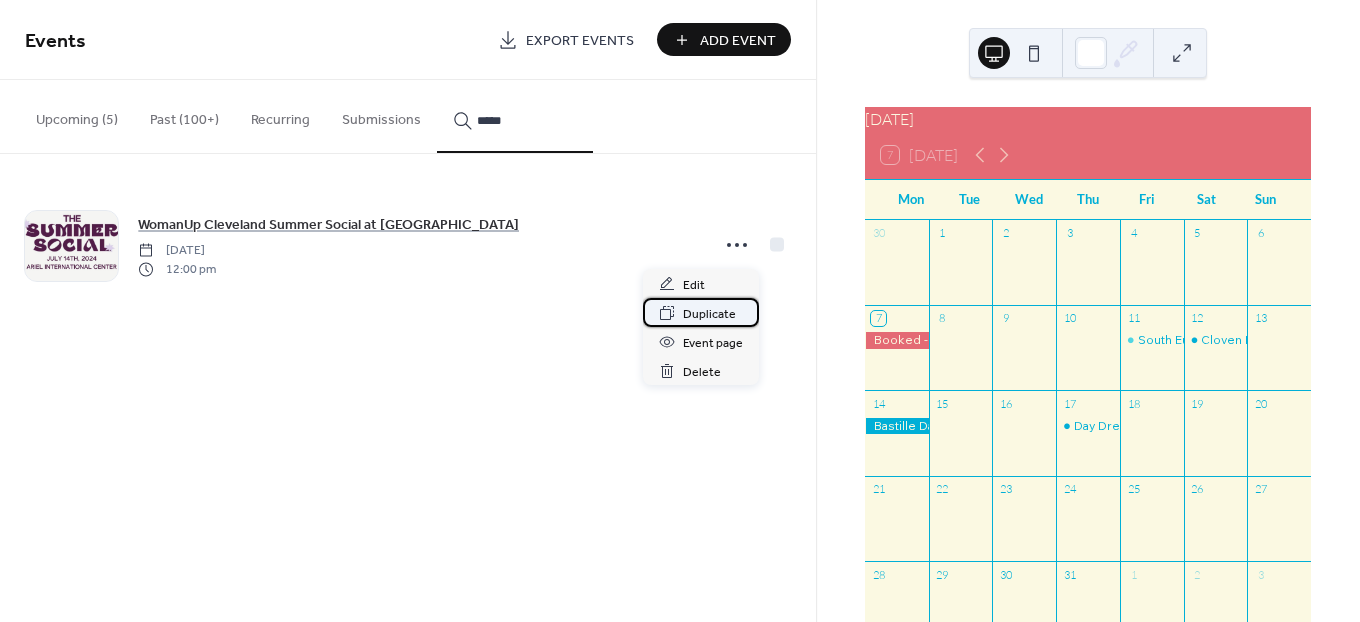 click on "Duplicate" at bounding box center [709, 314] 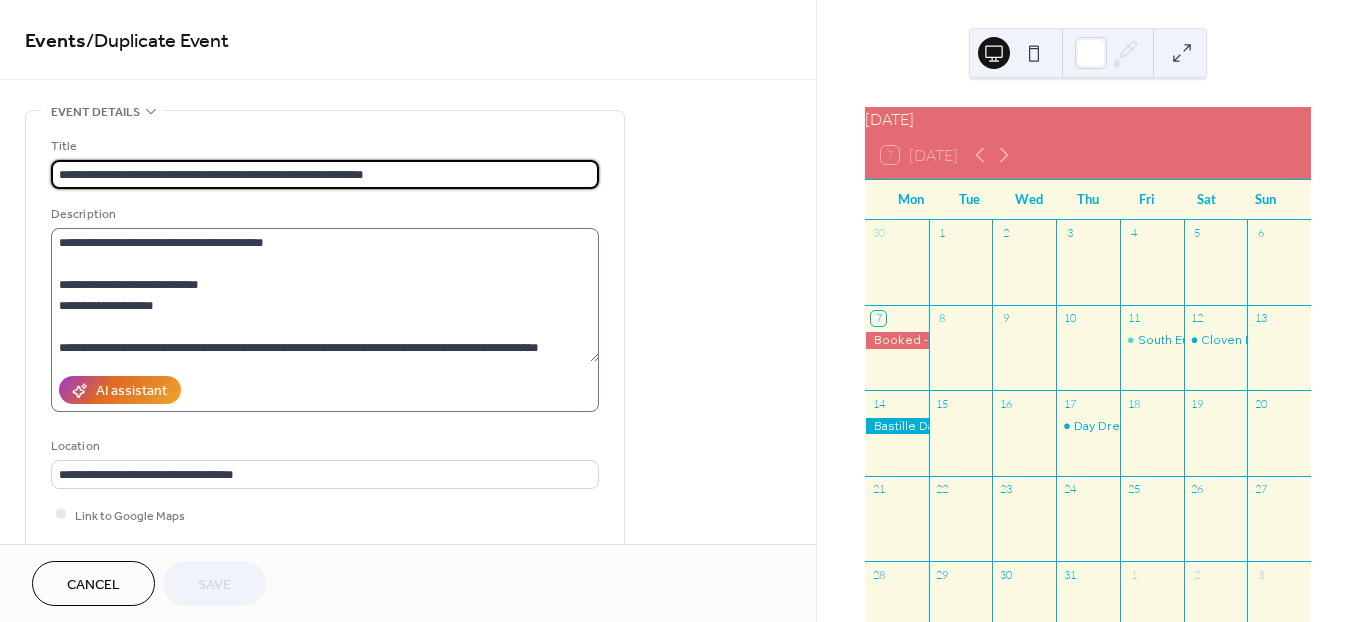 scroll, scrollTop: 21, scrollLeft: 0, axis: vertical 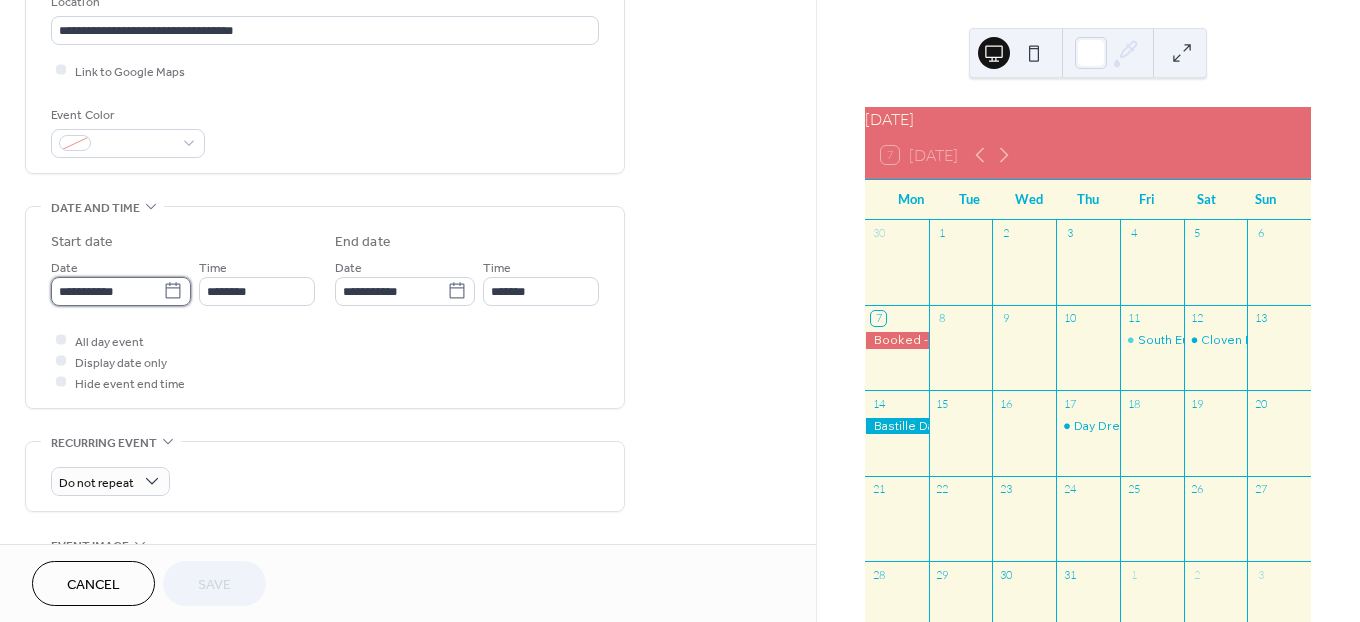 click on "**********" at bounding box center [107, 291] 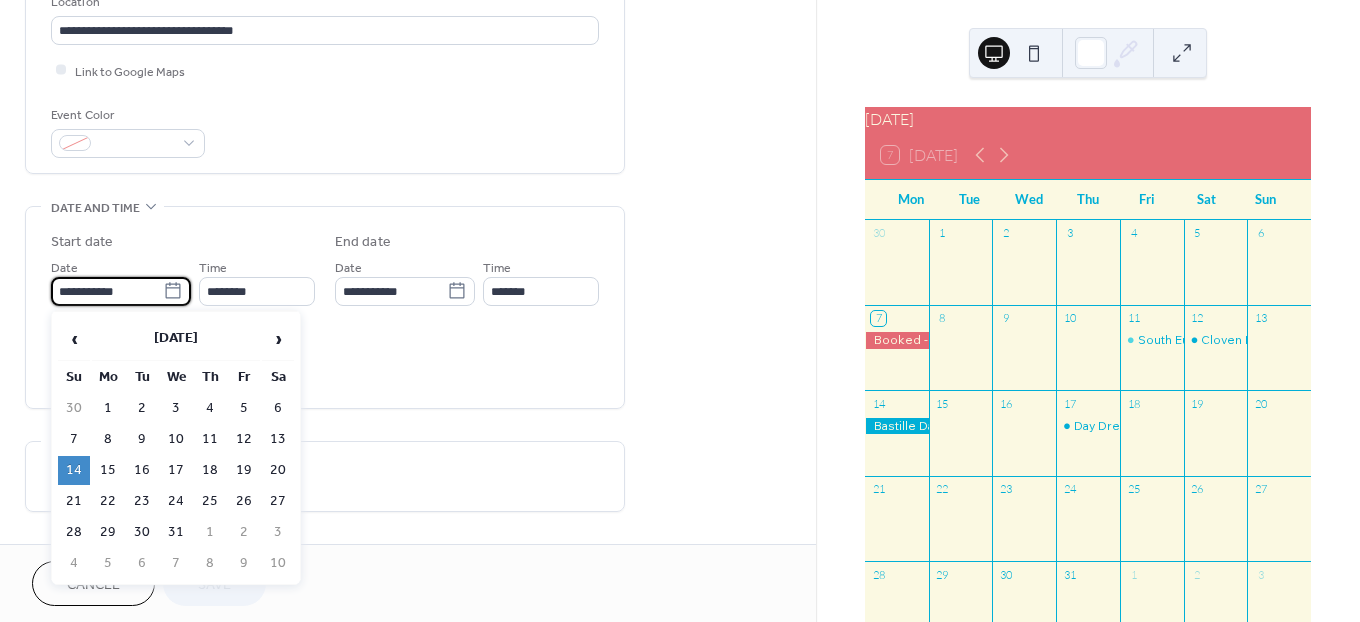 drag, startPoint x: 134, startPoint y: 289, endPoint x: -15, endPoint y: 267, distance: 150.6154 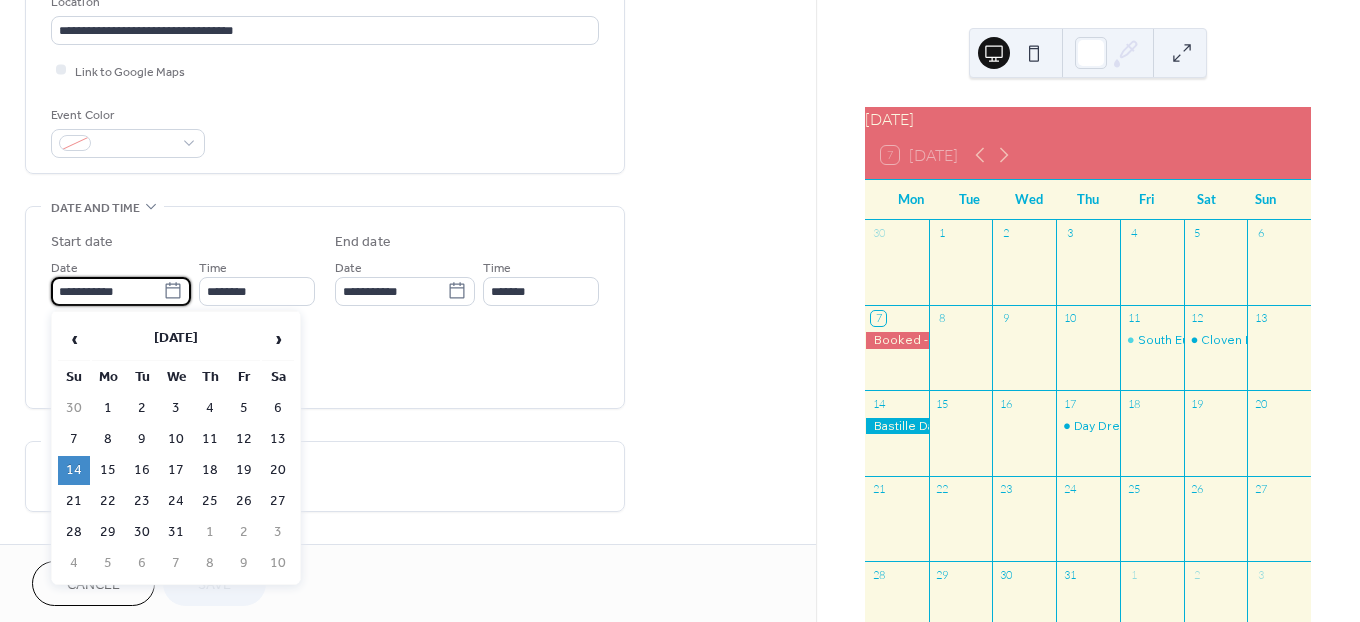 click on "**********" at bounding box center (680, 311) 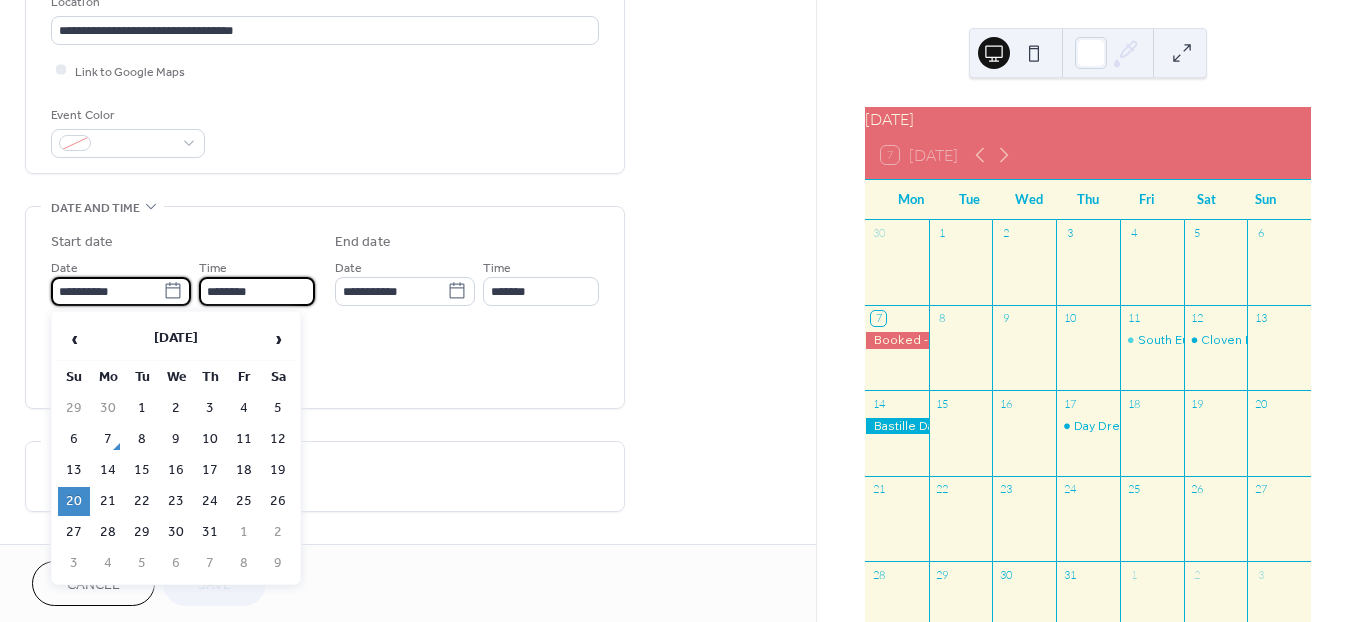 type on "**********" 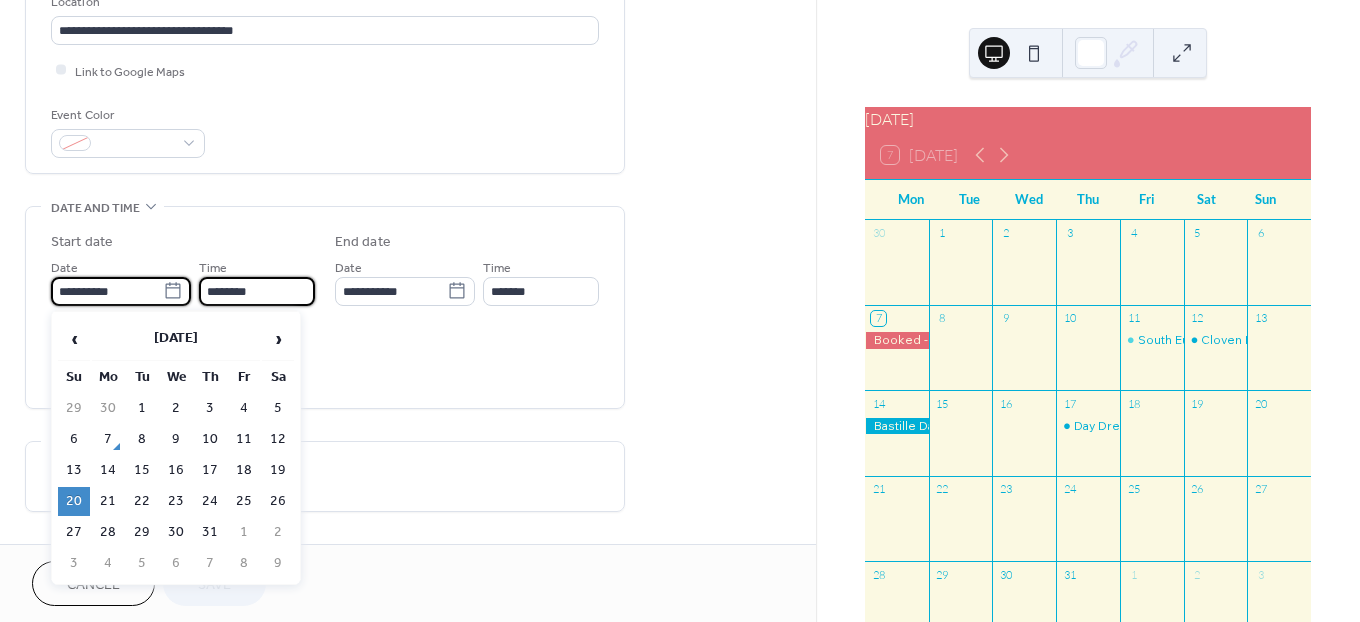 type on "**********" 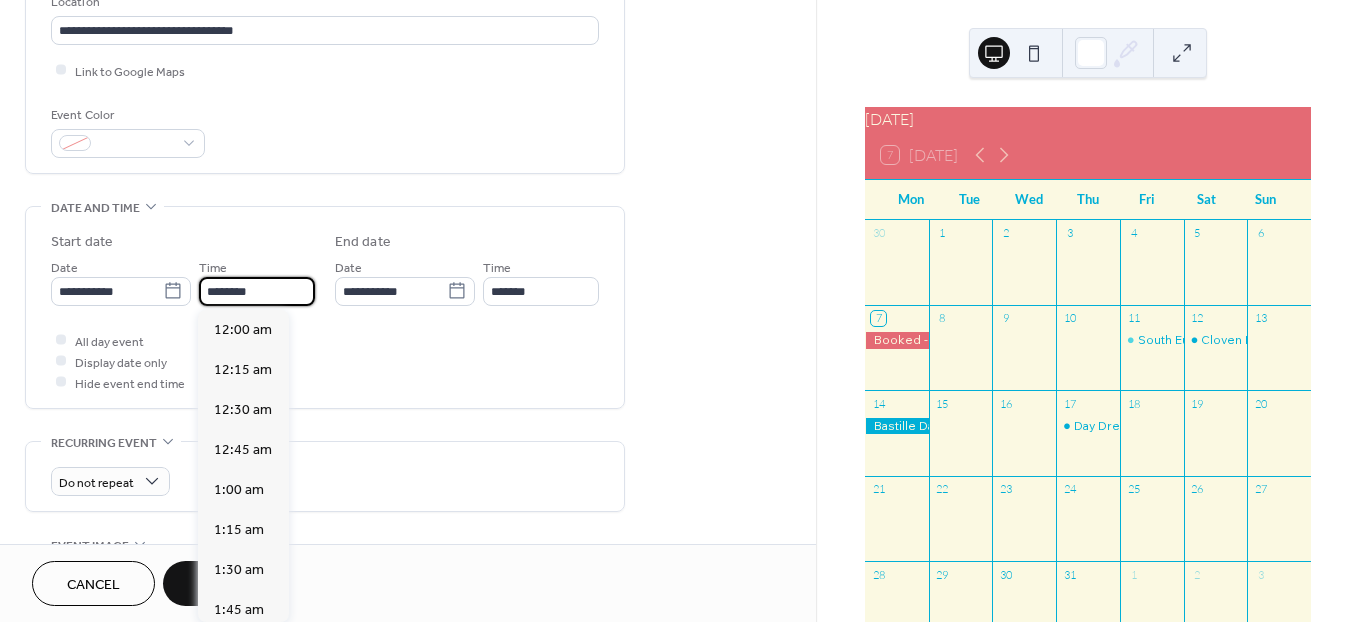 scroll, scrollTop: 1935, scrollLeft: 0, axis: vertical 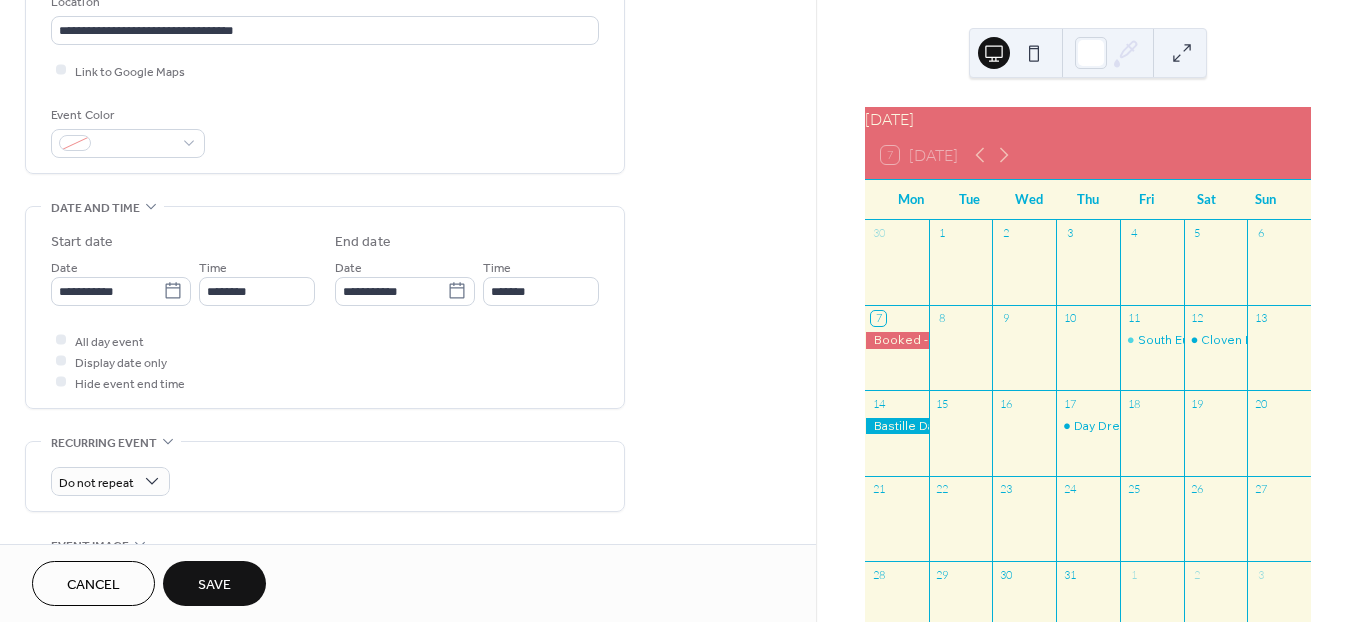 click on "Save" at bounding box center [214, 585] 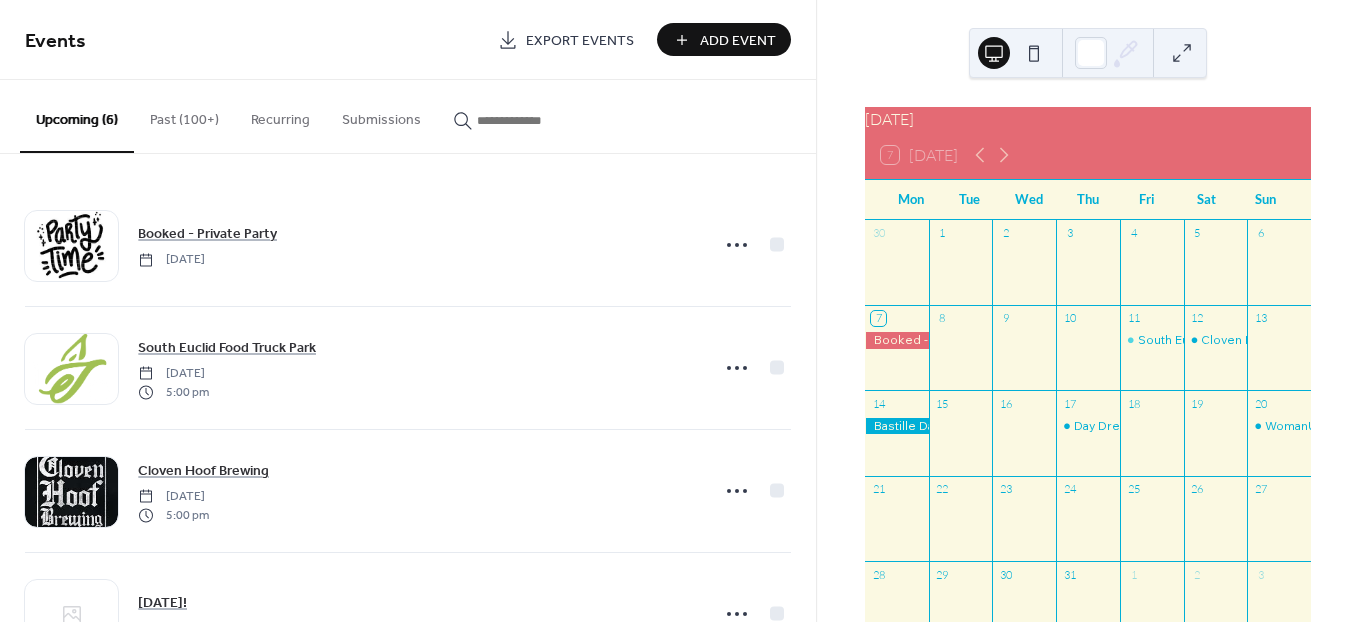 click at bounding box center [527, 120] 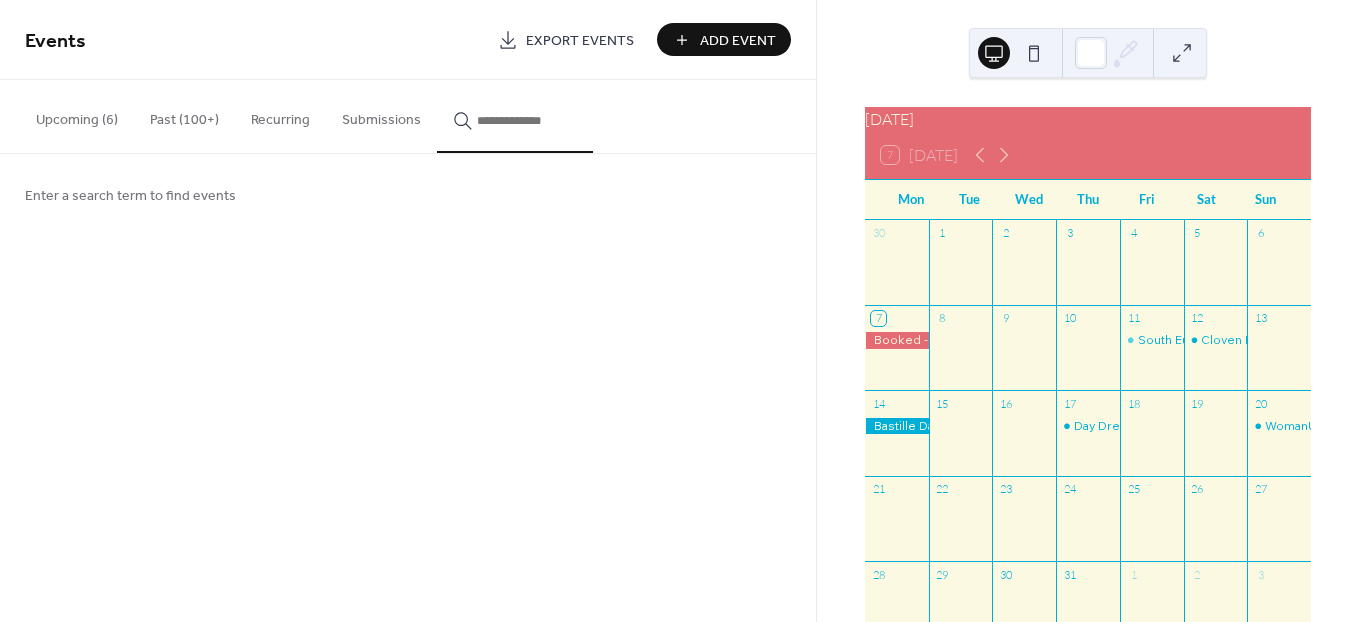 click on "Upcoming  (6)" at bounding box center [77, 115] 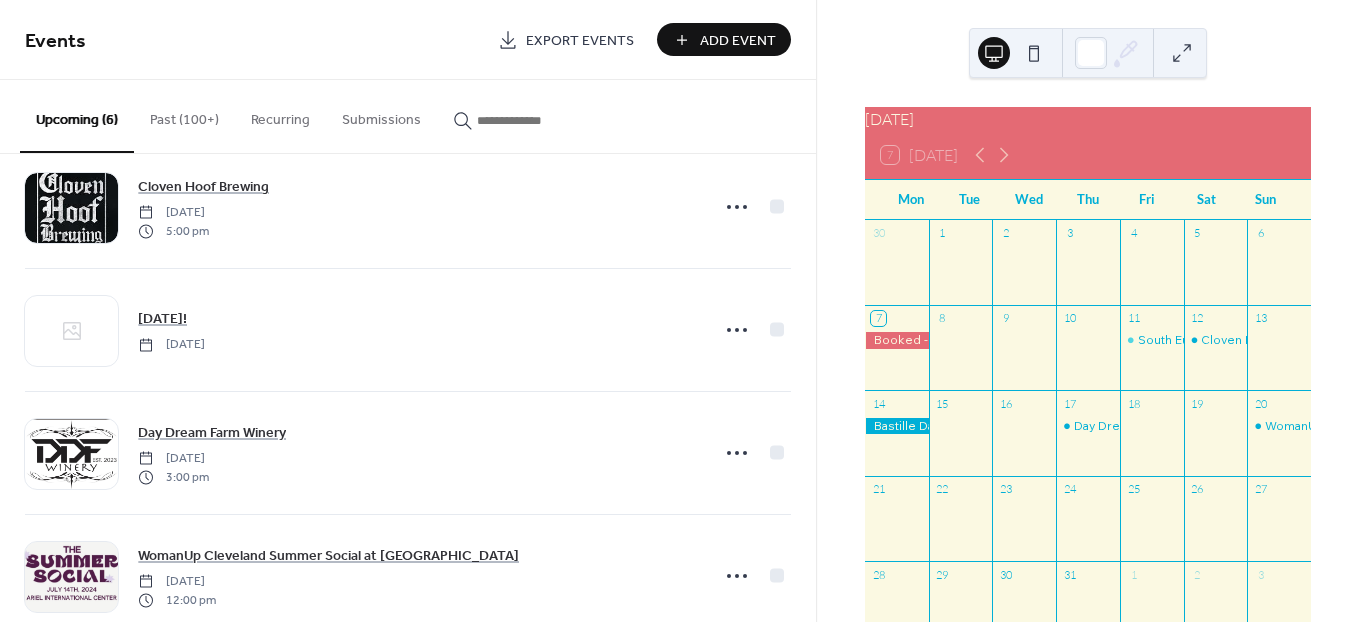 scroll, scrollTop: 328, scrollLeft: 0, axis: vertical 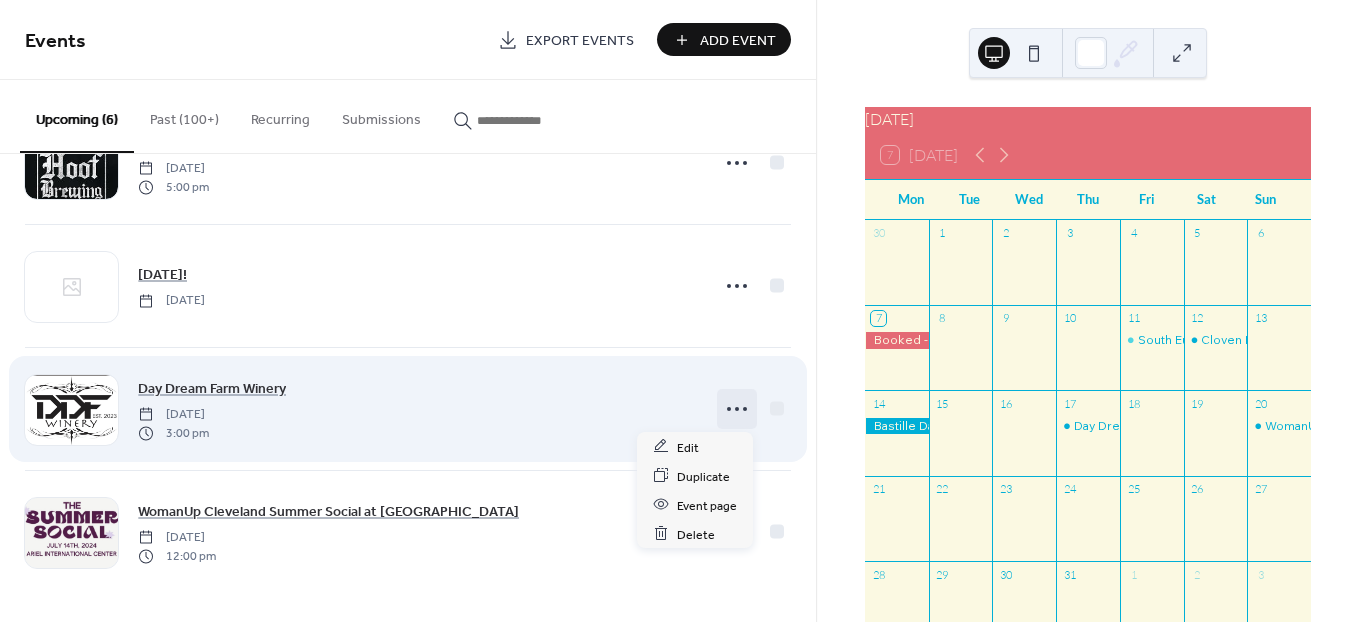 click 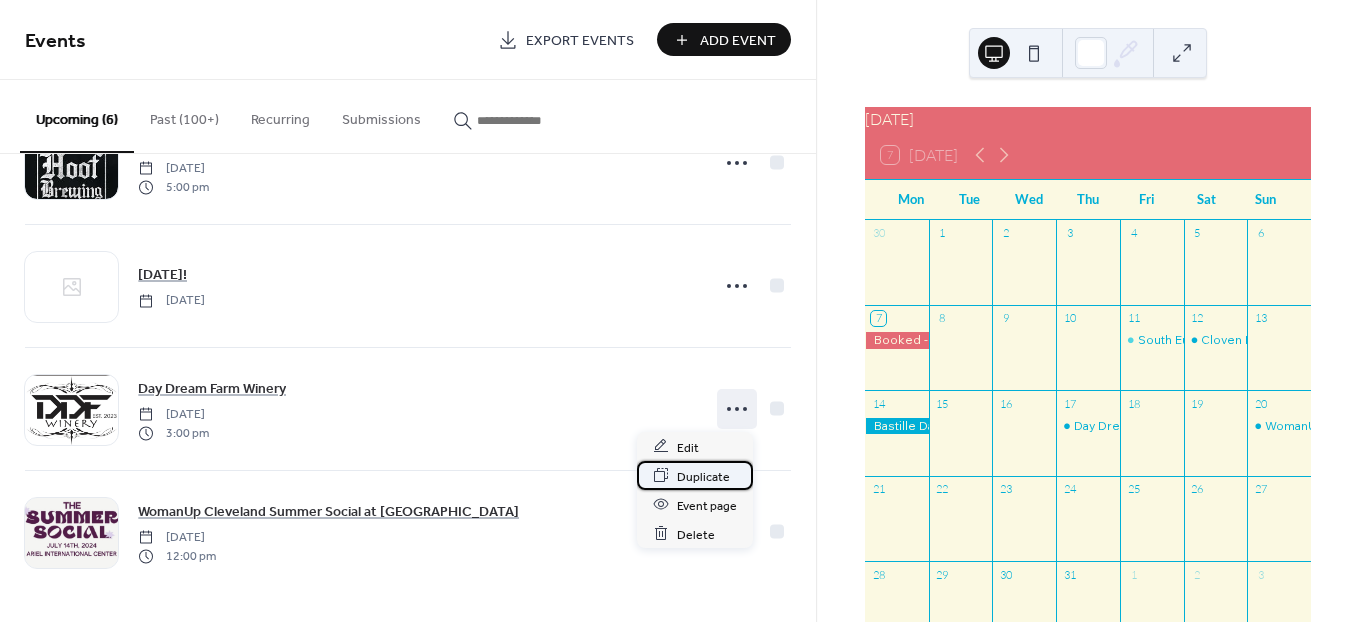 click on "Duplicate" at bounding box center [703, 476] 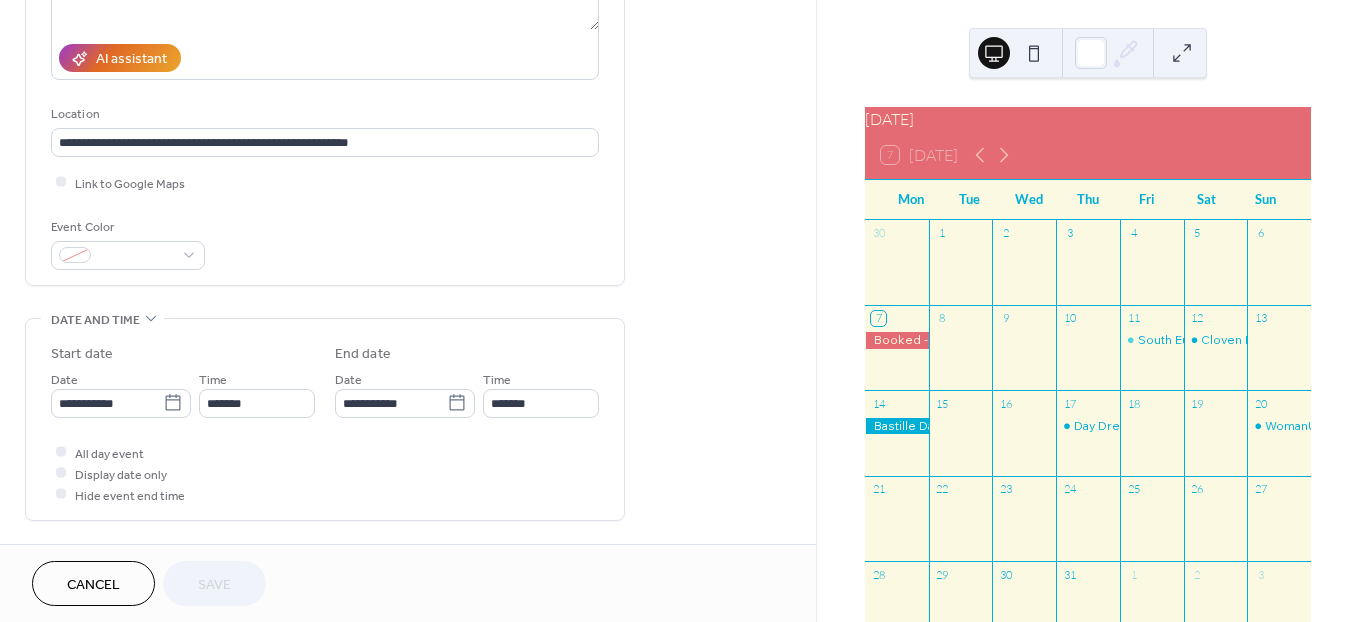 scroll, scrollTop: 333, scrollLeft: 0, axis: vertical 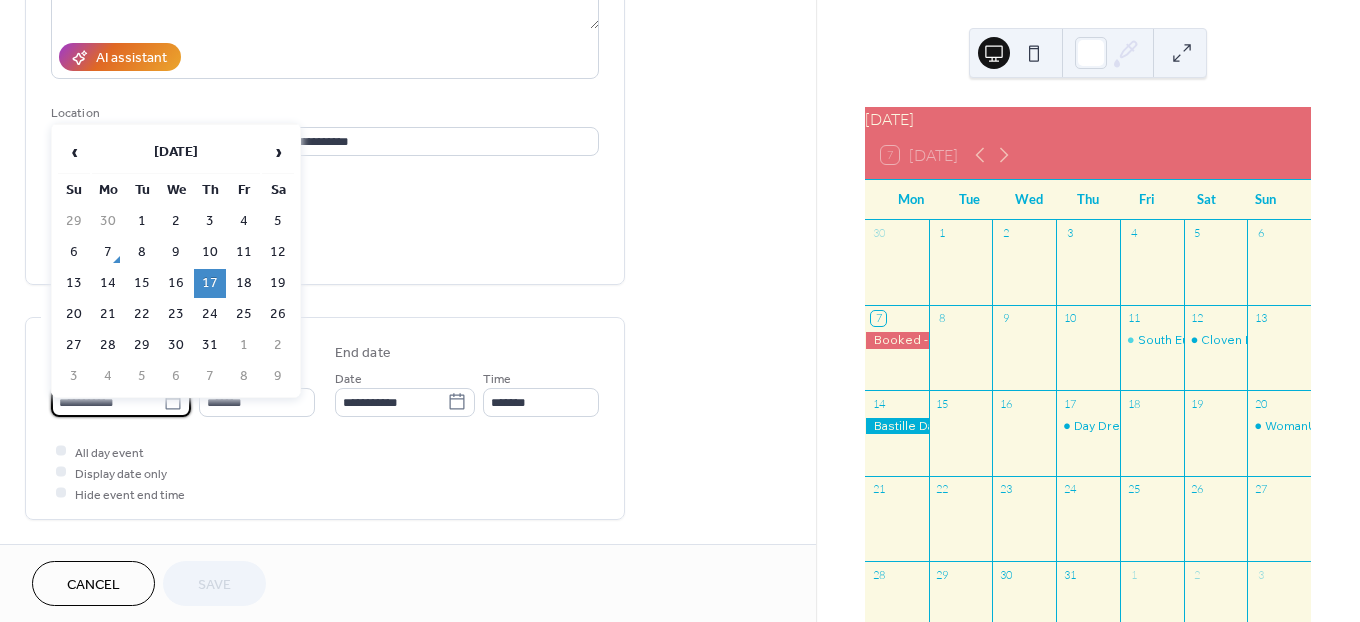 click on "**********" at bounding box center (107, 402) 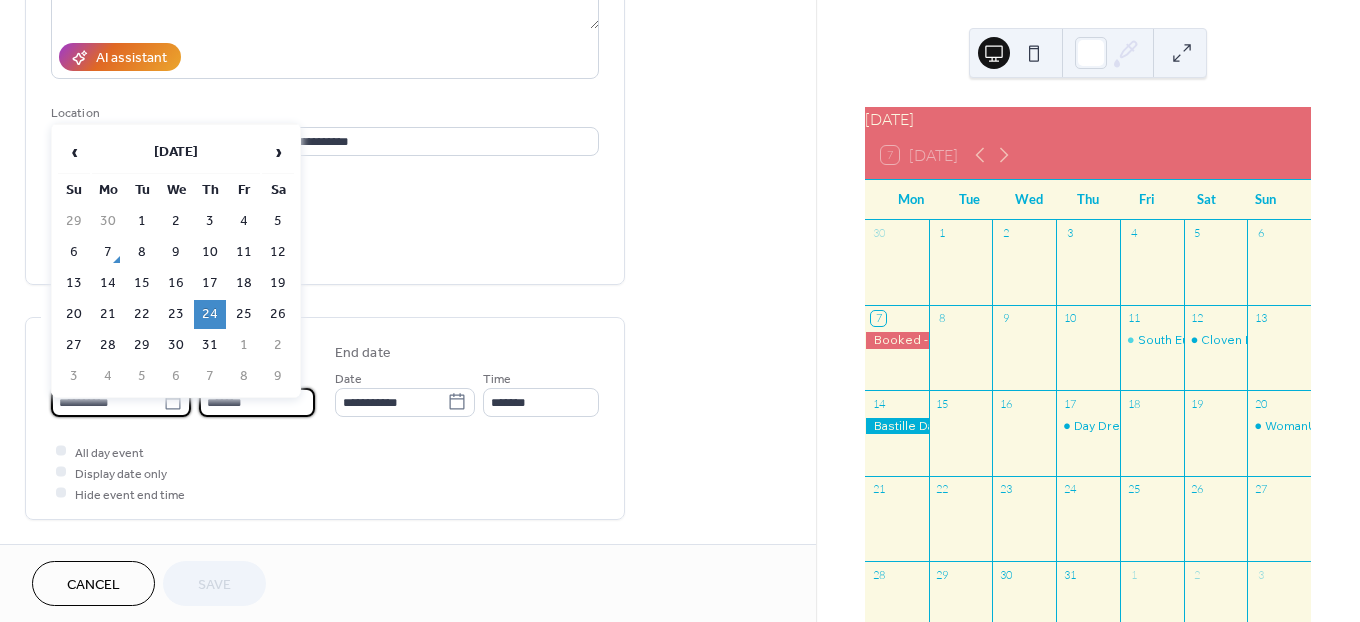 type on "**********" 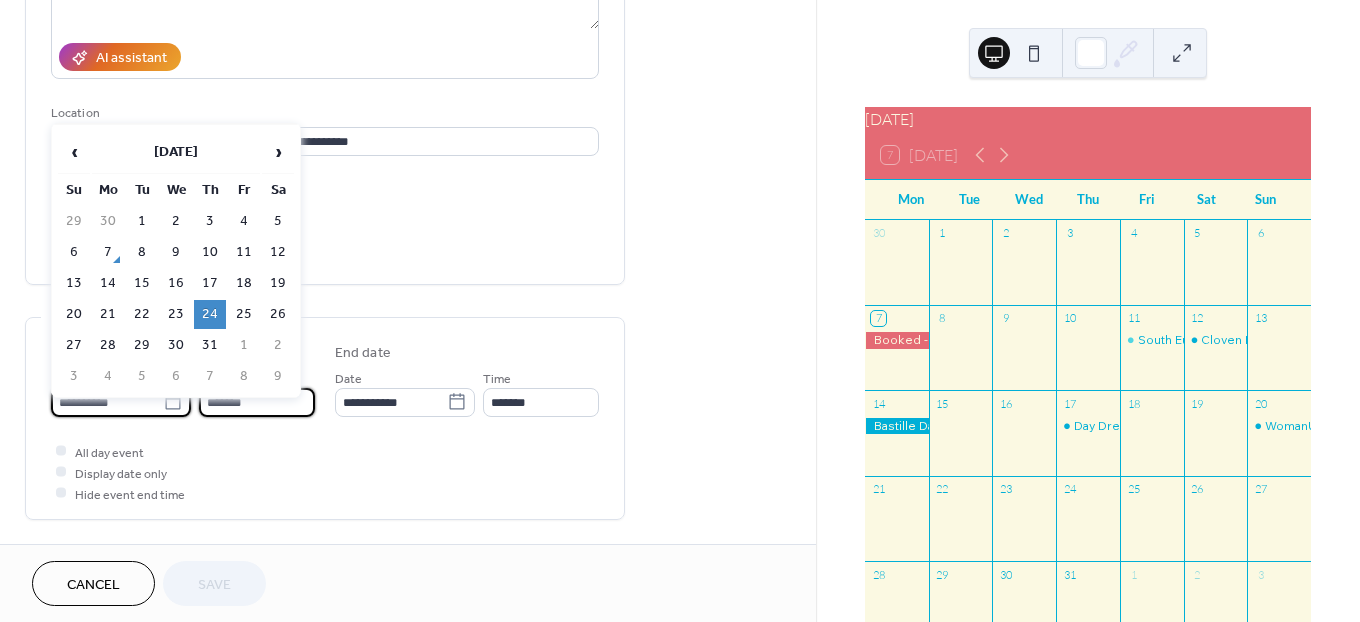 type on "**********" 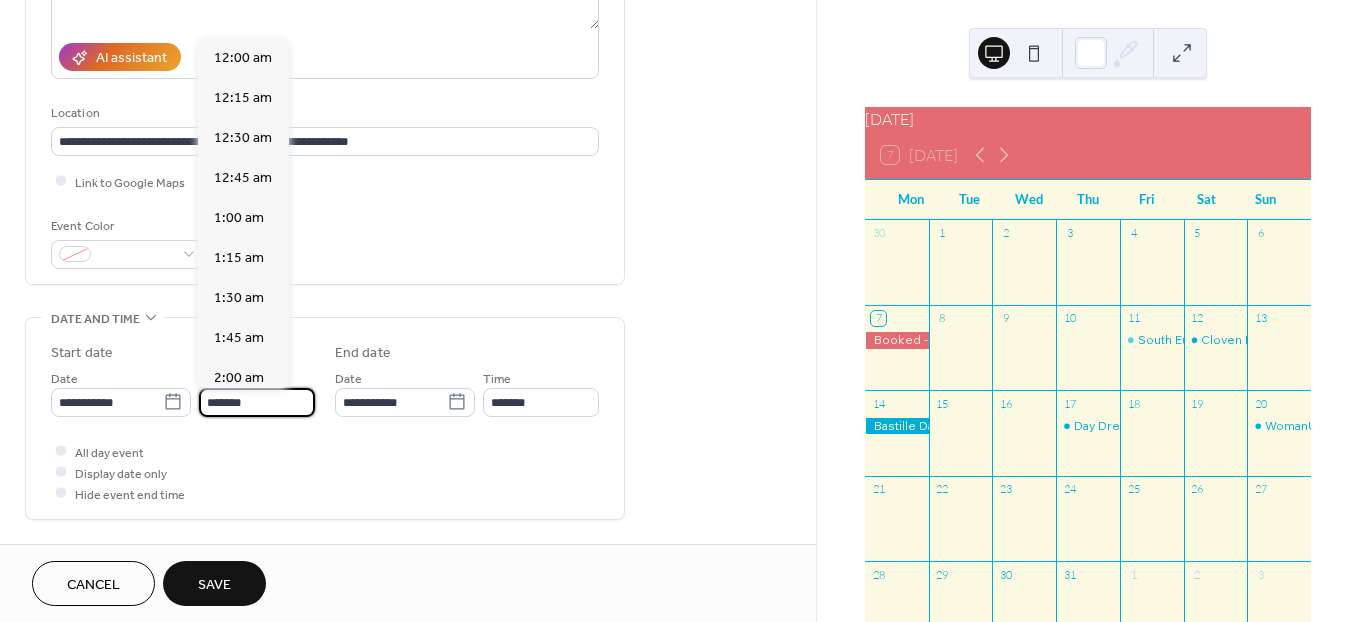 scroll, scrollTop: 2418, scrollLeft: 0, axis: vertical 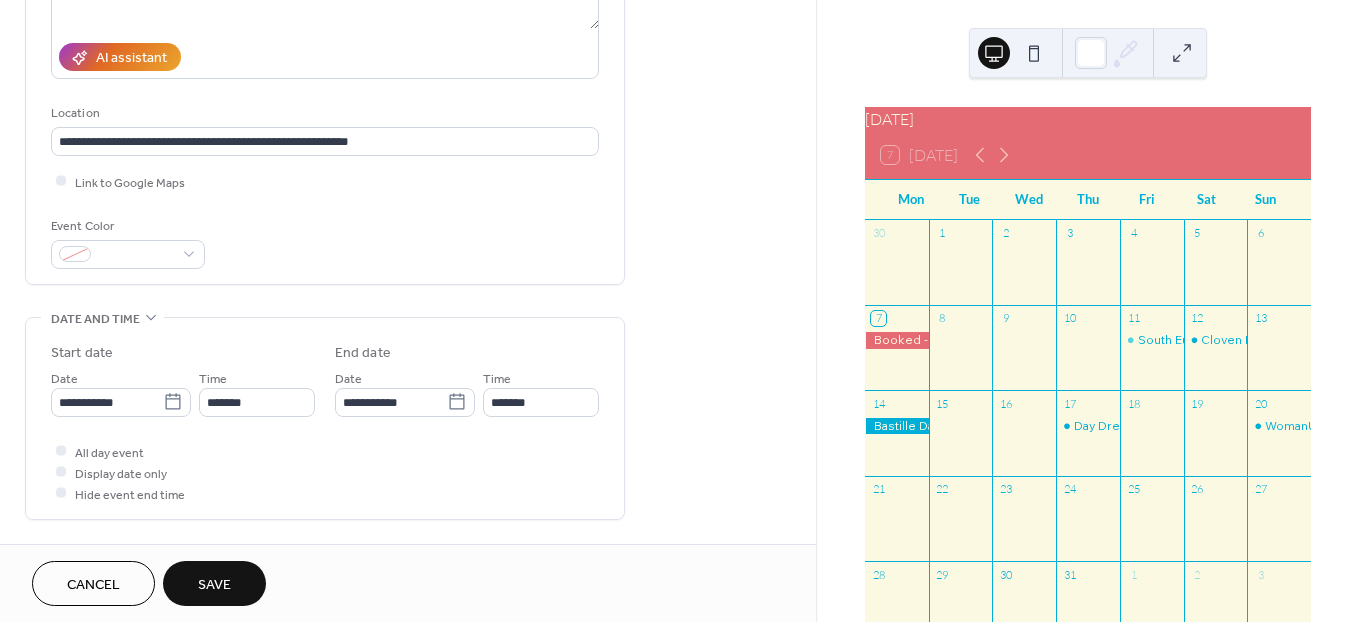 click on "Save" at bounding box center (214, 585) 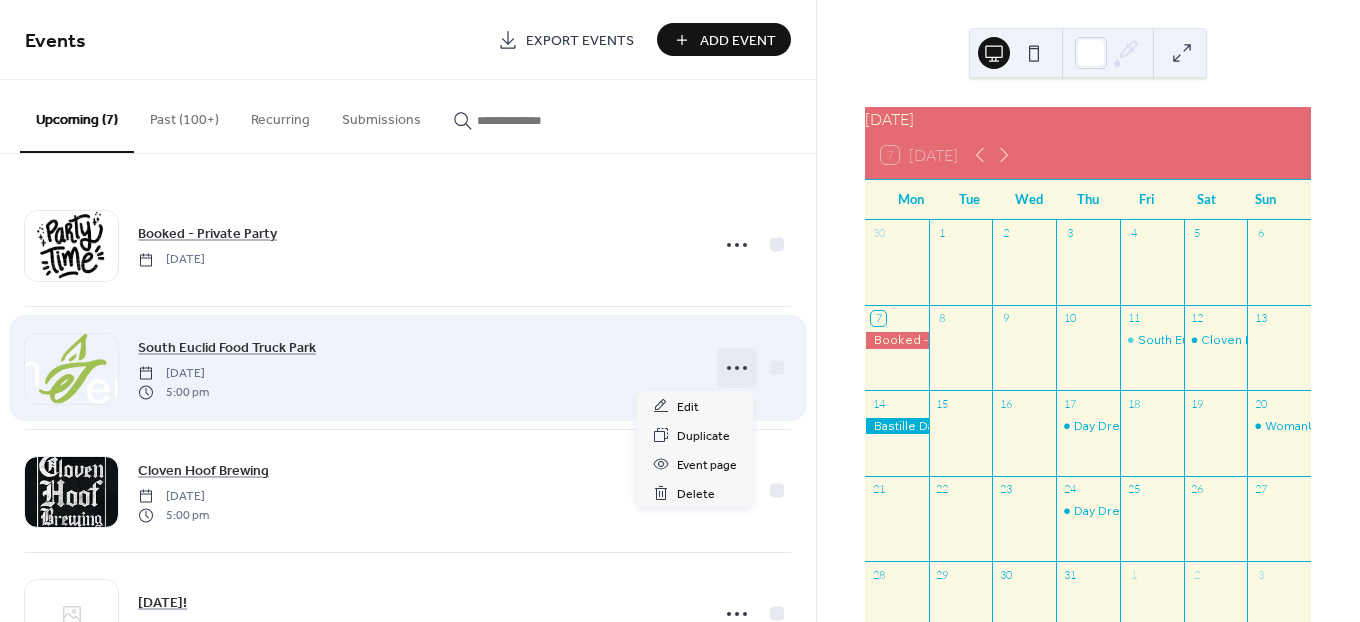 click 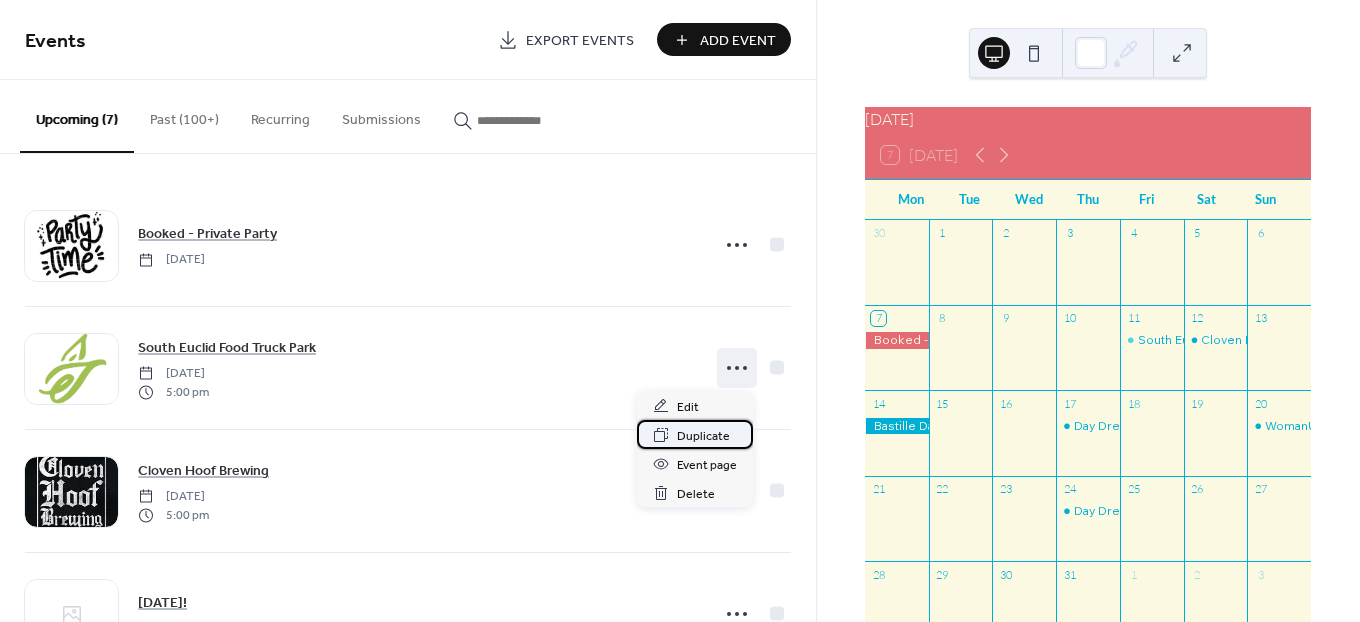 click on "Duplicate" at bounding box center [703, 436] 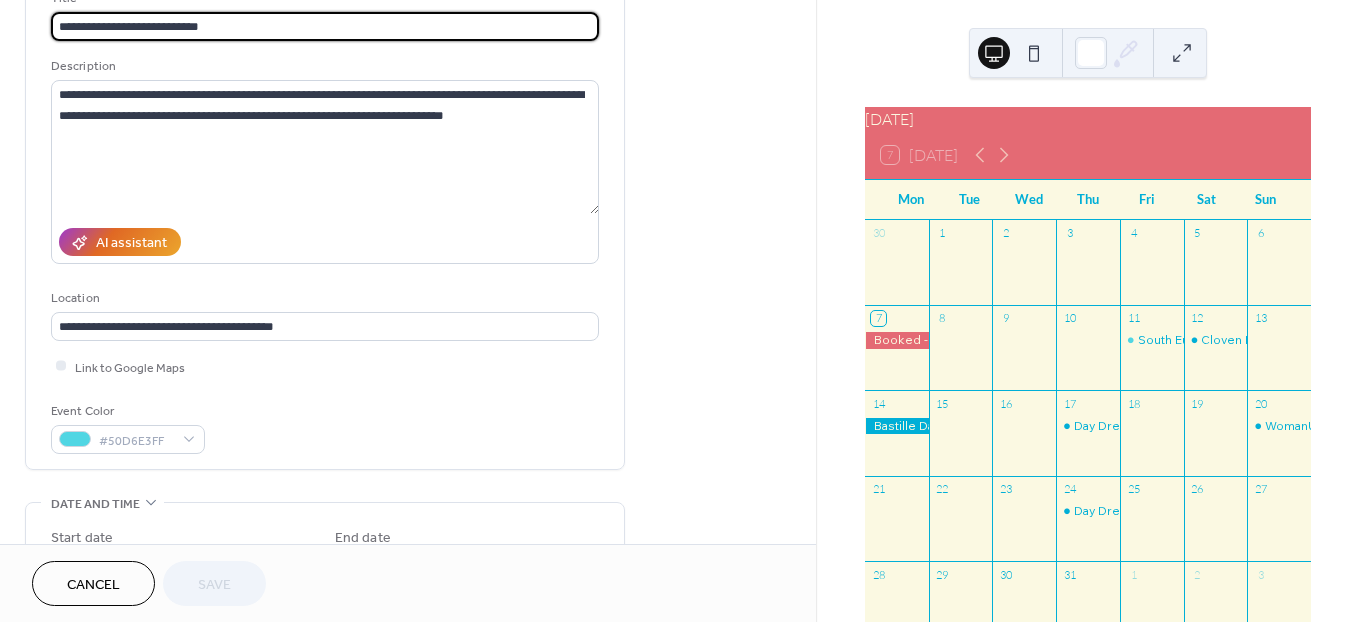 scroll, scrollTop: 222, scrollLeft: 0, axis: vertical 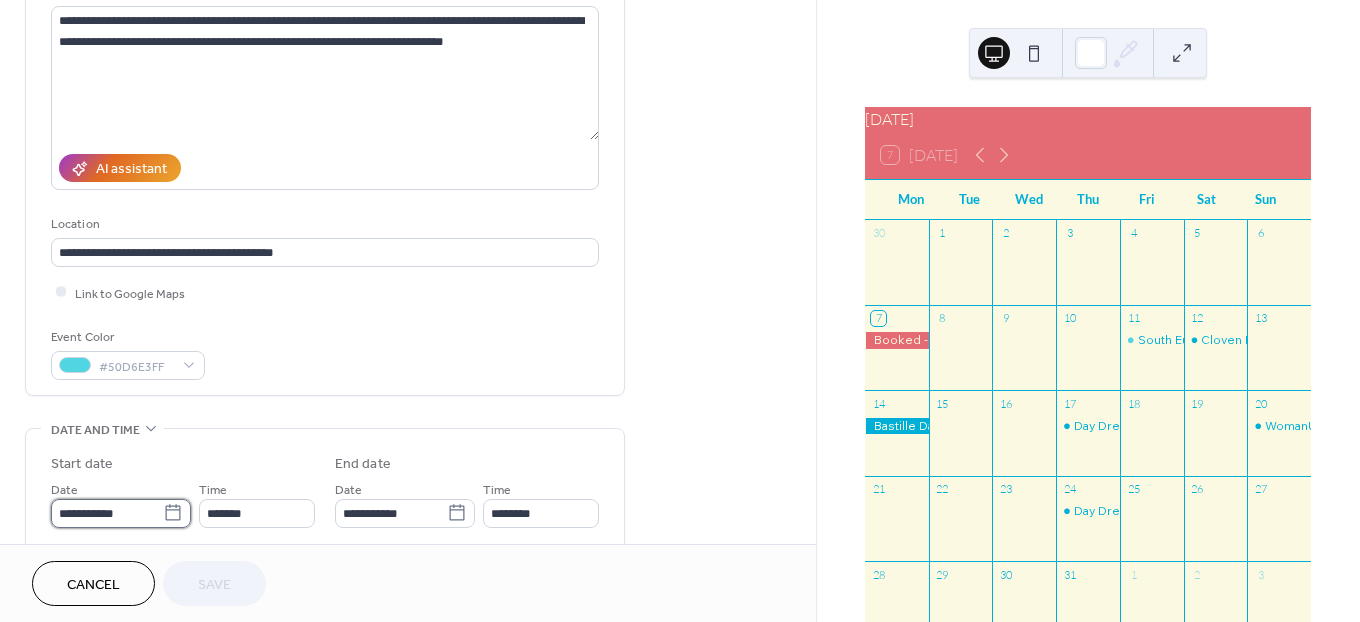 click on "**********" at bounding box center [107, 513] 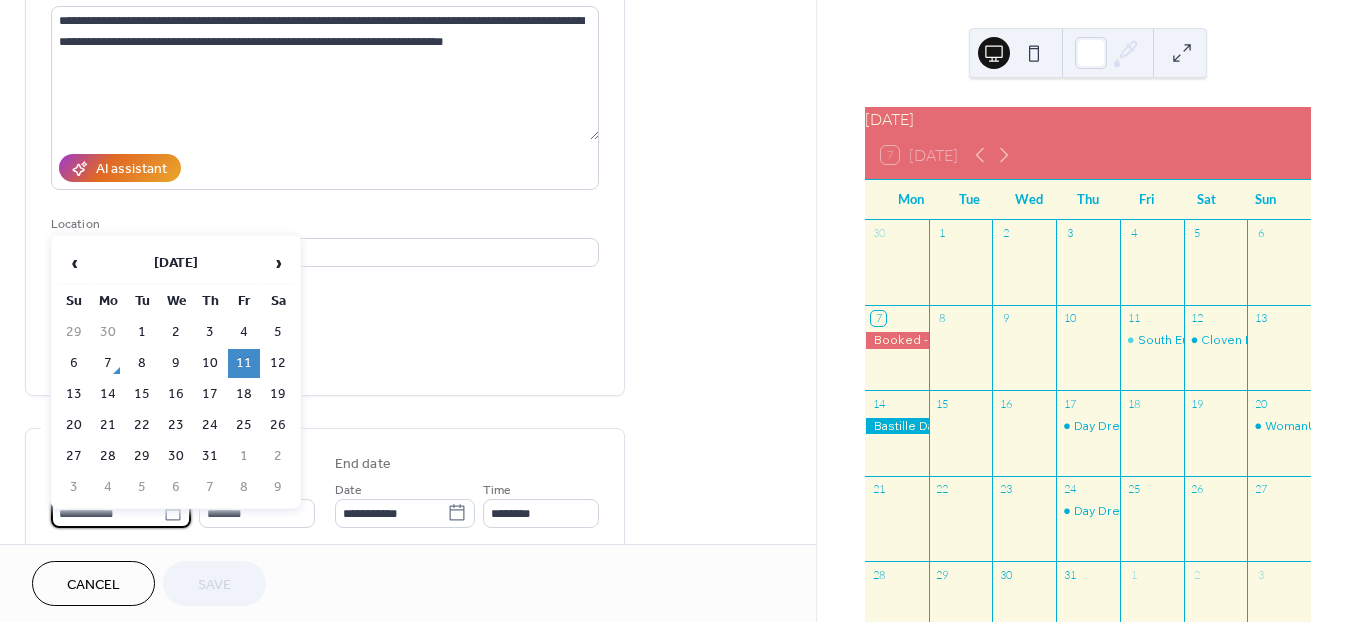 drag, startPoint x: 133, startPoint y: 509, endPoint x: 49, endPoint y: 494, distance: 85.32877 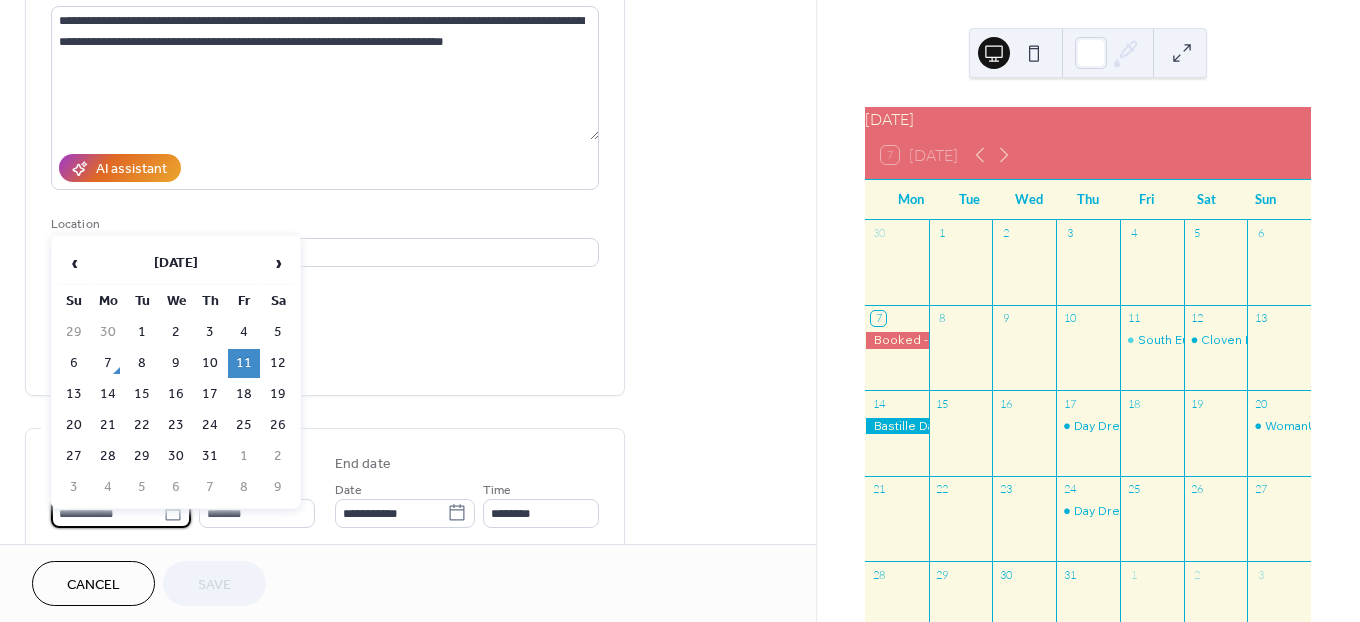 click on "**********" at bounding box center (408, 497) 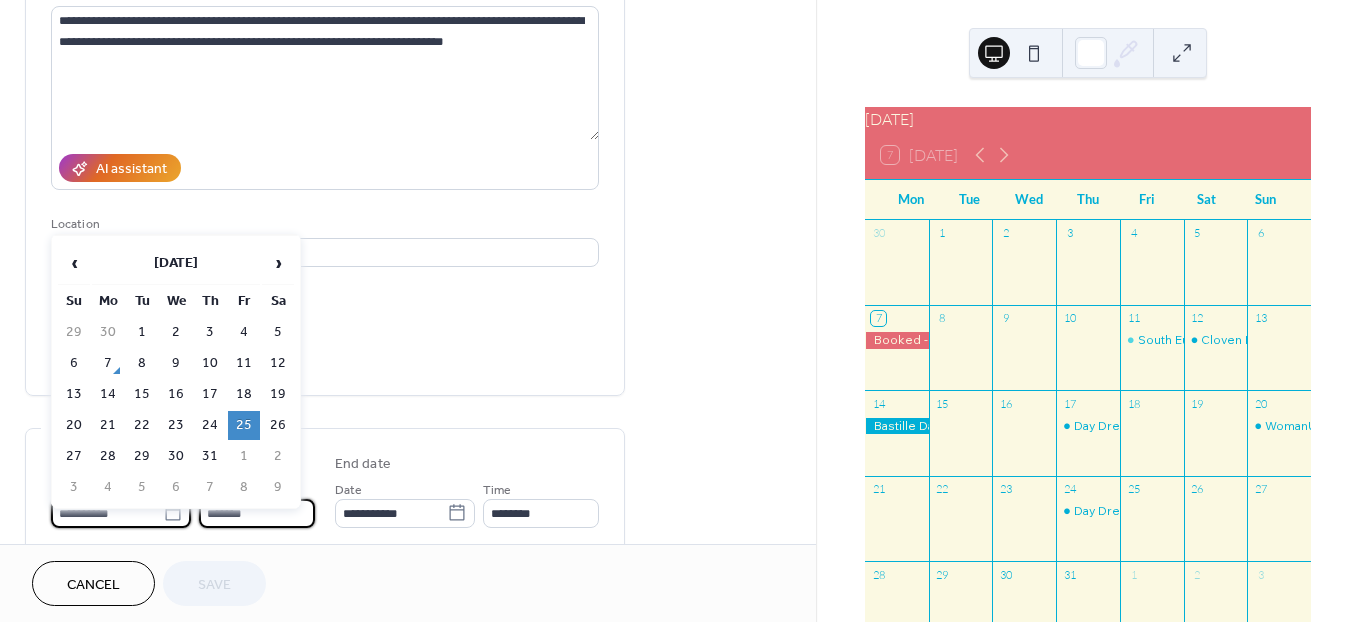type on "**********" 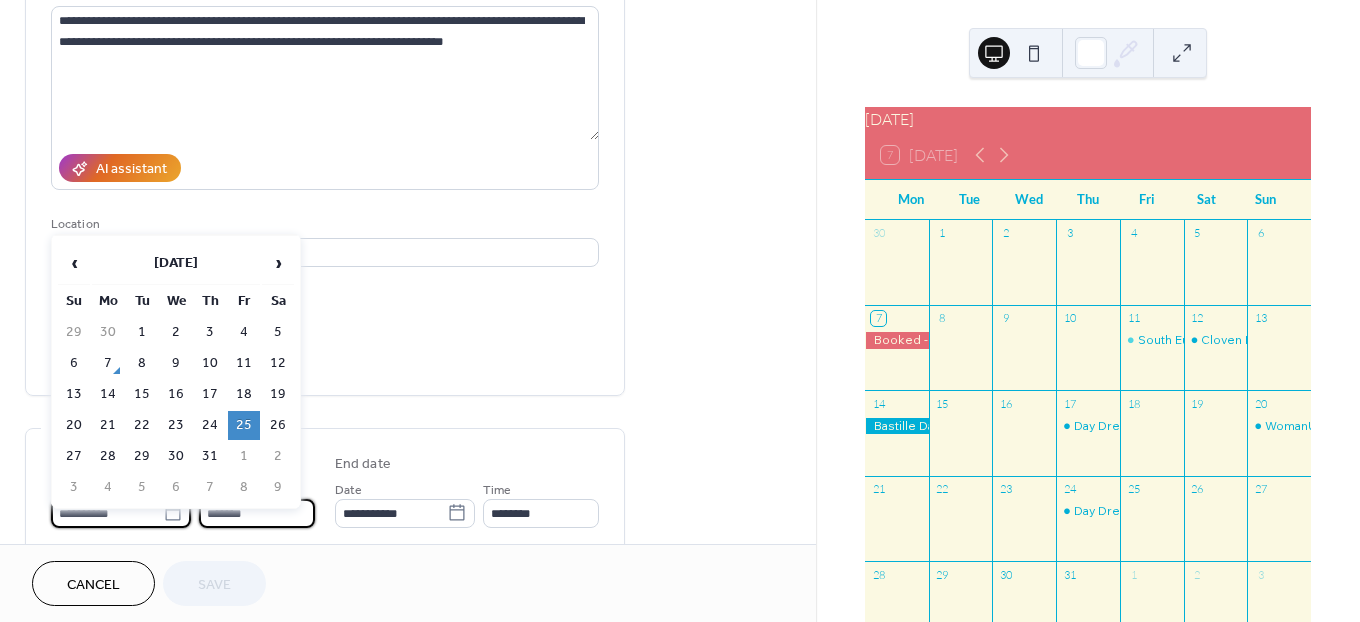 type on "**********" 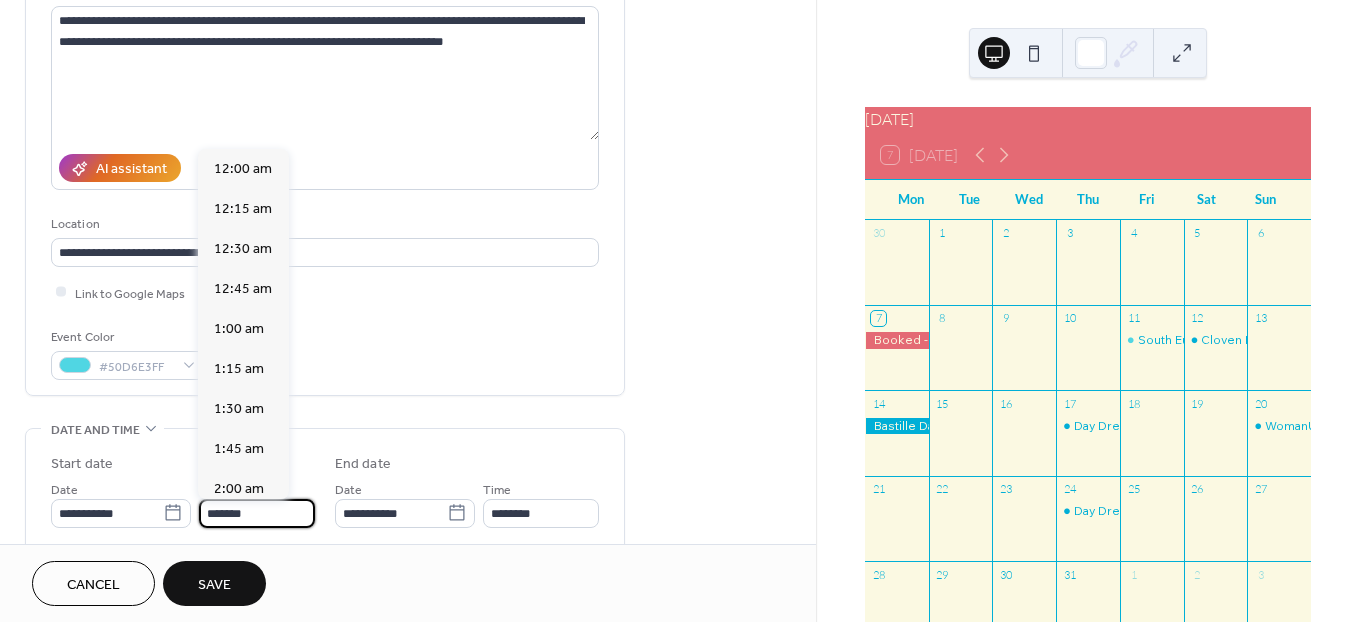 scroll, scrollTop: 2741, scrollLeft: 0, axis: vertical 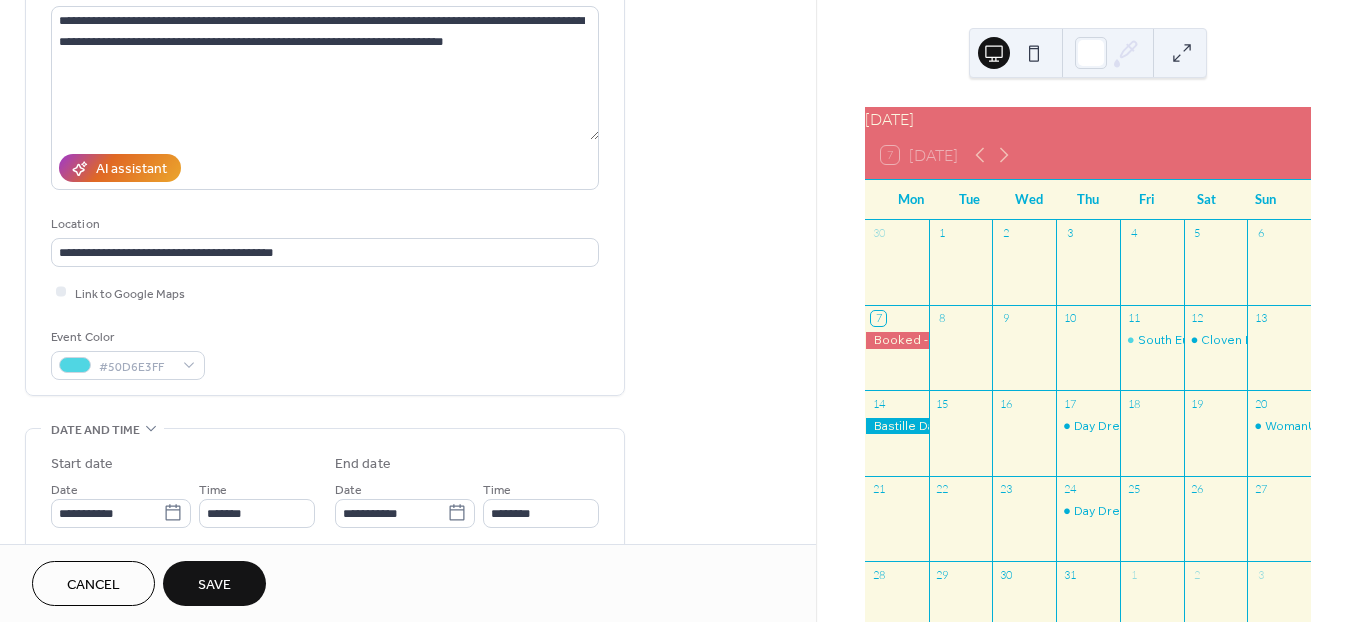 click on "Save" at bounding box center [214, 585] 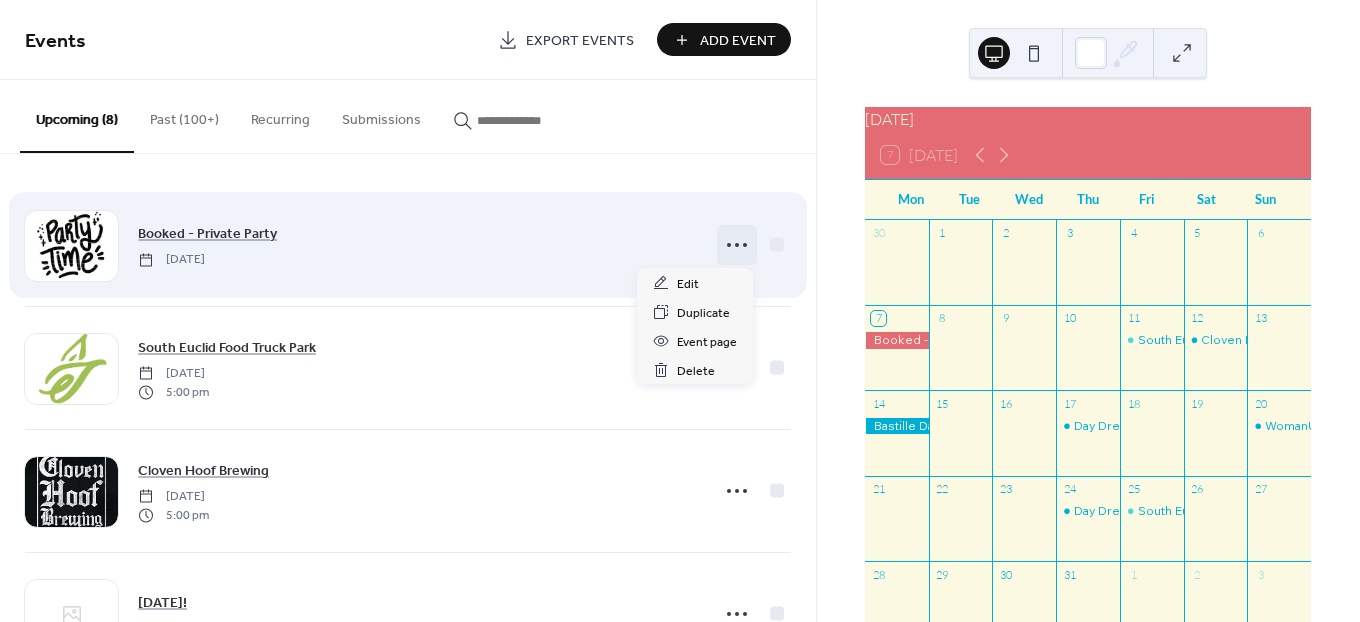click 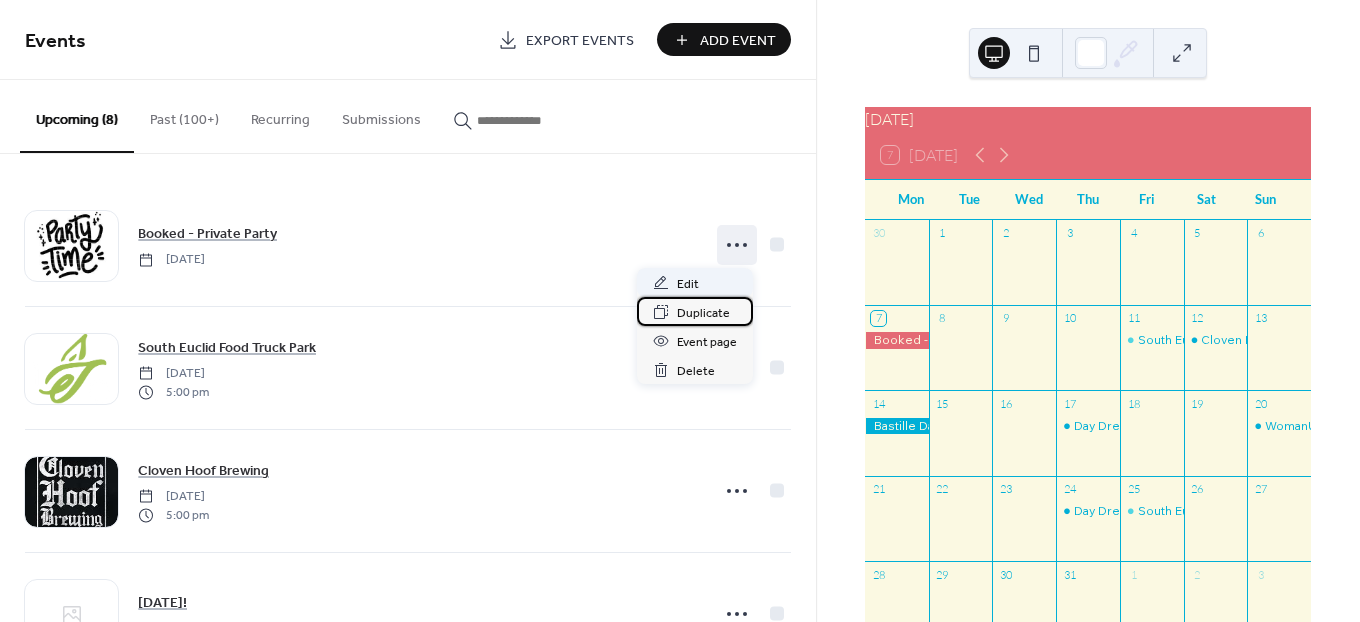click on "Duplicate" at bounding box center (703, 313) 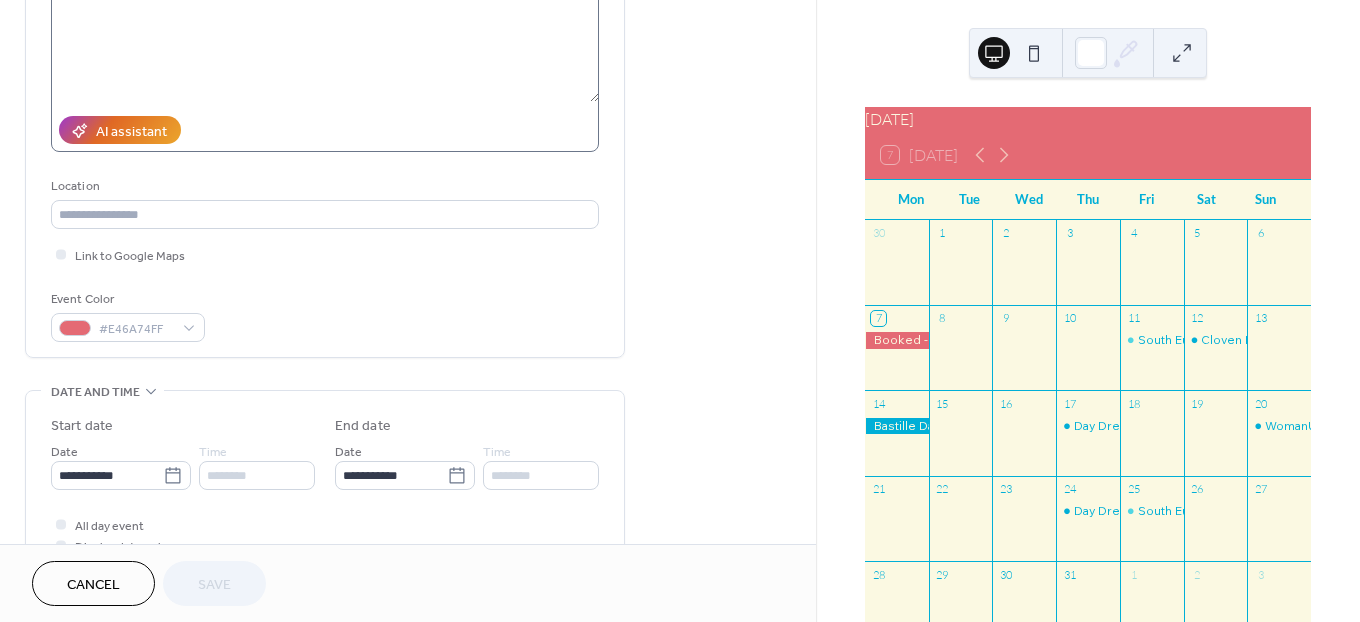 scroll, scrollTop: 444, scrollLeft: 0, axis: vertical 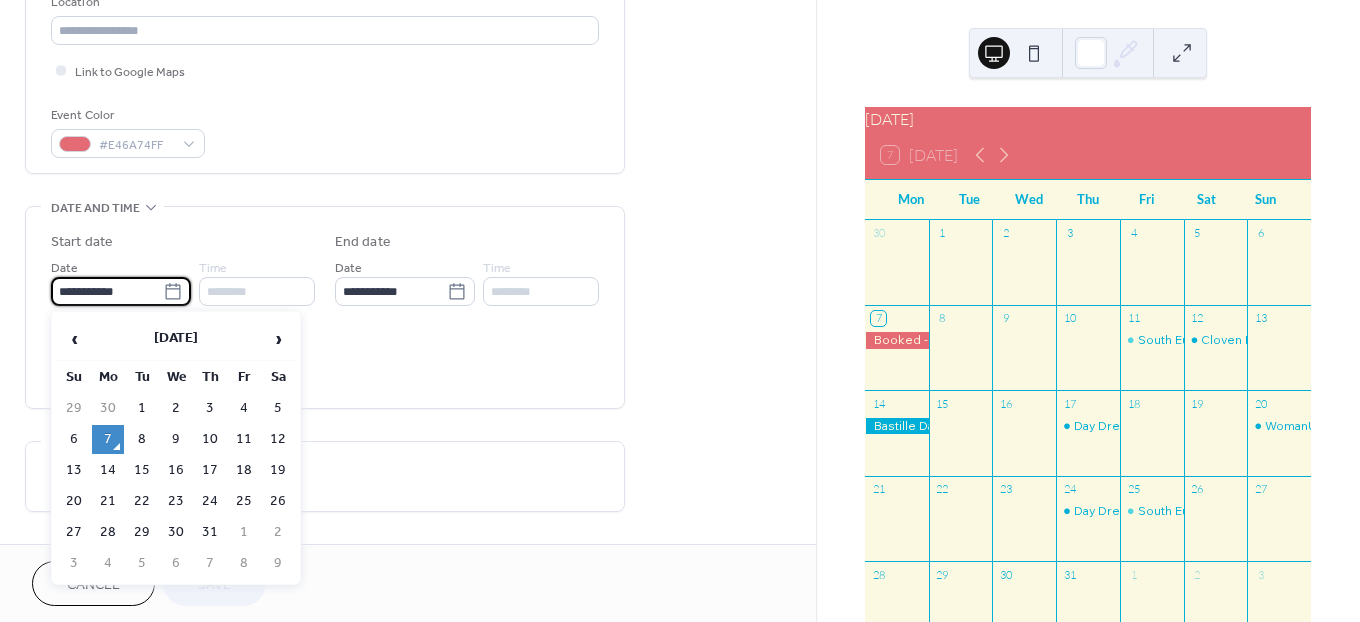 click on "**********" at bounding box center (107, 291) 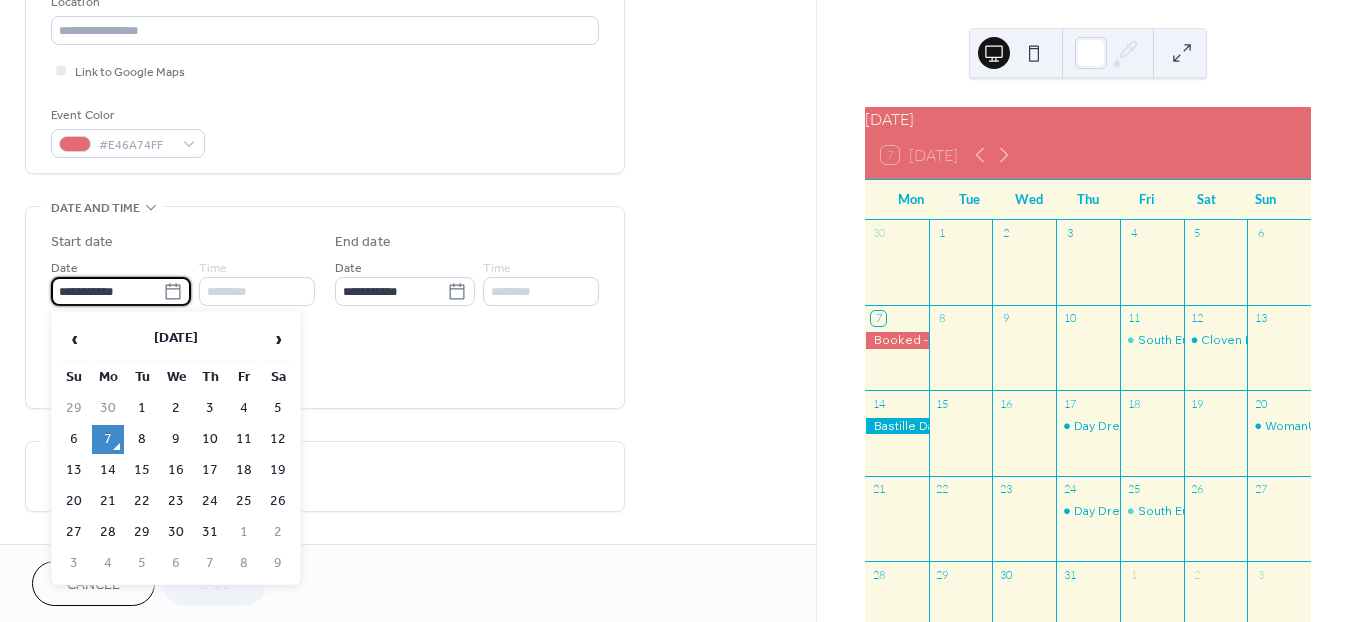drag, startPoint x: 144, startPoint y: 278, endPoint x: -12, endPoint y: 268, distance: 156.32019 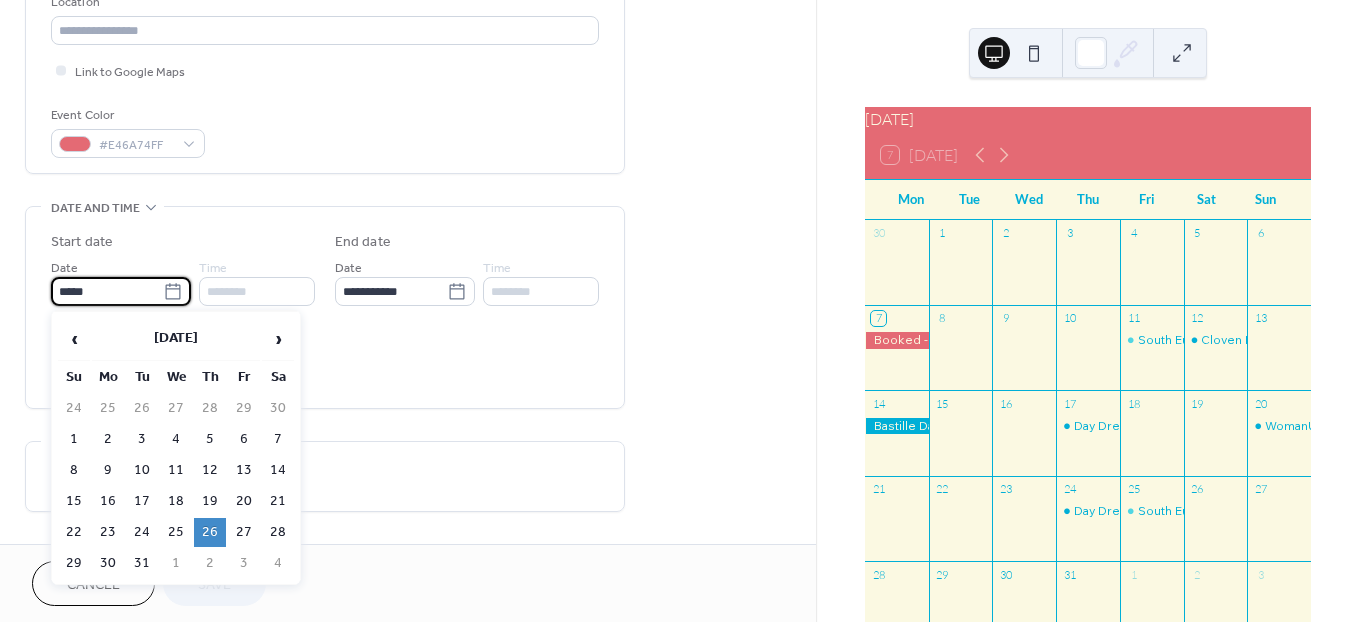 click on "26" at bounding box center [210, 532] 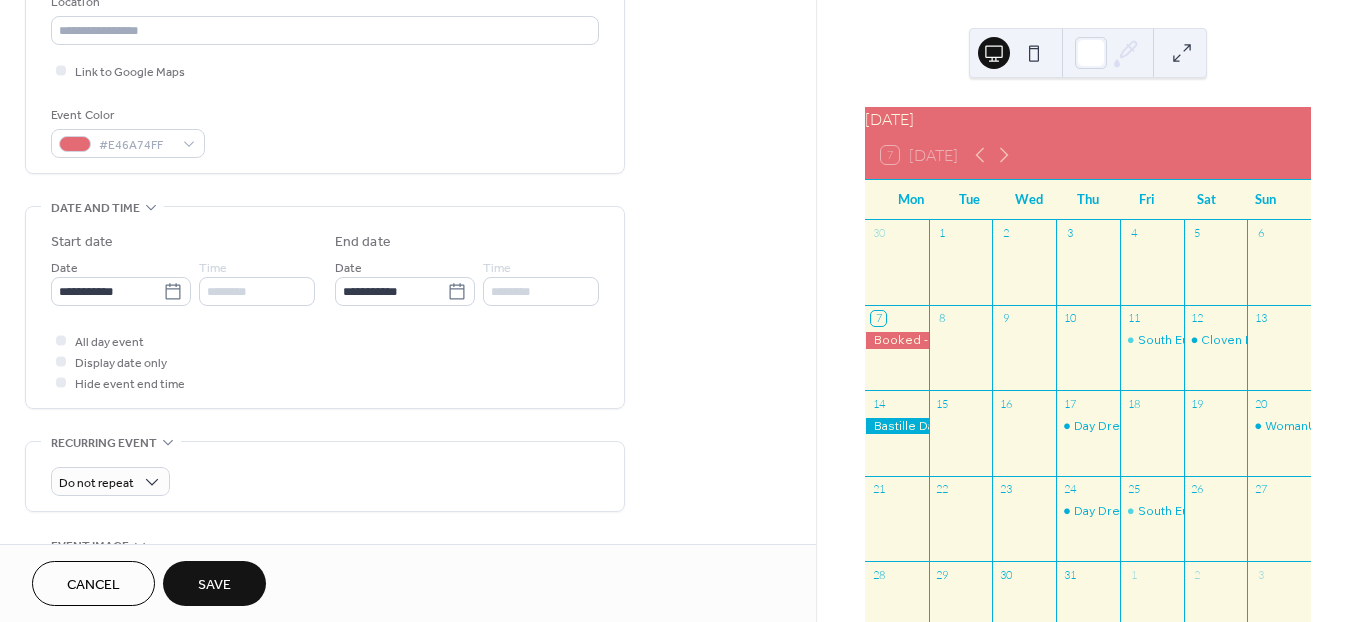 click on "Save" at bounding box center (214, 585) 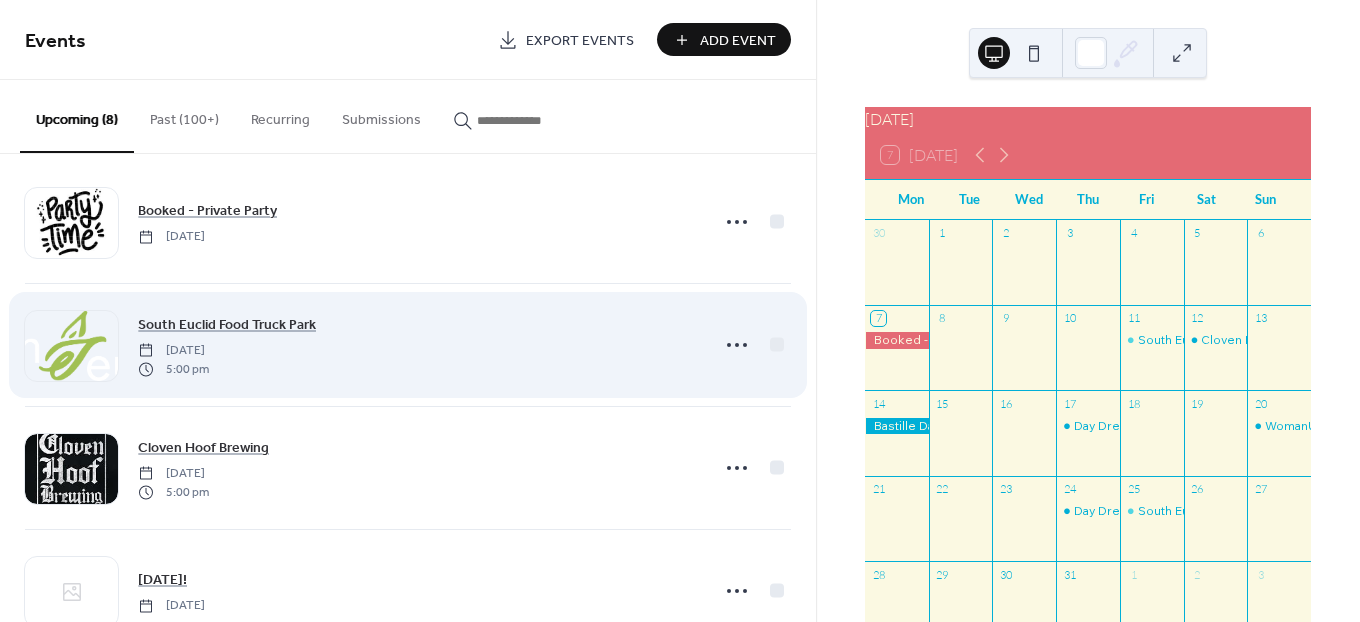 scroll, scrollTop: 0, scrollLeft: 0, axis: both 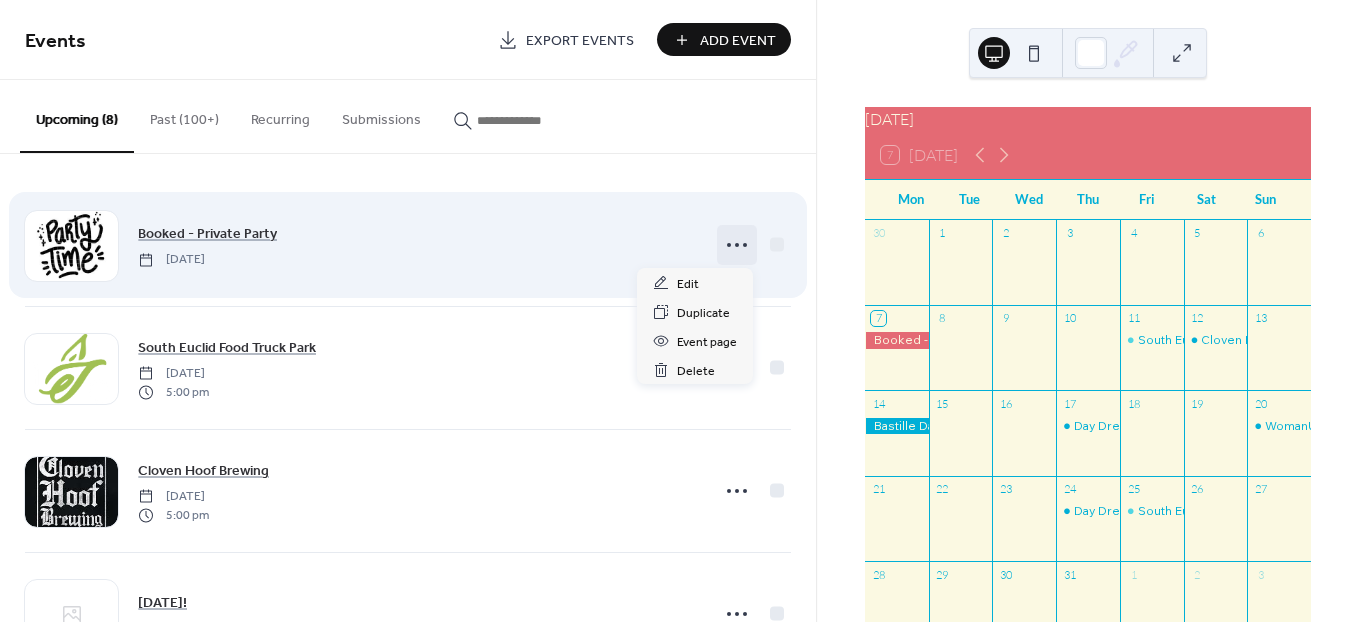 click 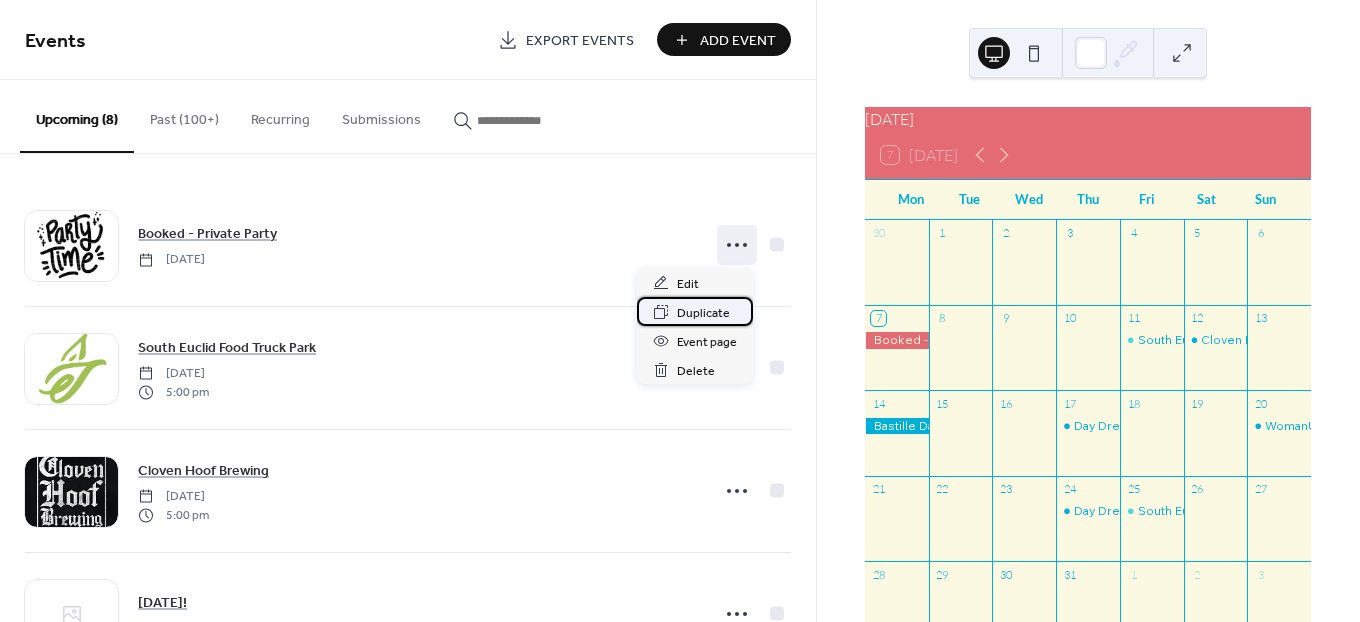 click on "Duplicate" at bounding box center (703, 313) 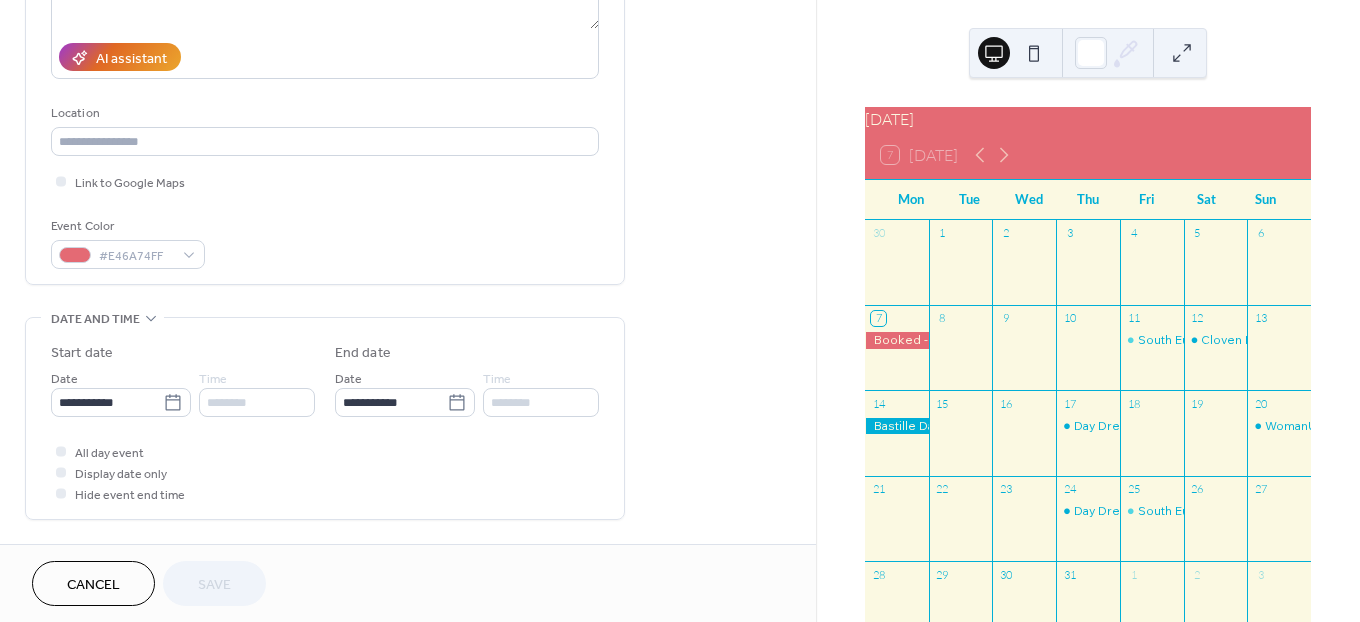 scroll, scrollTop: 444, scrollLeft: 0, axis: vertical 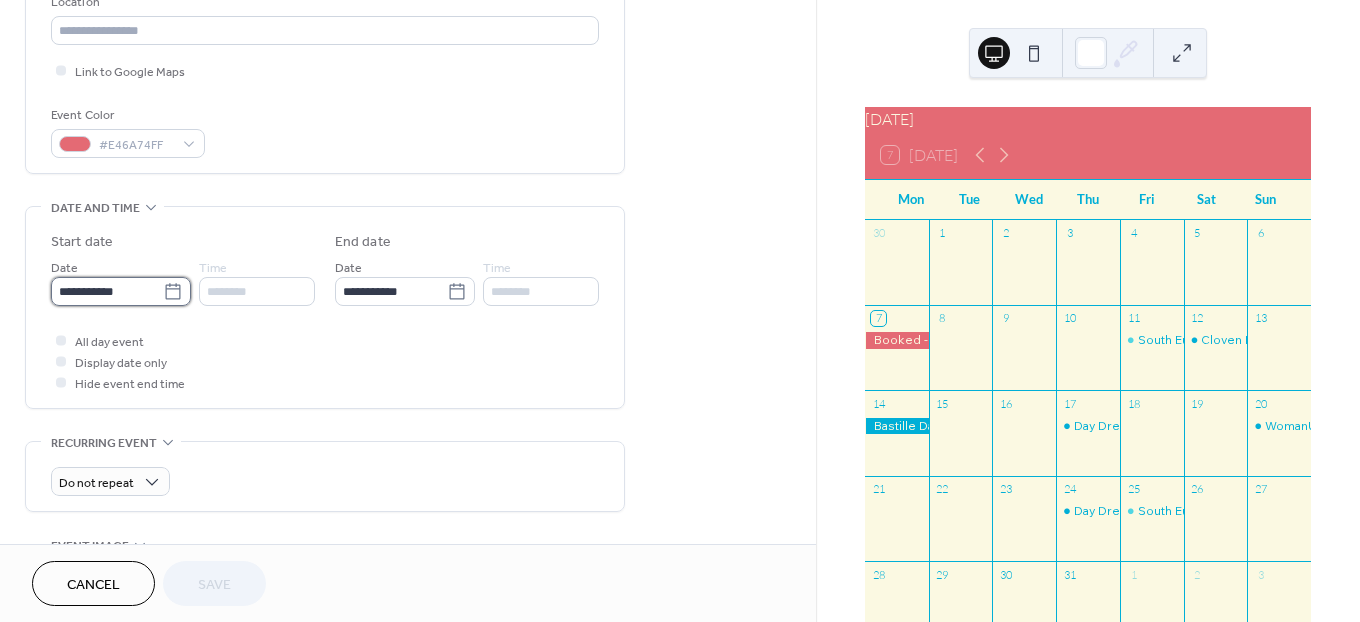 click on "**********" at bounding box center (107, 291) 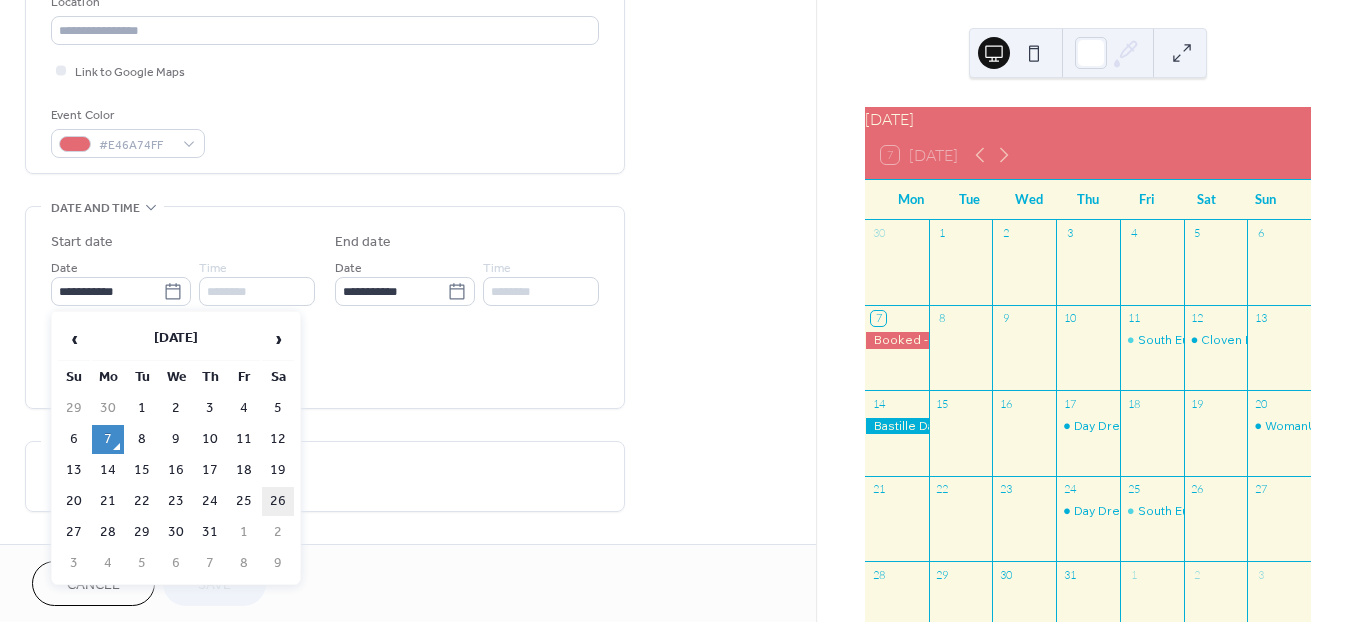 click on "26" at bounding box center (278, 501) 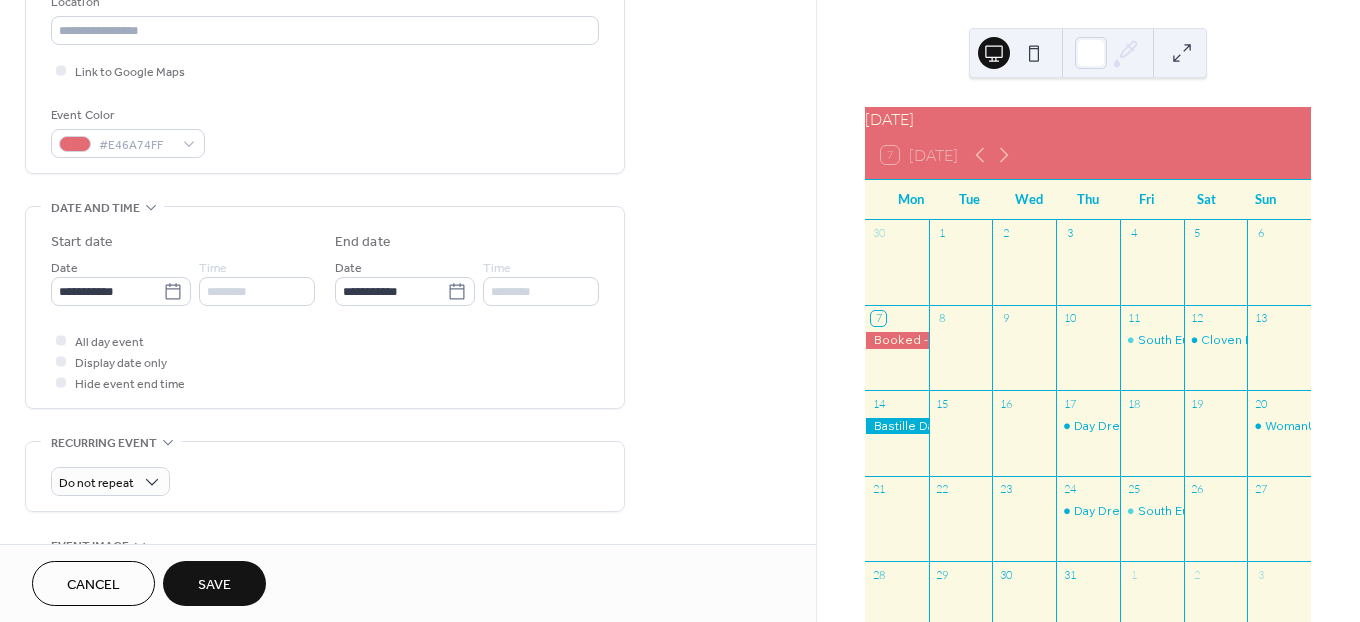 click on "All day event Display date only Hide event end time" at bounding box center [325, 361] 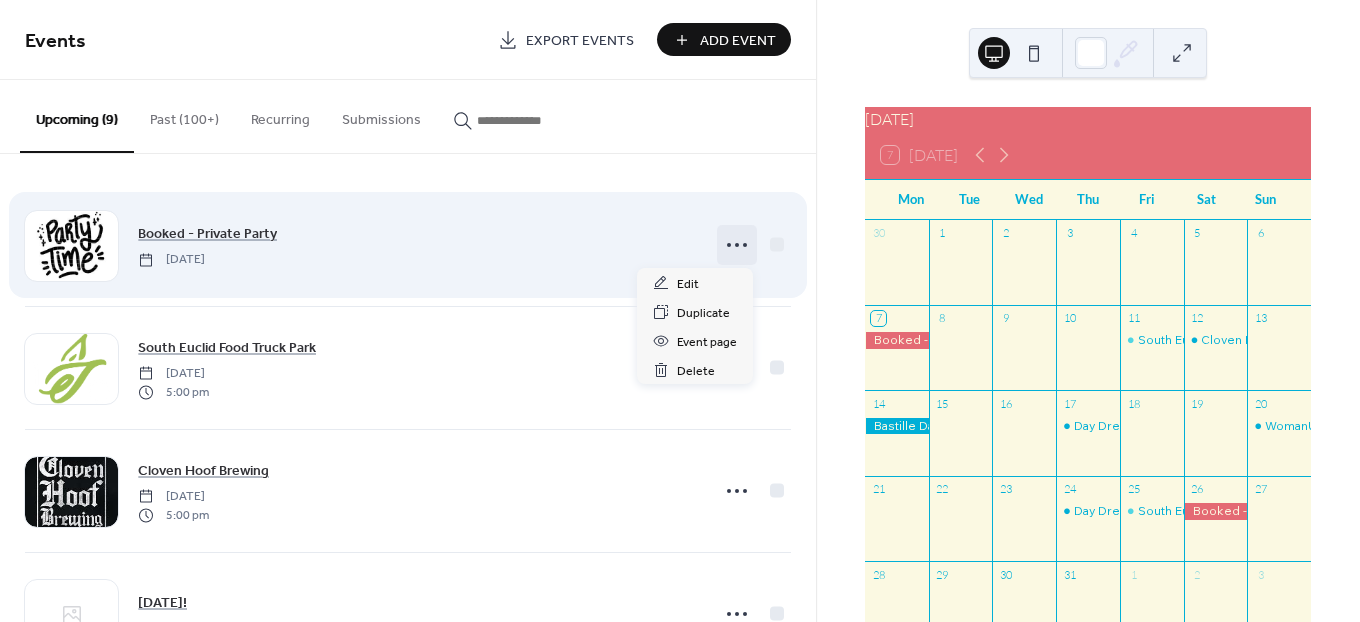 click 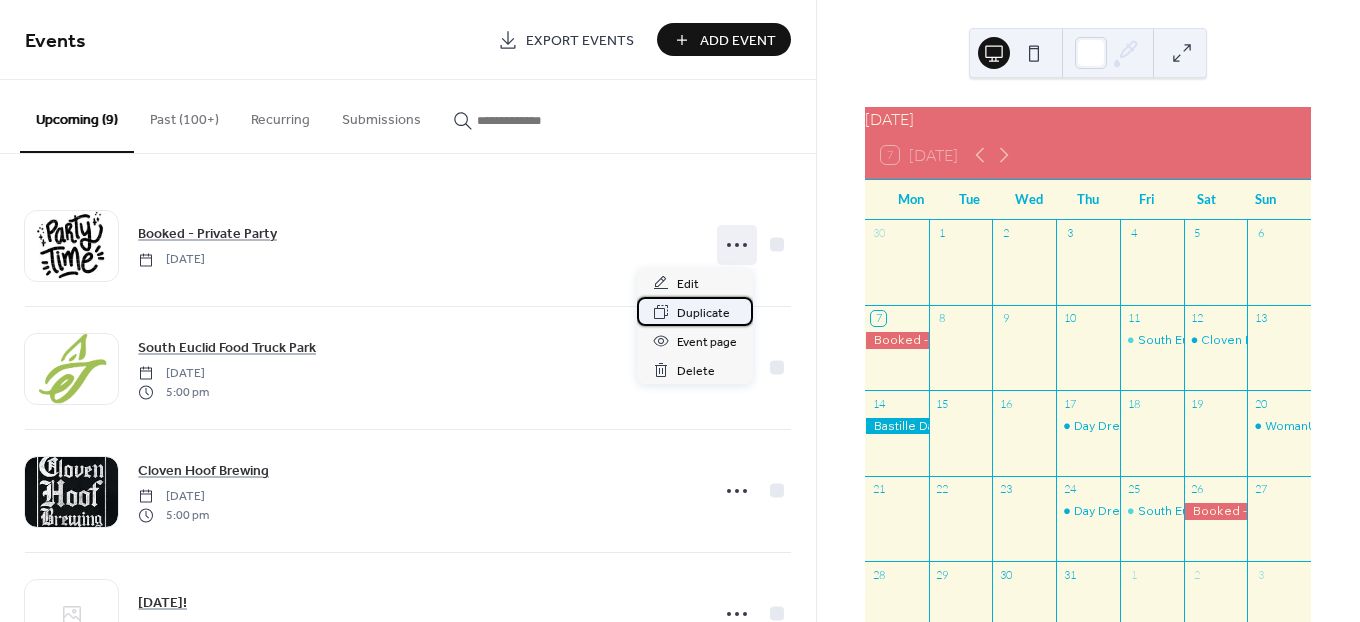 click on "Duplicate" at bounding box center (703, 313) 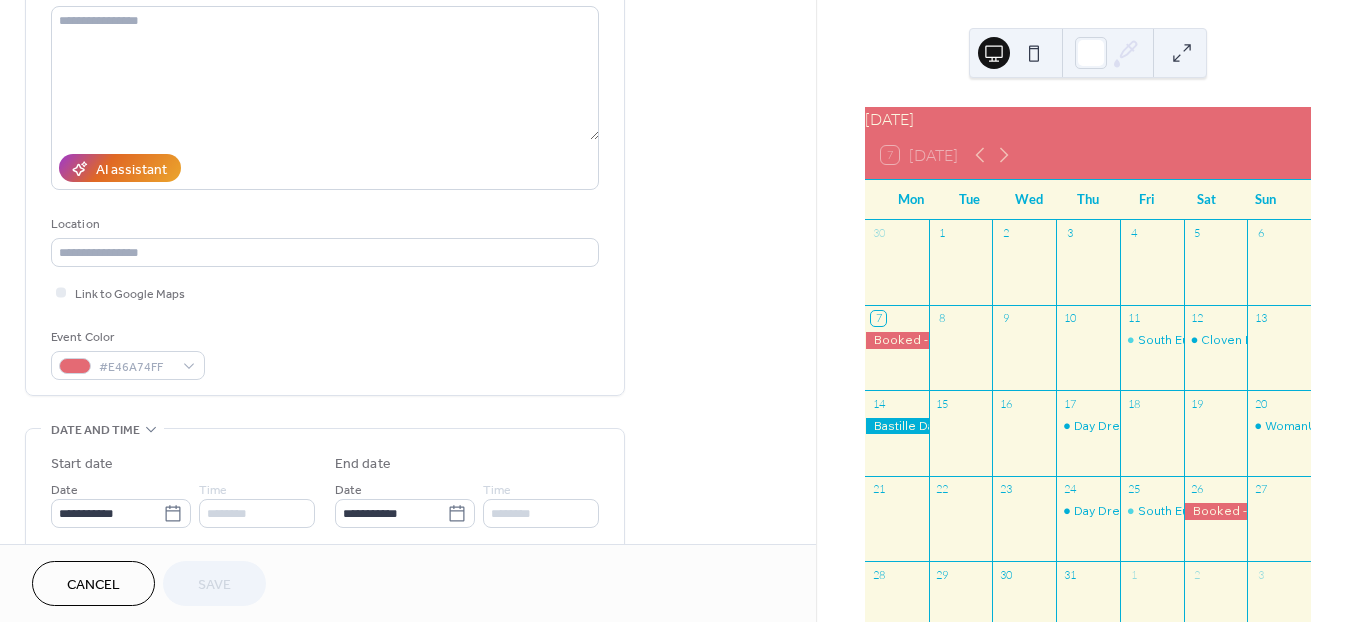 scroll, scrollTop: 333, scrollLeft: 0, axis: vertical 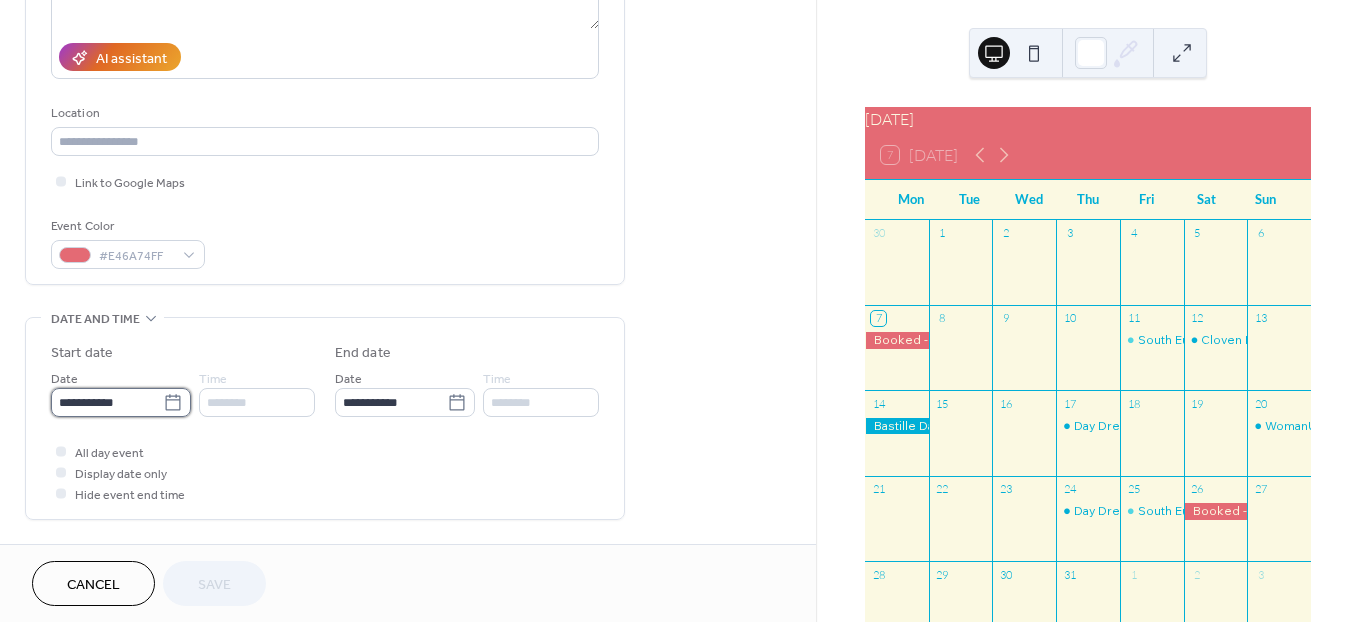 click on "**********" at bounding box center [107, 402] 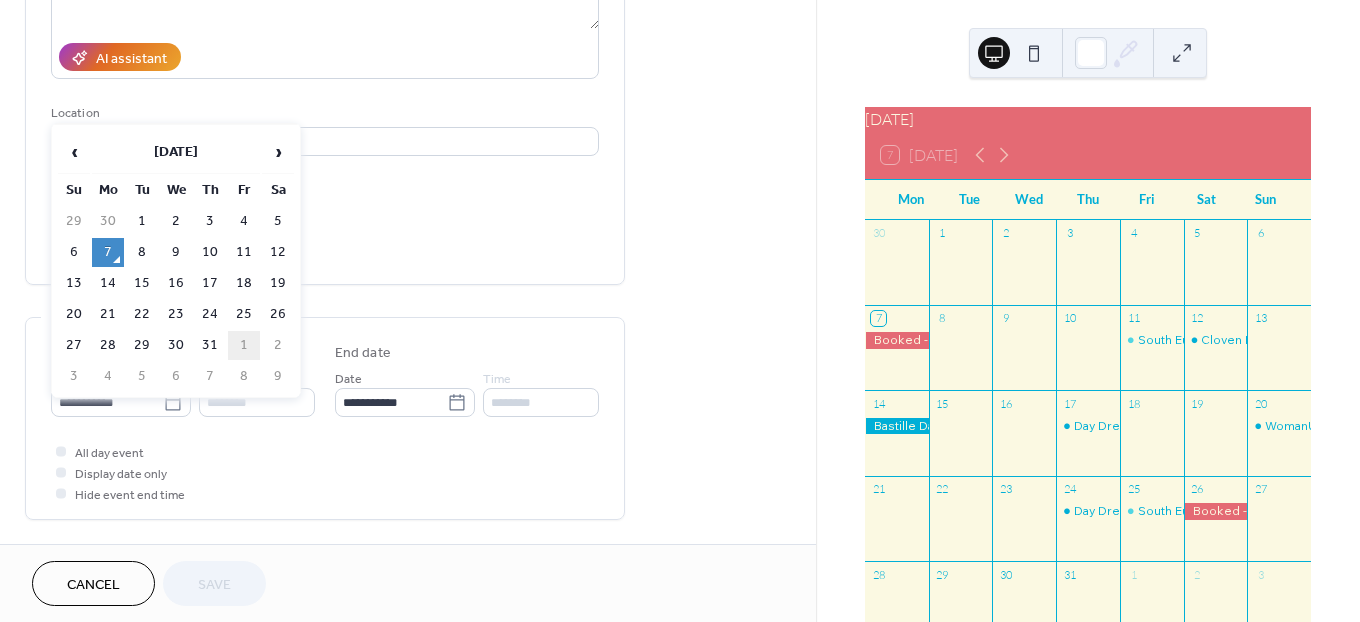 click on "1" at bounding box center (244, 345) 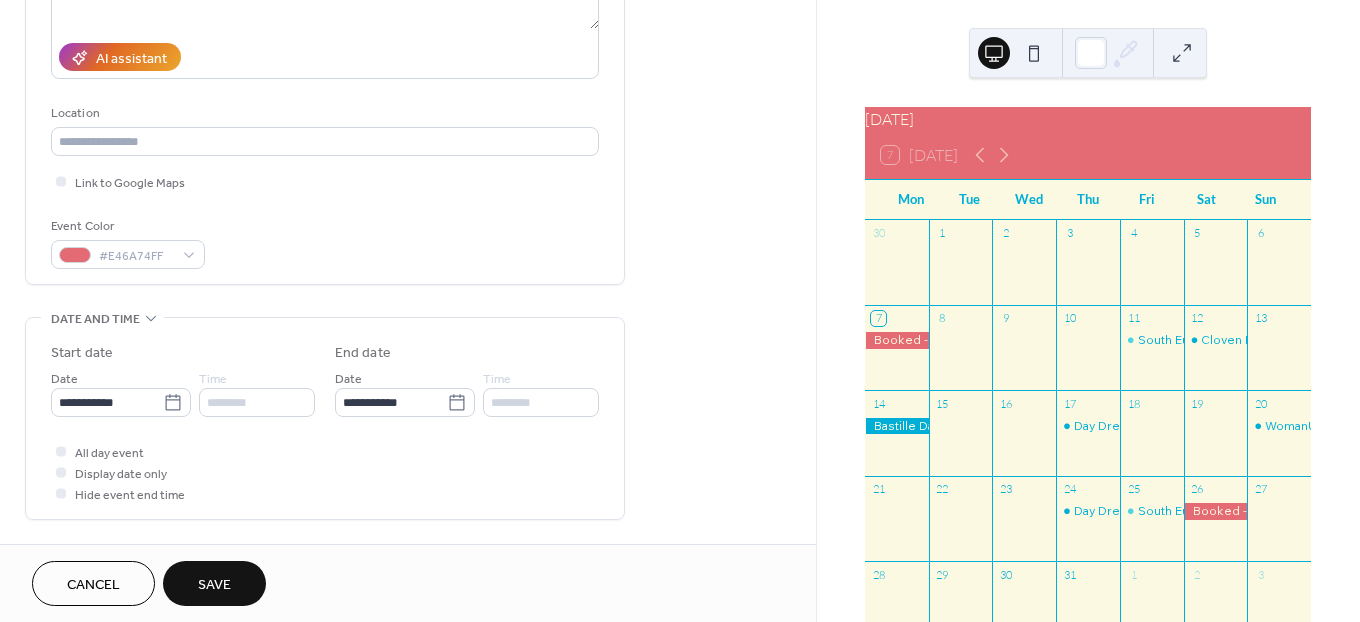 click on "Save" at bounding box center [214, 585] 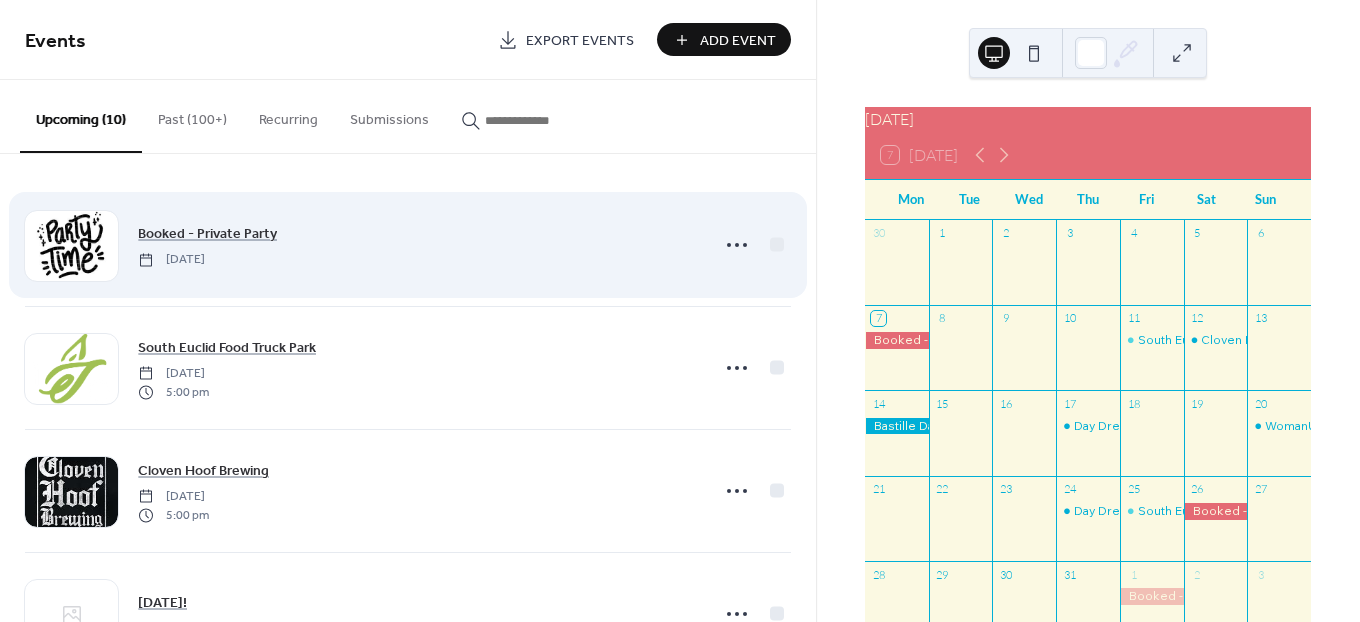 click 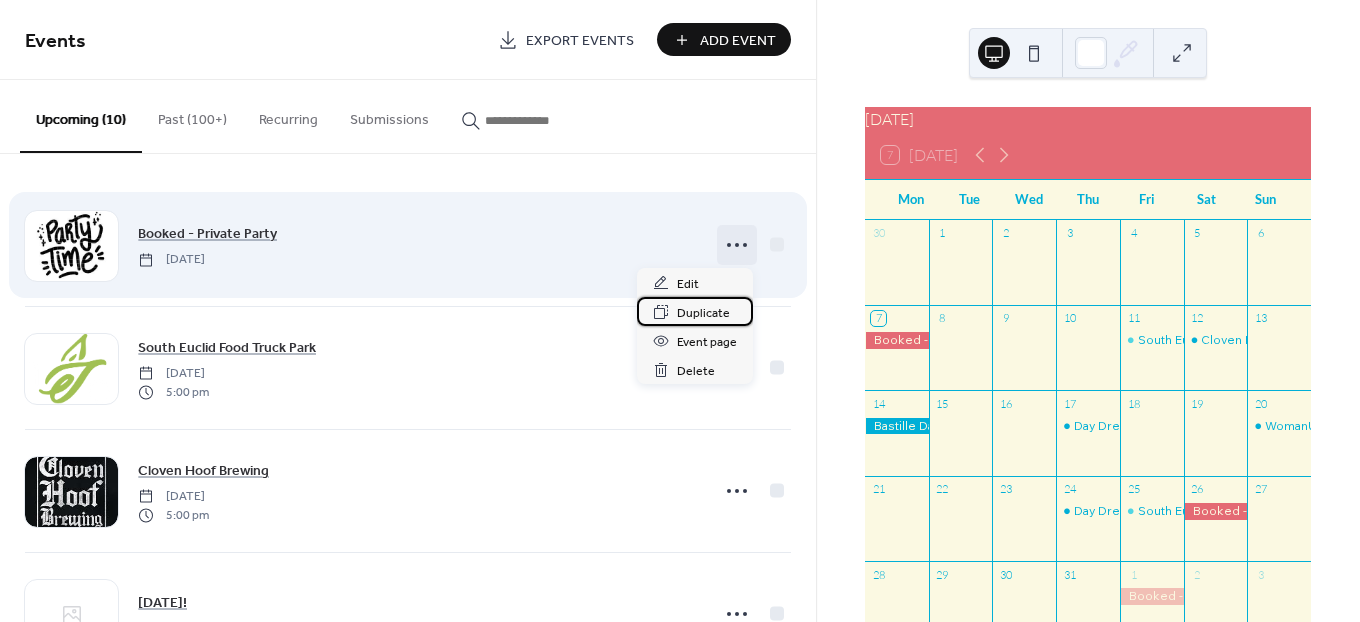 click on "Duplicate" at bounding box center [703, 313] 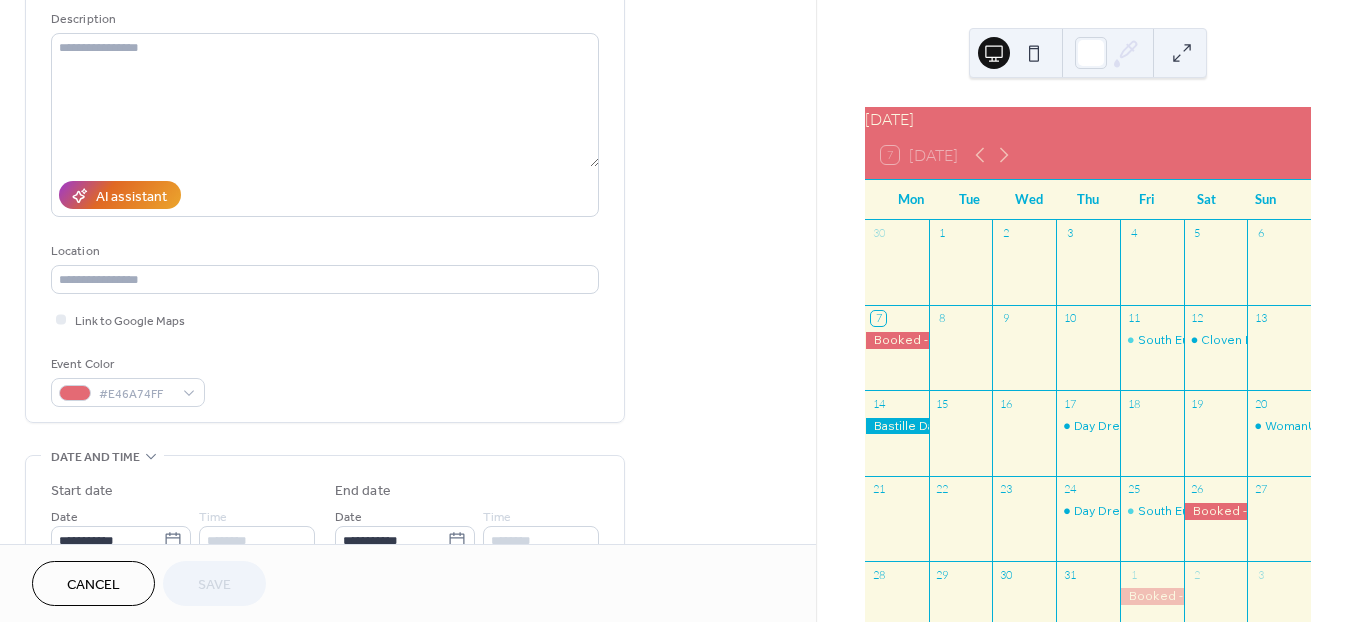 scroll, scrollTop: 444, scrollLeft: 0, axis: vertical 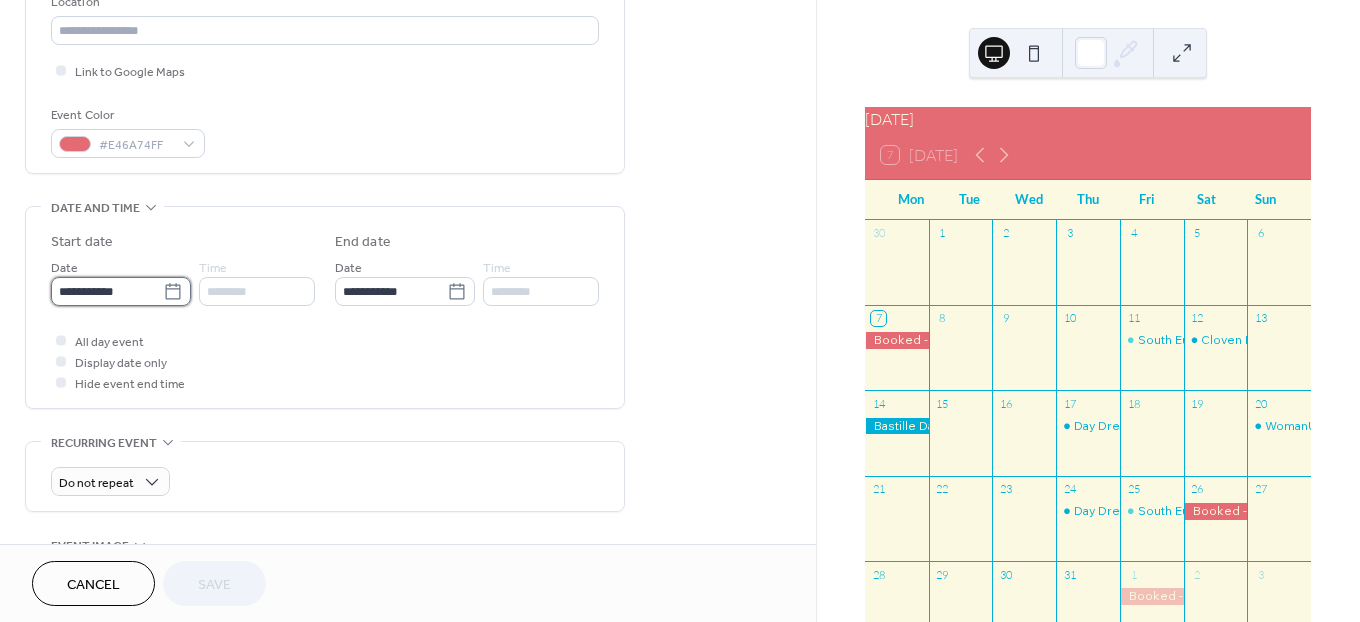 click on "**********" at bounding box center [107, 291] 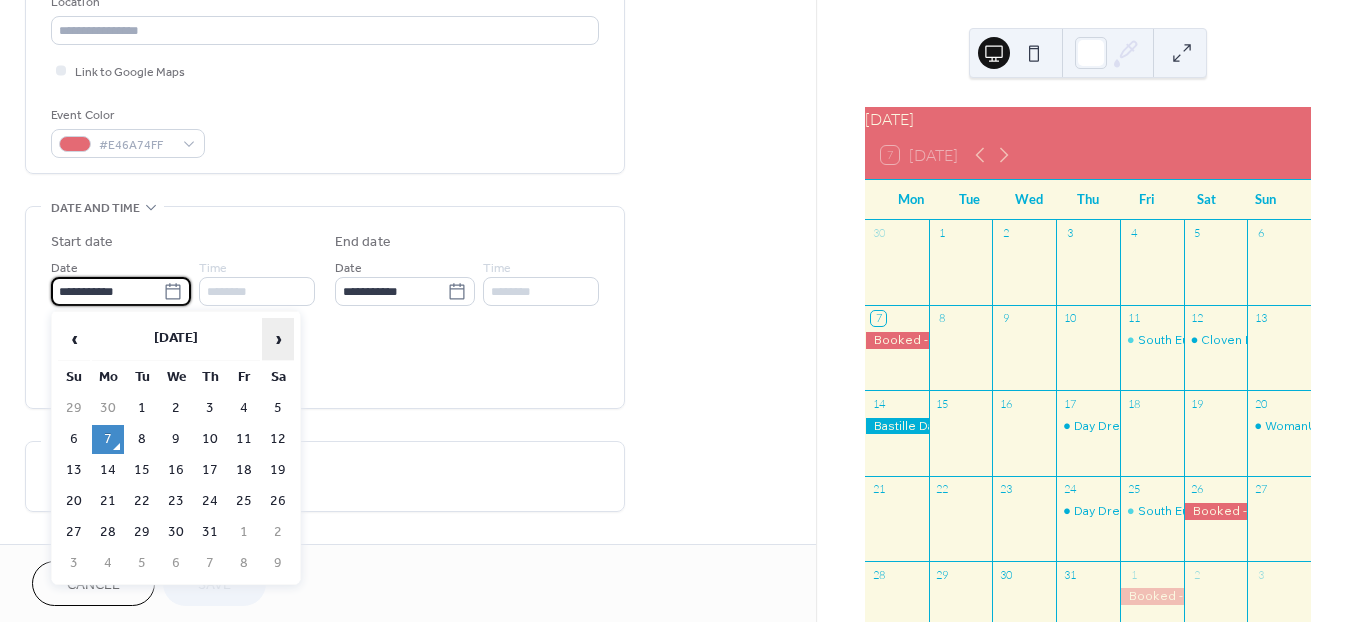 click on "›" at bounding box center [278, 339] 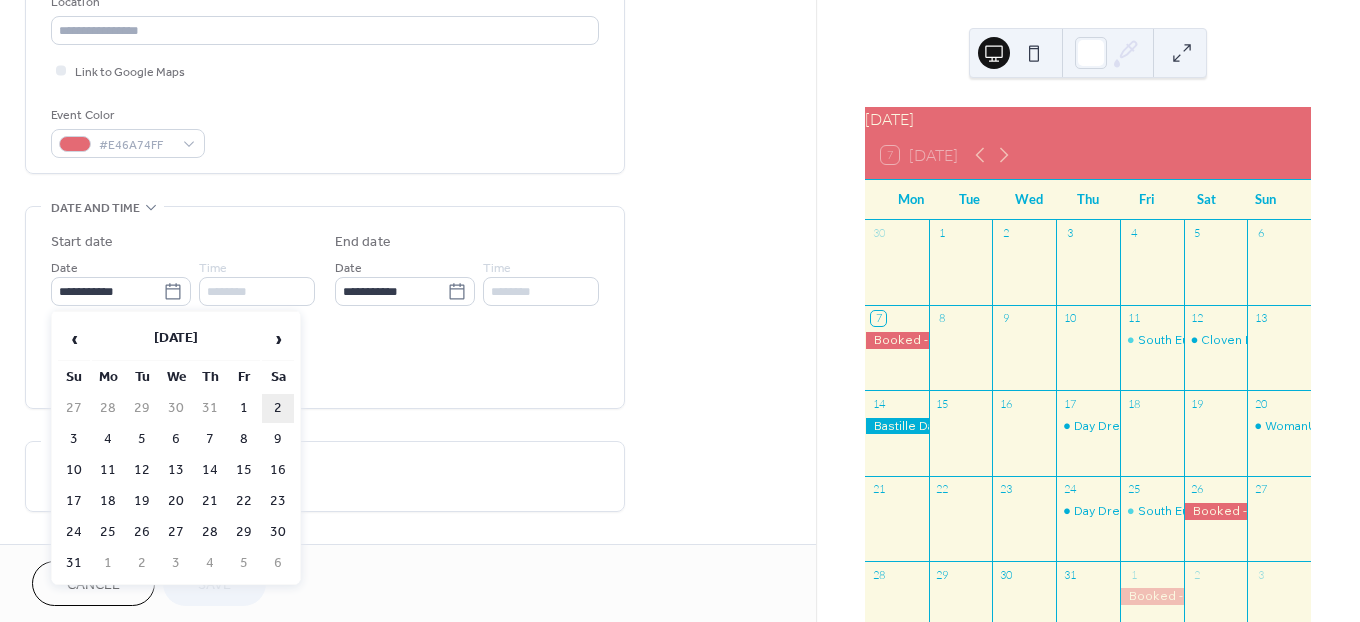 click on "2" at bounding box center (278, 408) 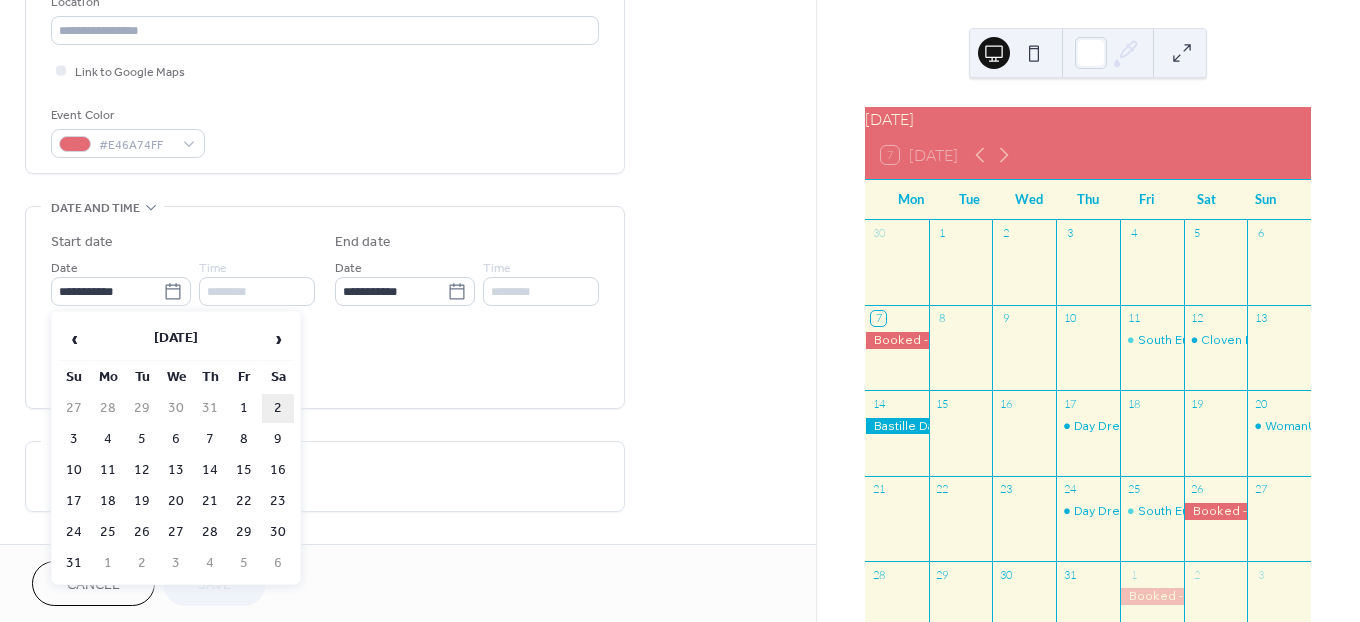 type on "**********" 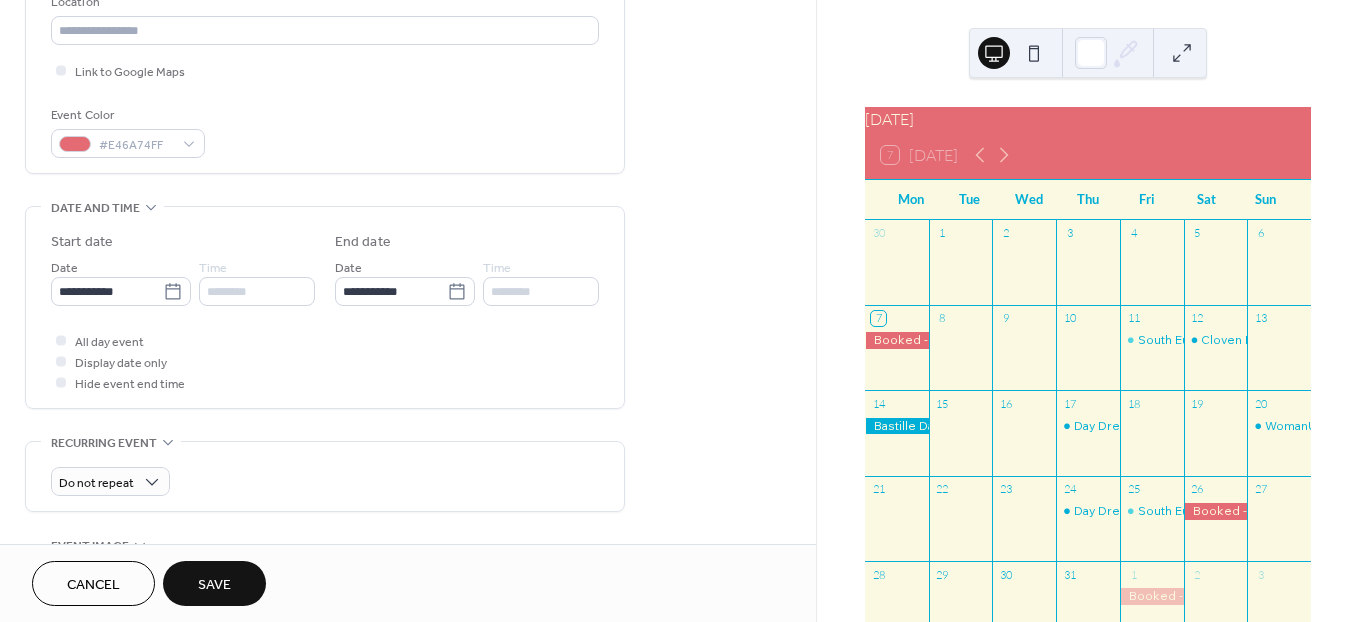 click on "Save" at bounding box center [214, 585] 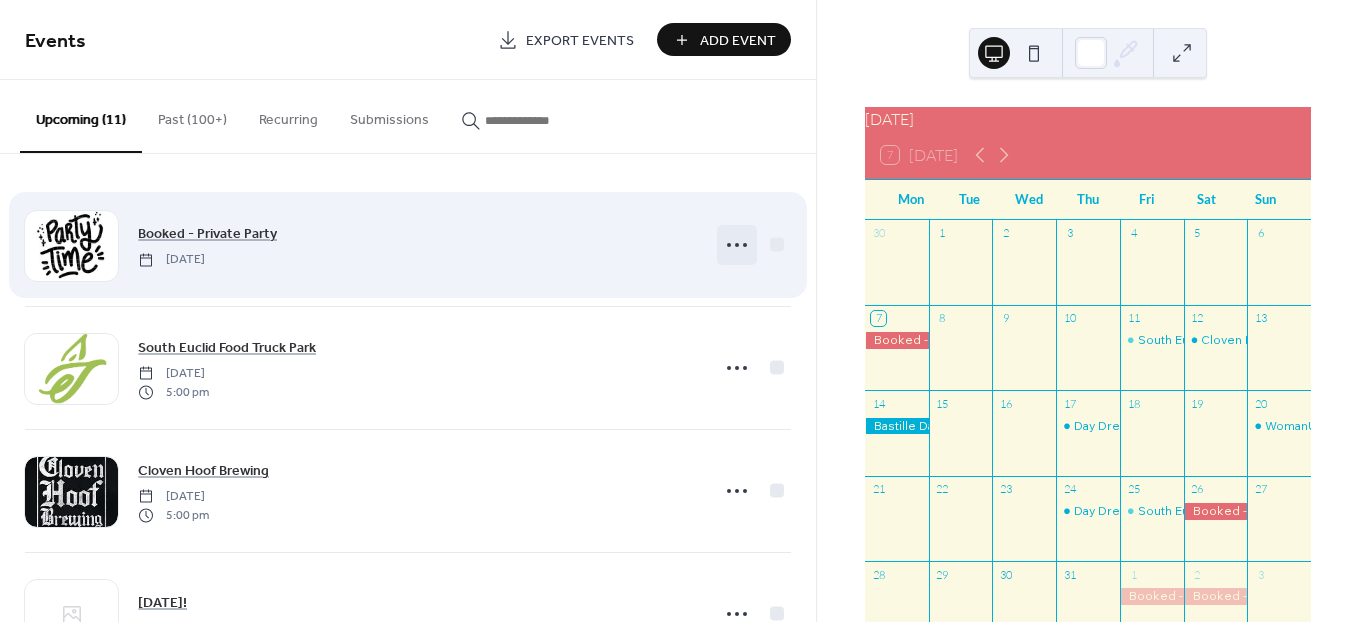 click 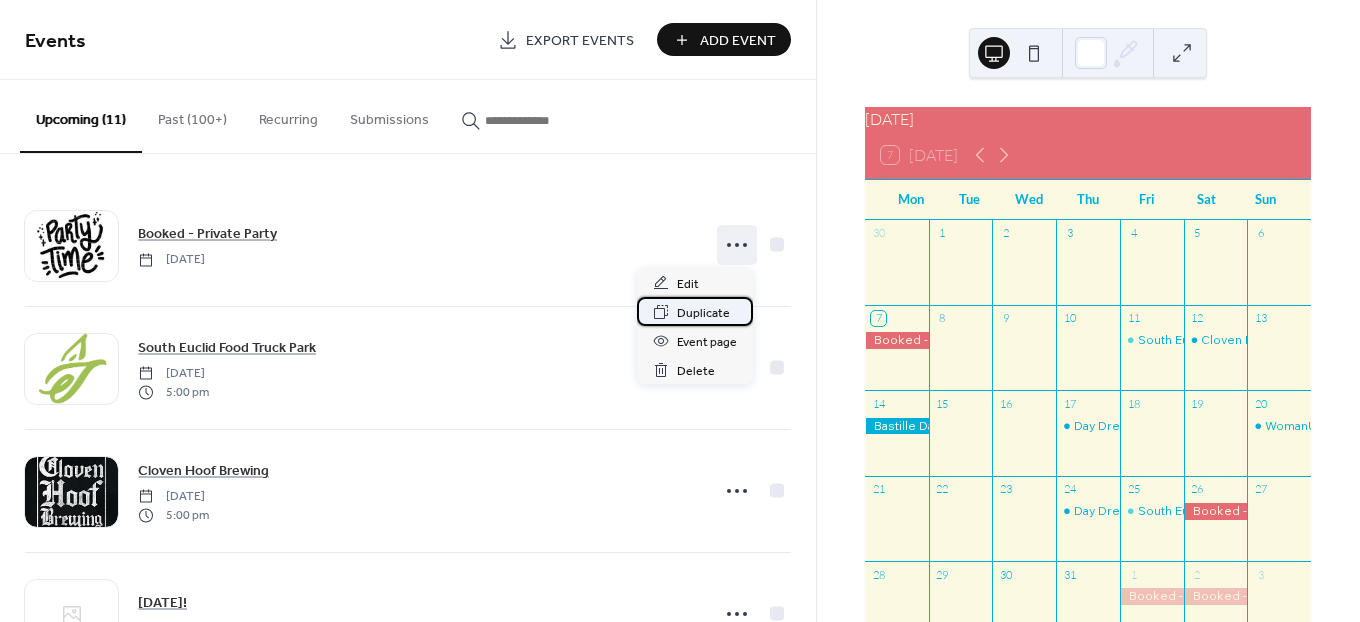 click on "Duplicate" at bounding box center [703, 313] 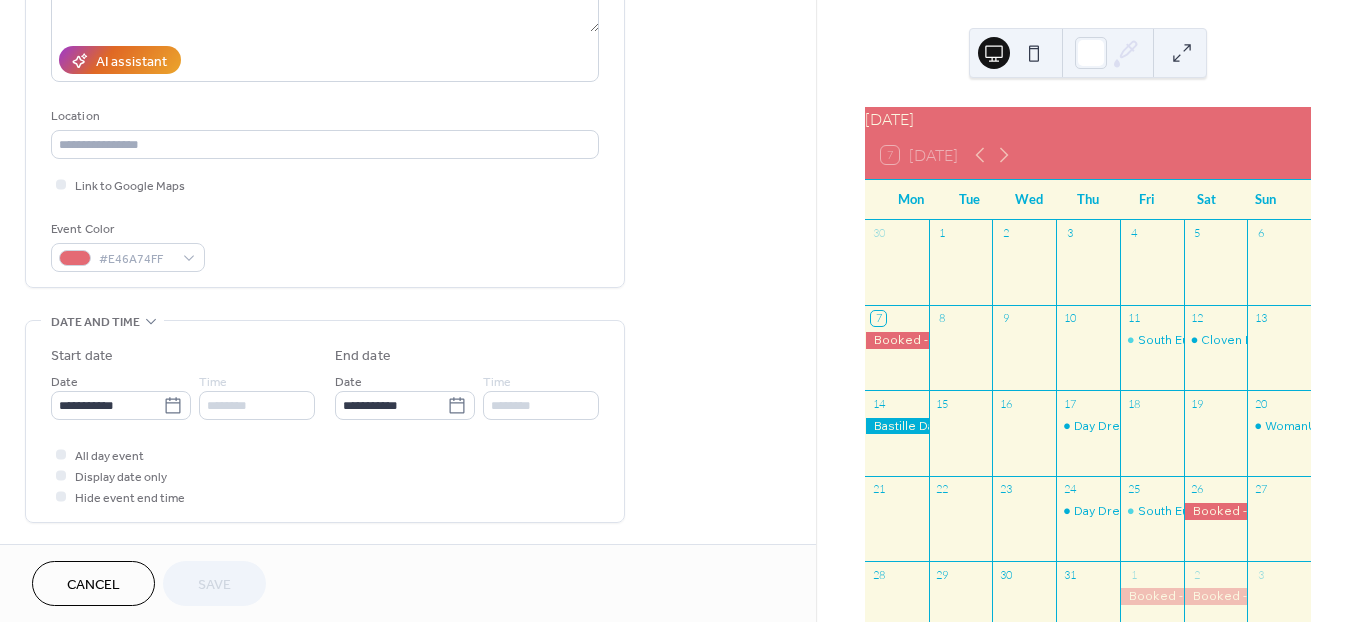 scroll, scrollTop: 333, scrollLeft: 0, axis: vertical 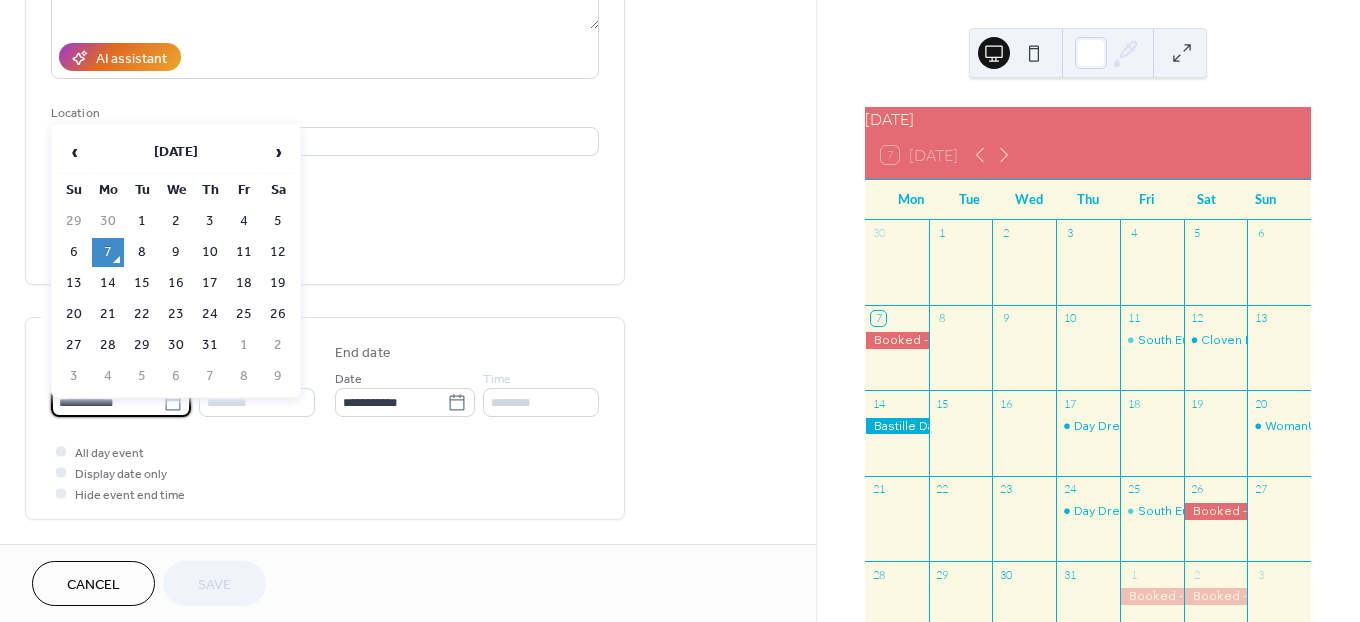 click on "**********" at bounding box center (107, 402) 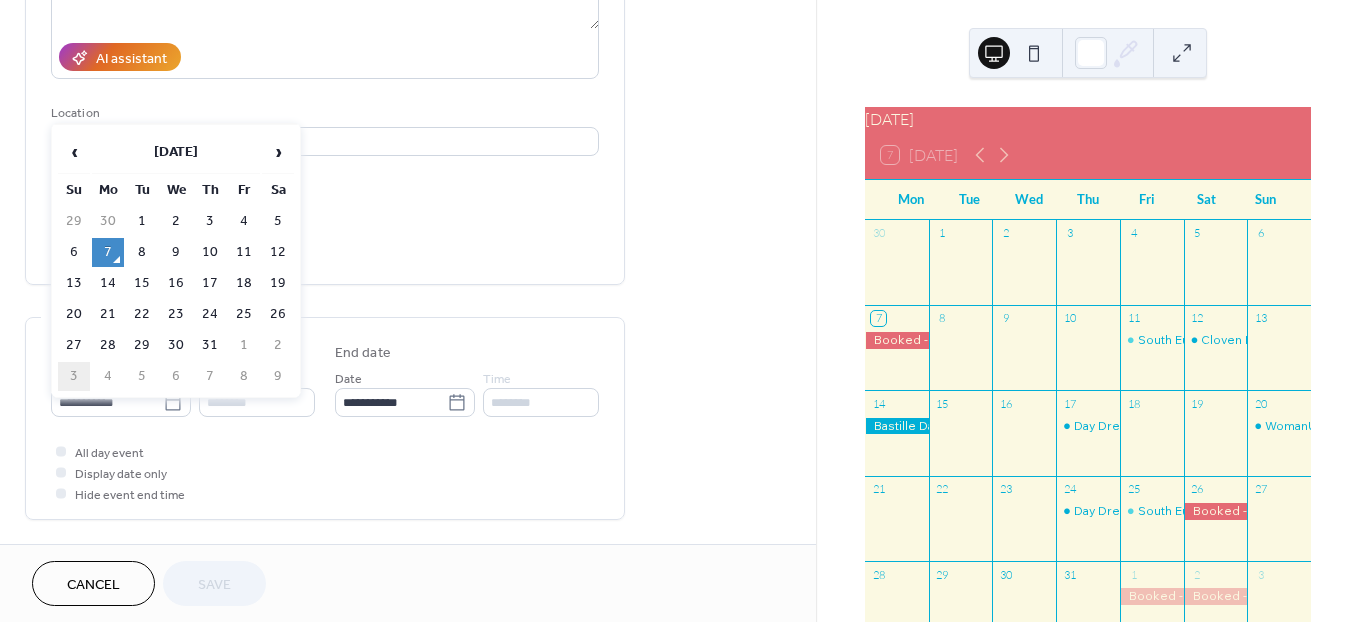 click on "3" at bounding box center (74, 376) 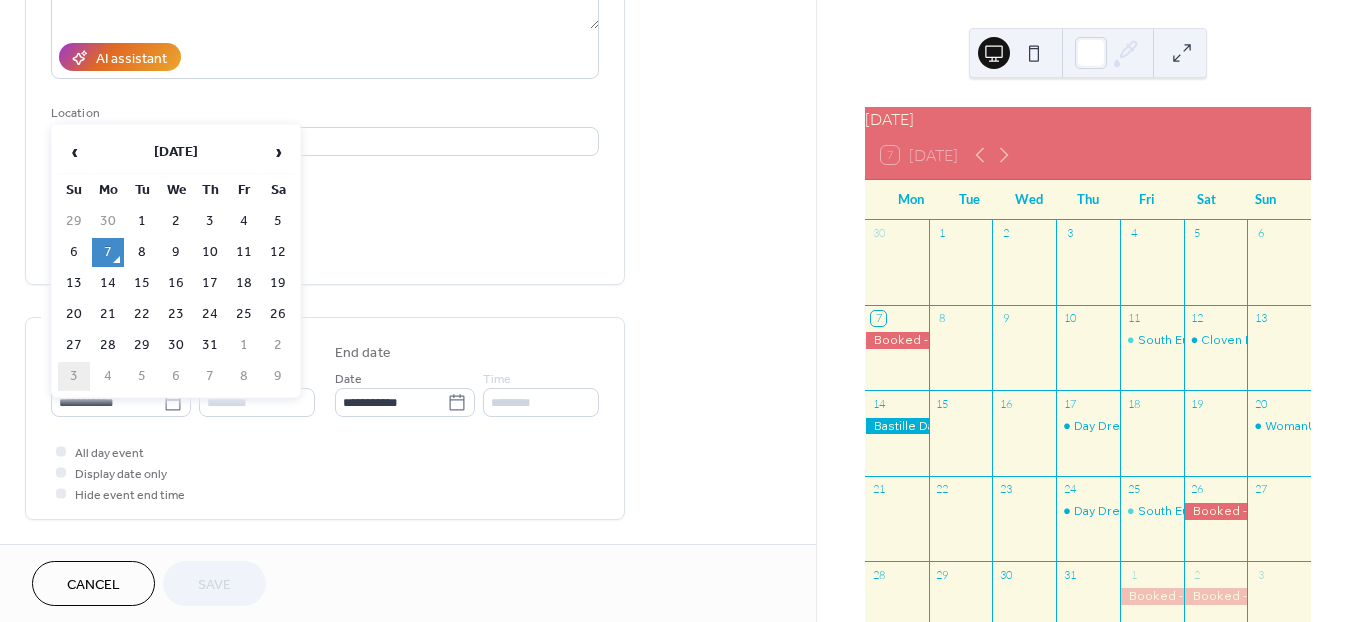 type on "**********" 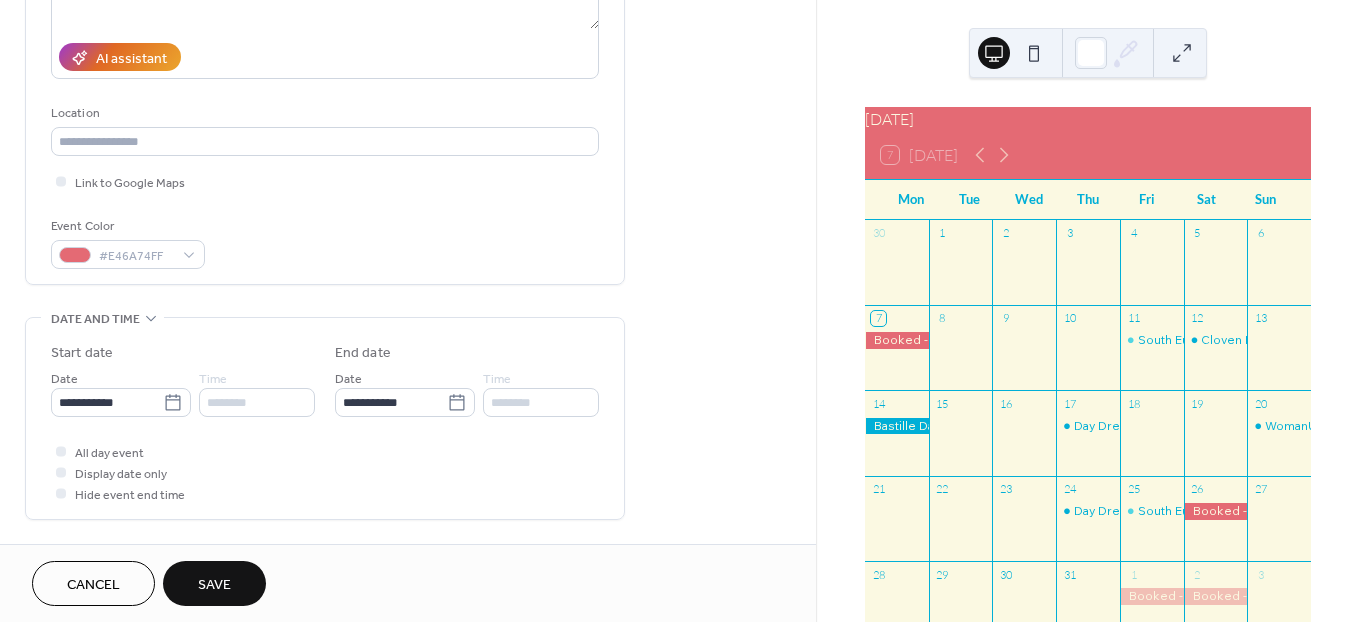 click on "Save" at bounding box center (214, 585) 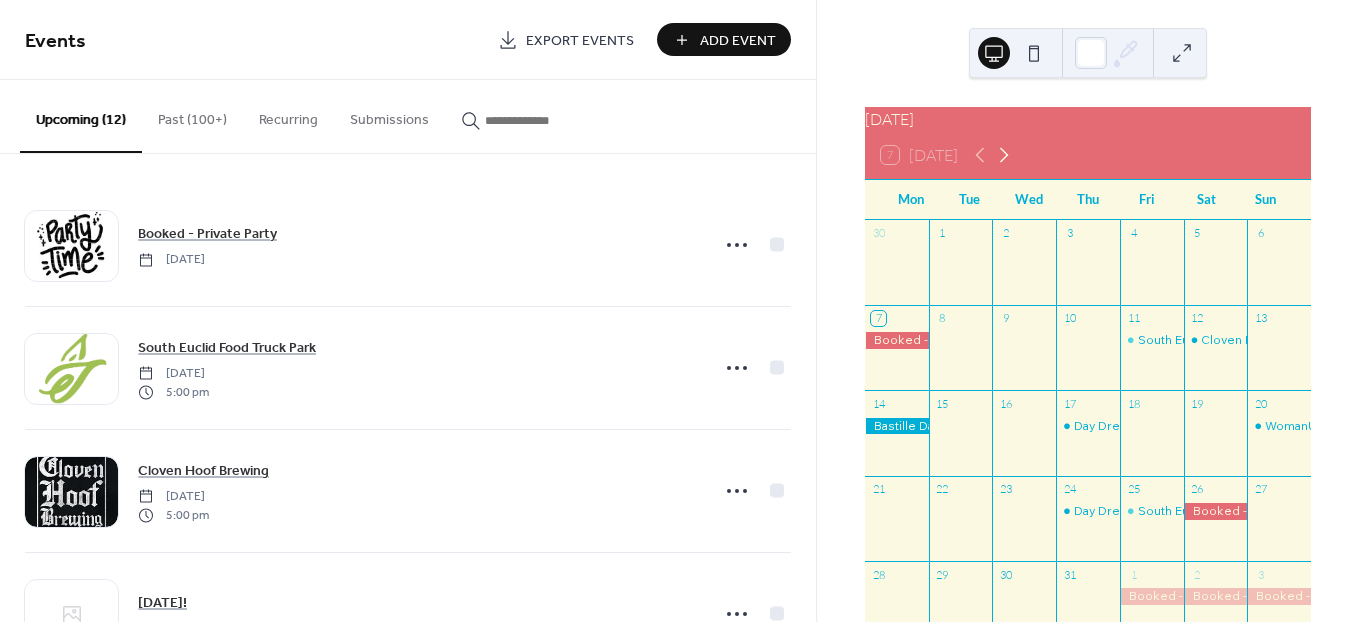 click 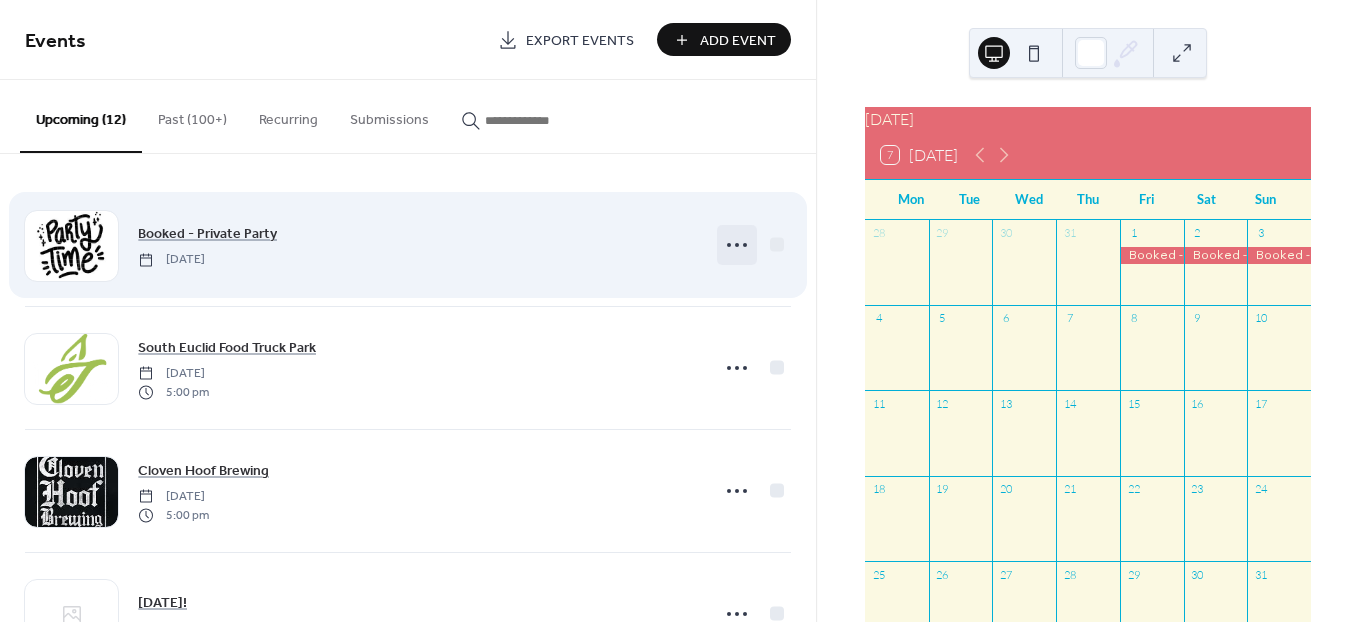 click 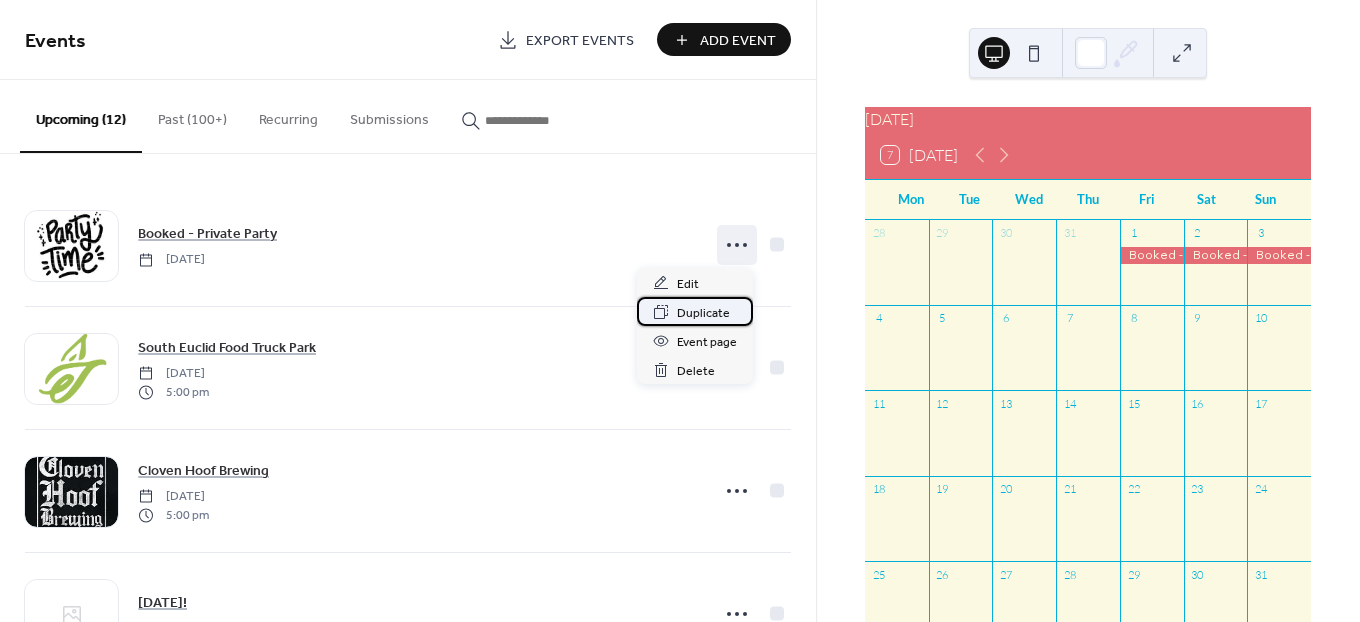 click on "Duplicate" at bounding box center (703, 313) 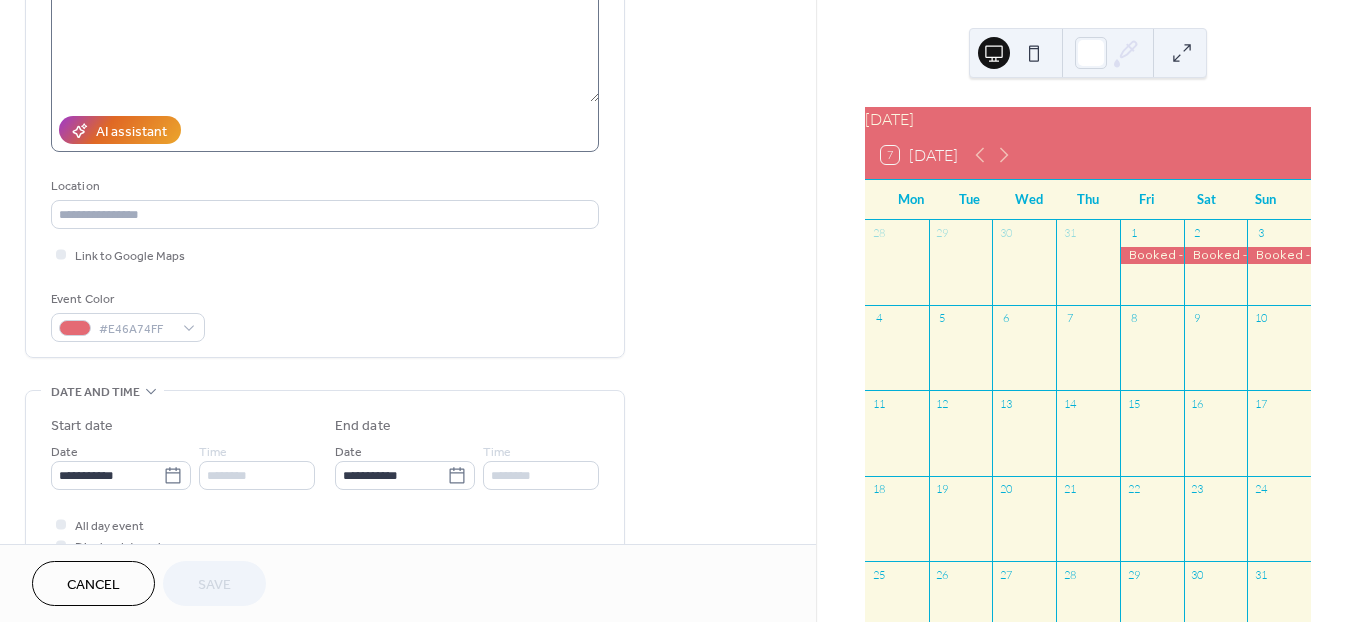 scroll, scrollTop: 333, scrollLeft: 0, axis: vertical 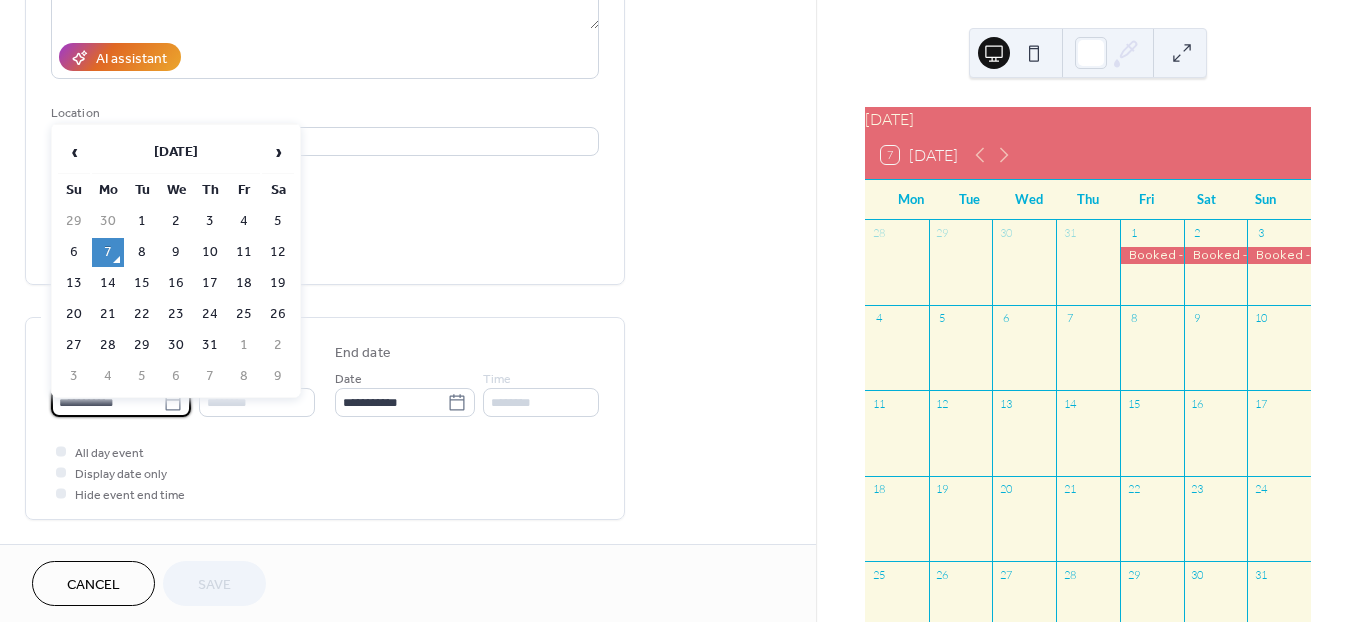 click on "**********" at bounding box center [107, 402] 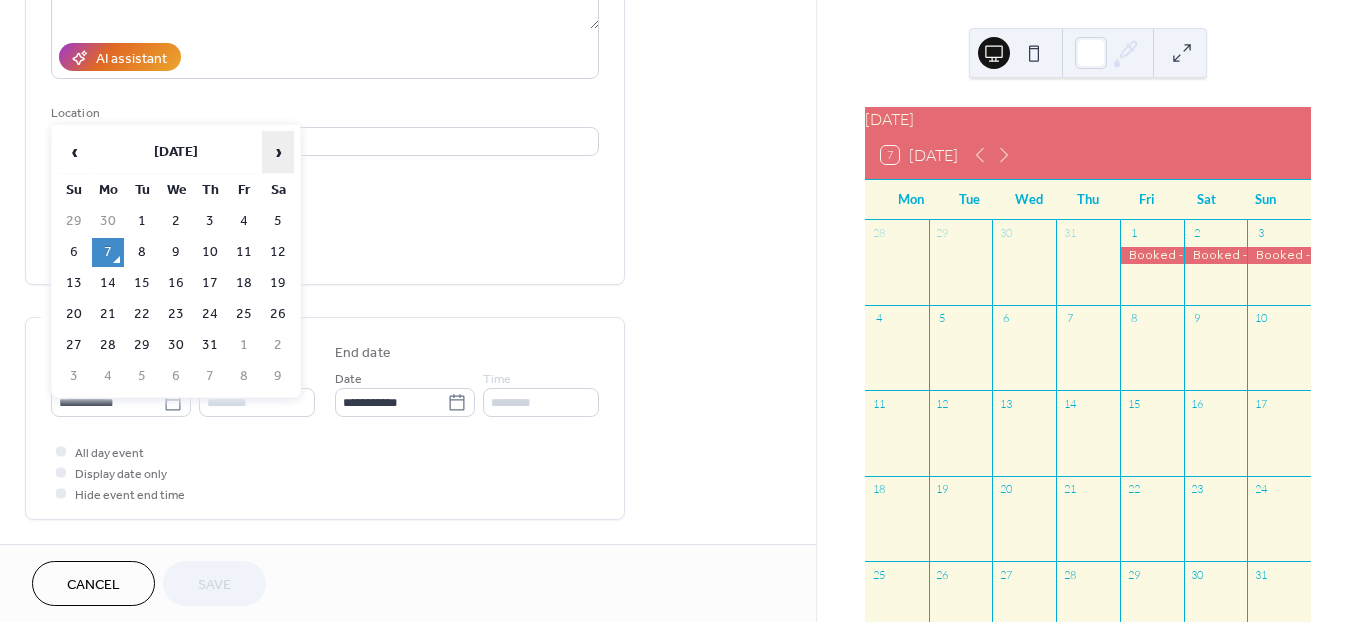 click on "›" at bounding box center (278, 152) 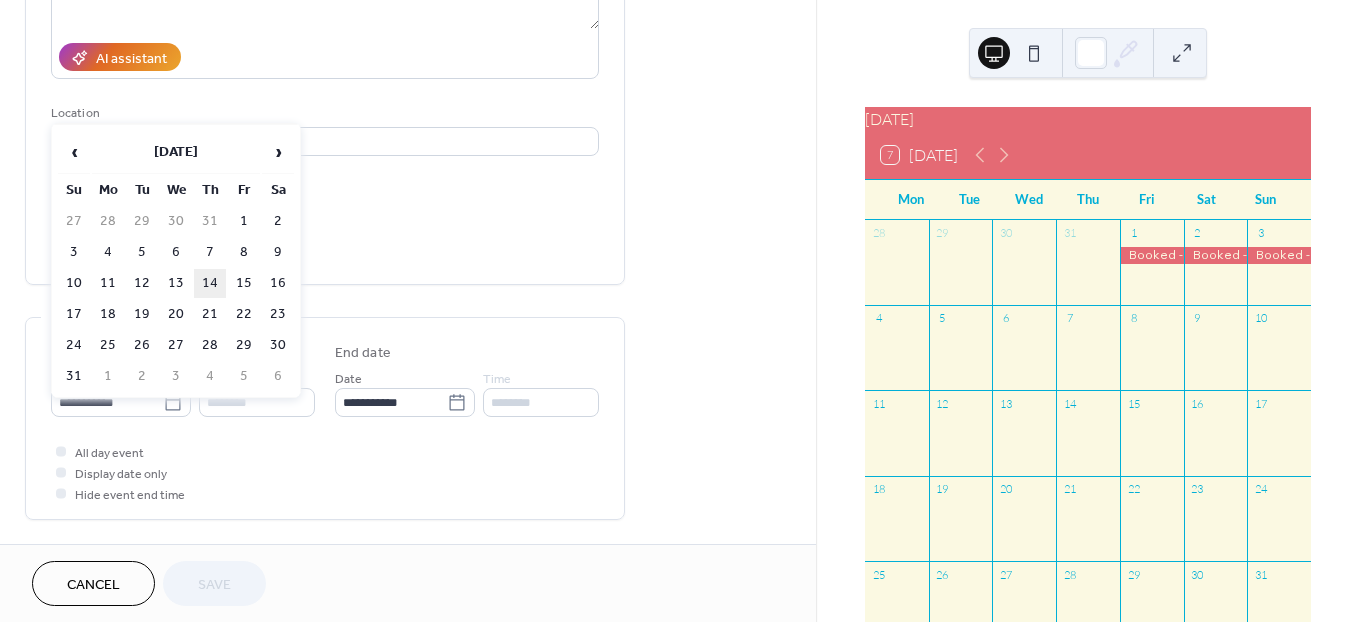 click on "14" at bounding box center [210, 283] 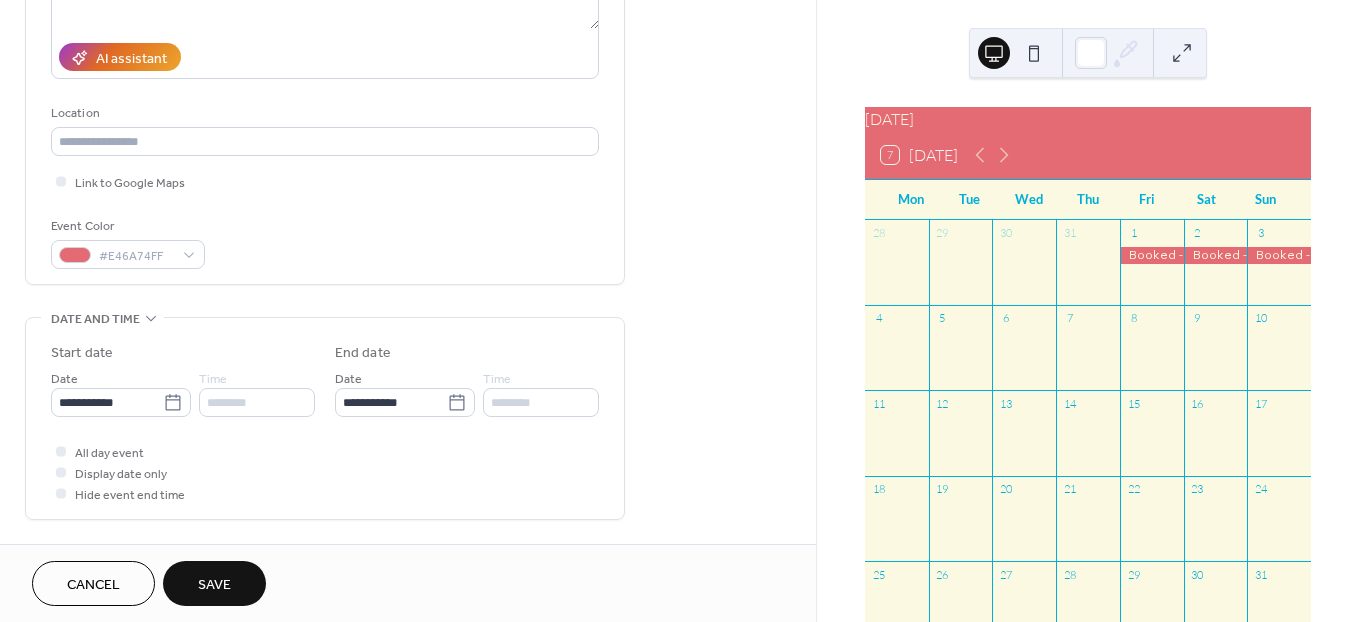 click on "Save" at bounding box center (214, 585) 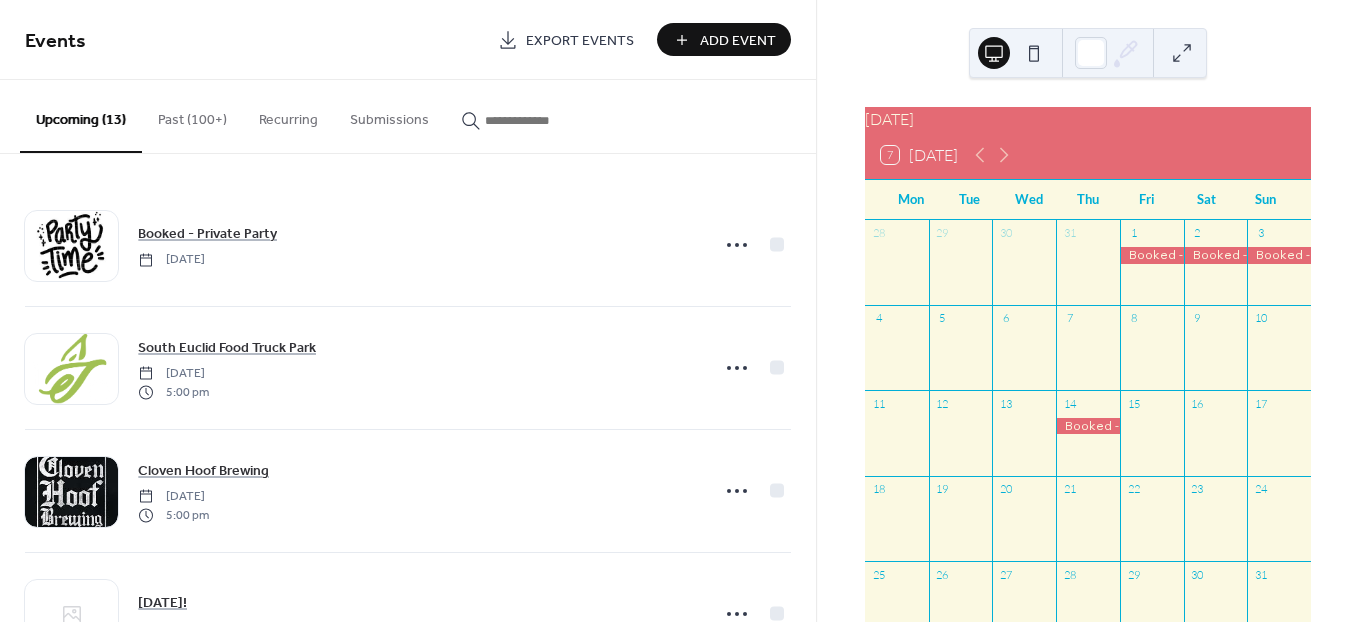 click on "Add Event" at bounding box center [738, 41] 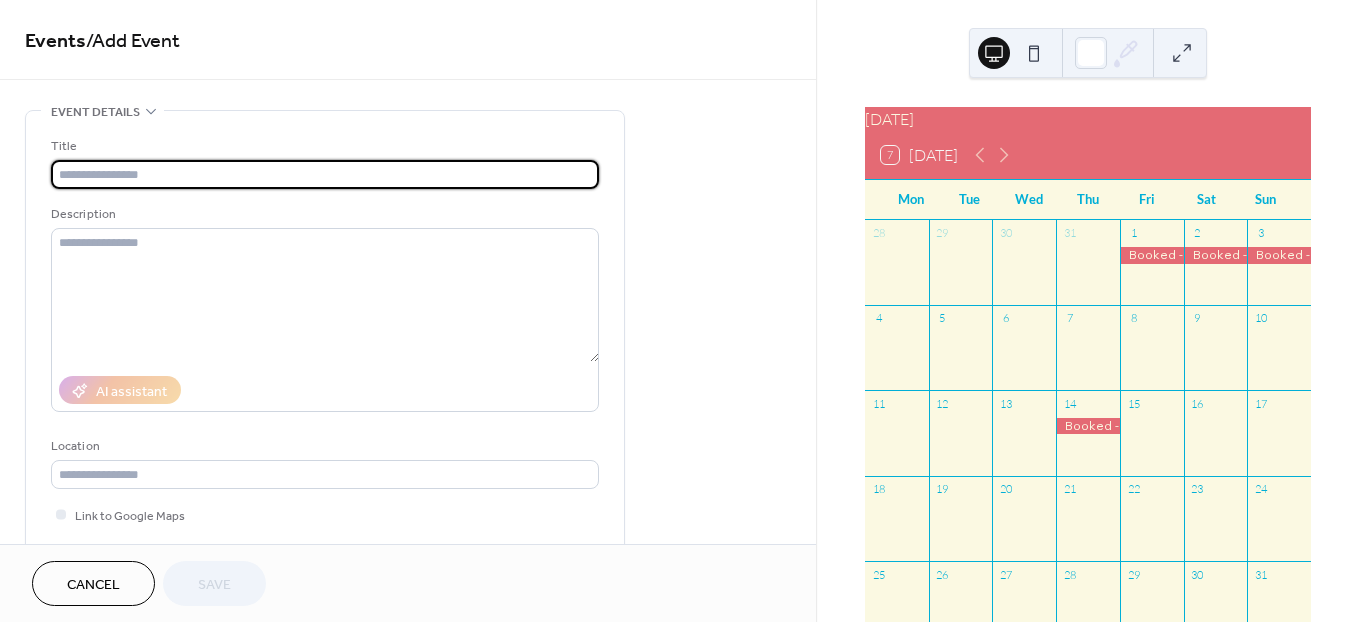 click on "Cancel" at bounding box center [93, 585] 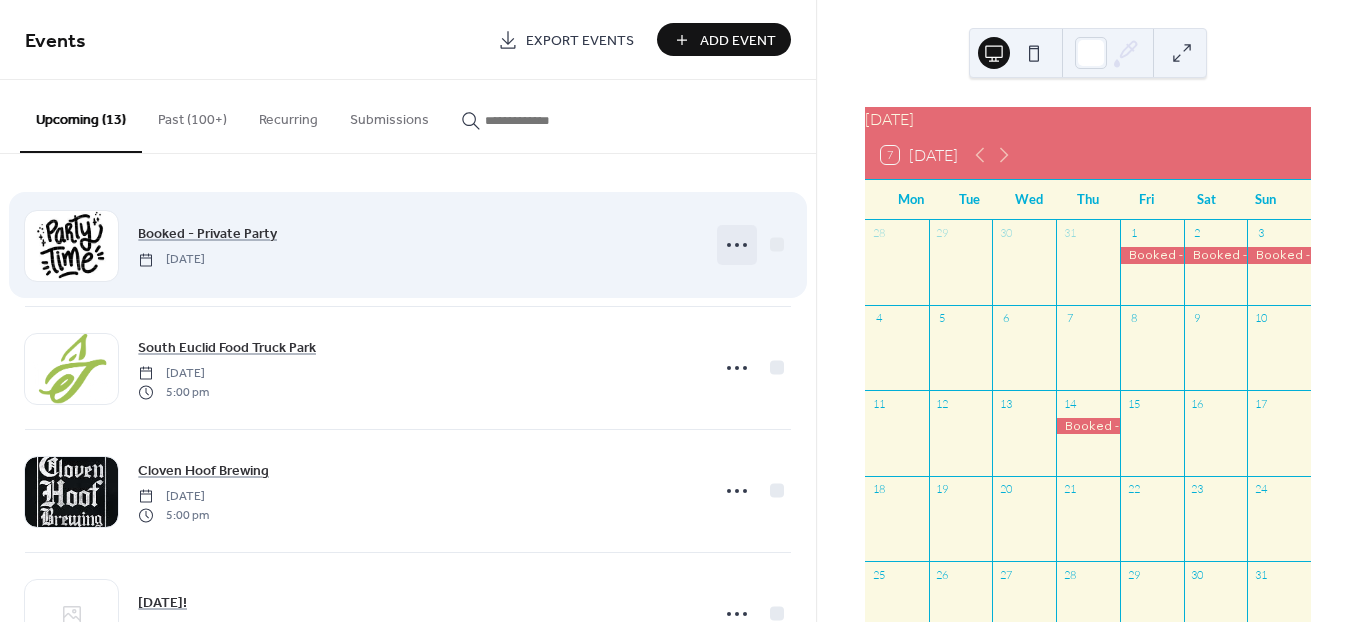 click 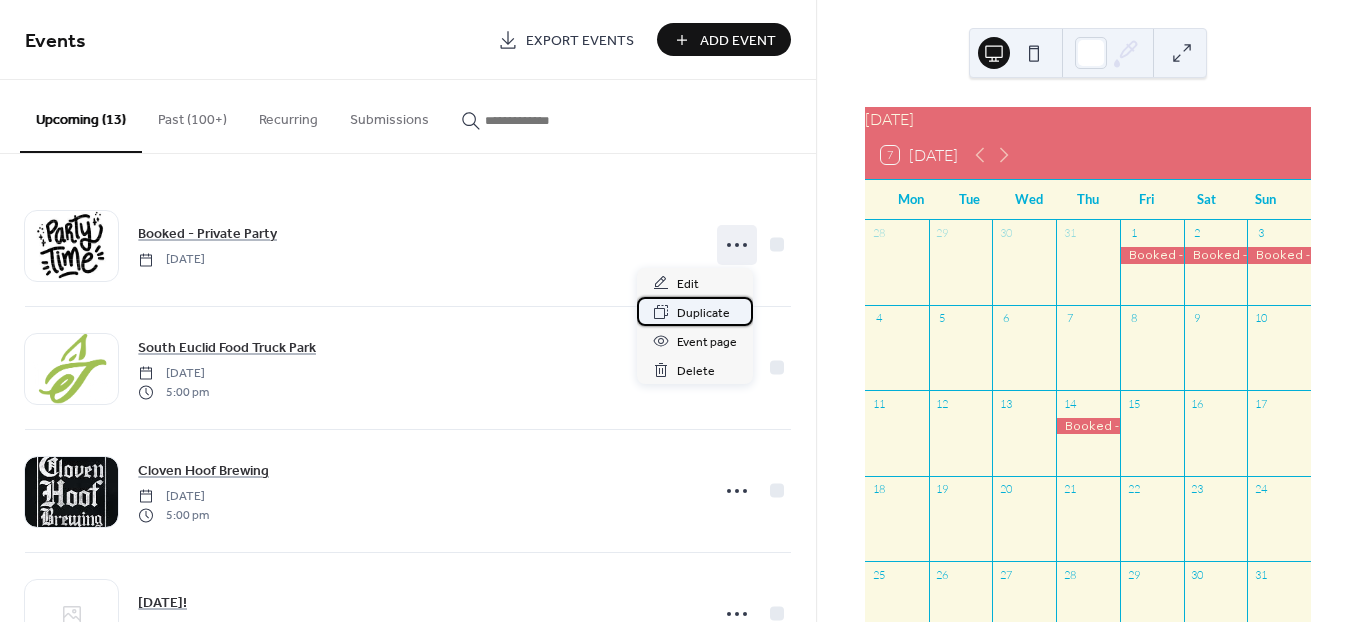 click on "Duplicate" at bounding box center (703, 313) 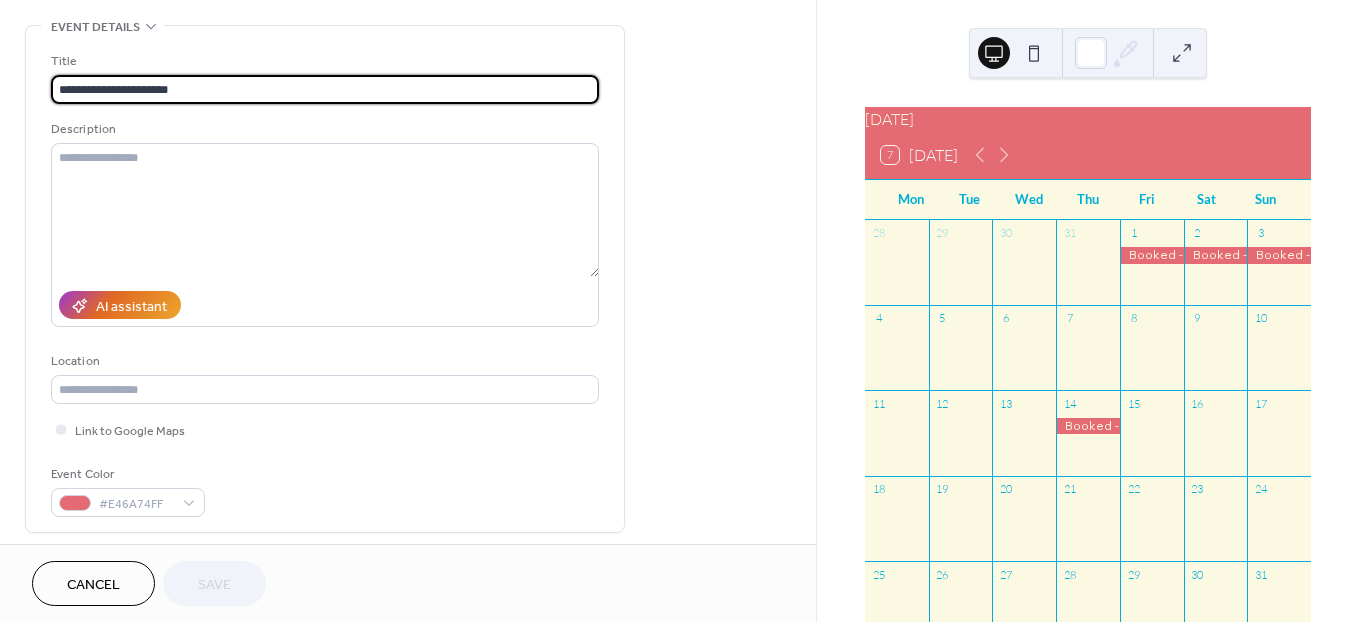 scroll, scrollTop: 333, scrollLeft: 0, axis: vertical 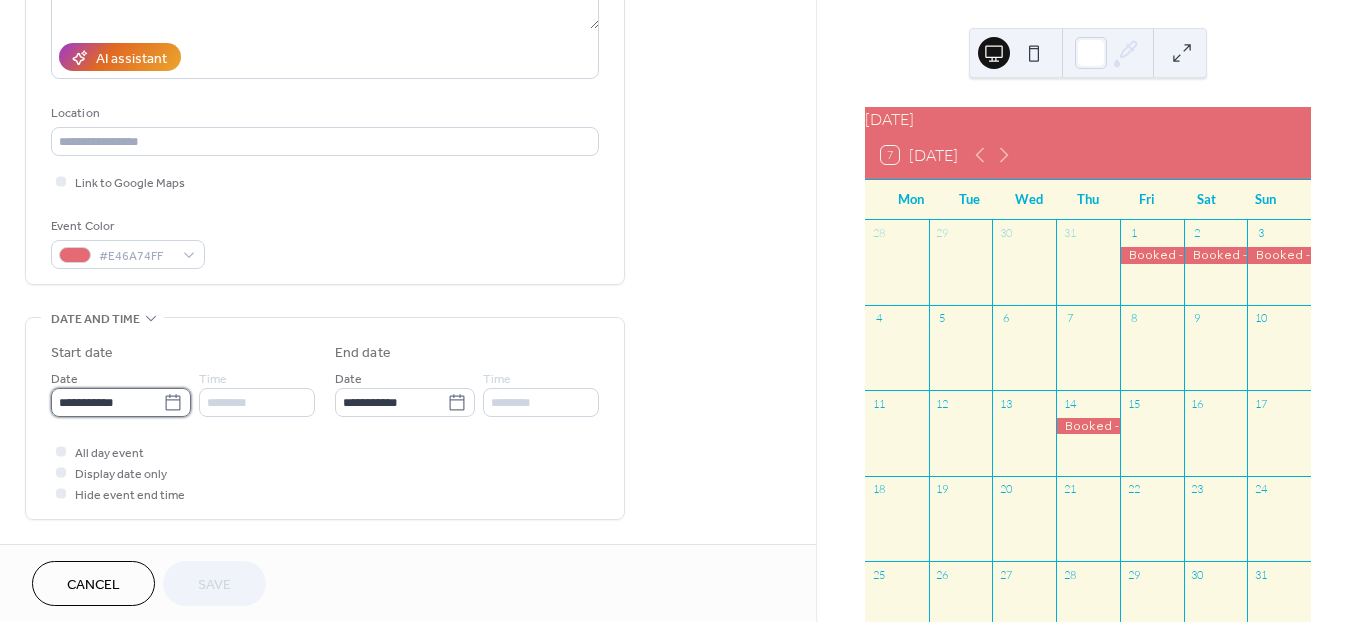 click on "**********" at bounding box center [107, 402] 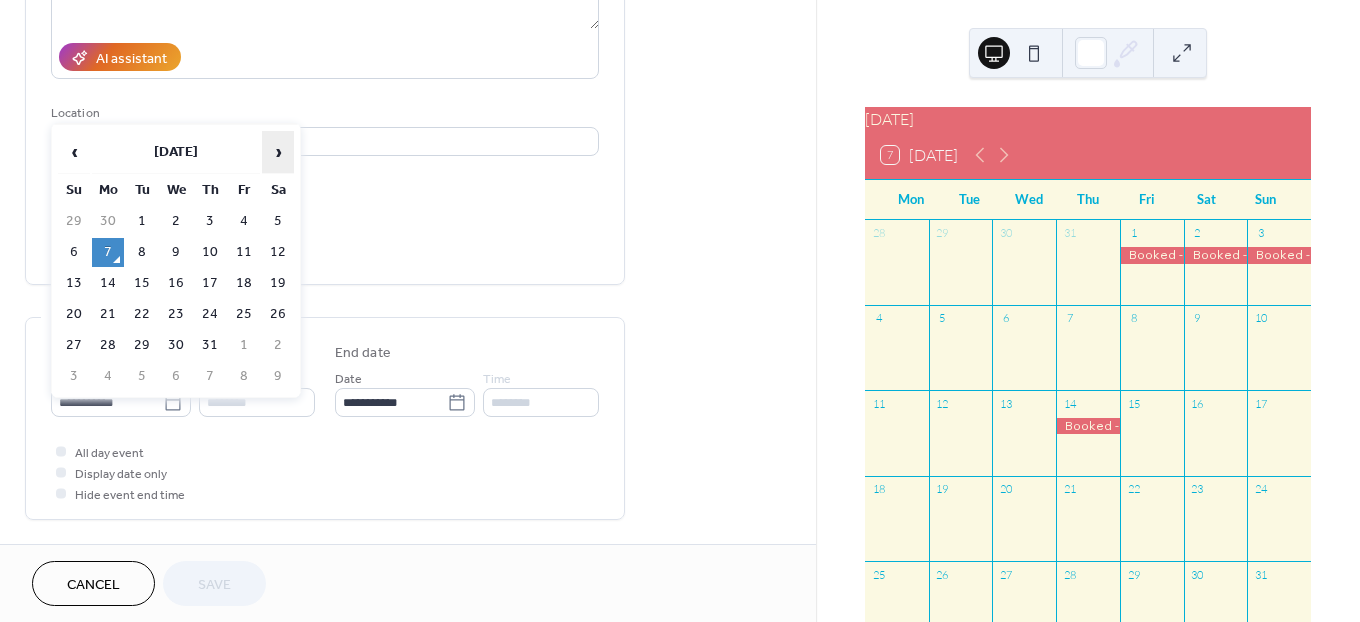 click on "›" at bounding box center [278, 152] 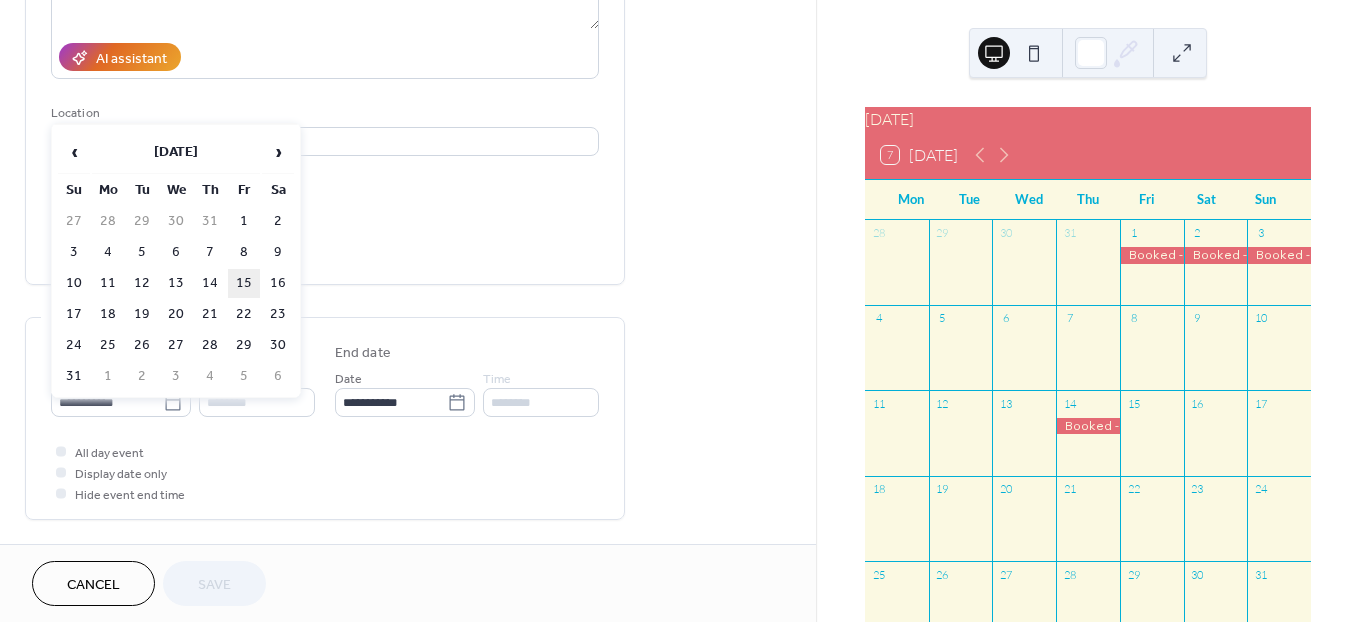 click on "15" at bounding box center (244, 283) 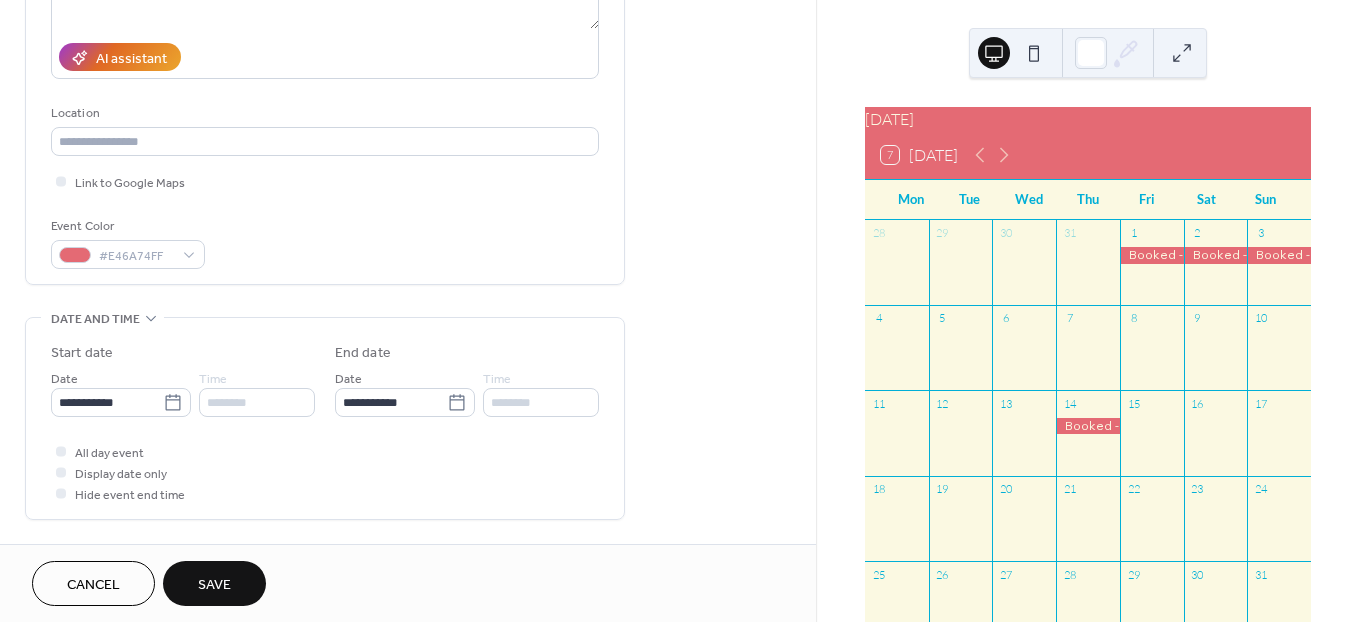 click on "Save" at bounding box center [214, 585] 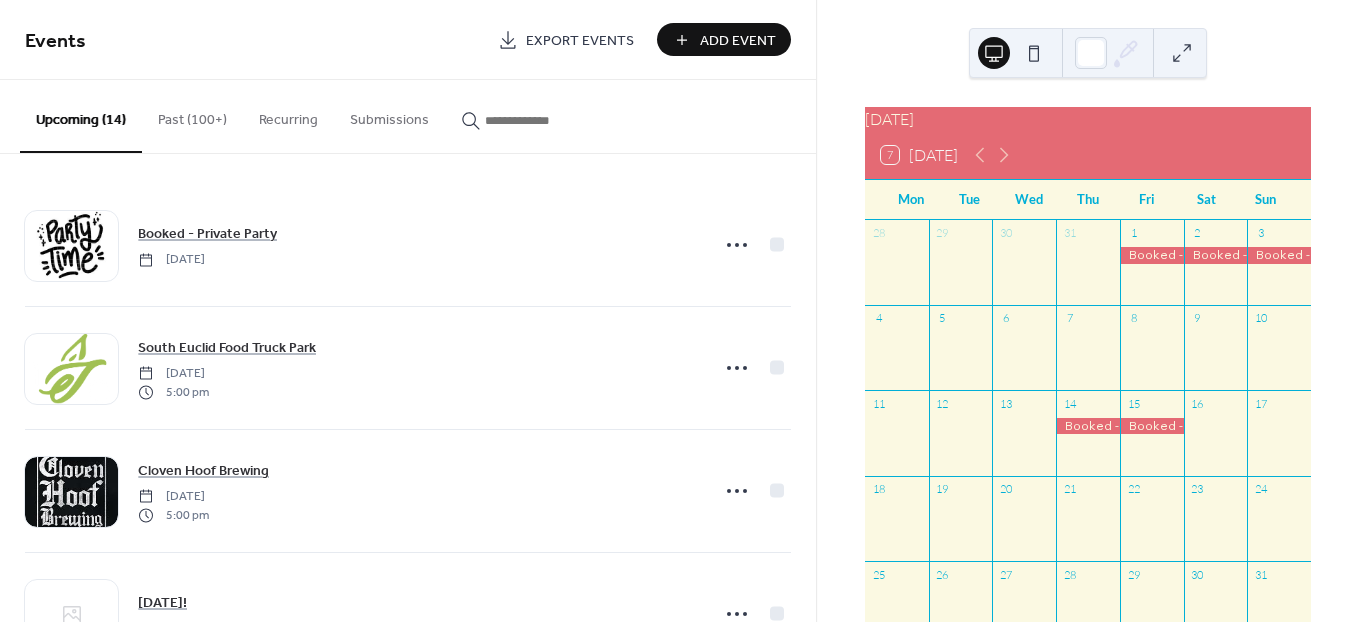 drag, startPoint x: 594, startPoint y: 118, endPoint x: 569, endPoint y: 131, distance: 28.178005 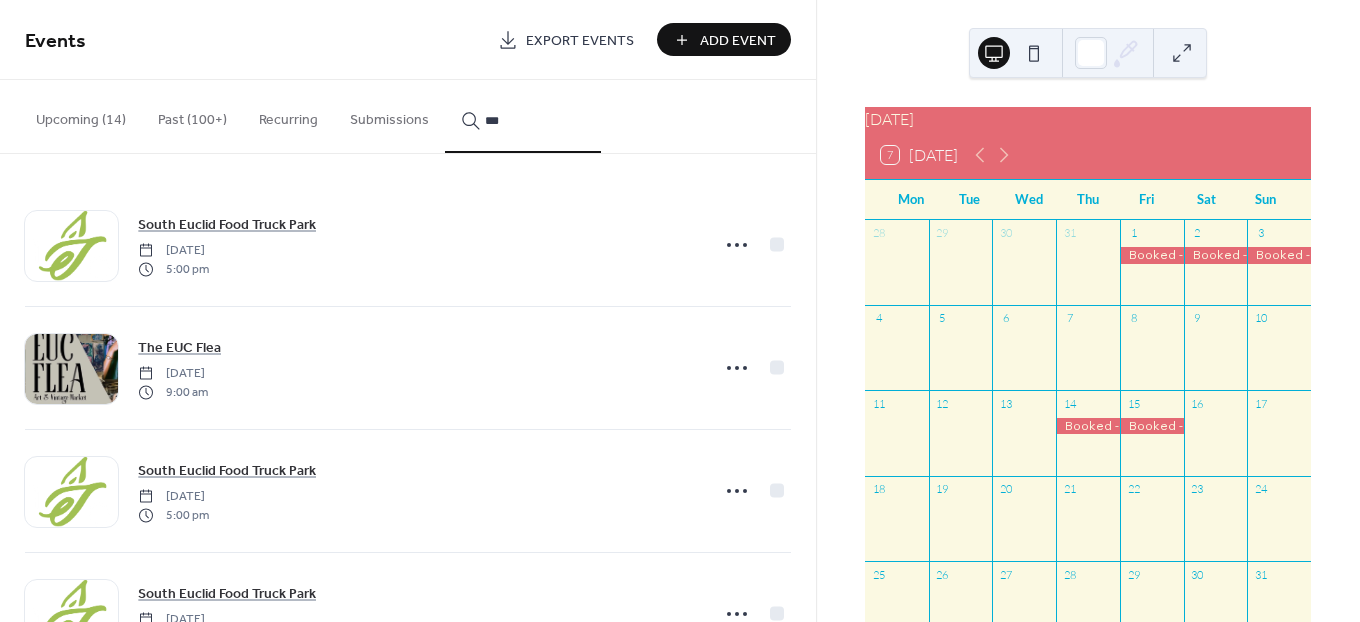 type on "***" 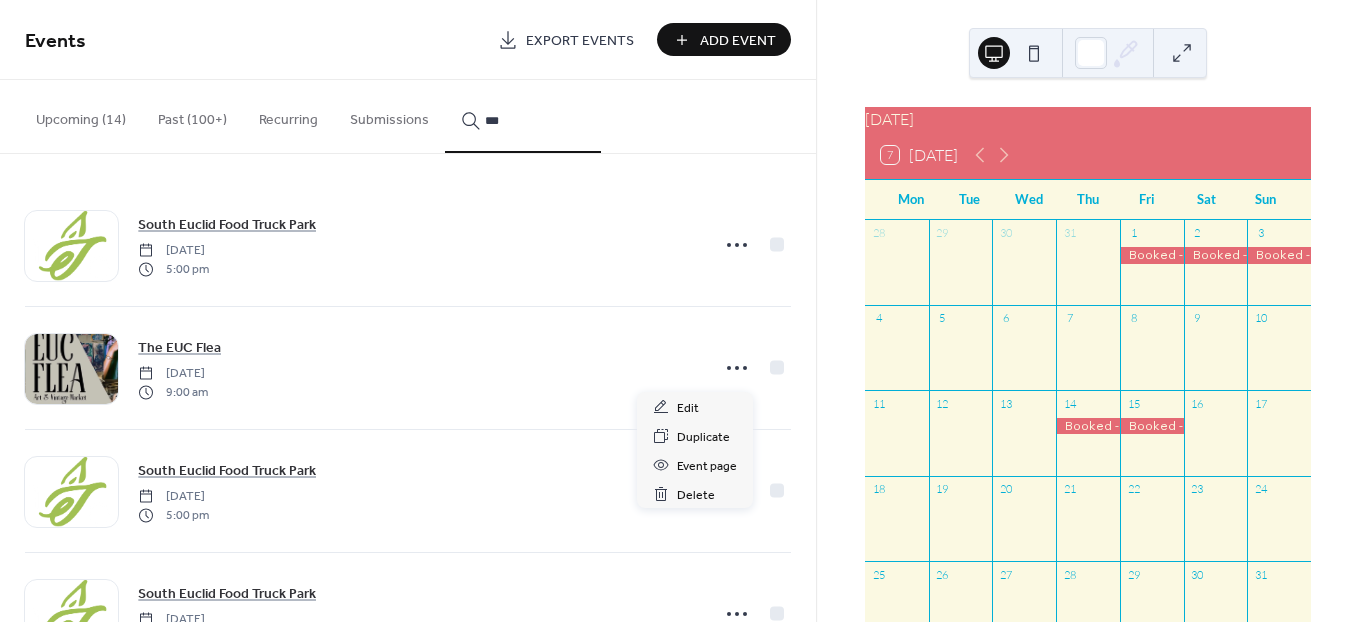 click 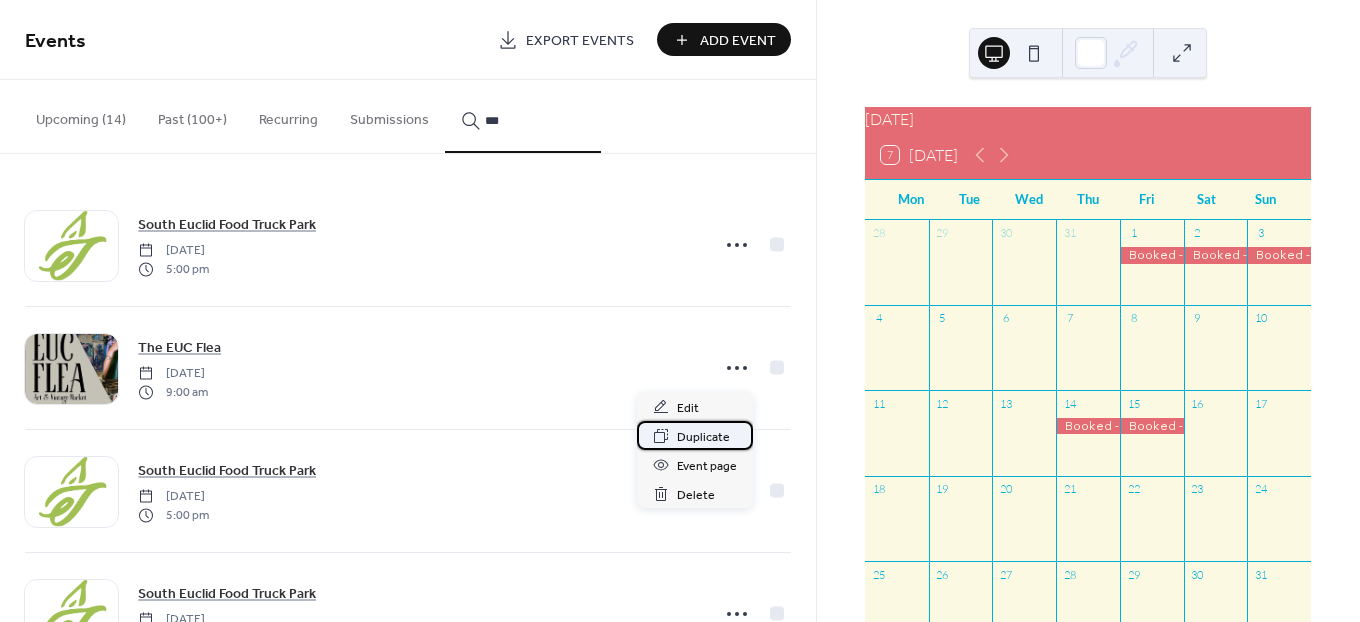 click on "Duplicate" at bounding box center (703, 437) 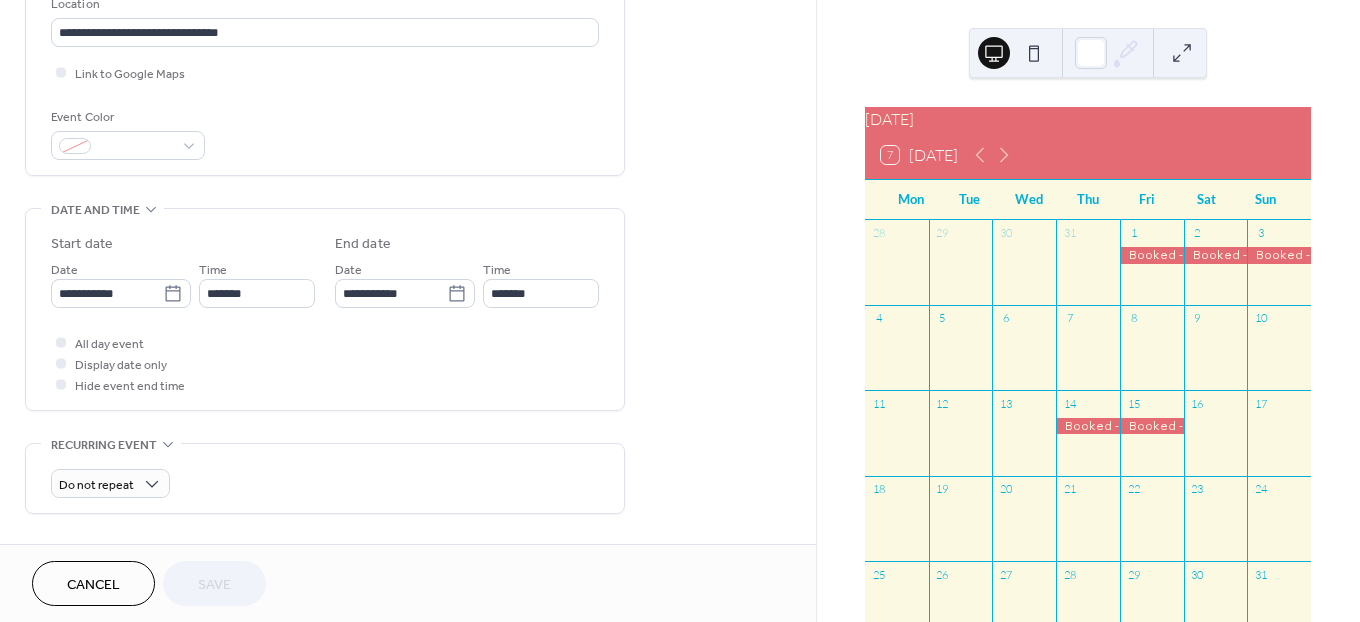 scroll, scrollTop: 444, scrollLeft: 0, axis: vertical 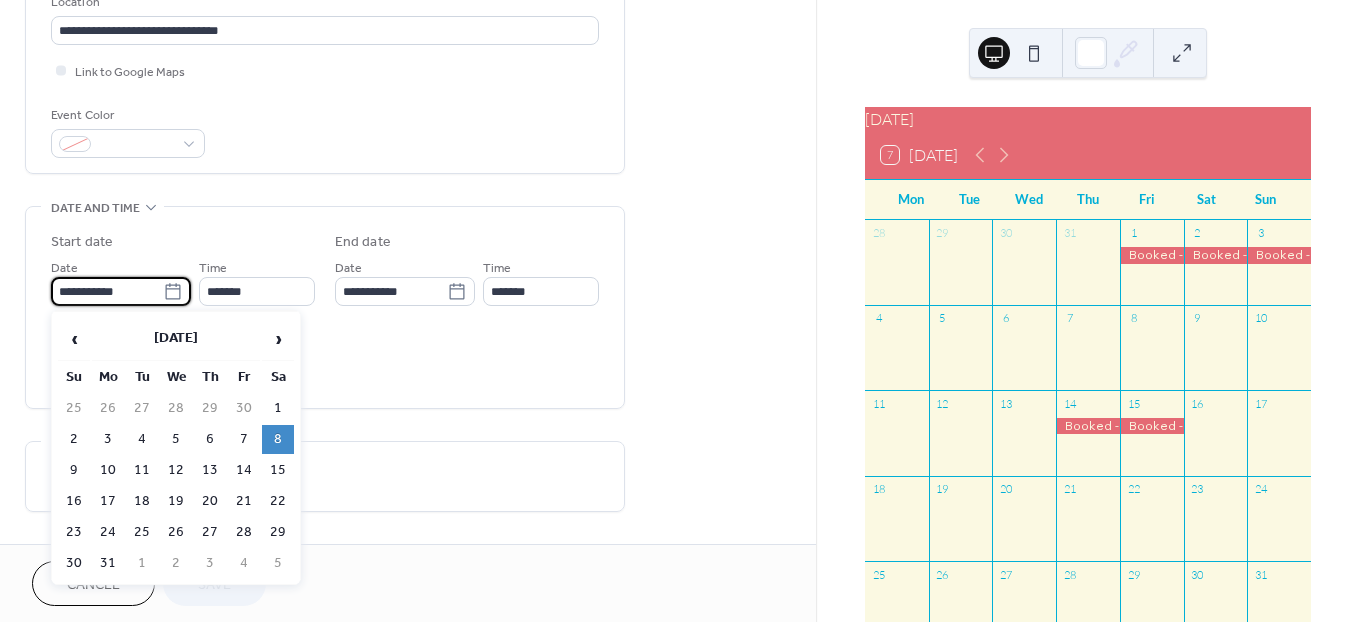 click on "**********" at bounding box center [107, 291] 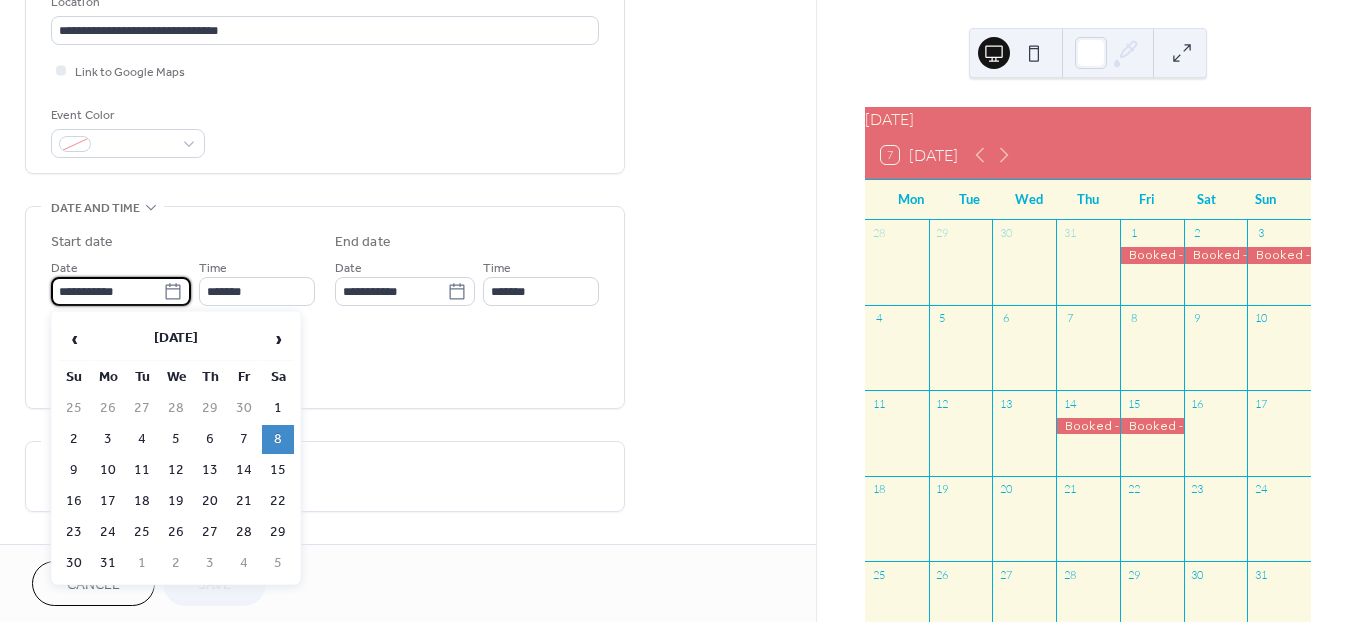 drag, startPoint x: 141, startPoint y: 293, endPoint x: -18, endPoint y: 285, distance: 159.20113 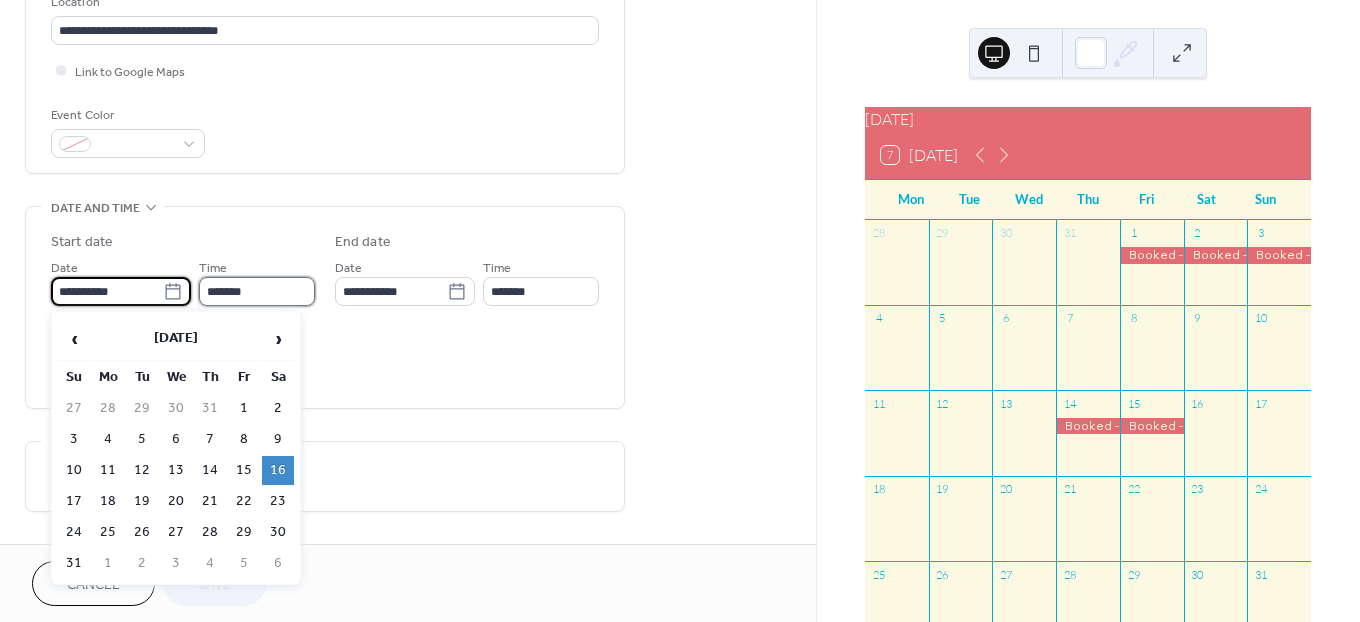 type on "**********" 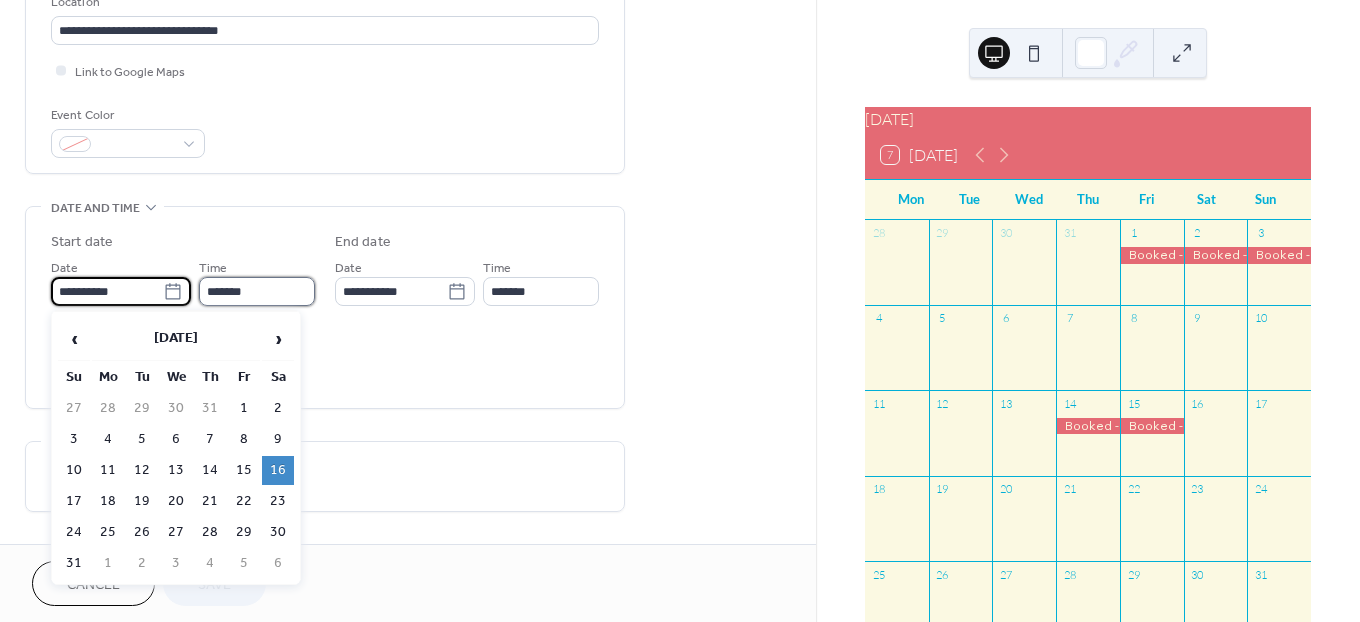 type on "**********" 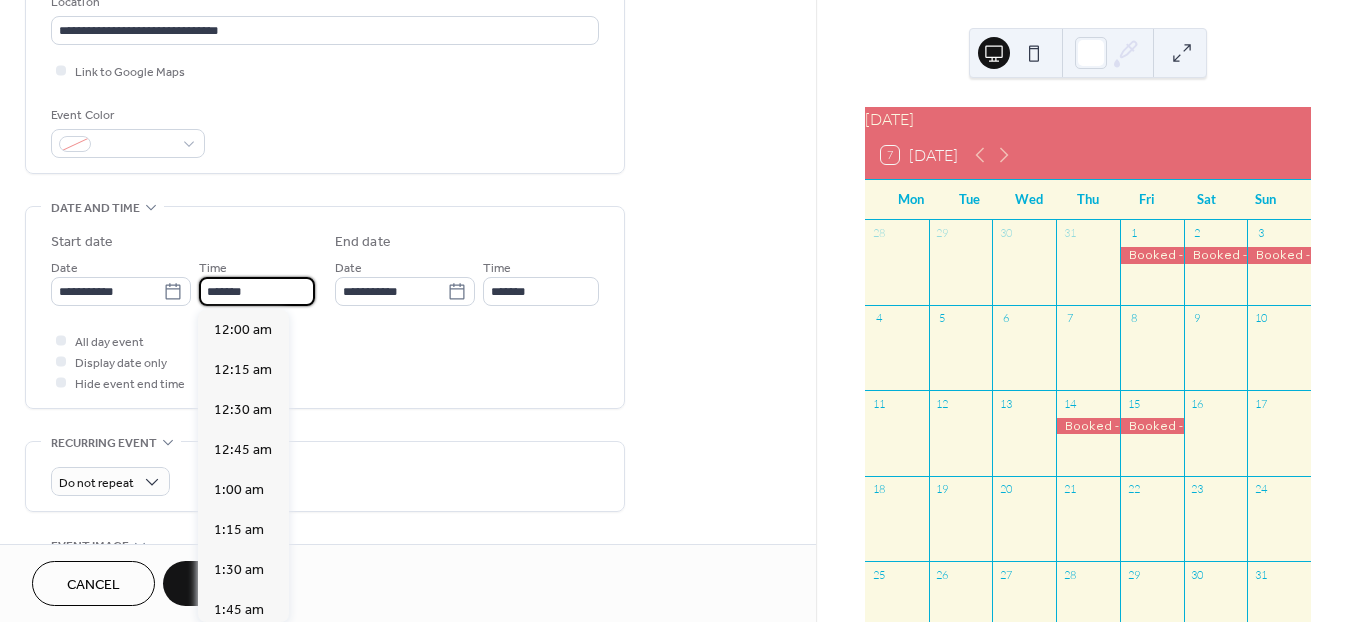 click on "*******" at bounding box center (257, 291) 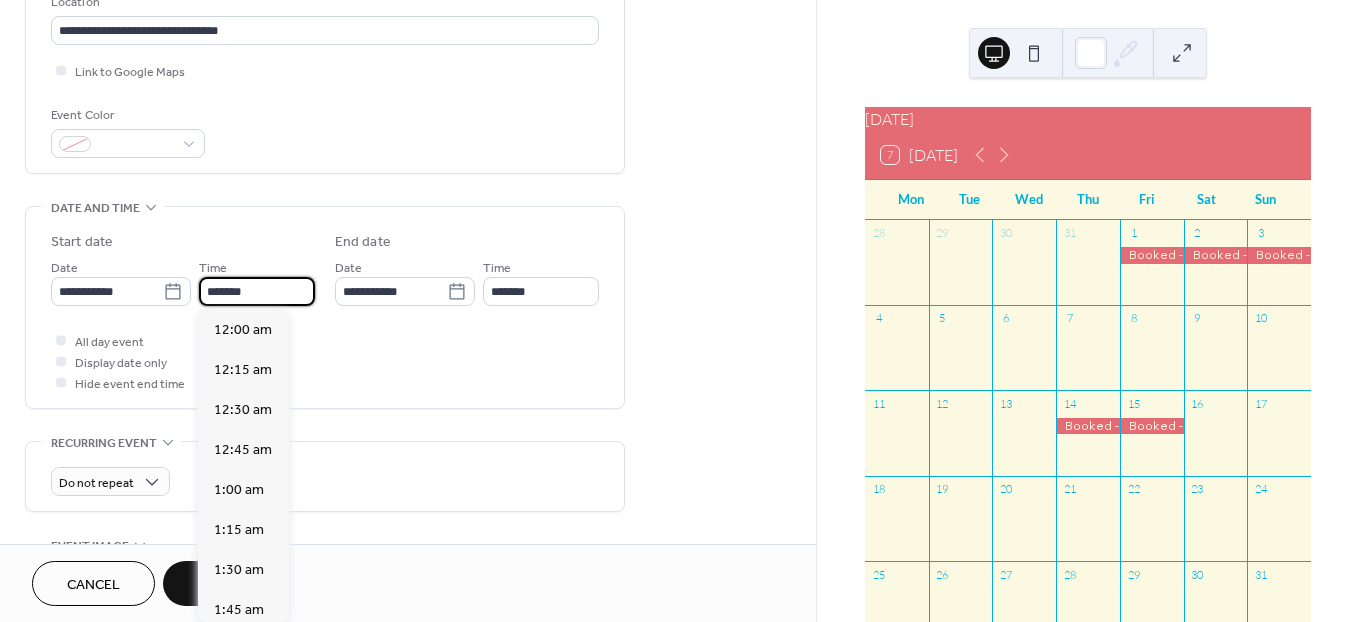 scroll, scrollTop: 1451, scrollLeft: 0, axis: vertical 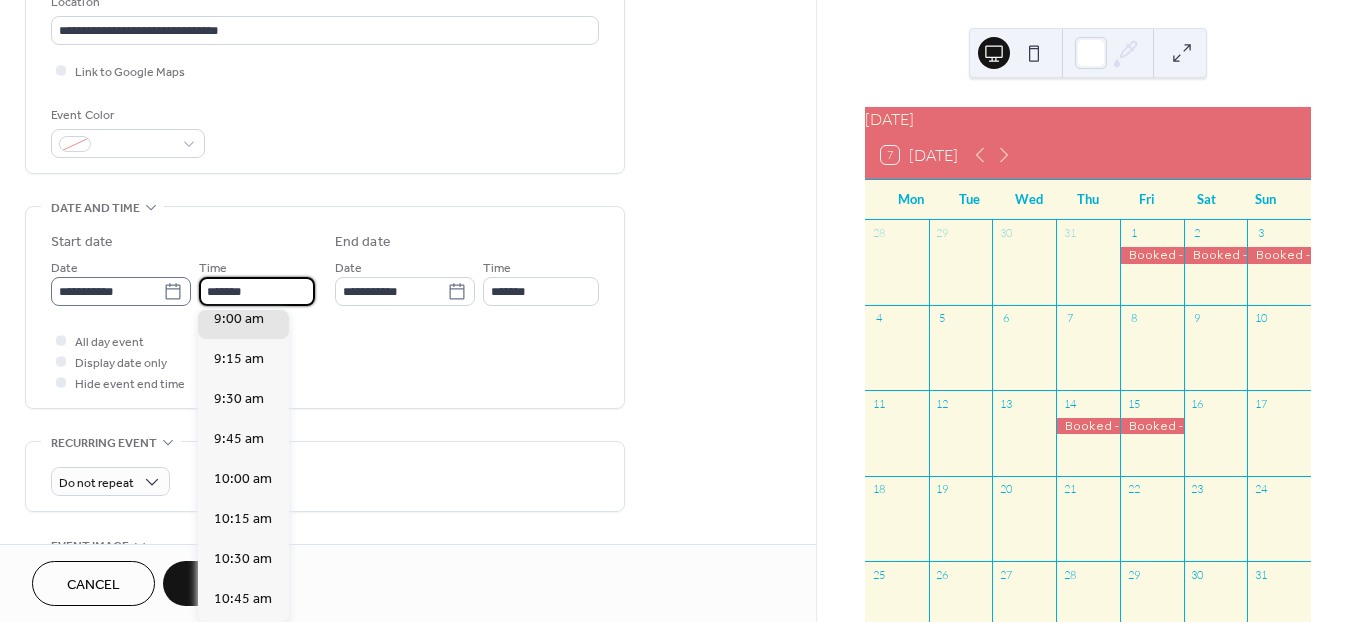 drag, startPoint x: 265, startPoint y: 290, endPoint x: 163, endPoint y: 285, distance: 102.122475 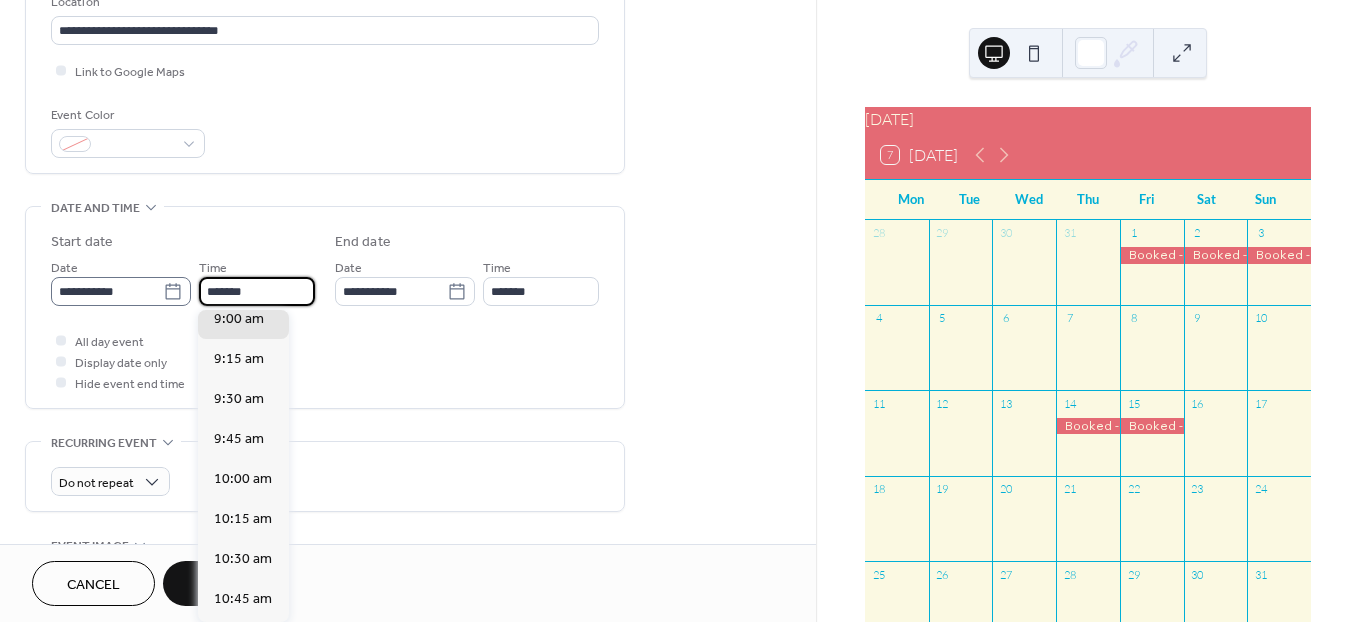click on "**********" at bounding box center [183, 281] 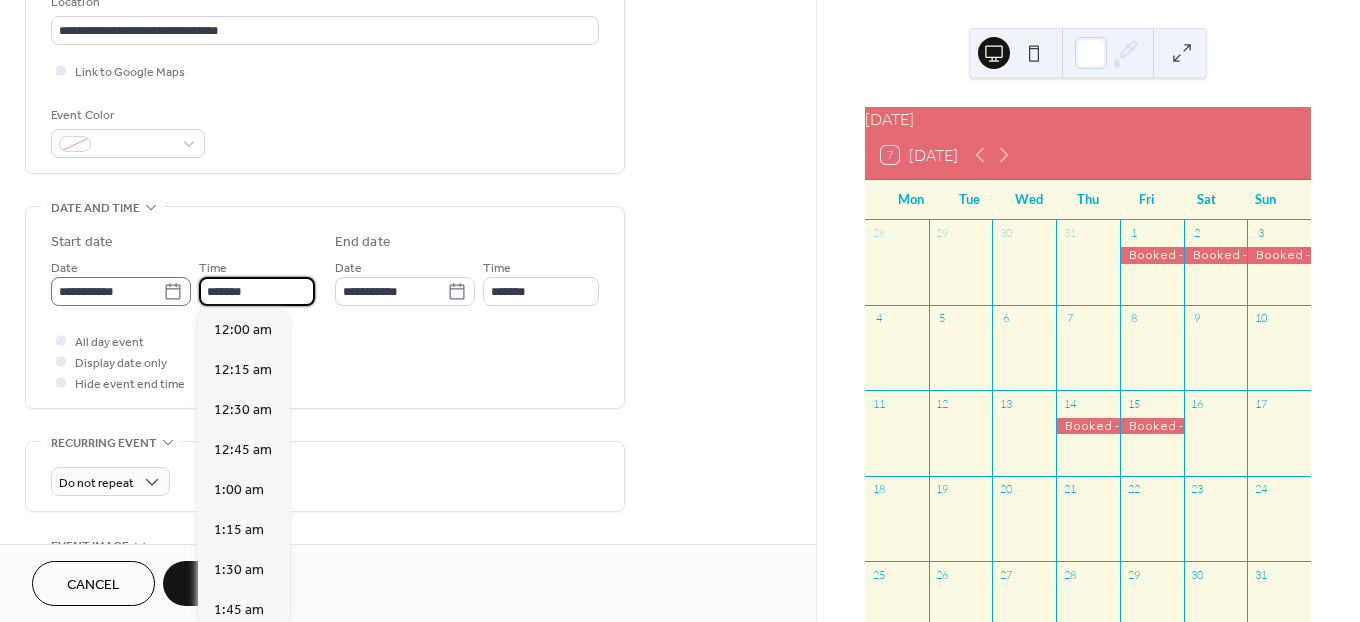 scroll, scrollTop: 1935, scrollLeft: 0, axis: vertical 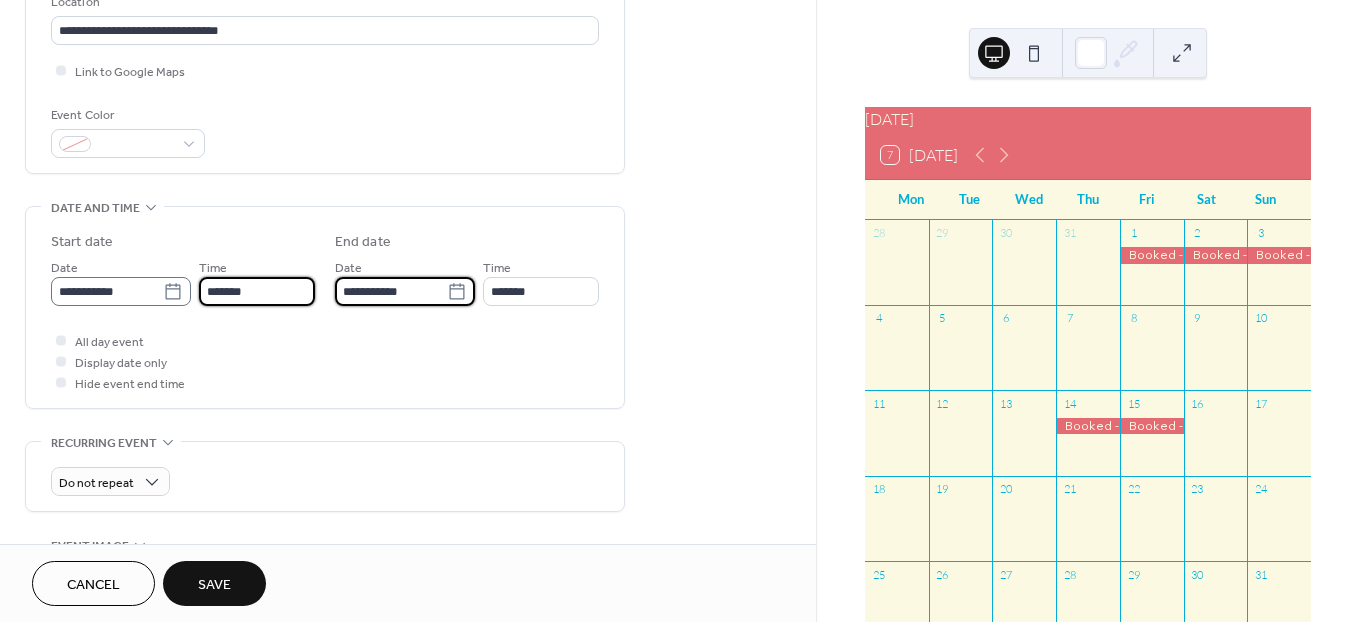 type on "********" 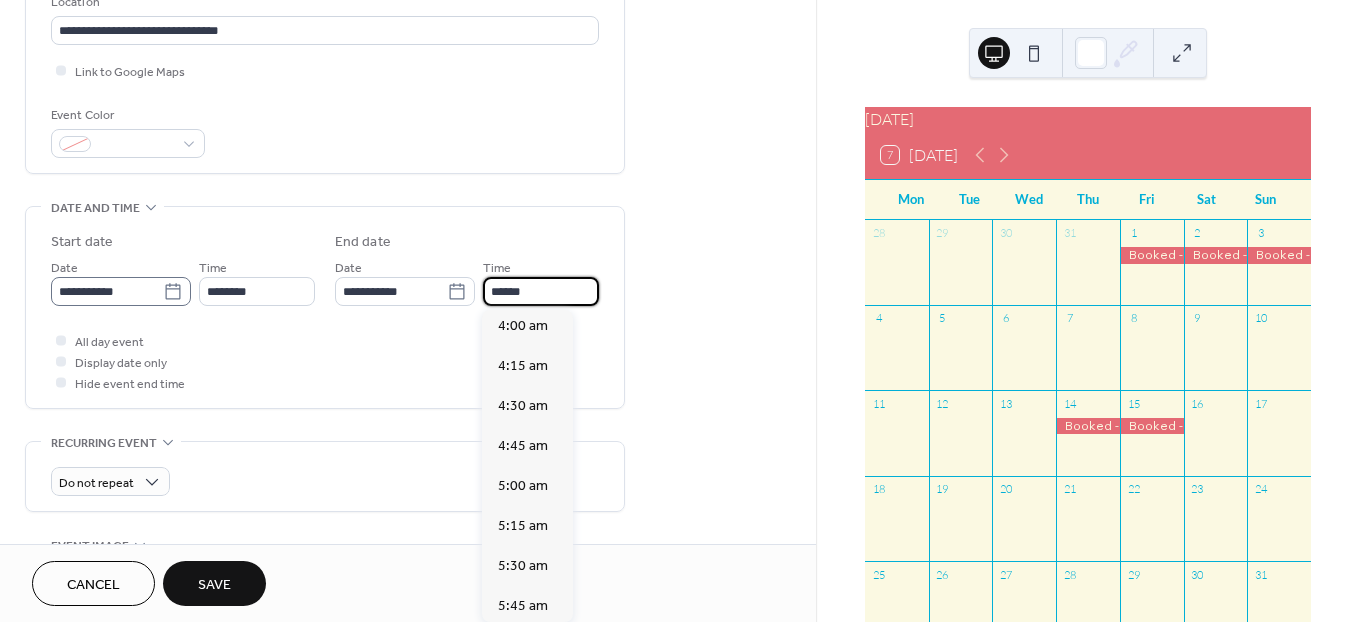 scroll, scrollTop: 2540, scrollLeft: 0, axis: vertical 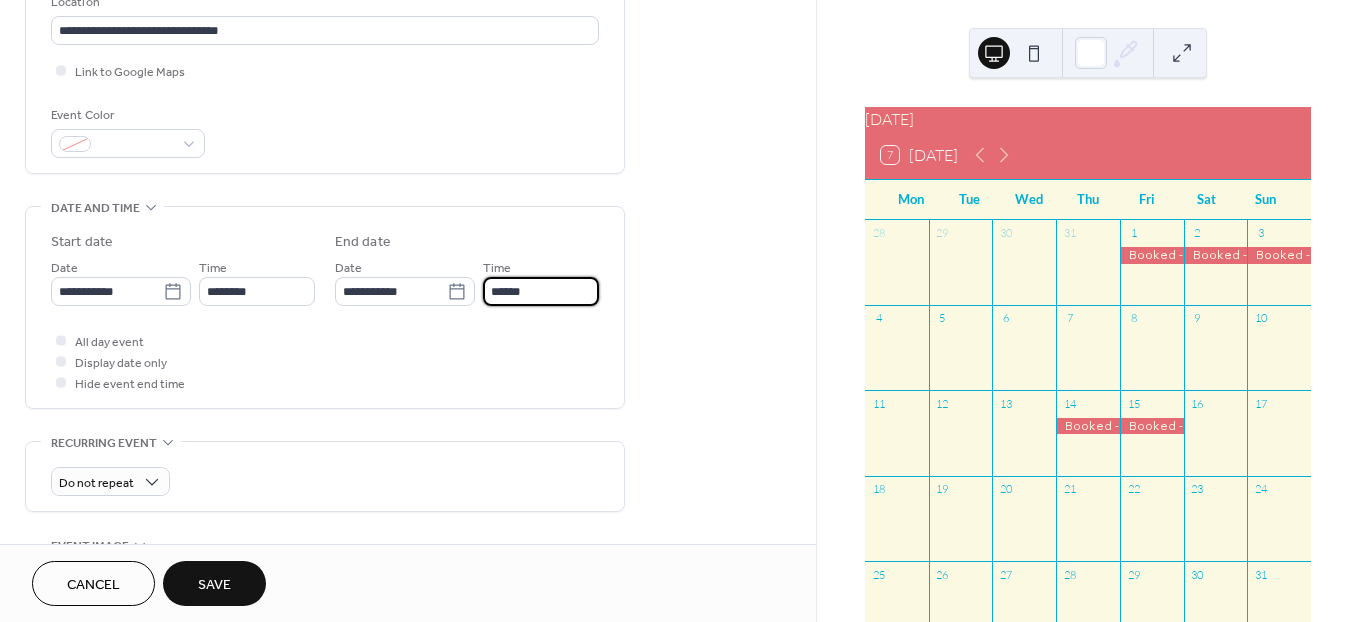 click on "******" at bounding box center (541, 291) 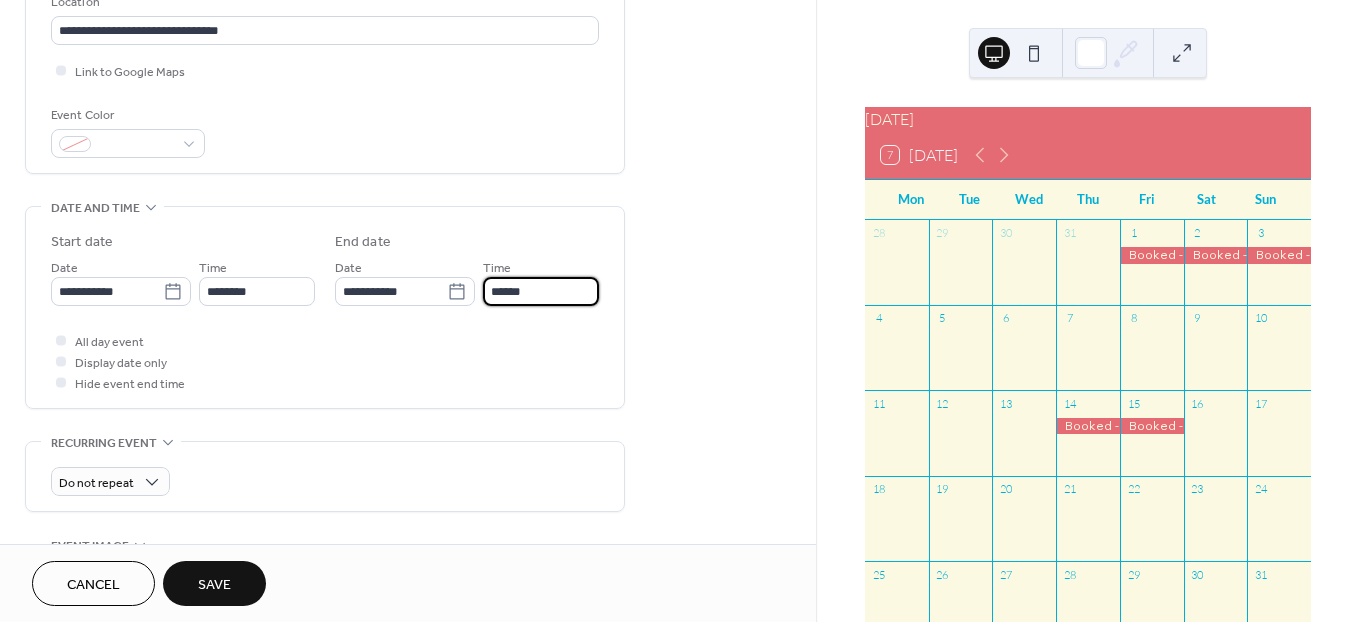 click on "******" at bounding box center [541, 291] 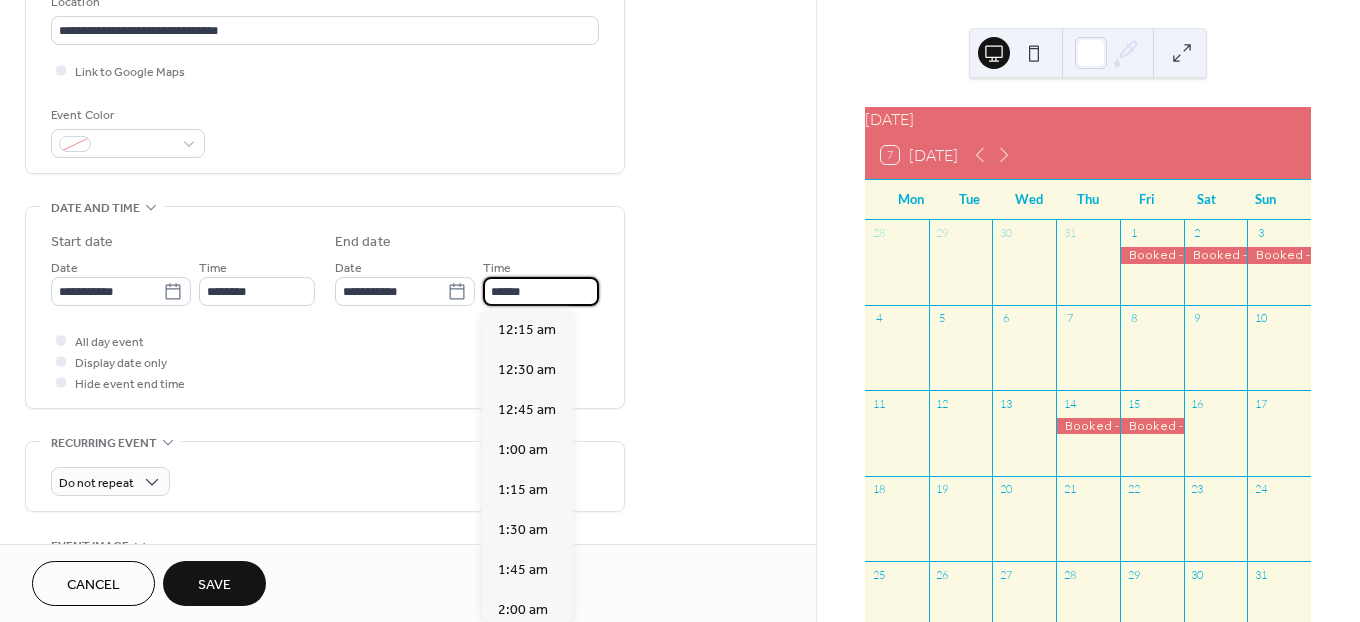 scroll, scrollTop: 2540, scrollLeft: 0, axis: vertical 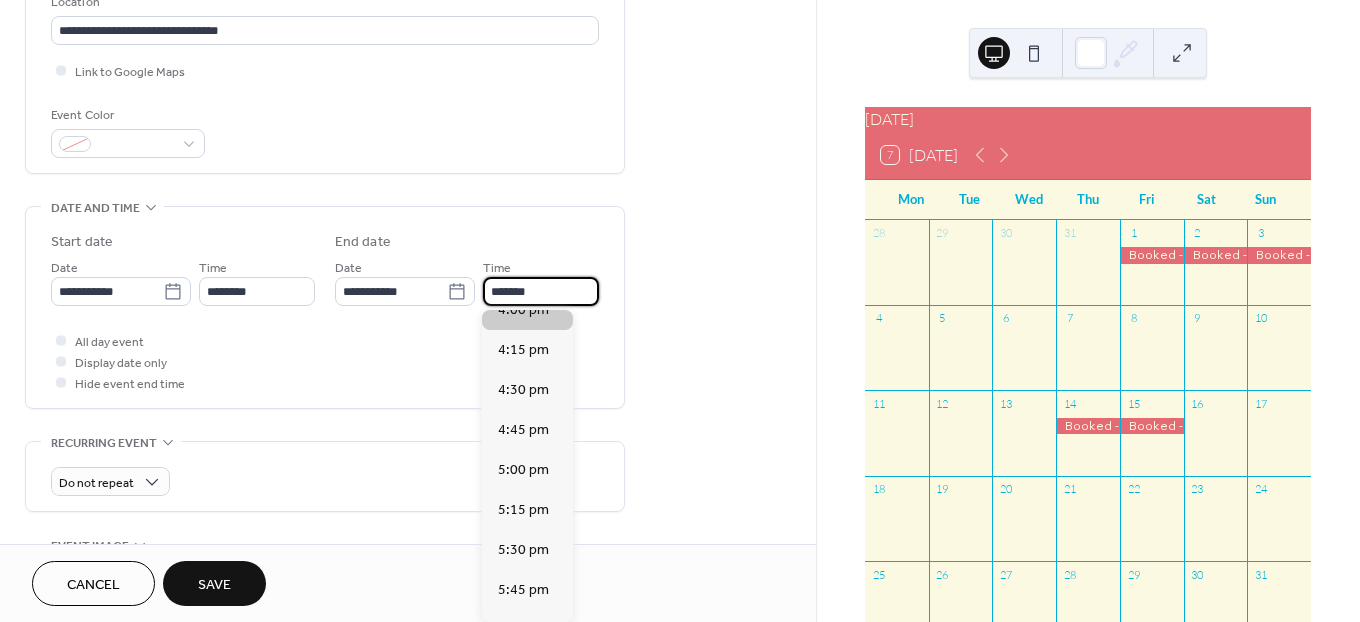 type on "*******" 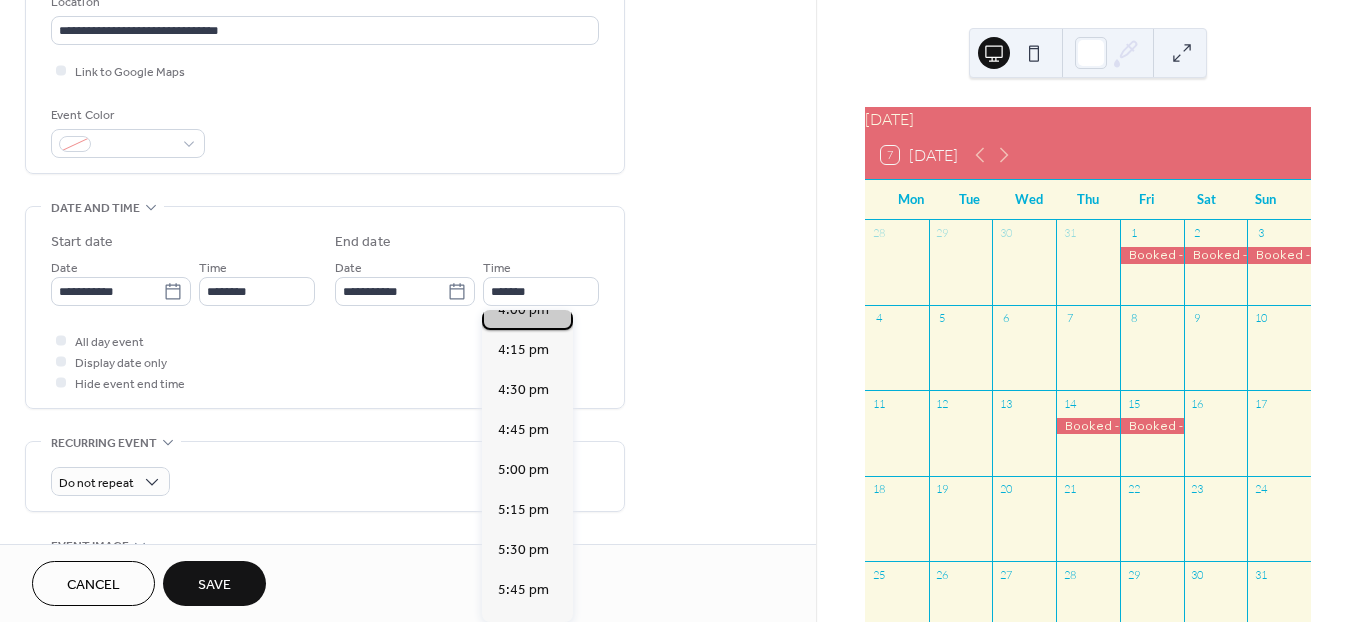click on "4:00 pm" at bounding box center (523, 309) 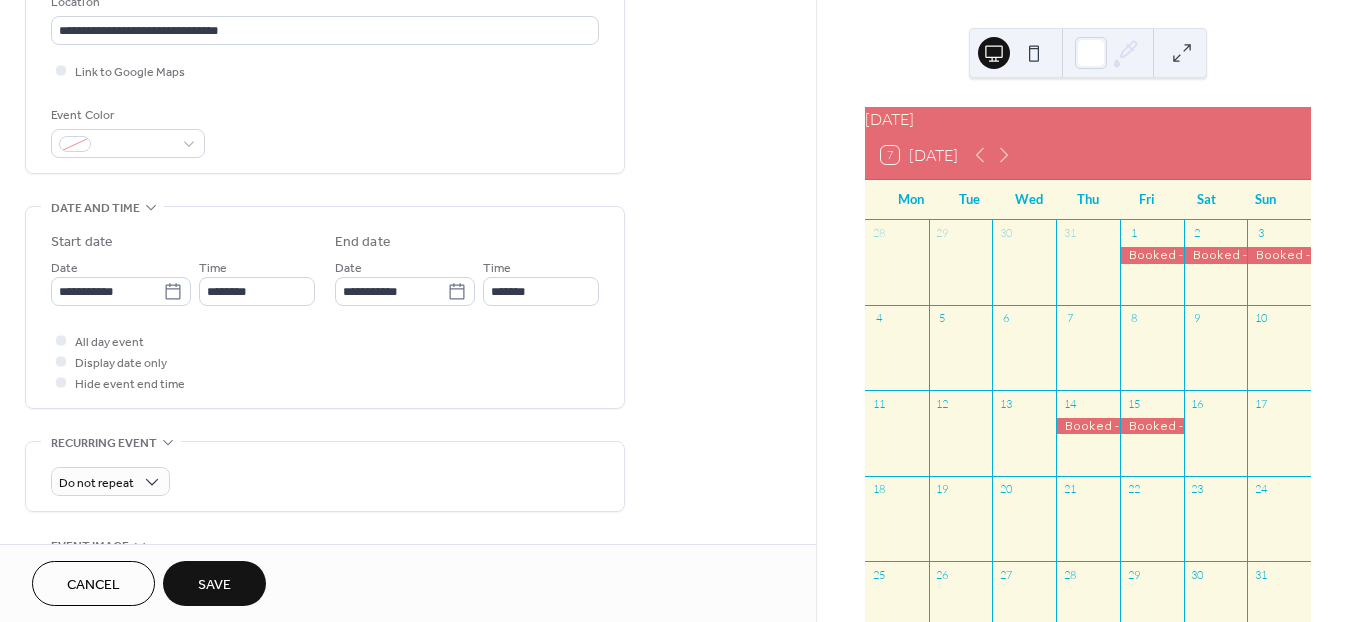 click on "Save" at bounding box center [214, 585] 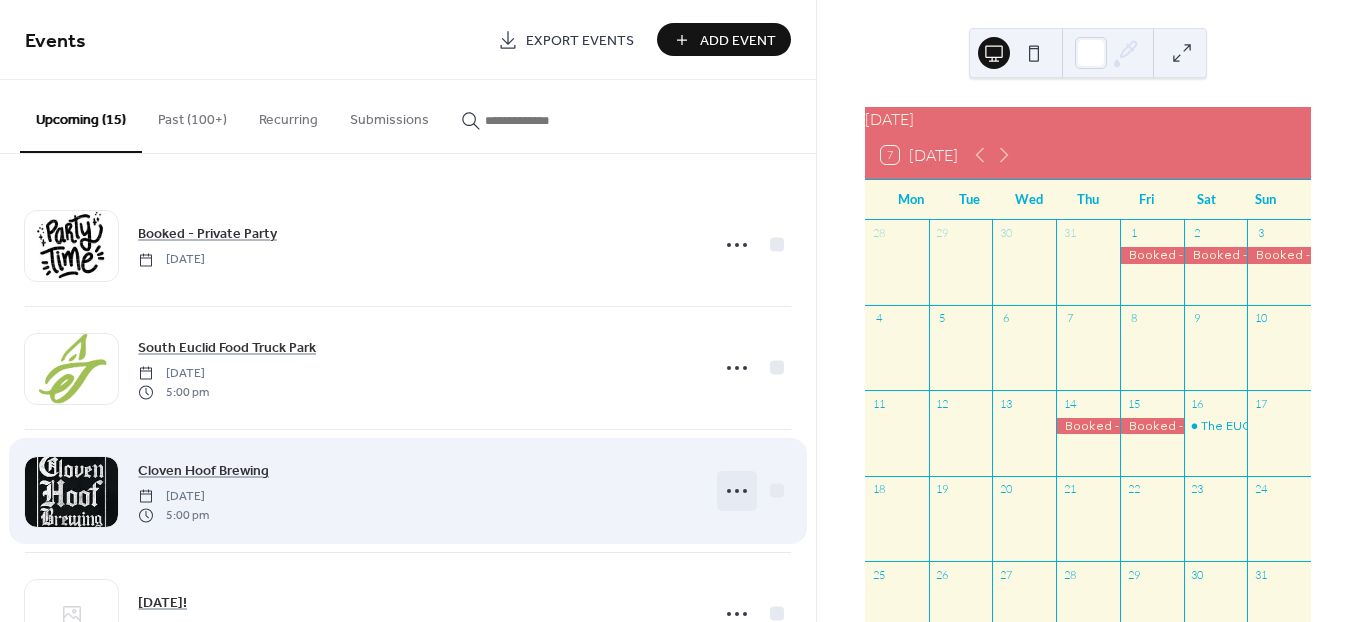 click 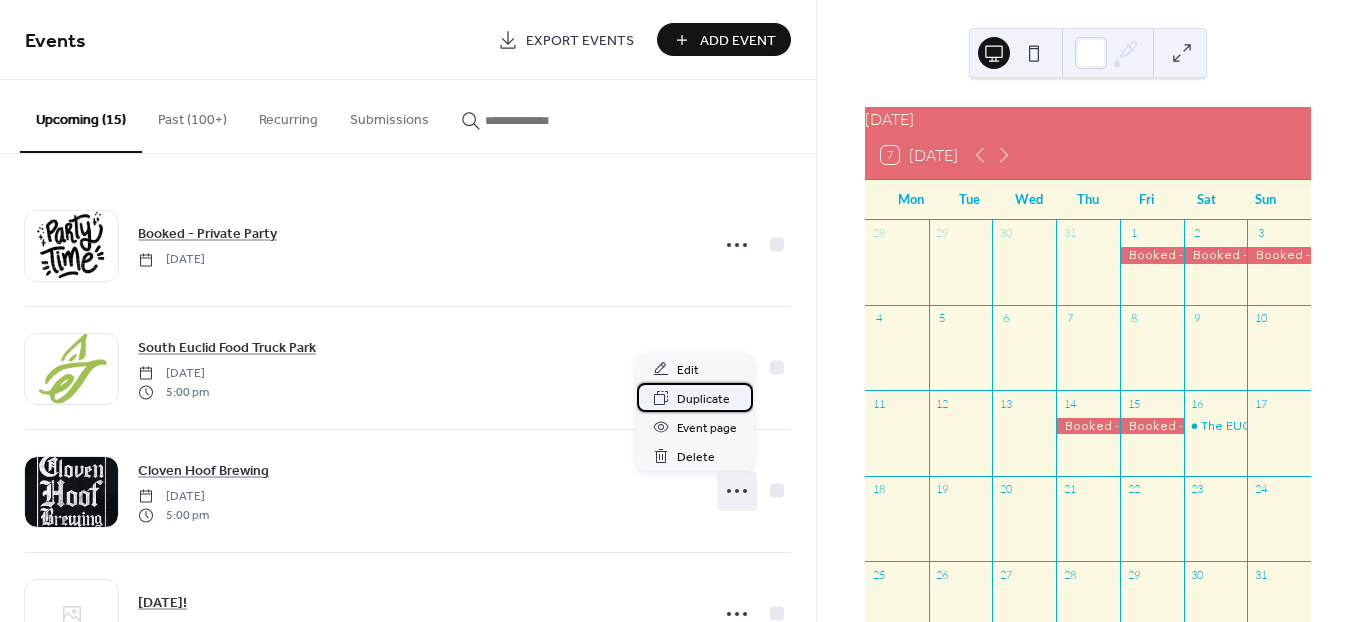 click on "Duplicate" at bounding box center [703, 399] 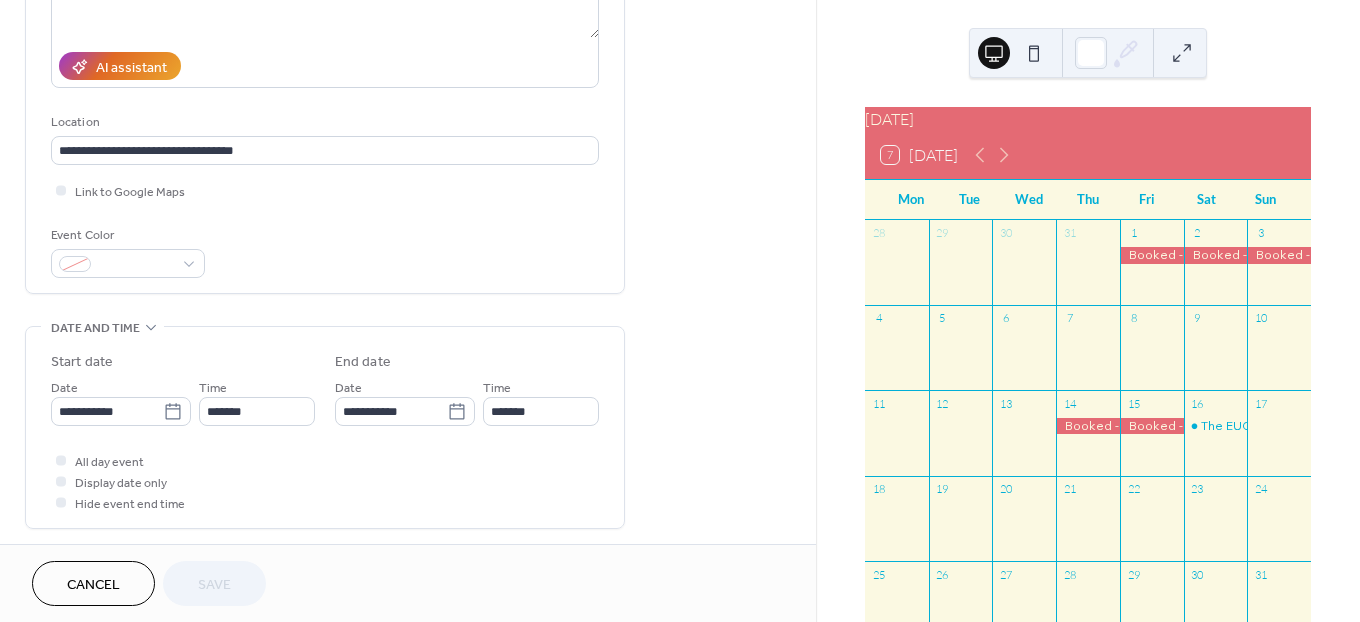 scroll, scrollTop: 333, scrollLeft: 0, axis: vertical 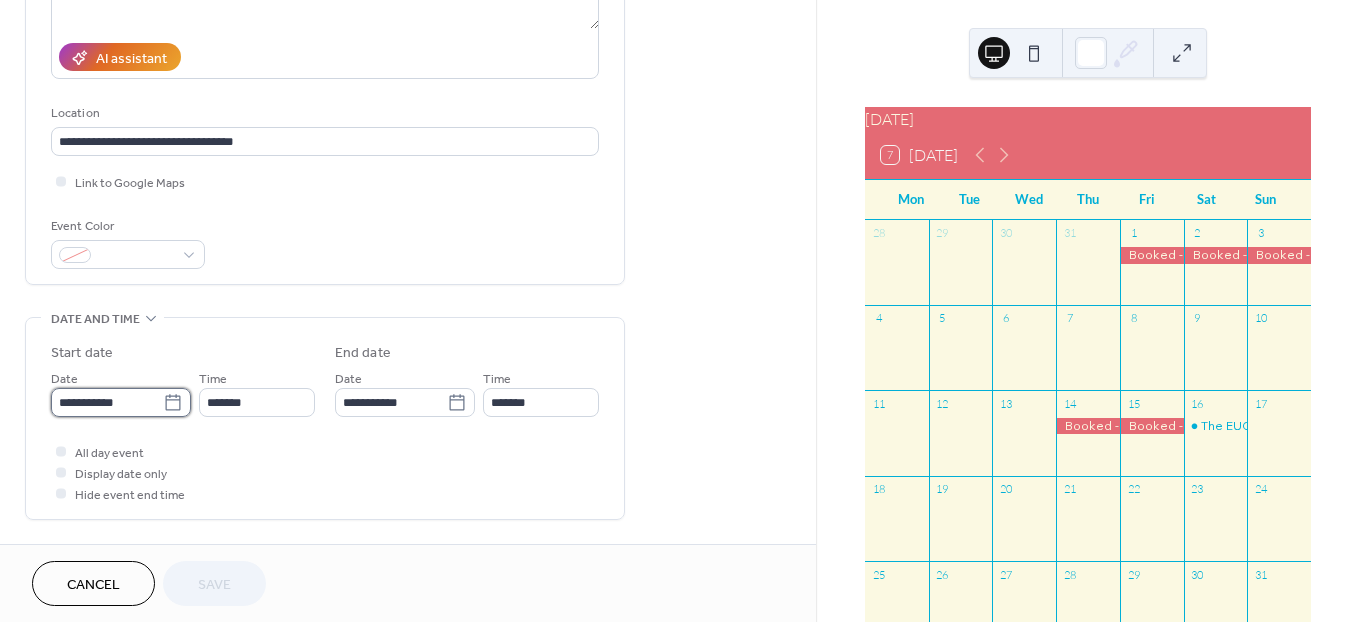 click on "**********" at bounding box center [107, 402] 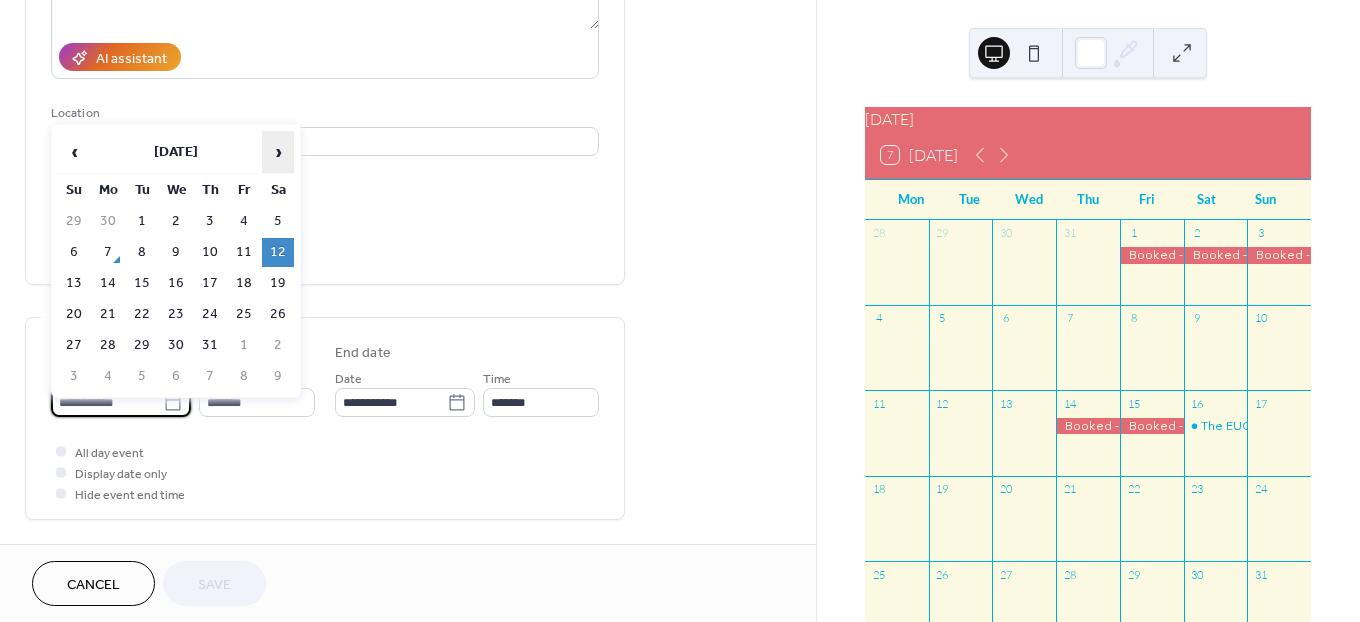 click on "›" at bounding box center [278, 152] 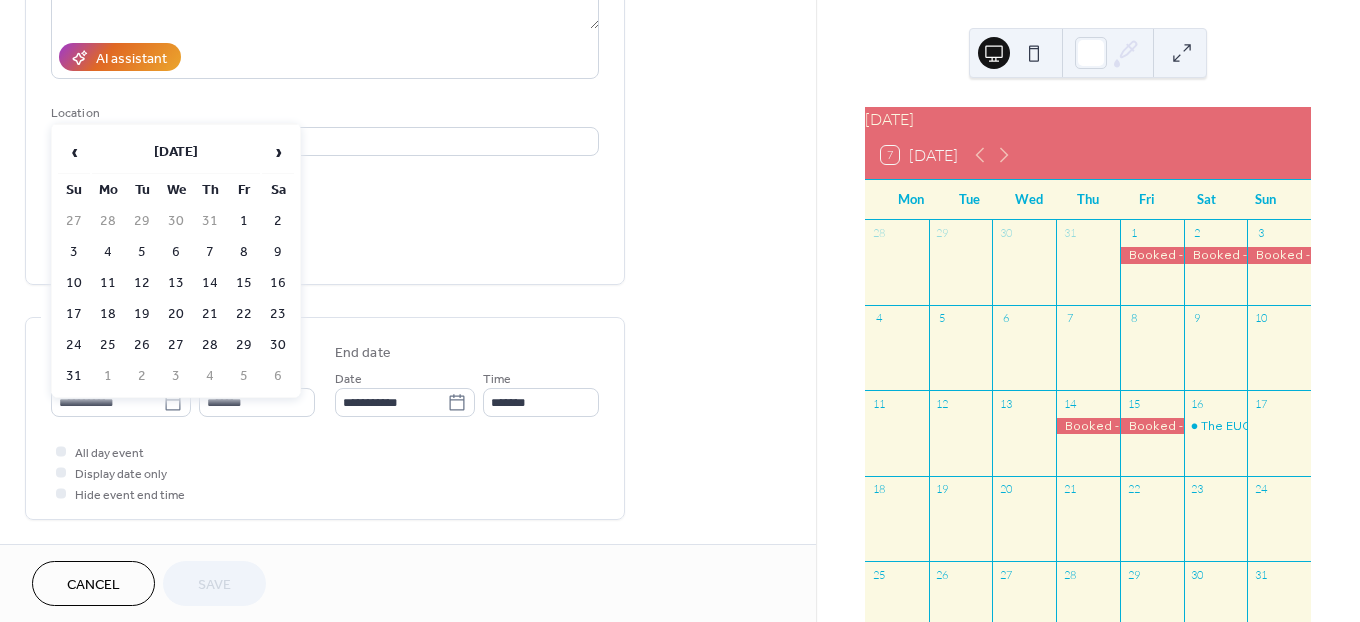 click on "22" at bounding box center [244, 314] 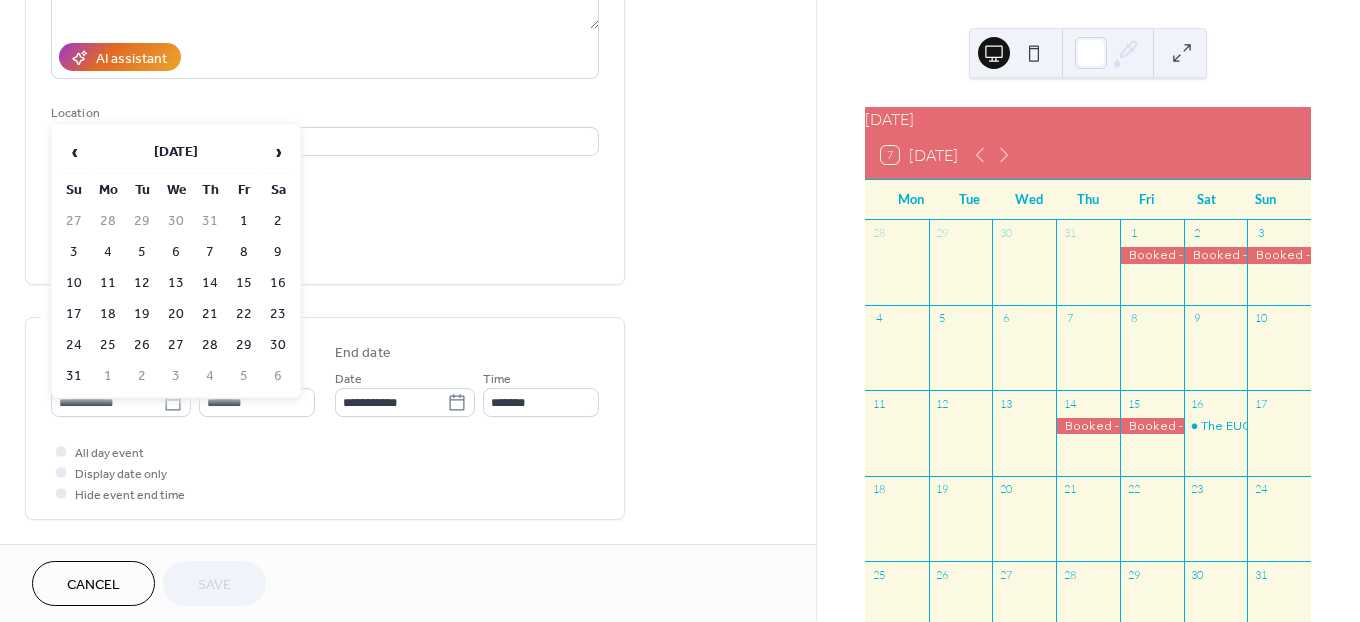 type on "**********" 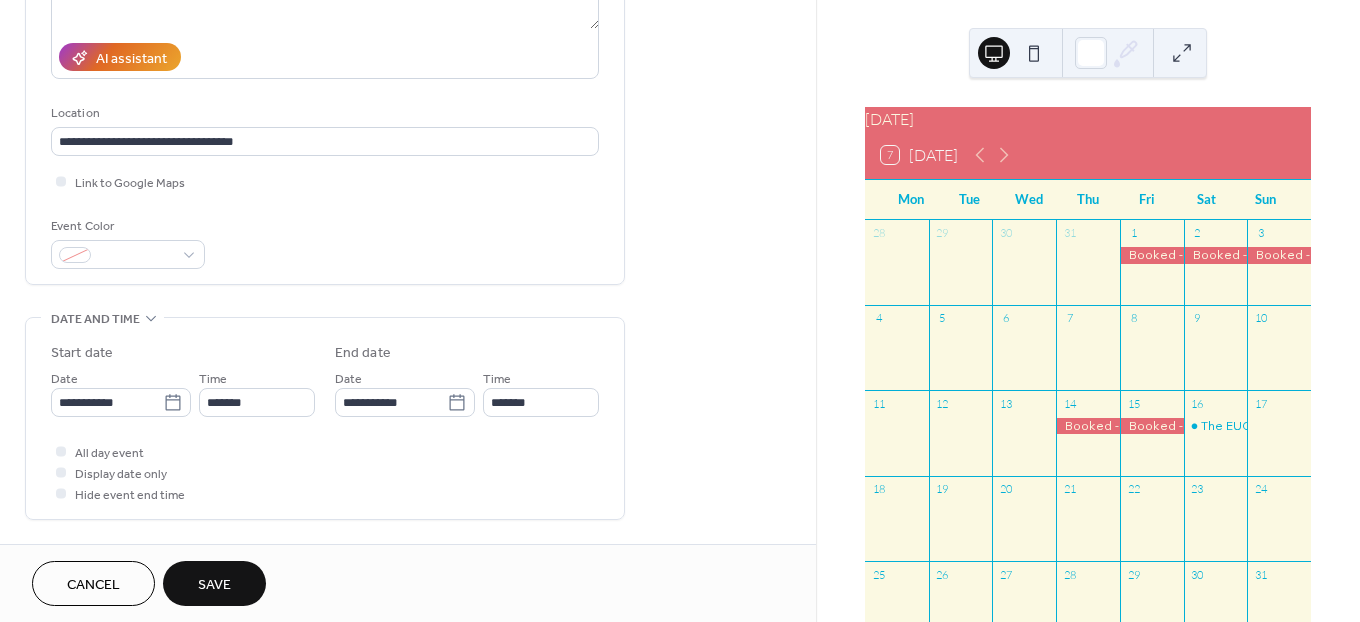click on "Save" at bounding box center [214, 585] 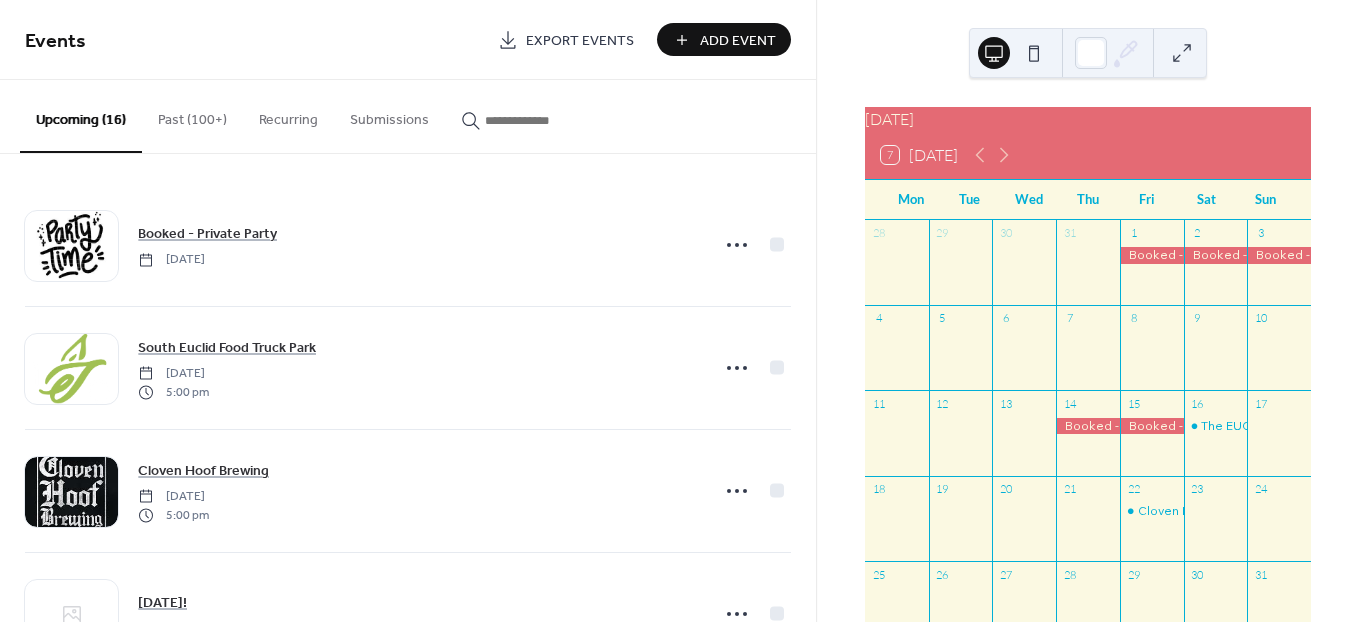 click at bounding box center (535, 120) 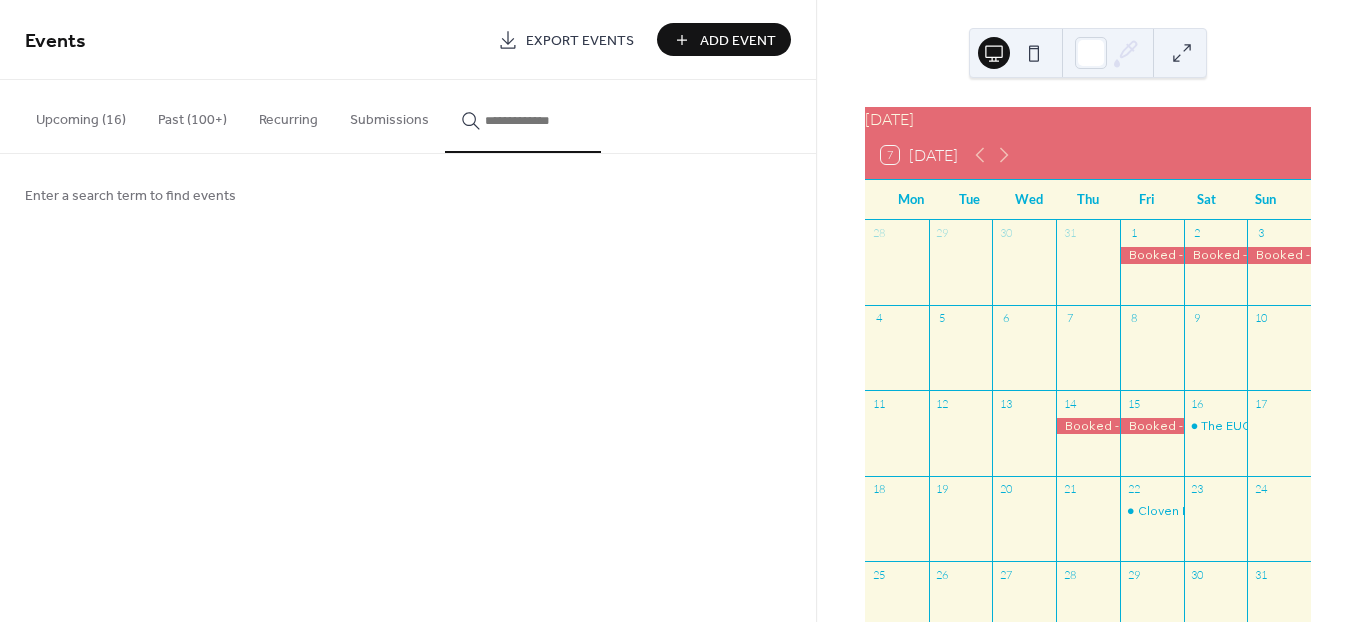 click on "Upcoming  (16)" at bounding box center (81, 115) 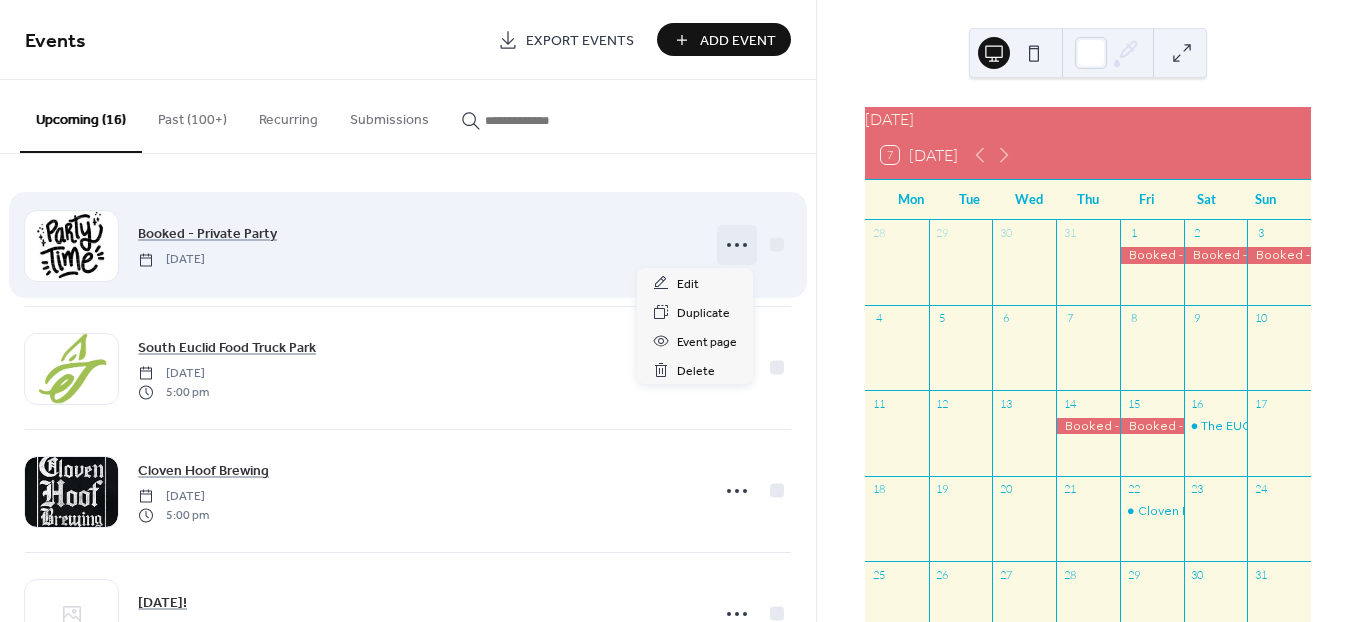 click 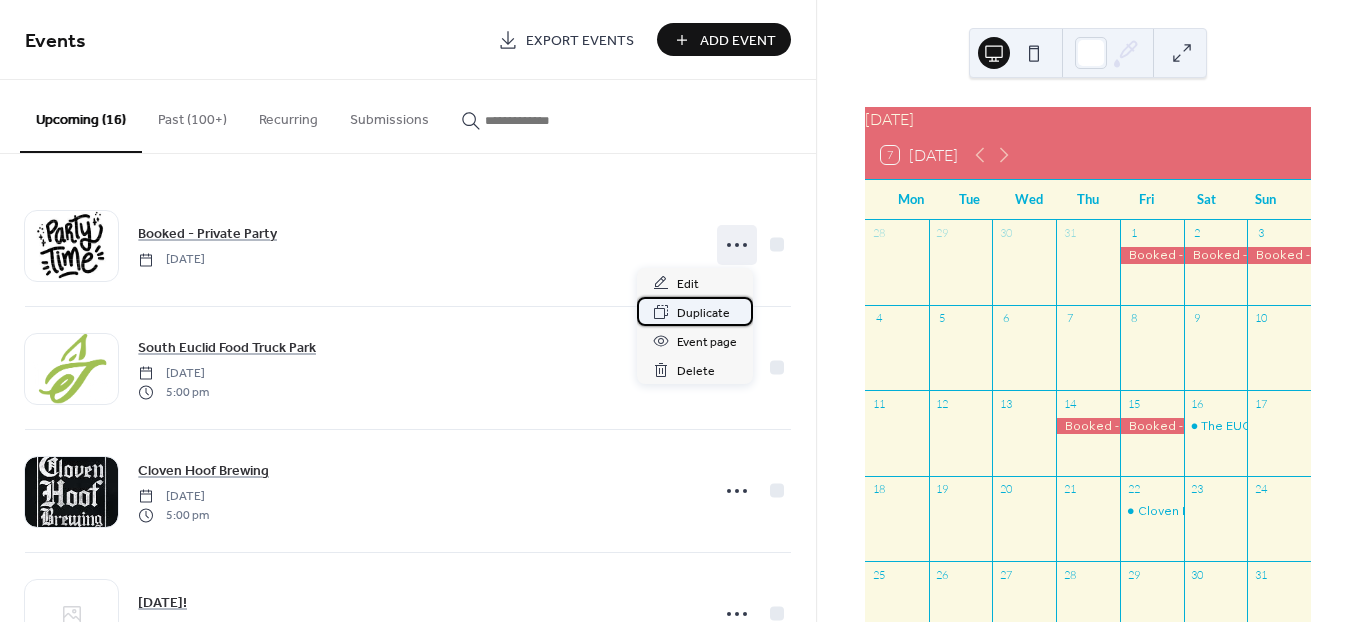 click on "Duplicate" at bounding box center (703, 313) 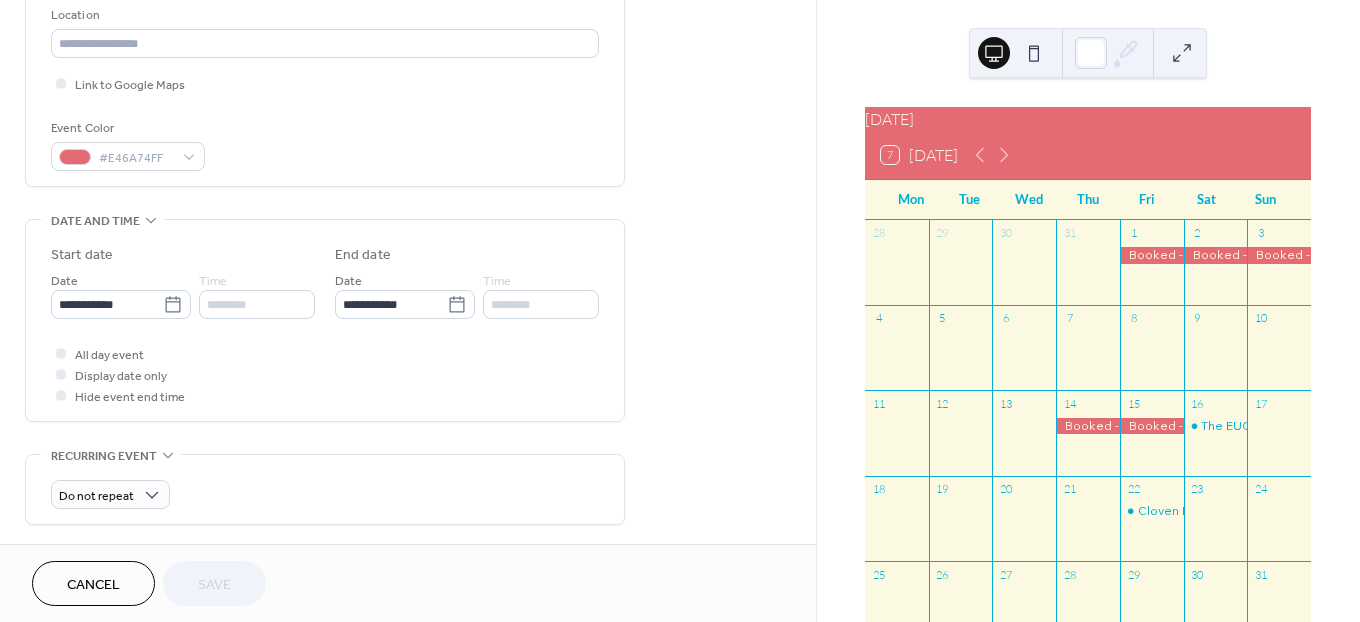 scroll, scrollTop: 444, scrollLeft: 0, axis: vertical 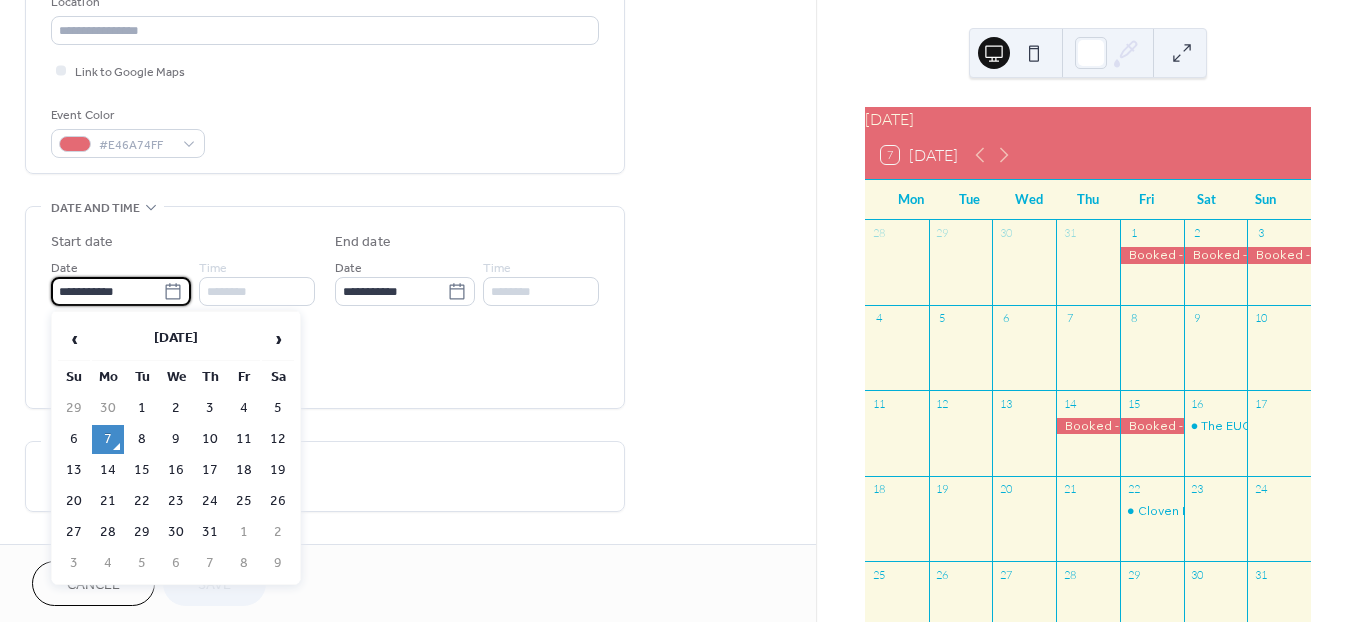 click on "**********" at bounding box center [107, 291] 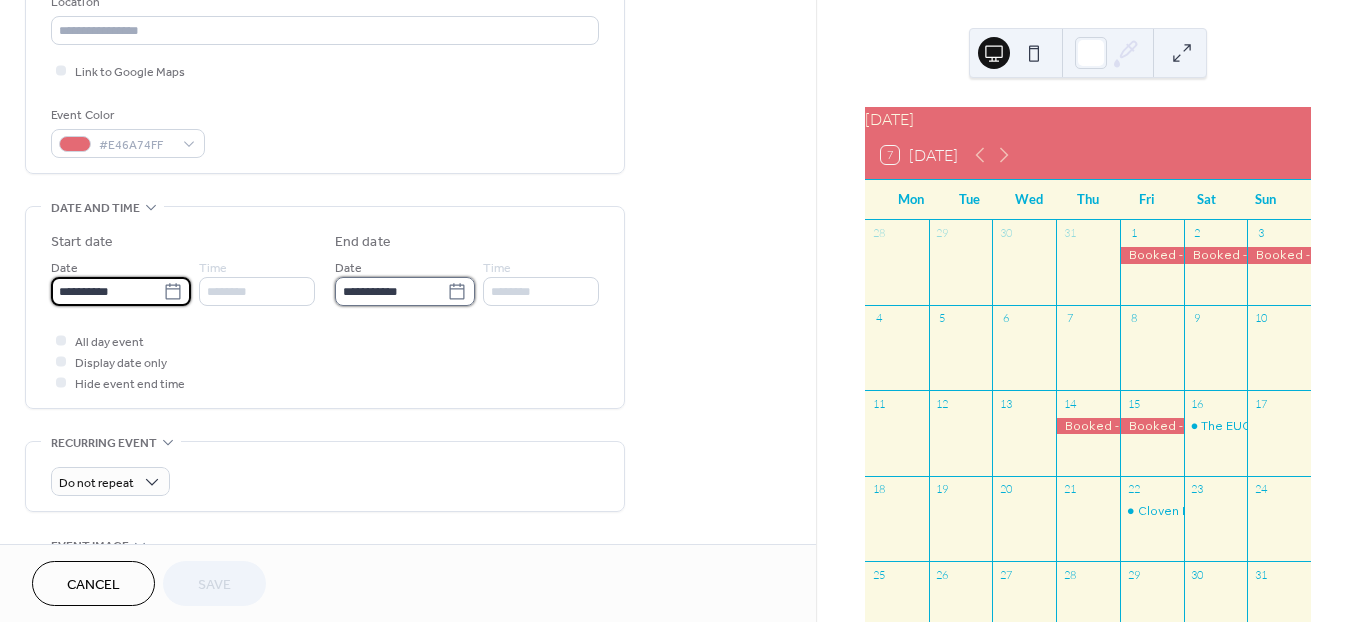 type on "**********" 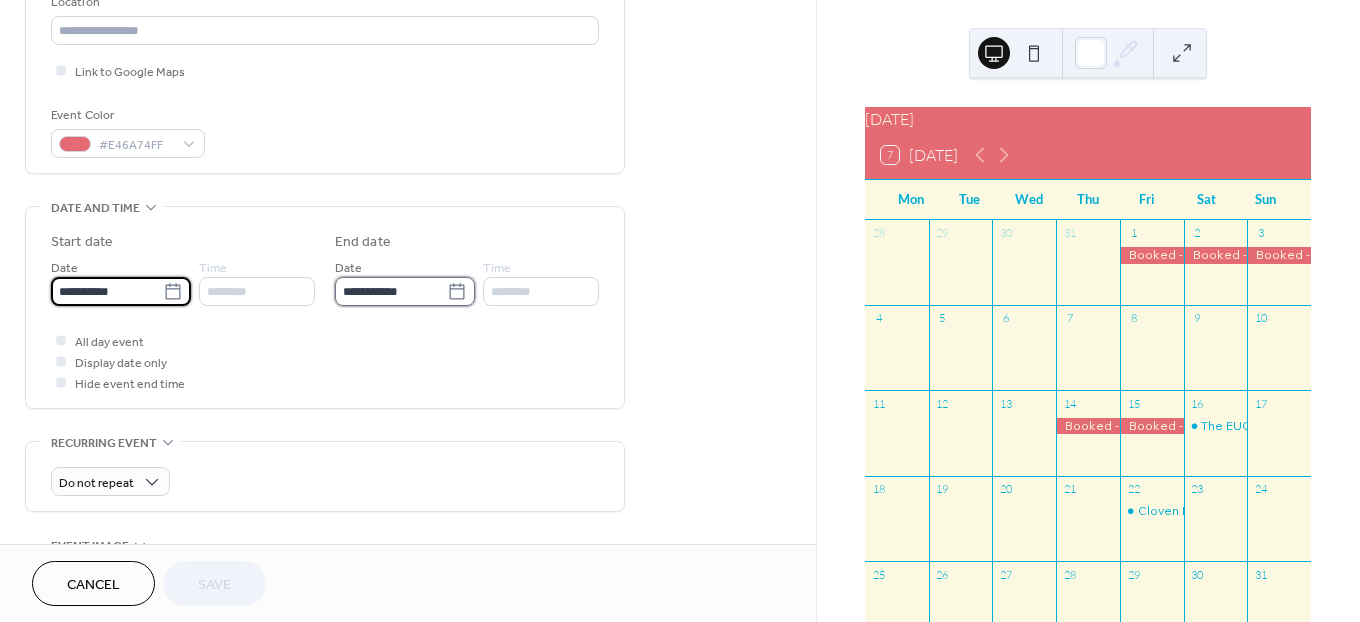 type on "**********" 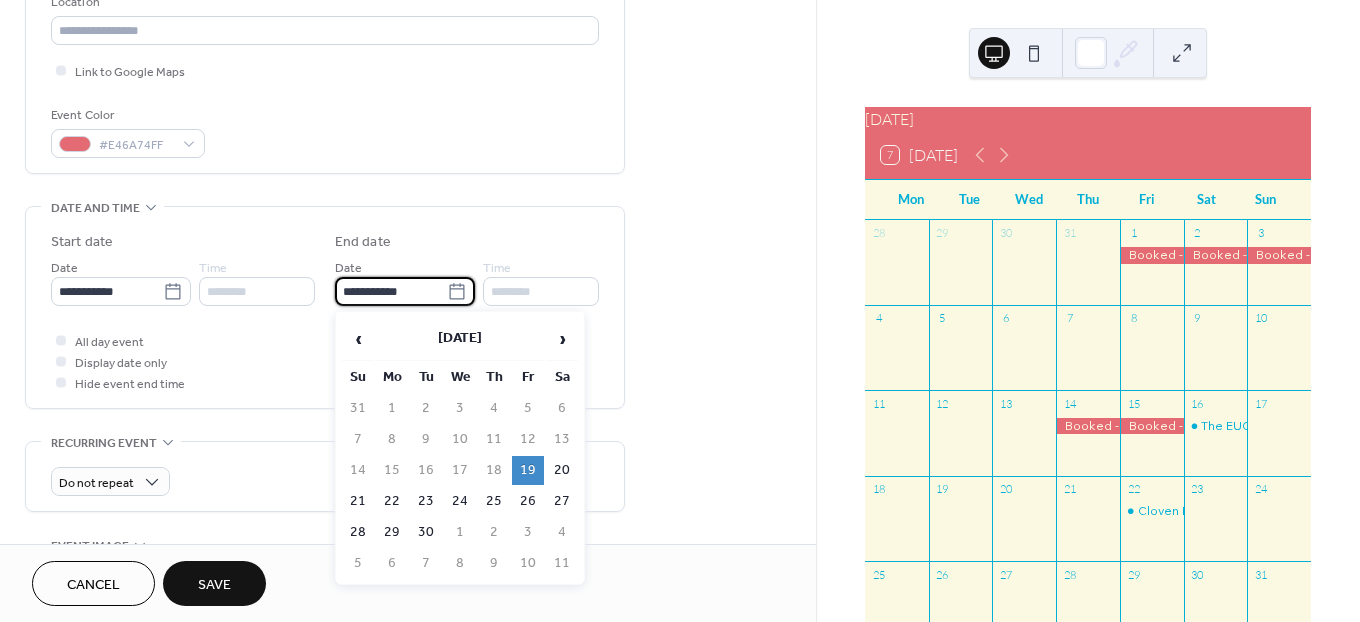 click on "**********" at bounding box center (391, 291) 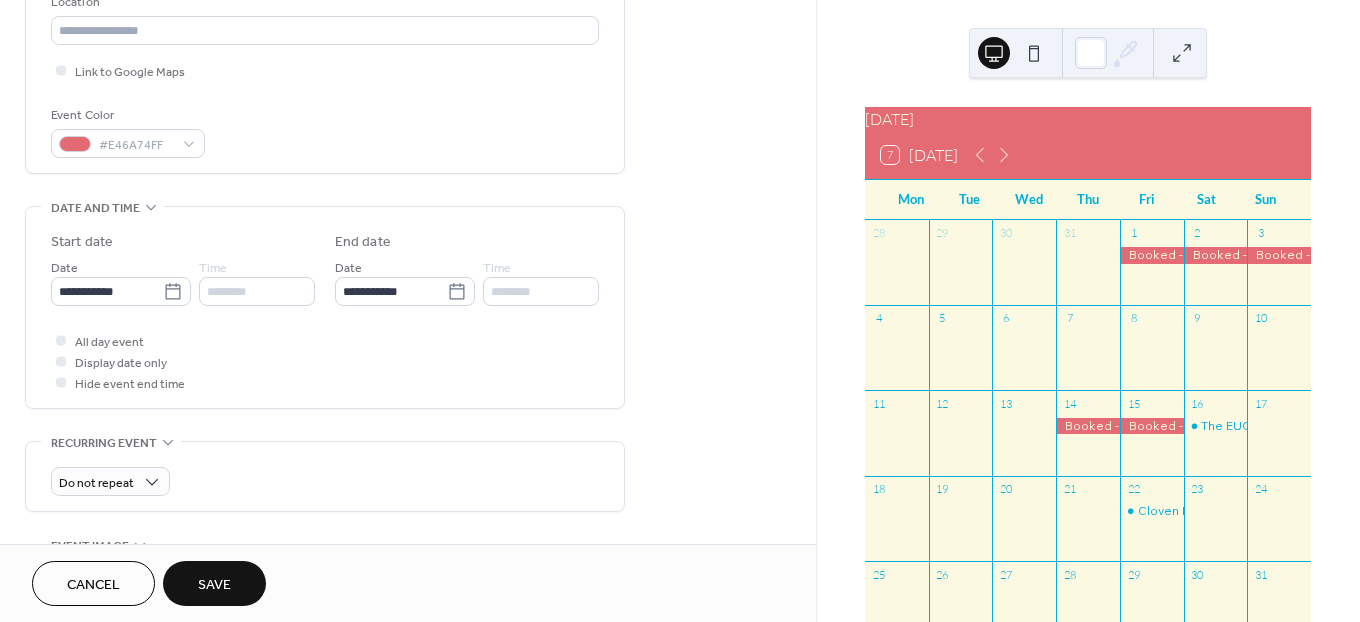 click on "All day event Display date only Hide event end time" at bounding box center (325, 361) 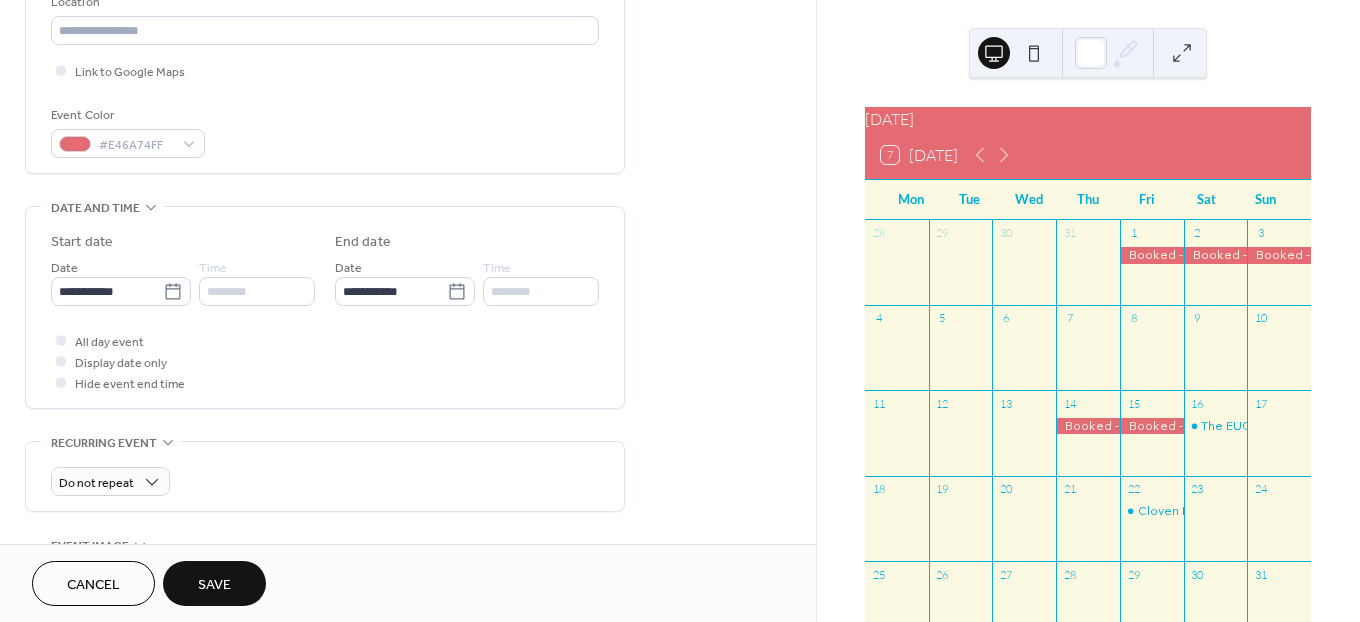 click on "Save" at bounding box center (214, 585) 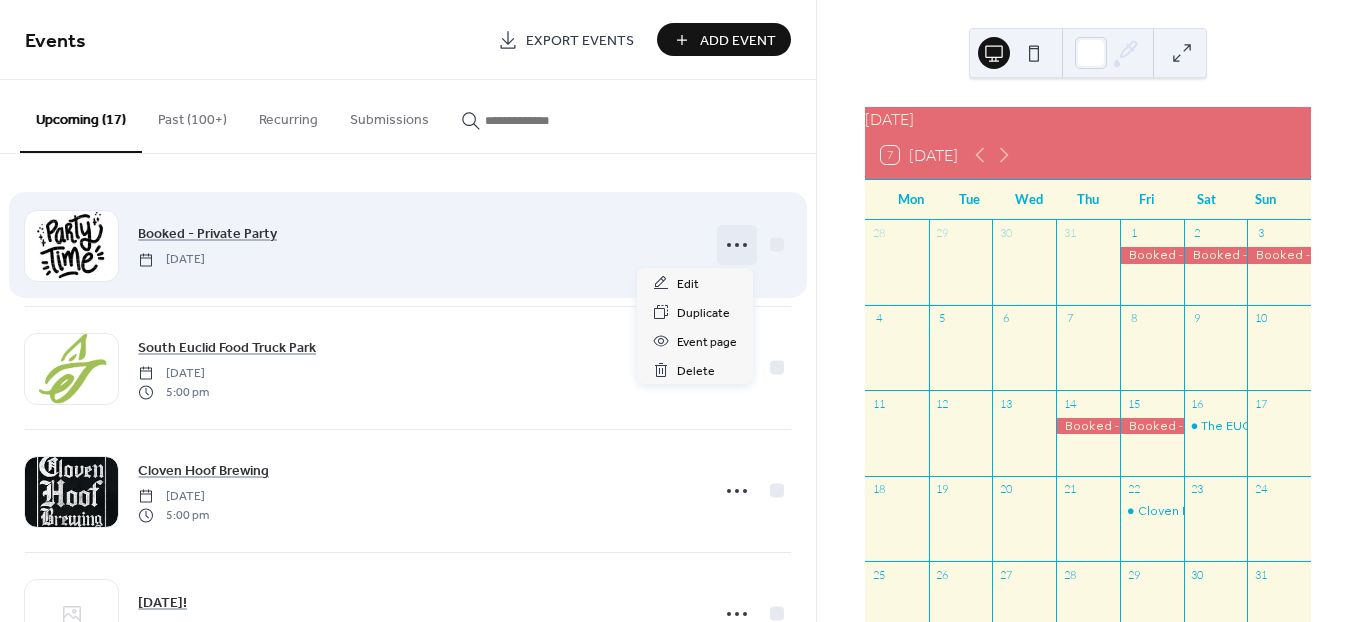 click 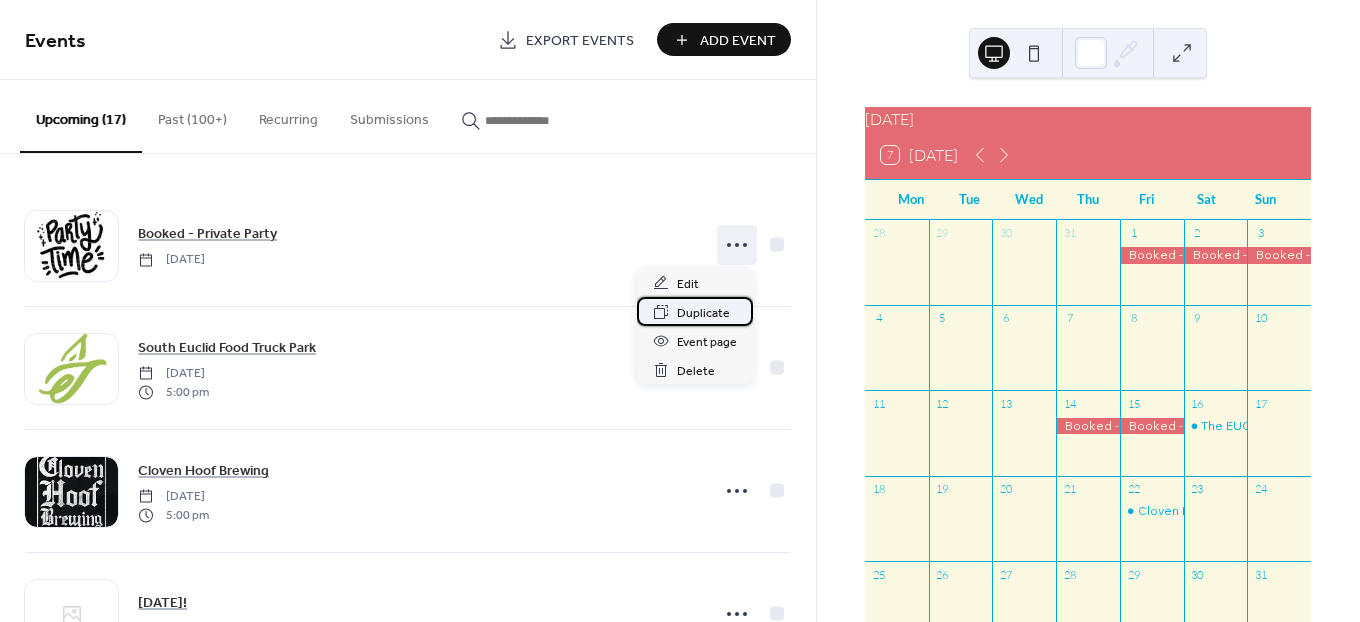 click on "Duplicate" at bounding box center [695, 311] 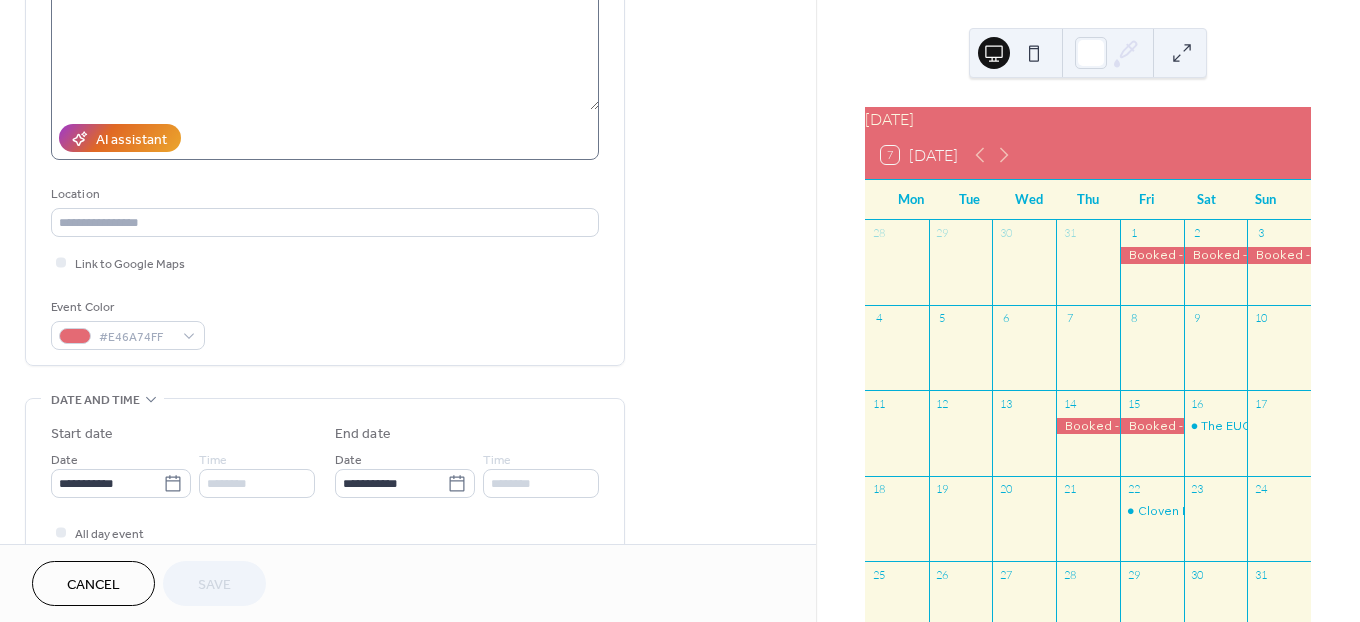 scroll, scrollTop: 333, scrollLeft: 0, axis: vertical 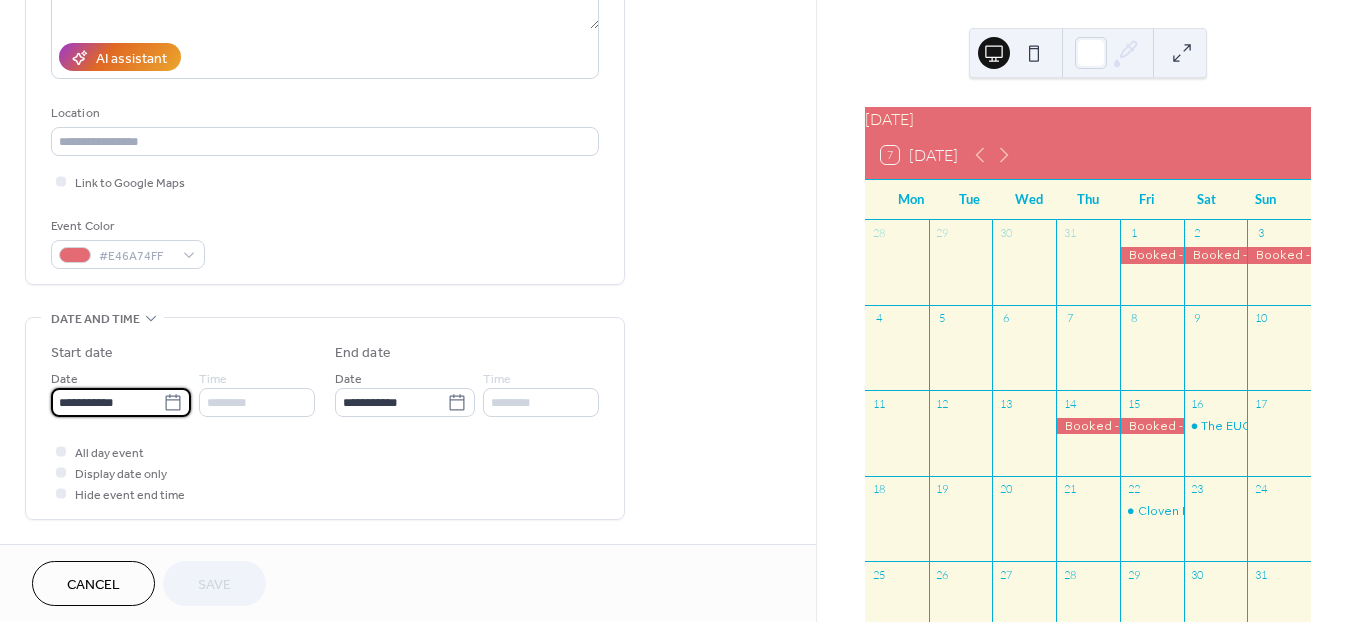 click on "**********" at bounding box center [107, 402] 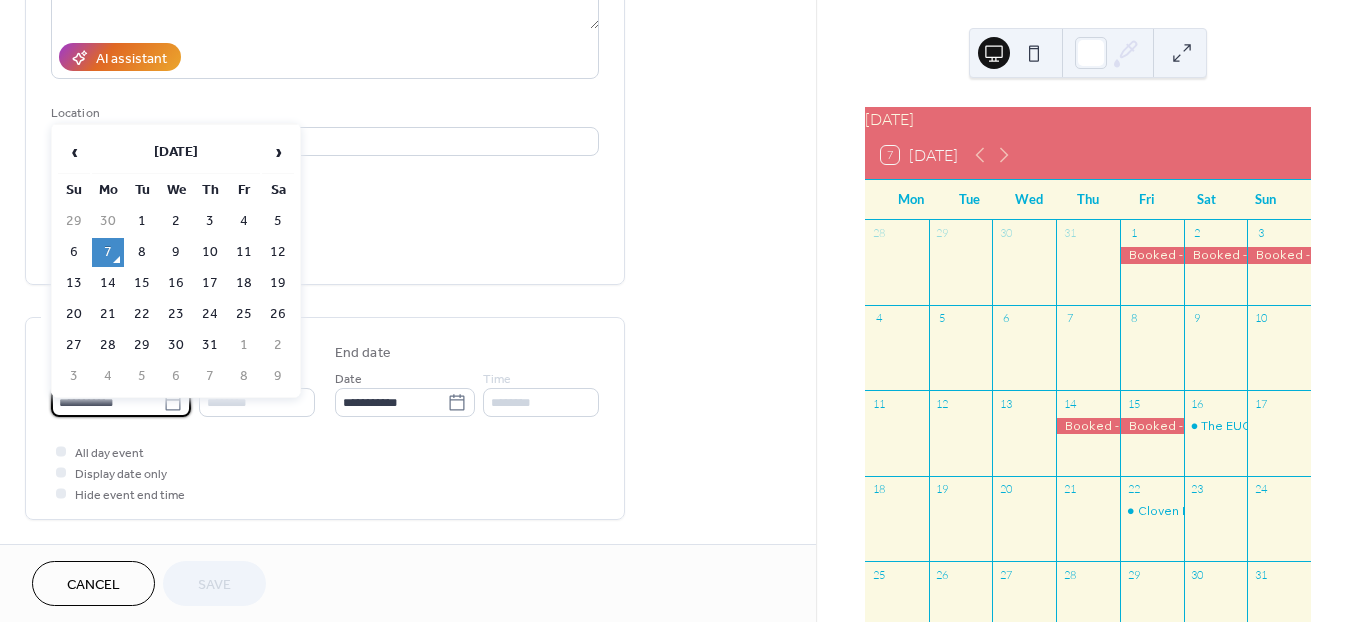 drag, startPoint x: 144, startPoint y: 402, endPoint x: 40, endPoint y: 417, distance: 105.076164 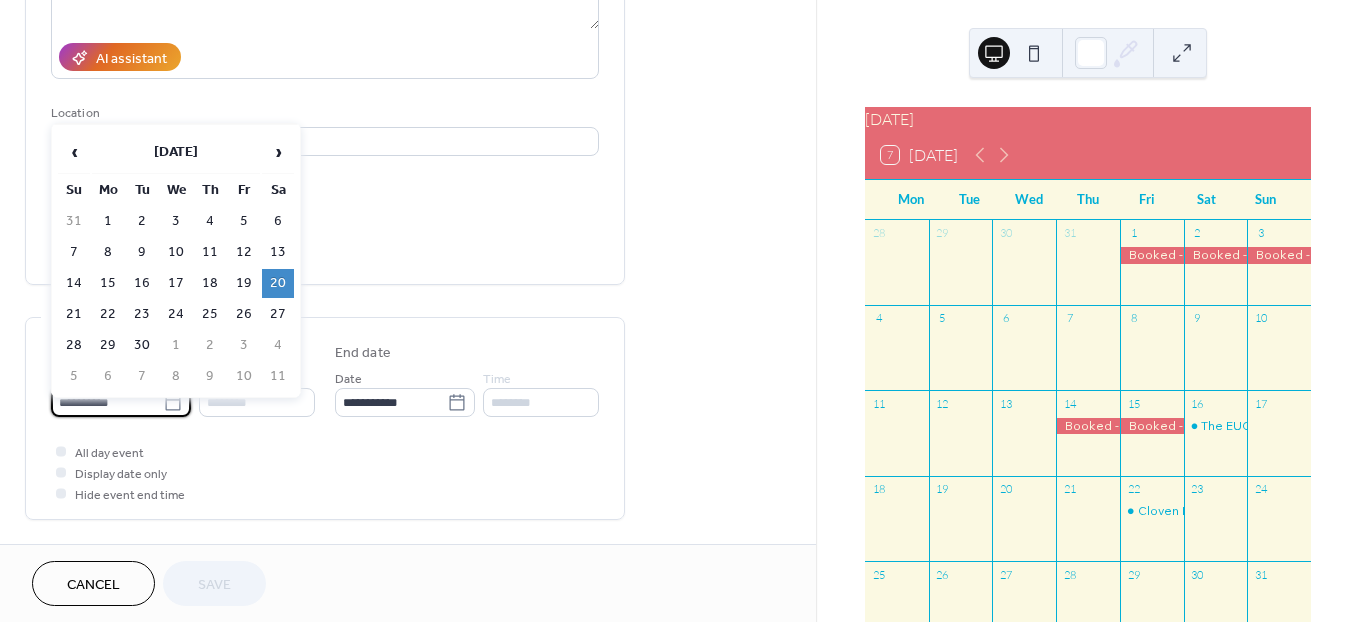 click on "20" at bounding box center (278, 283) 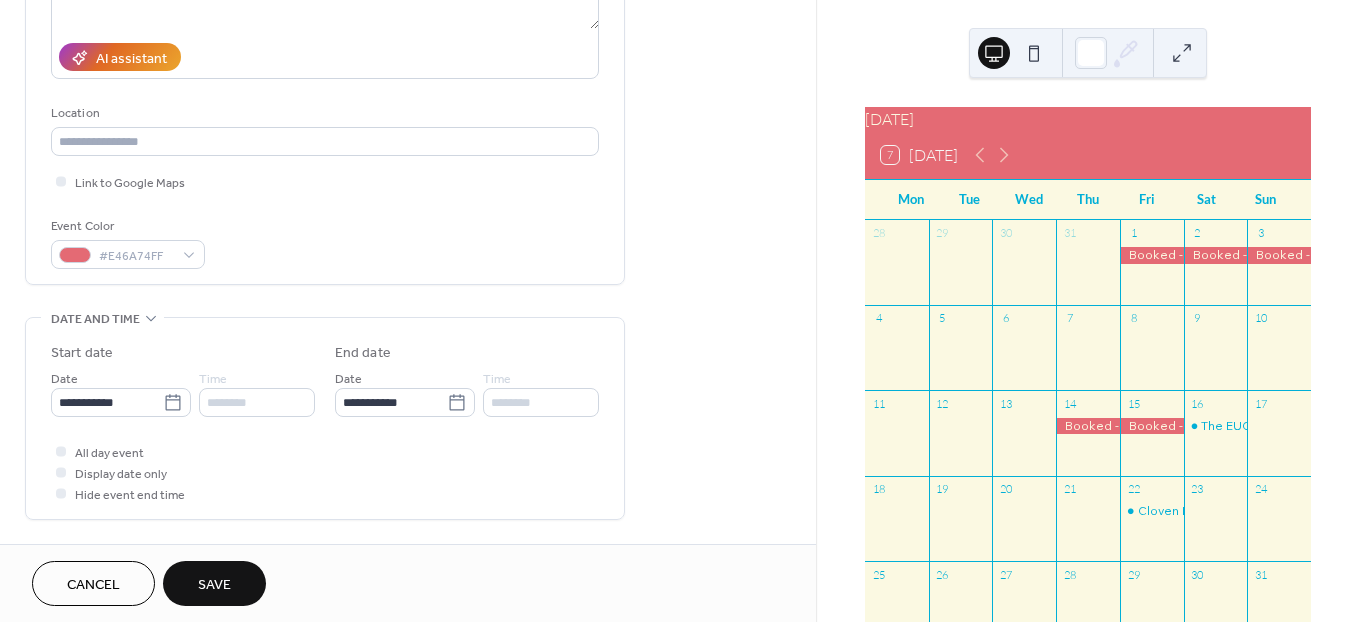 click on "Save" at bounding box center (214, 585) 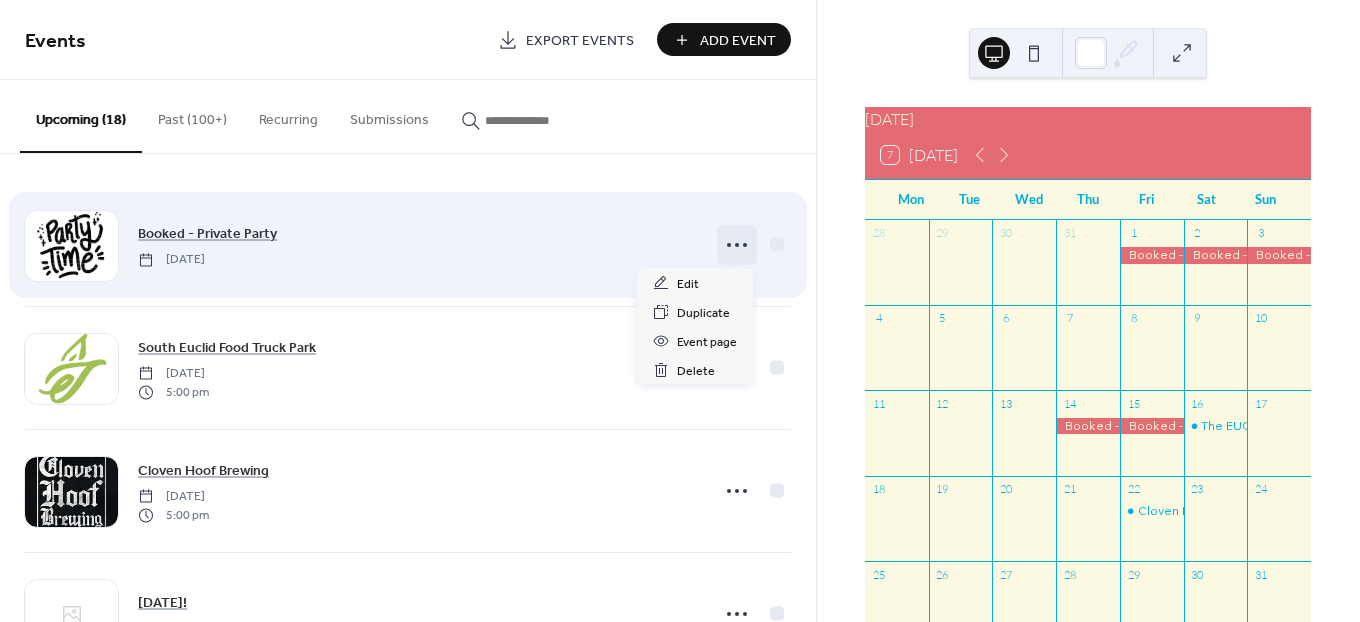 click 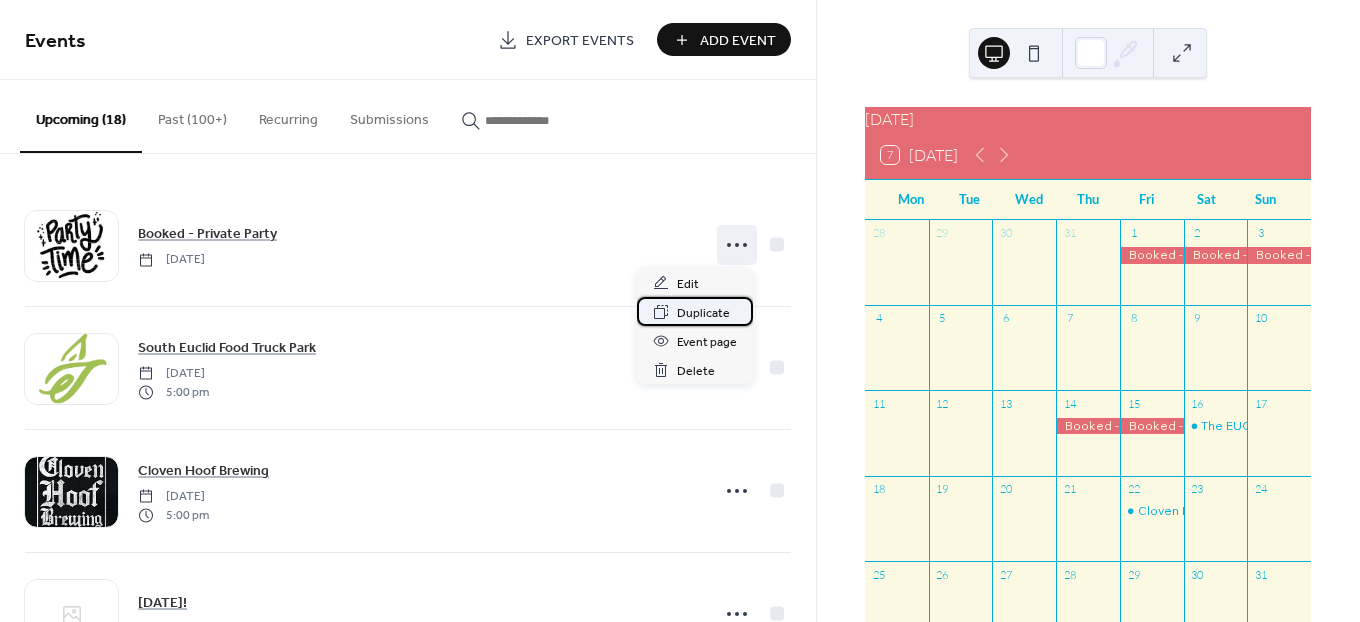 click on "Duplicate" at bounding box center [703, 313] 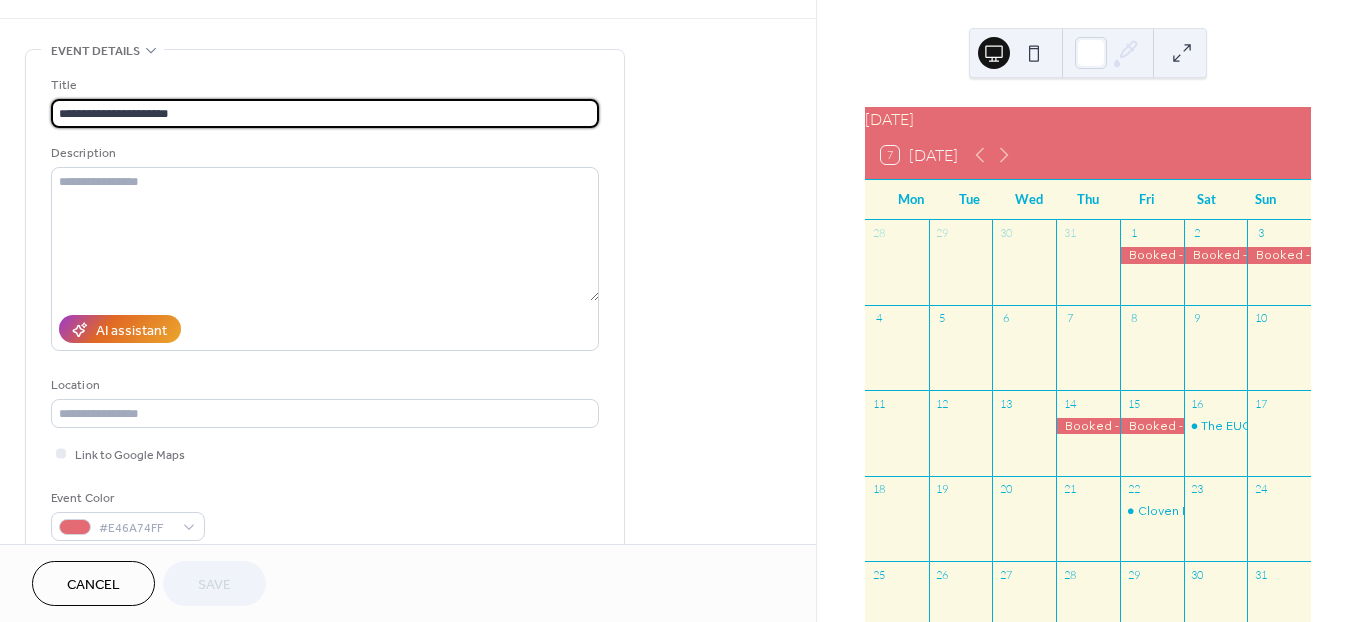 scroll, scrollTop: 444, scrollLeft: 0, axis: vertical 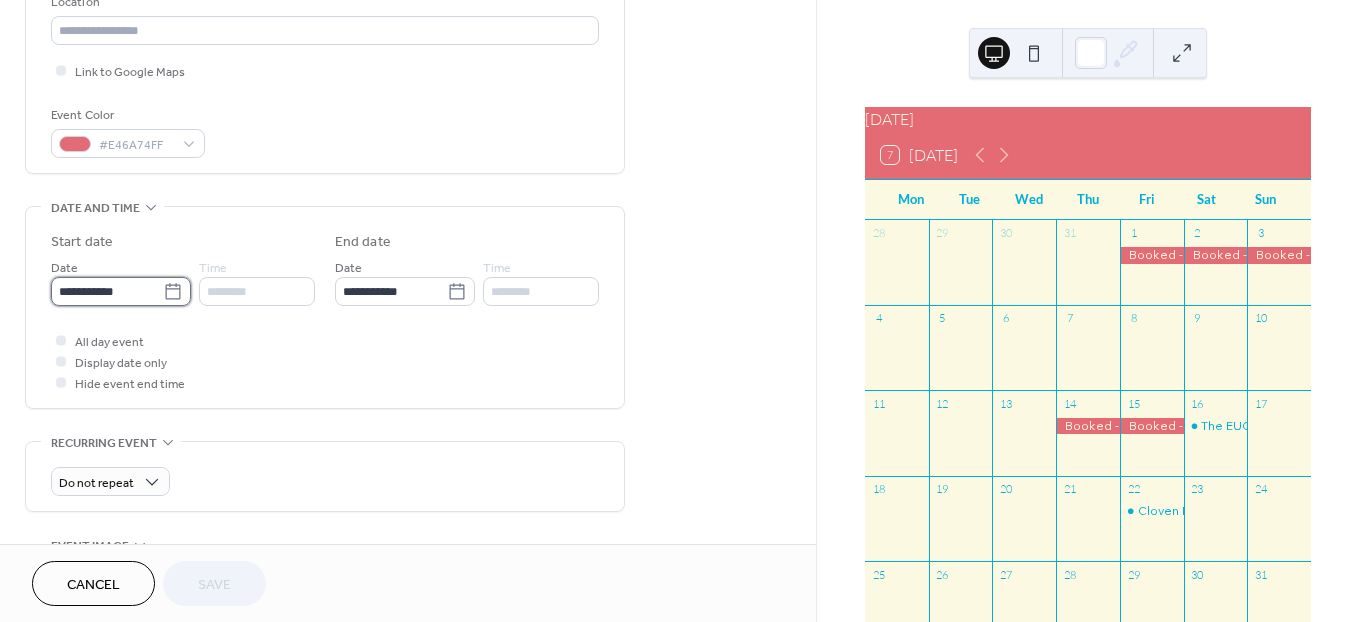 click on "**********" at bounding box center [107, 291] 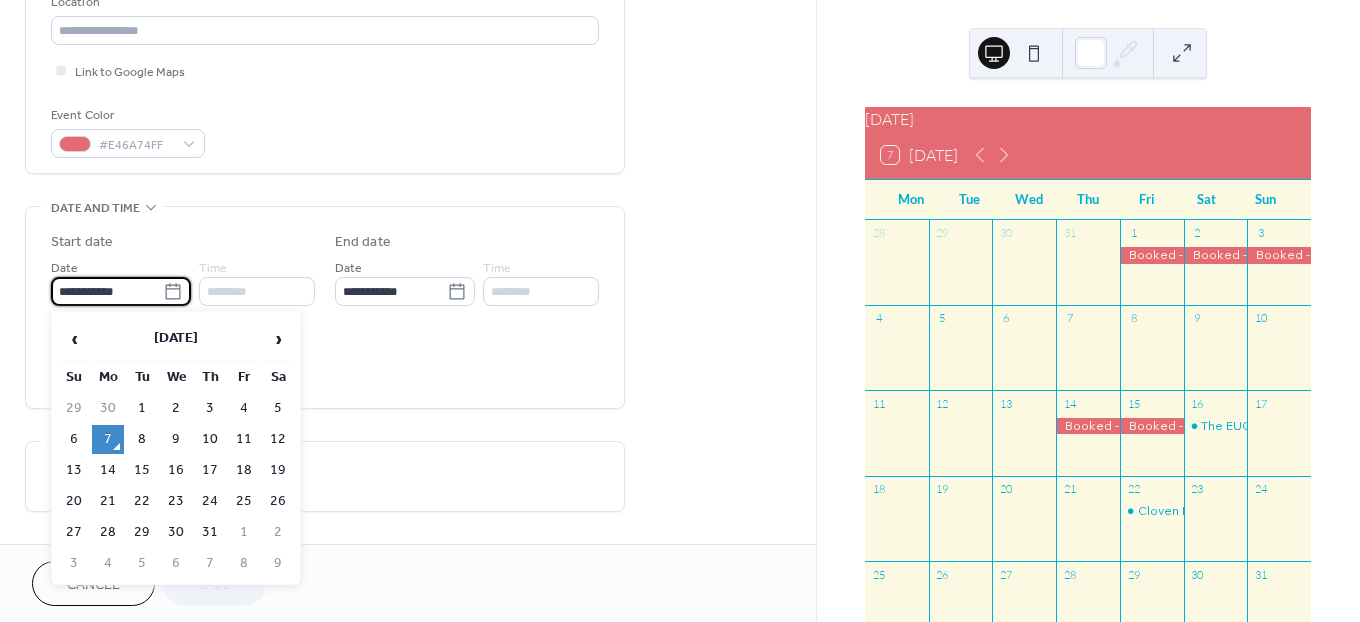 drag, startPoint x: 148, startPoint y: 290, endPoint x: -18, endPoint y: 293, distance: 166.0271 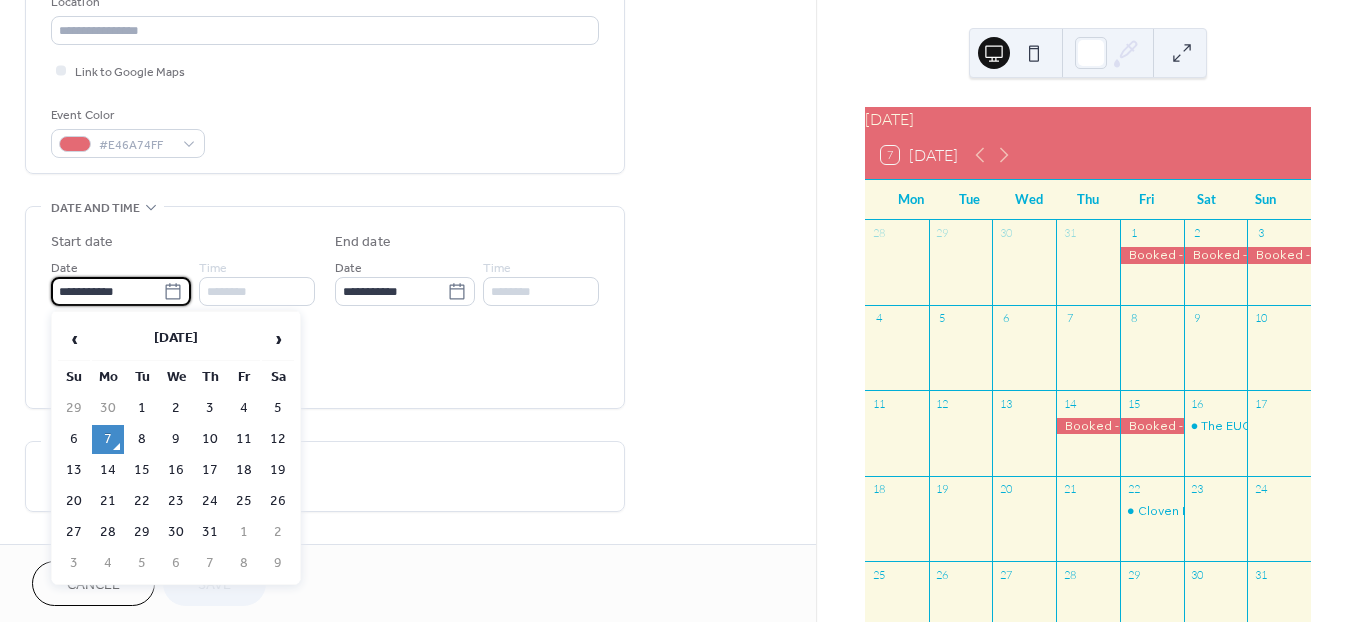 click on "**********" at bounding box center (680, 311) 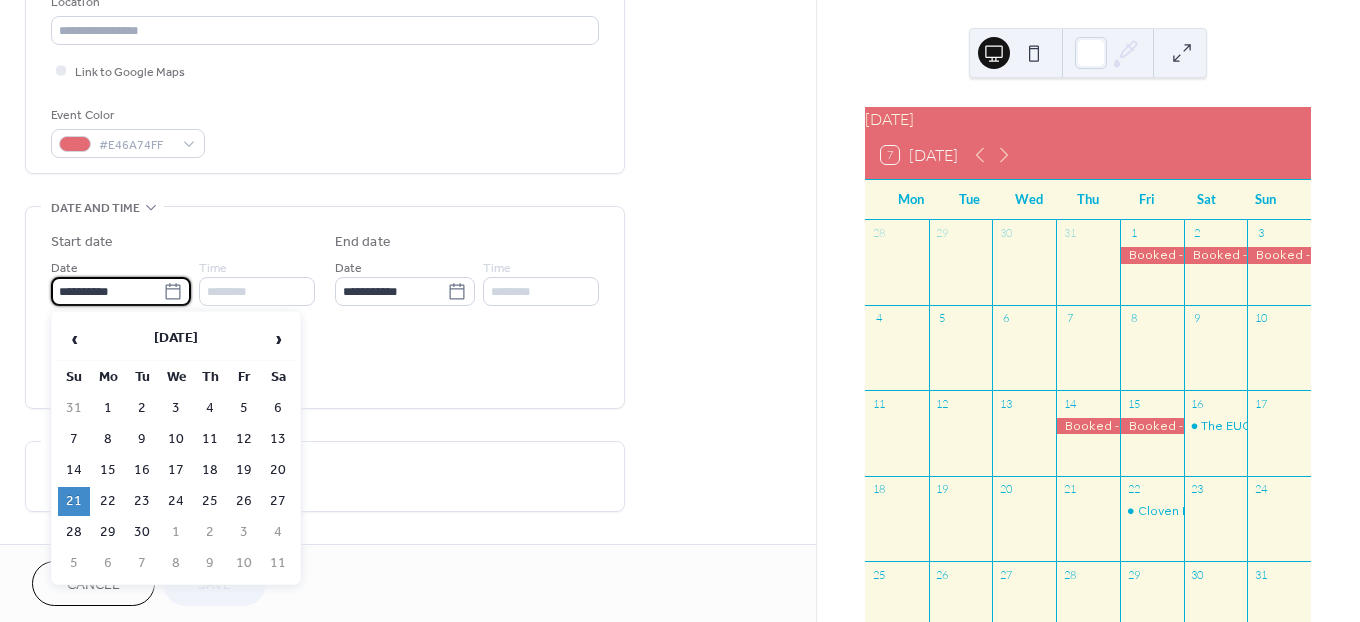 click on "21" at bounding box center (74, 501) 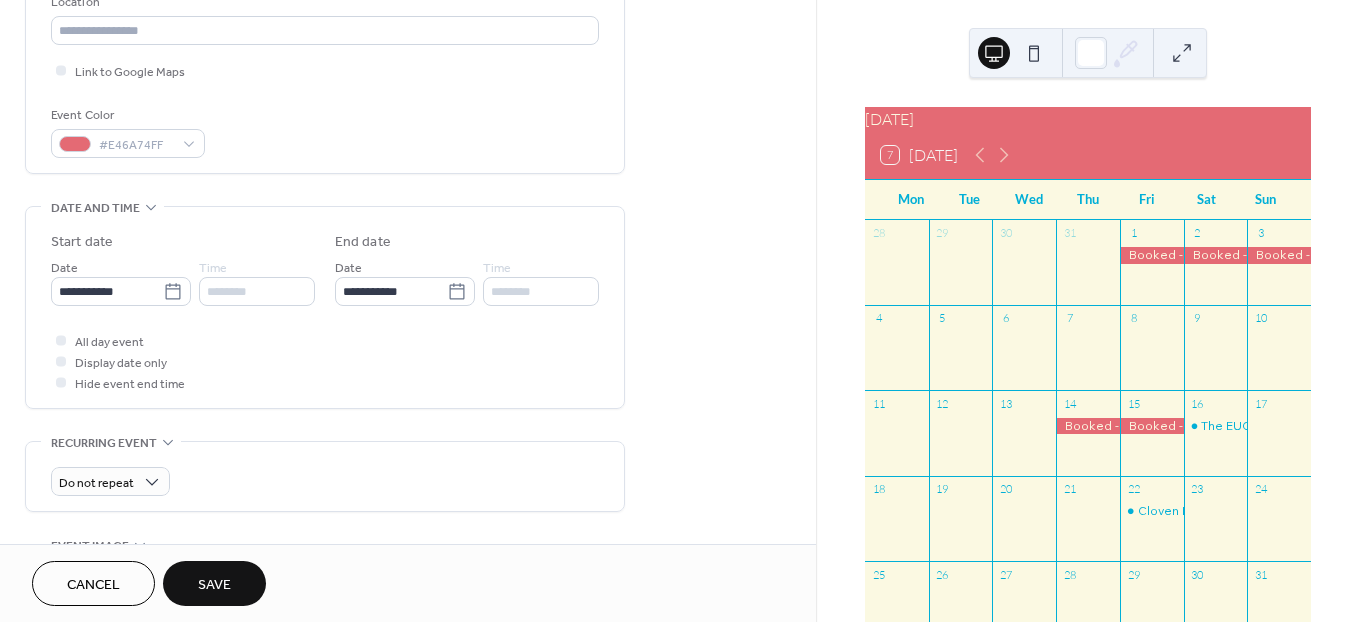 click on "Save" at bounding box center (214, 585) 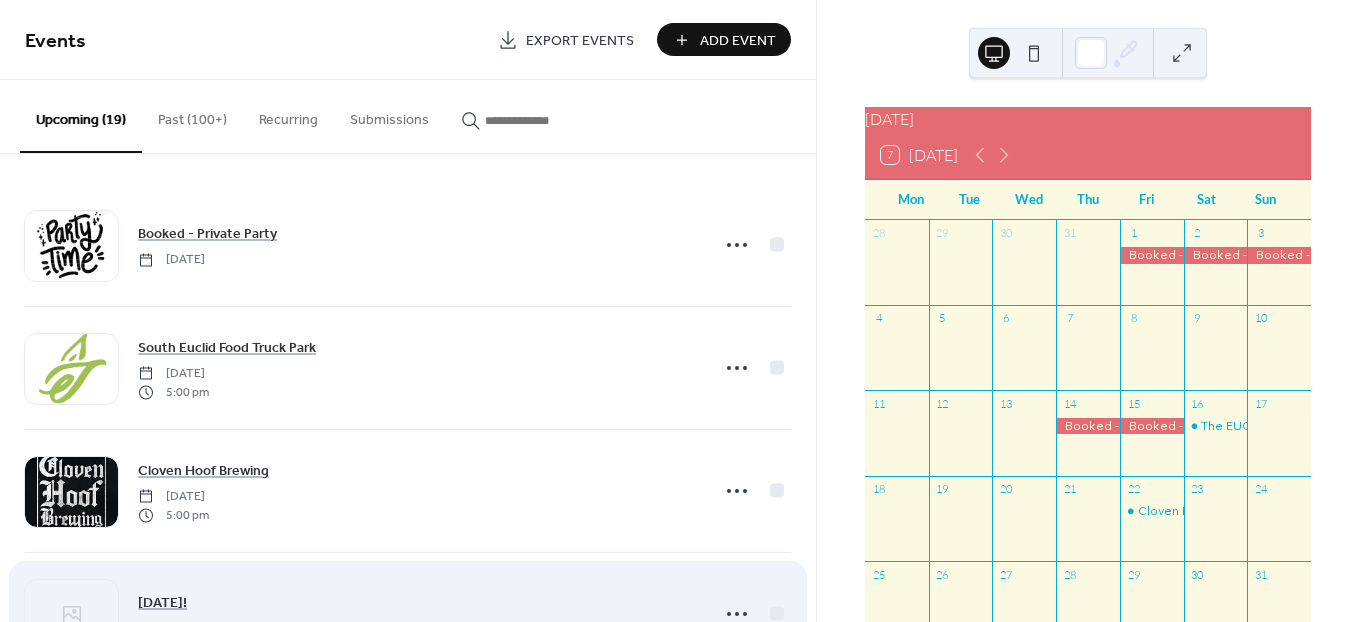 scroll, scrollTop: 222, scrollLeft: 0, axis: vertical 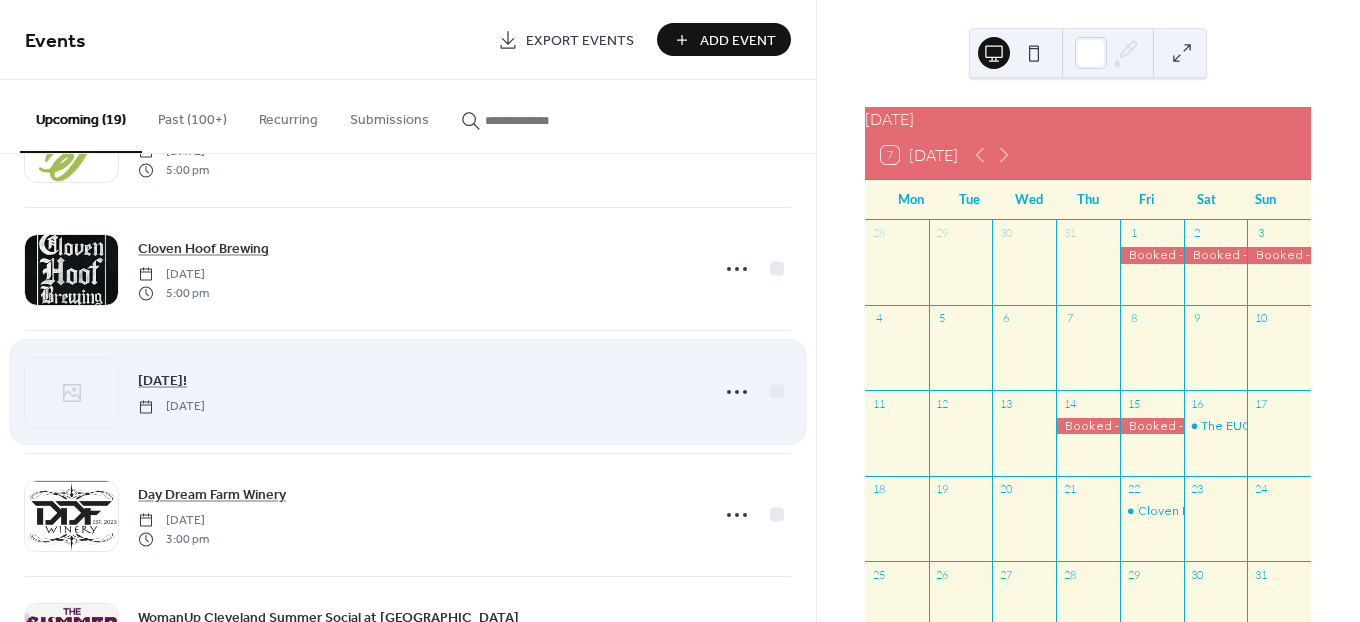 click 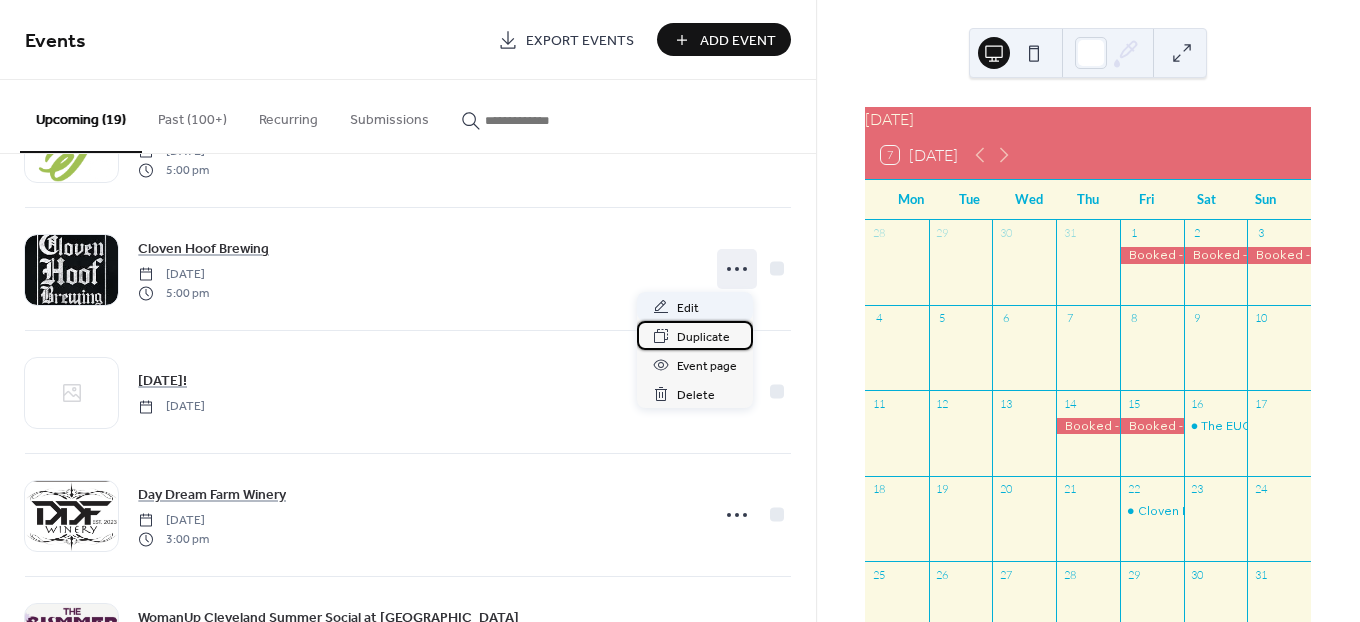click on "Duplicate" at bounding box center (703, 337) 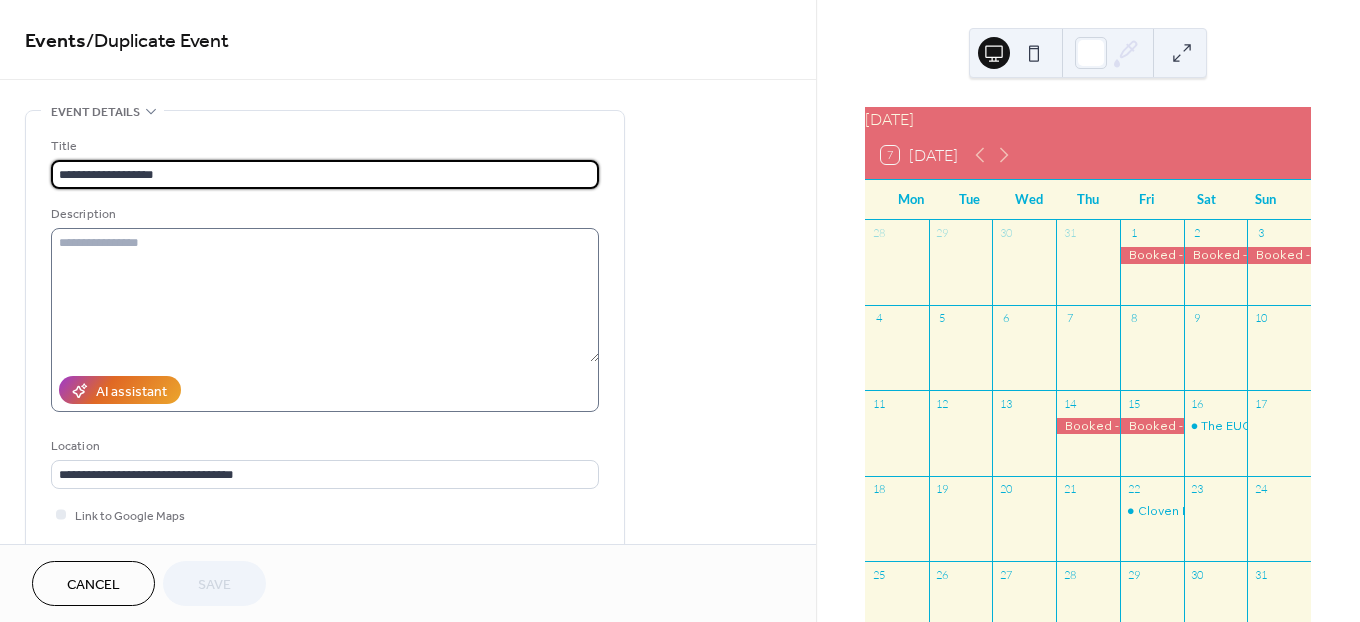 scroll, scrollTop: 444, scrollLeft: 0, axis: vertical 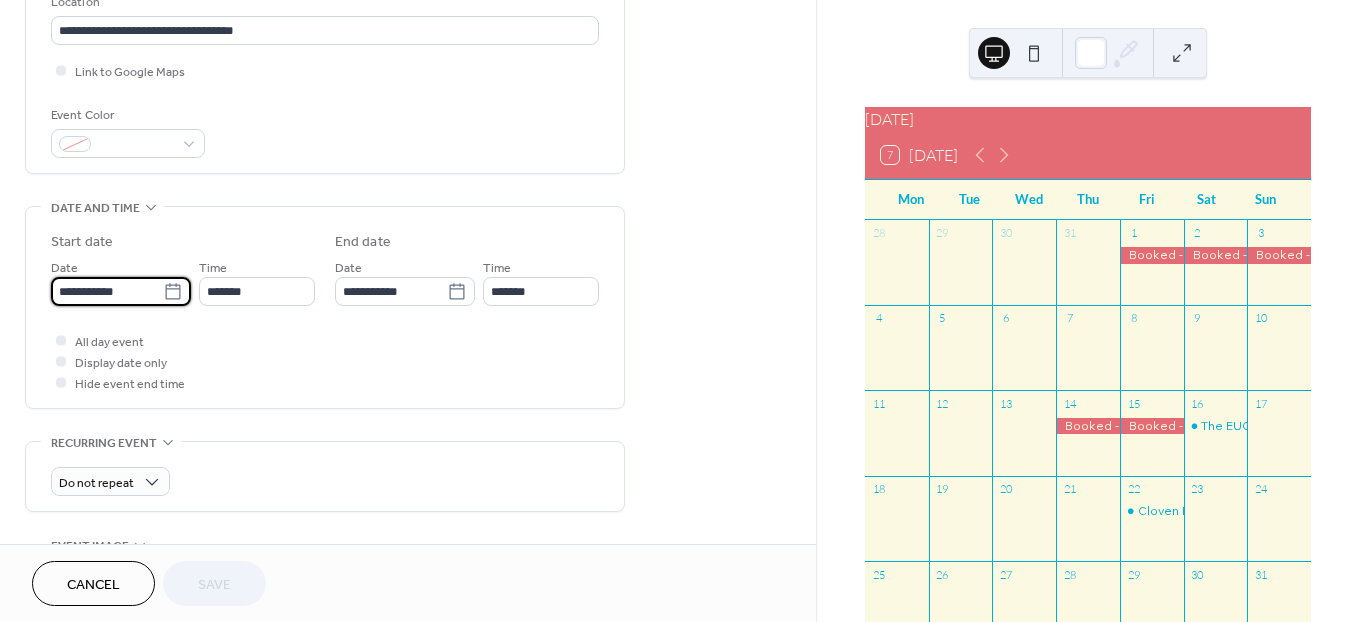 click on "**********" at bounding box center [107, 291] 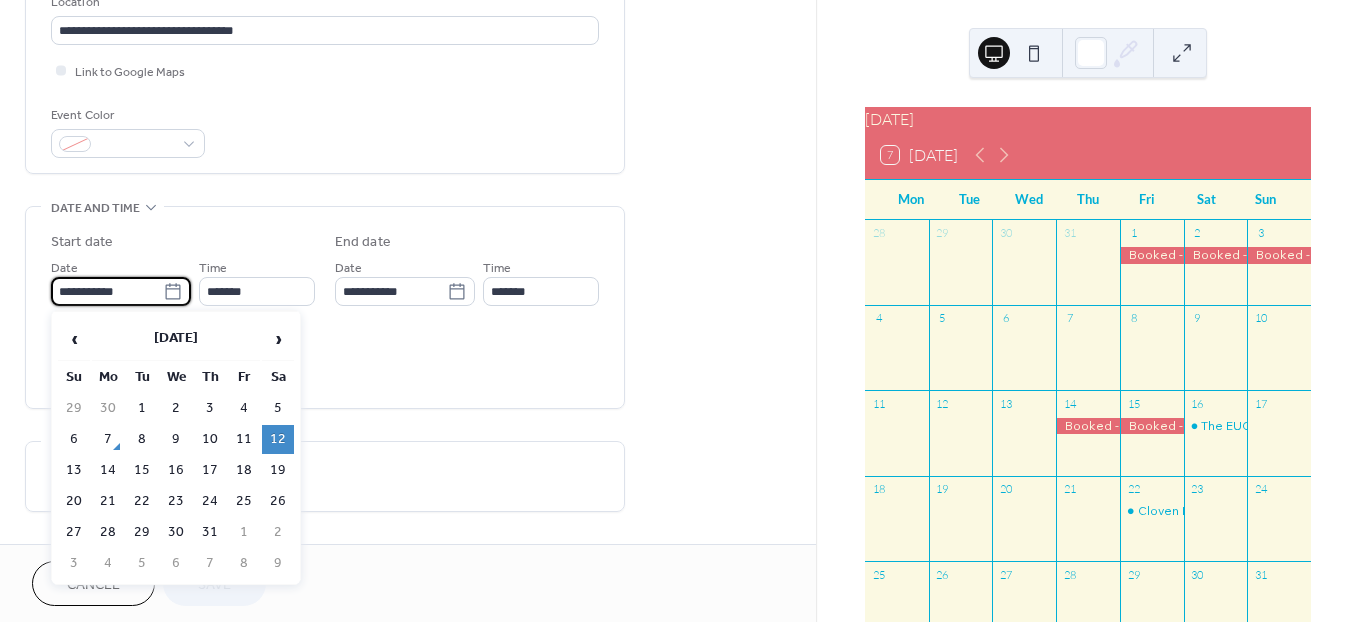 drag, startPoint x: 133, startPoint y: 281, endPoint x: -23, endPoint y: 284, distance: 156.02884 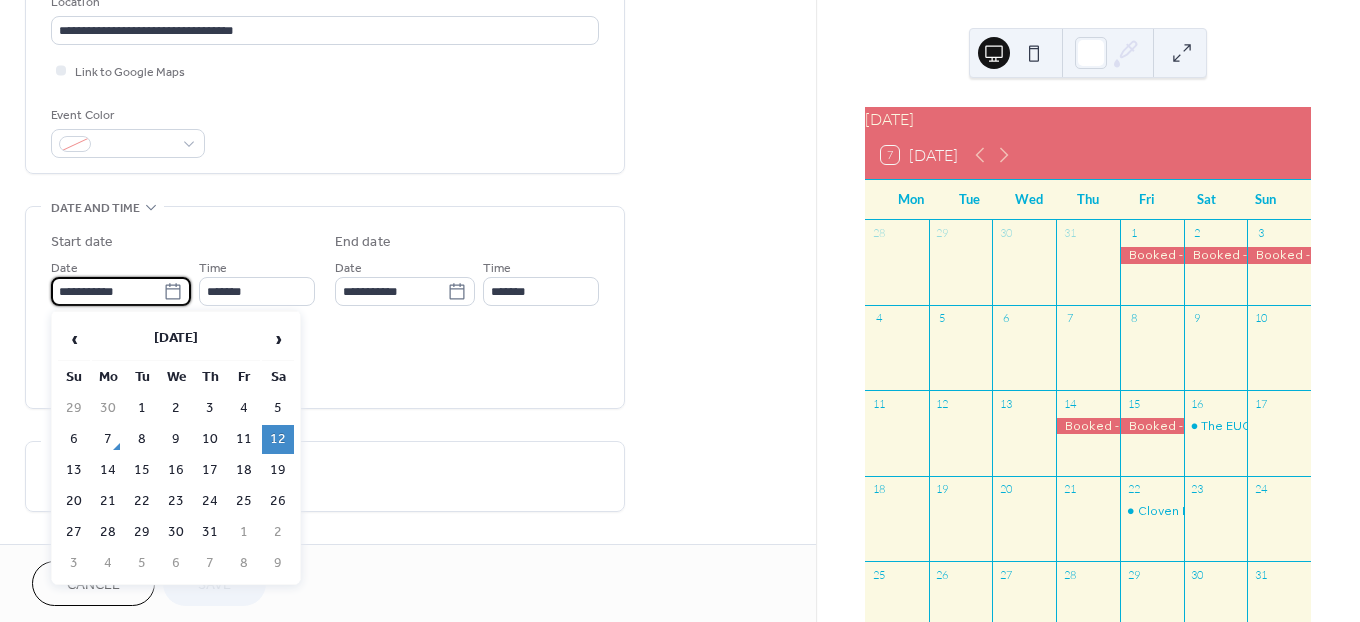 click on "**********" at bounding box center (680, 311) 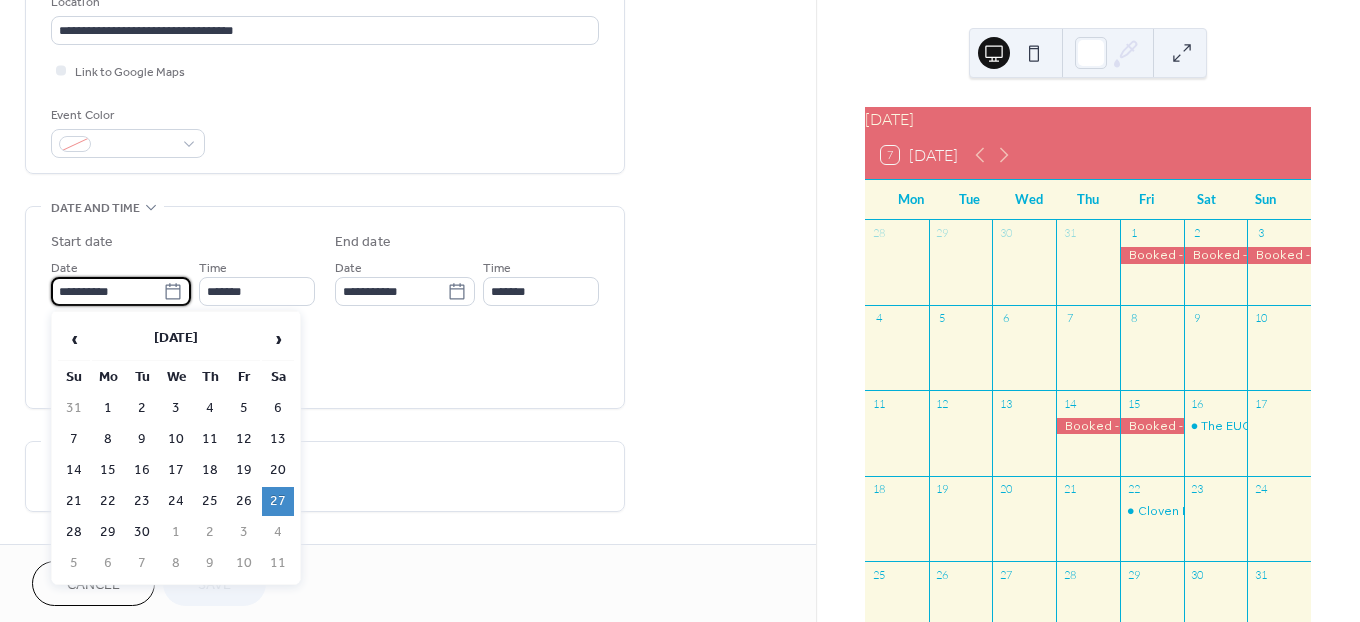 click on "27" at bounding box center [278, 501] 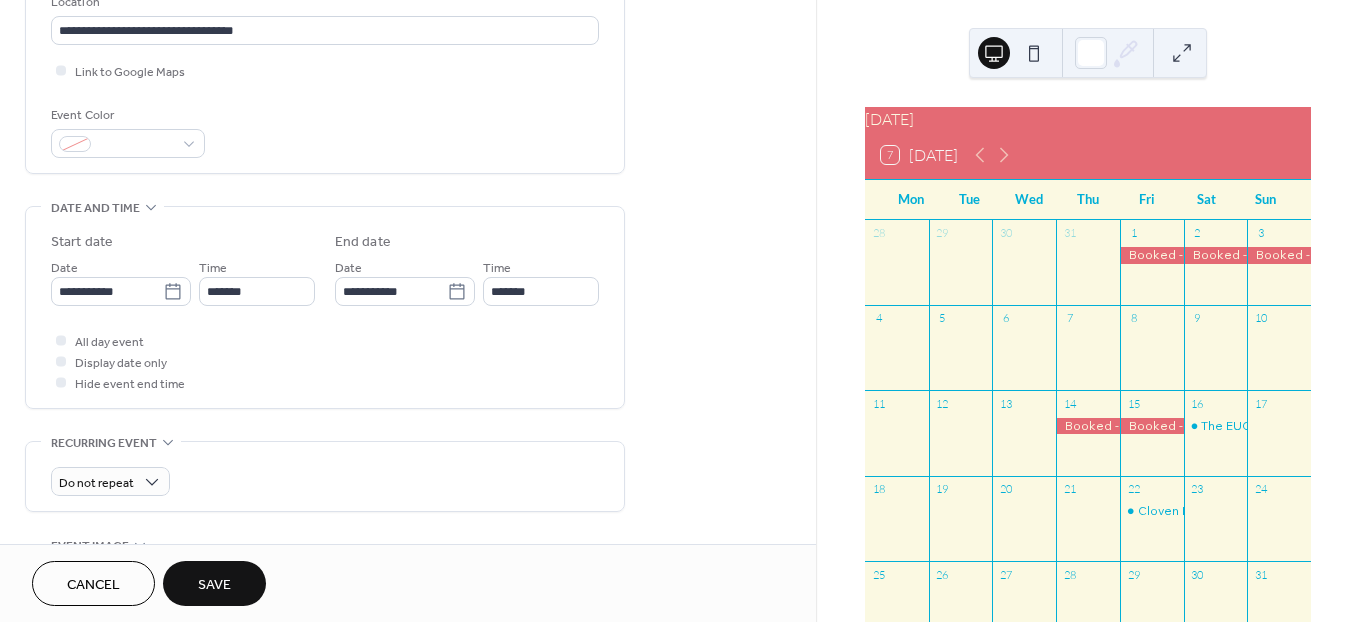 click on "Save" at bounding box center [214, 585] 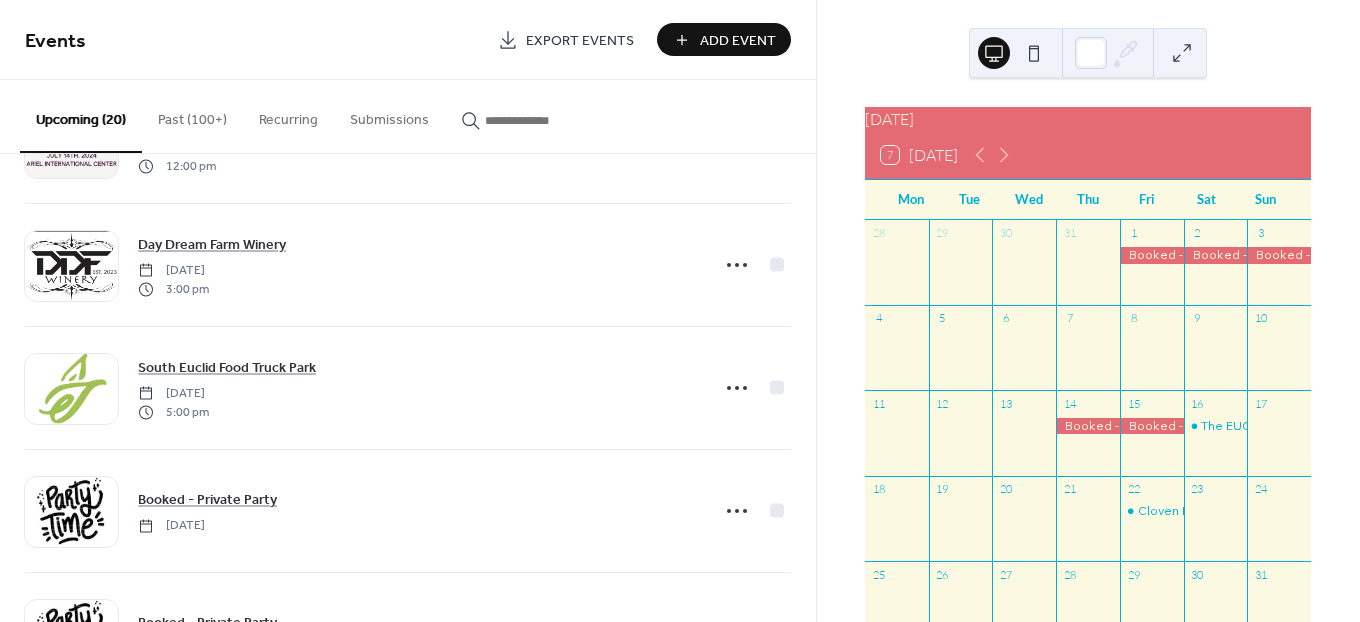 scroll, scrollTop: 385, scrollLeft: 0, axis: vertical 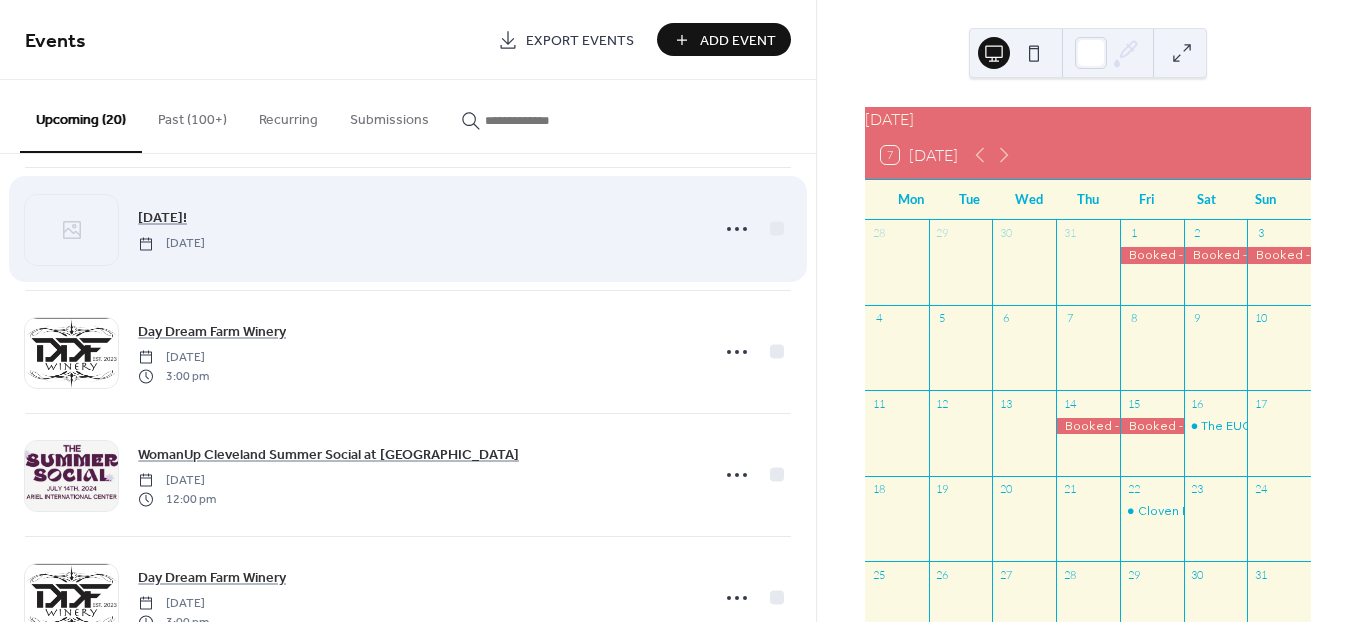 click at bounding box center (535, 120) 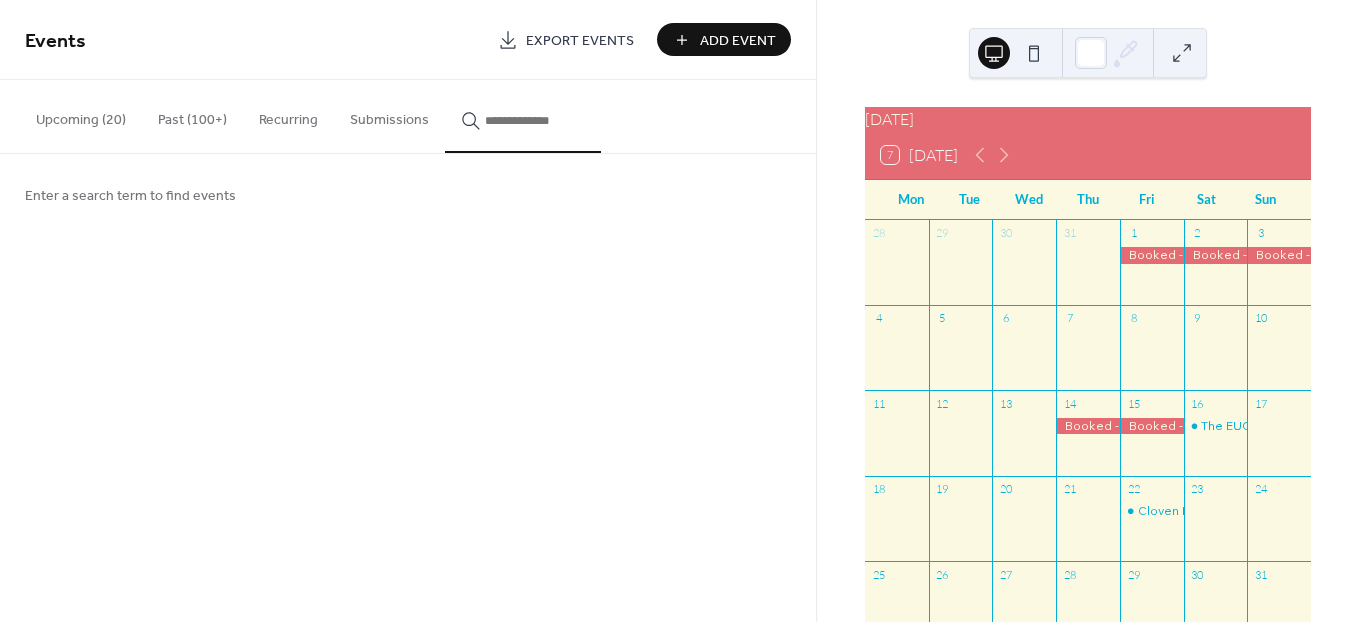 click on "Upcoming  (20)" at bounding box center (81, 115) 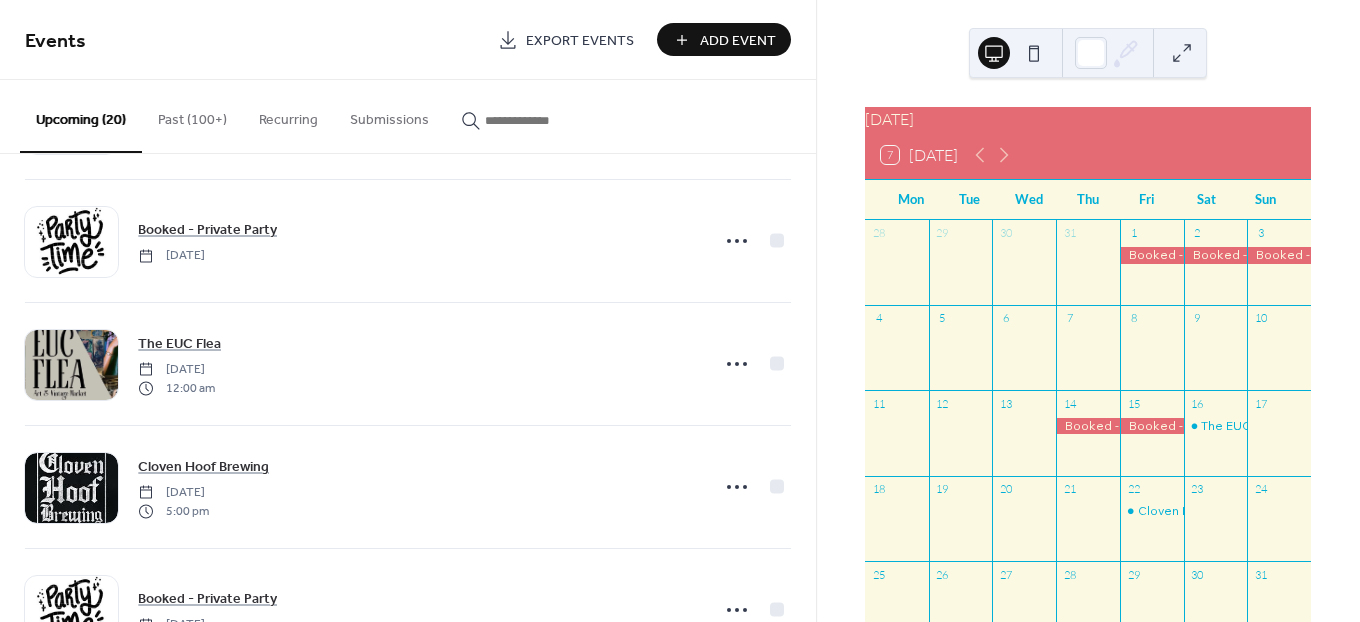 scroll, scrollTop: 1607, scrollLeft: 0, axis: vertical 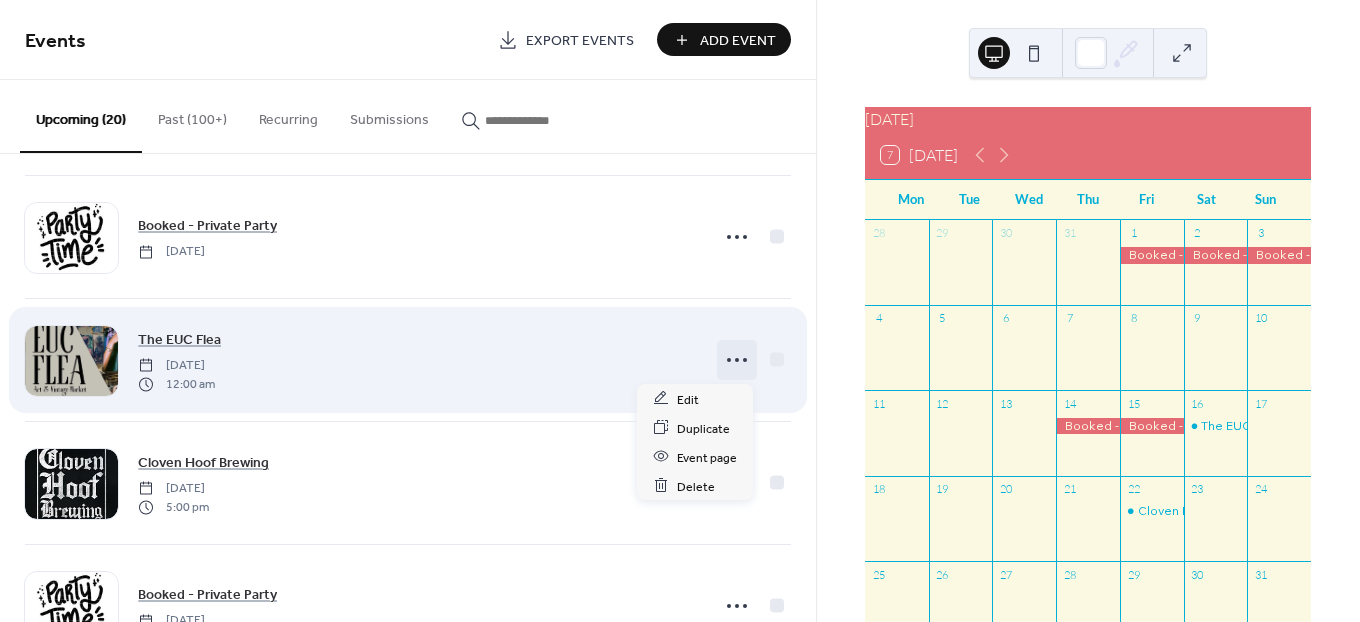 click 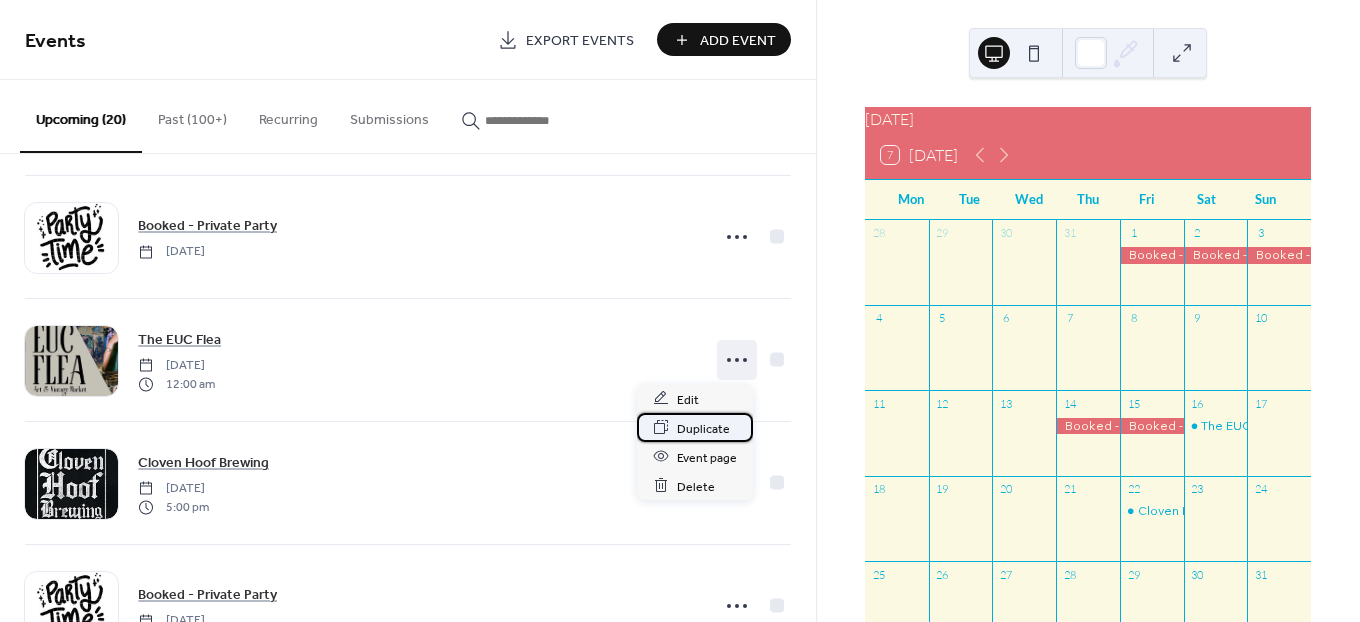 click on "Duplicate" at bounding box center (703, 428) 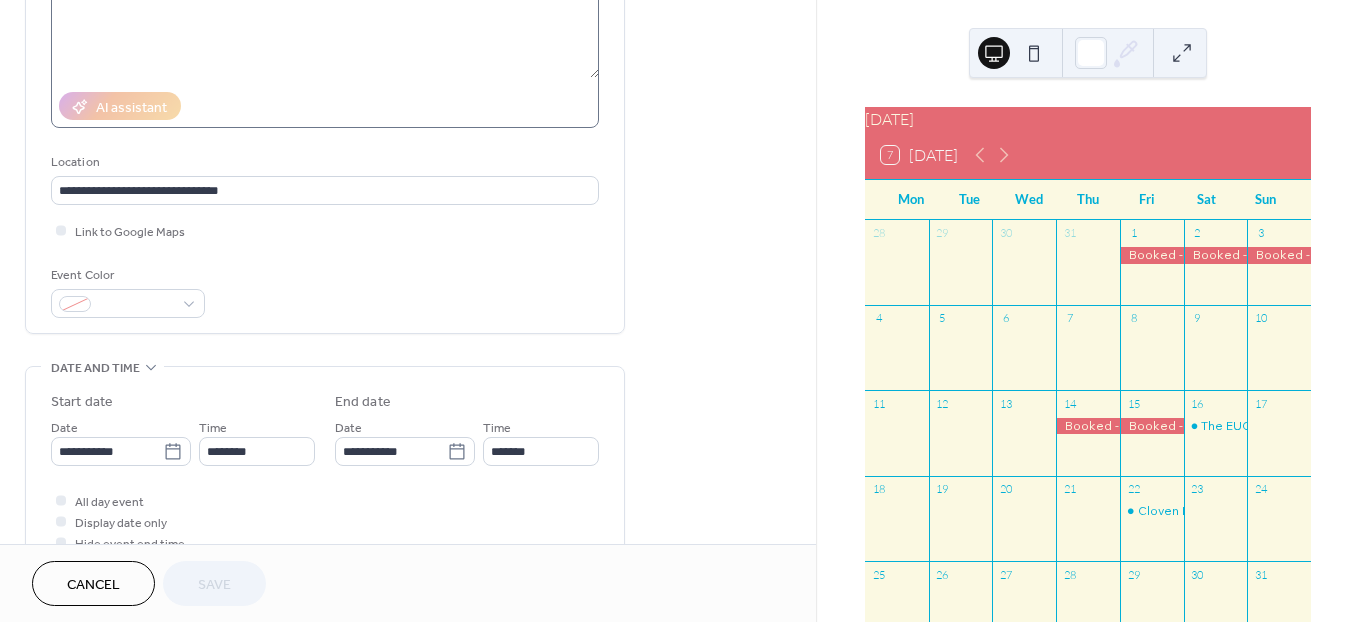 scroll, scrollTop: 444, scrollLeft: 0, axis: vertical 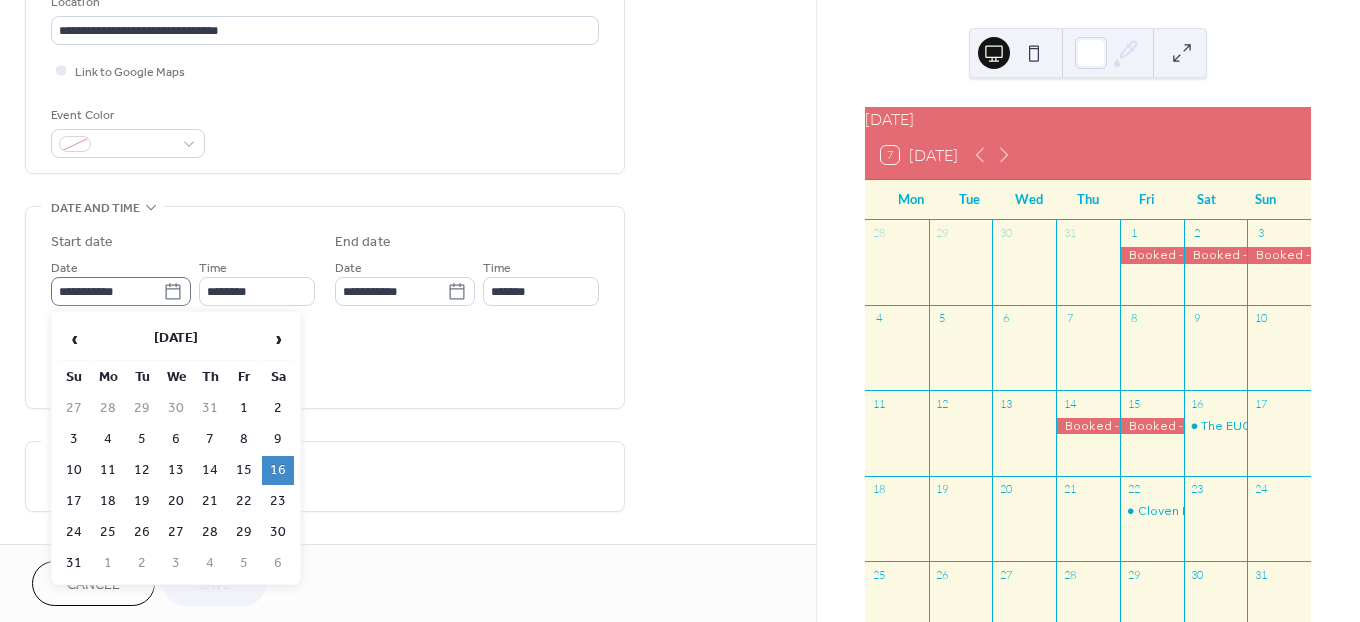 click 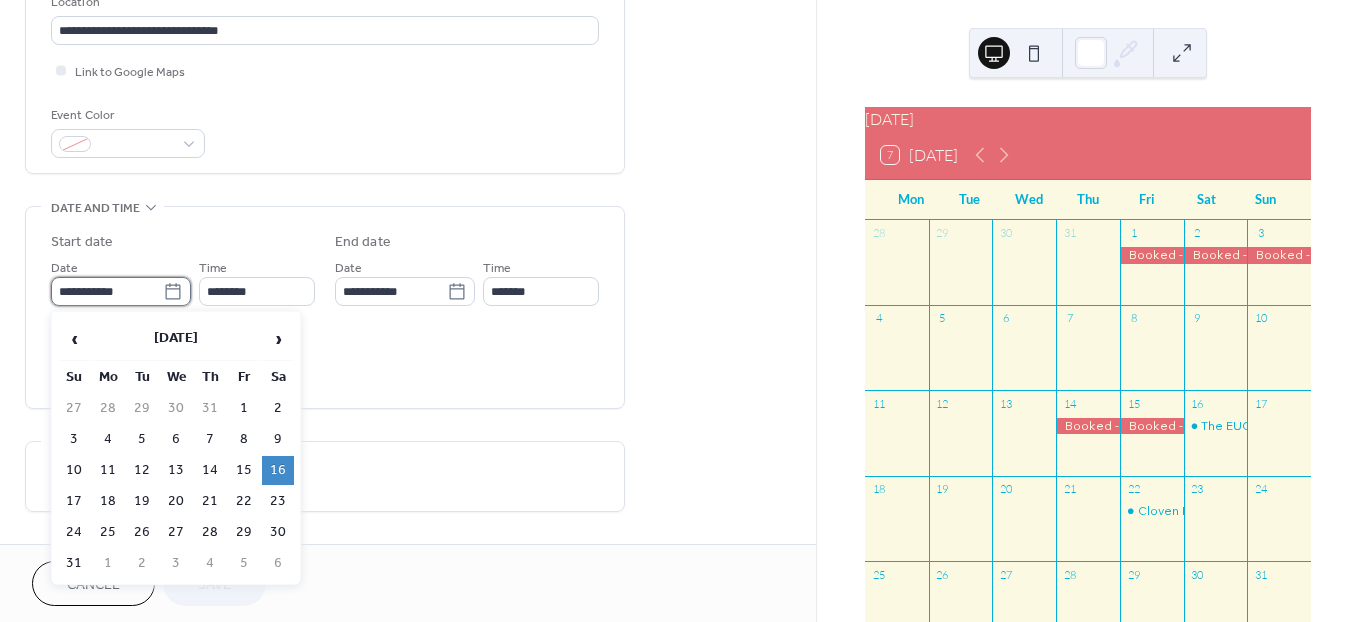click on "**********" at bounding box center [107, 291] 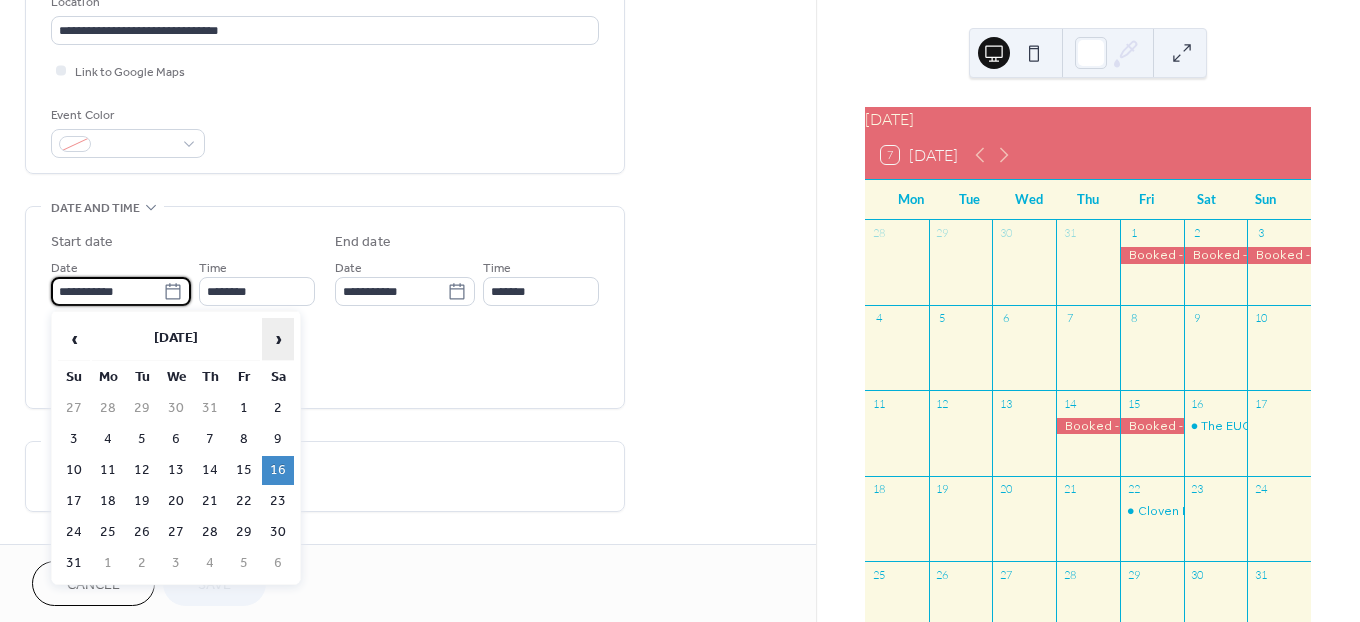 click on "›" at bounding box center (278, 339) 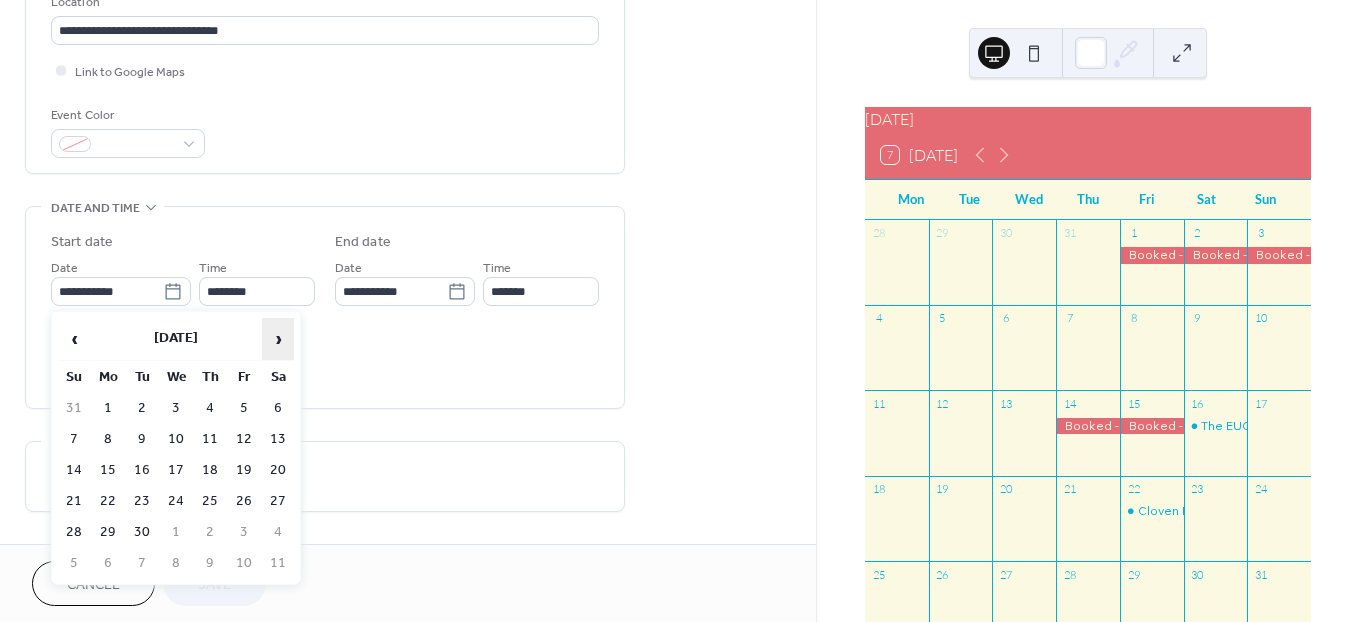click on "›" at bounding box center [278, 339] 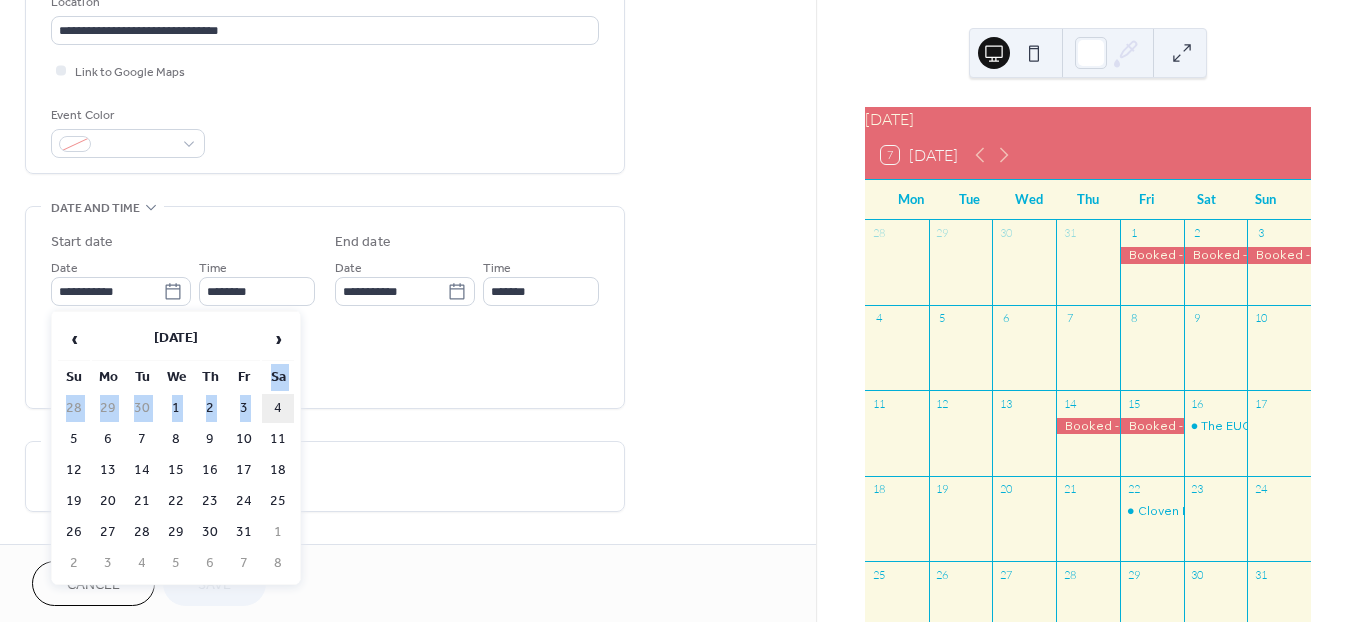 drag, startPoint x: 268, startPoint y: 394, endPoint x: 275, endPoint y: 418, distance: 25 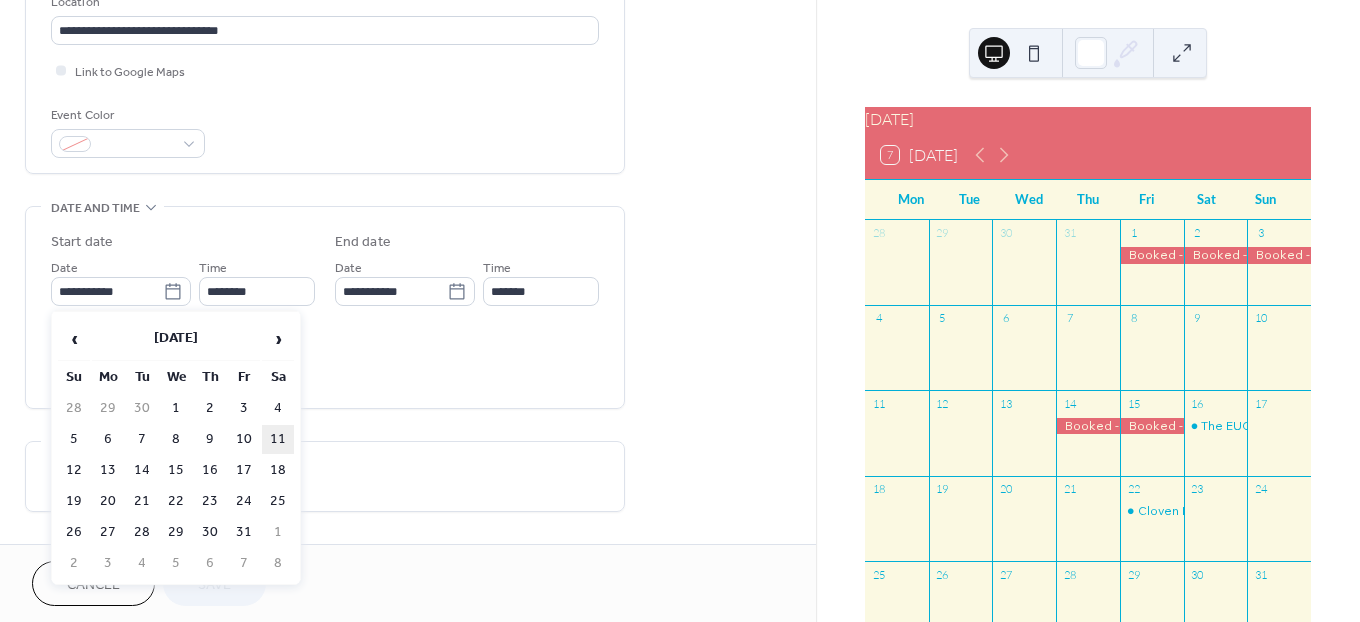 click on "11" at bounding box center [278, 439] 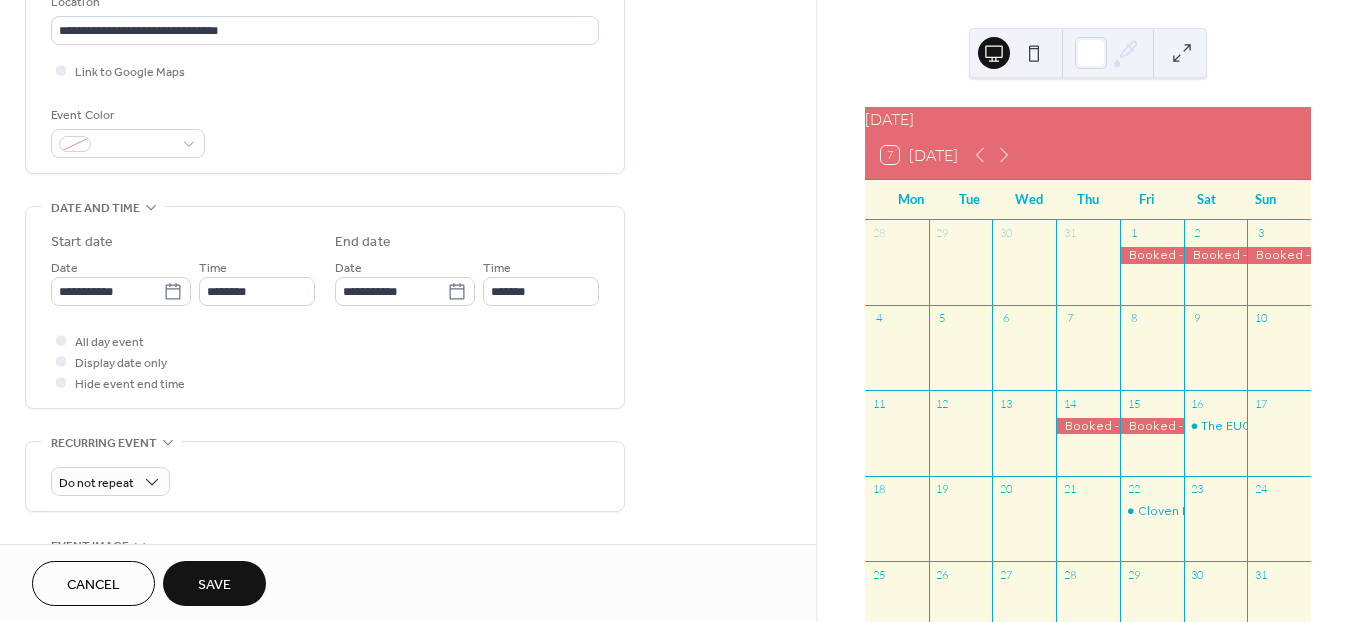 click on "All day event Display date only Hide event end time" at bounding box center (325, 361) 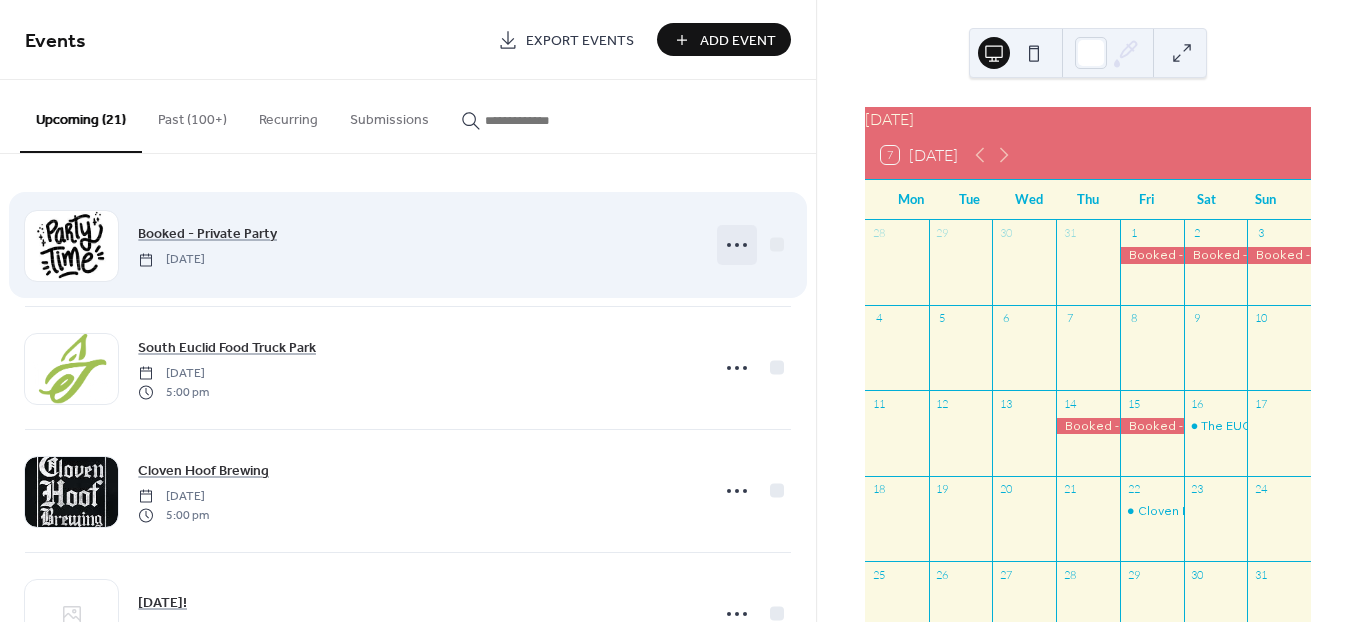 click 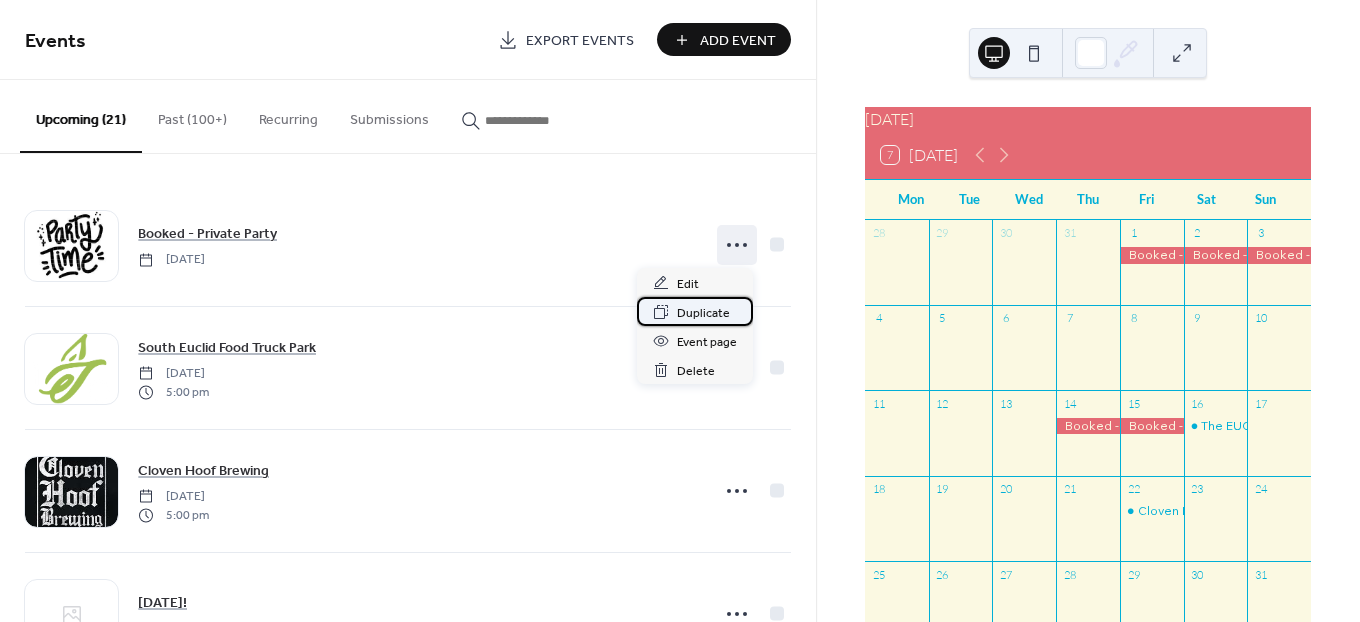 click on "Duplicate" at bounding box center [703, 313] 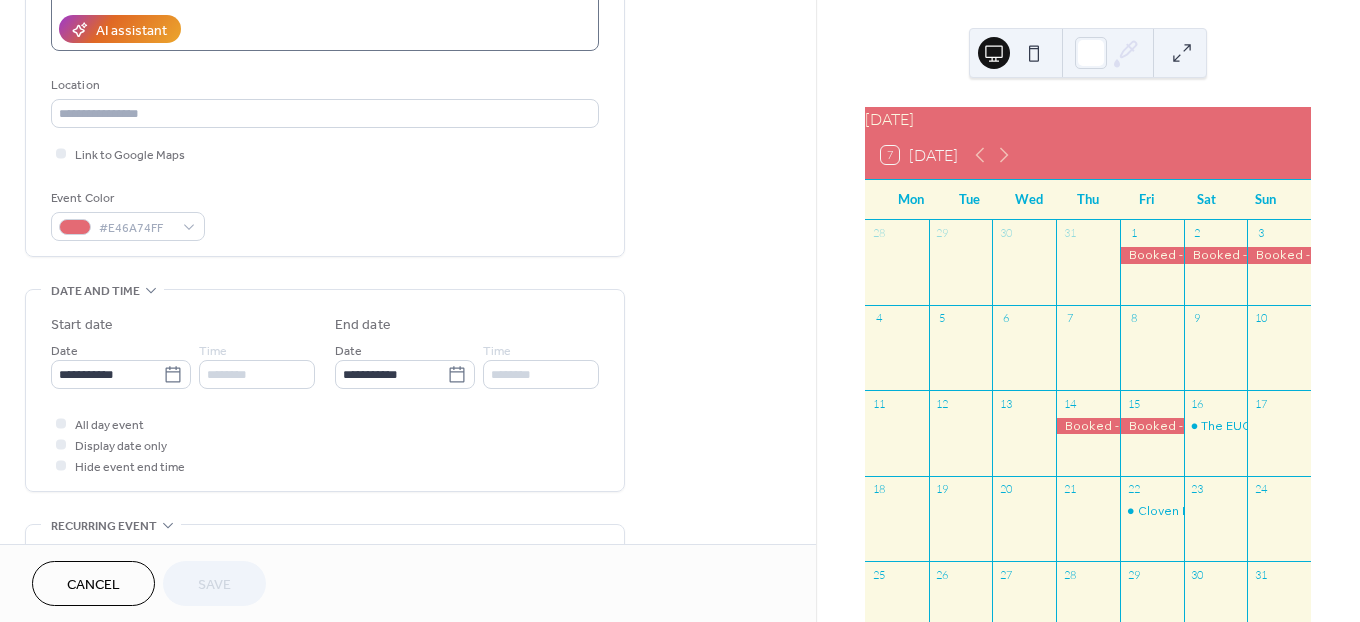 scroll, scrollTop: 444, scrollLeft: 0, axis: vertical 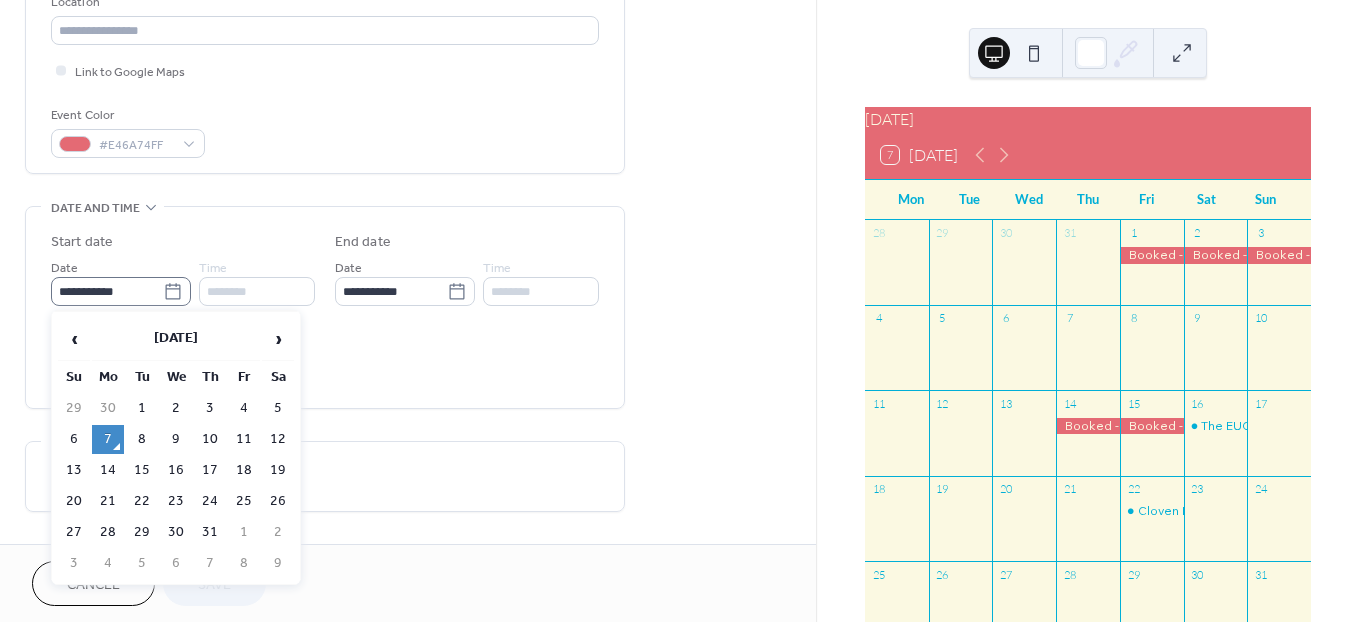 click 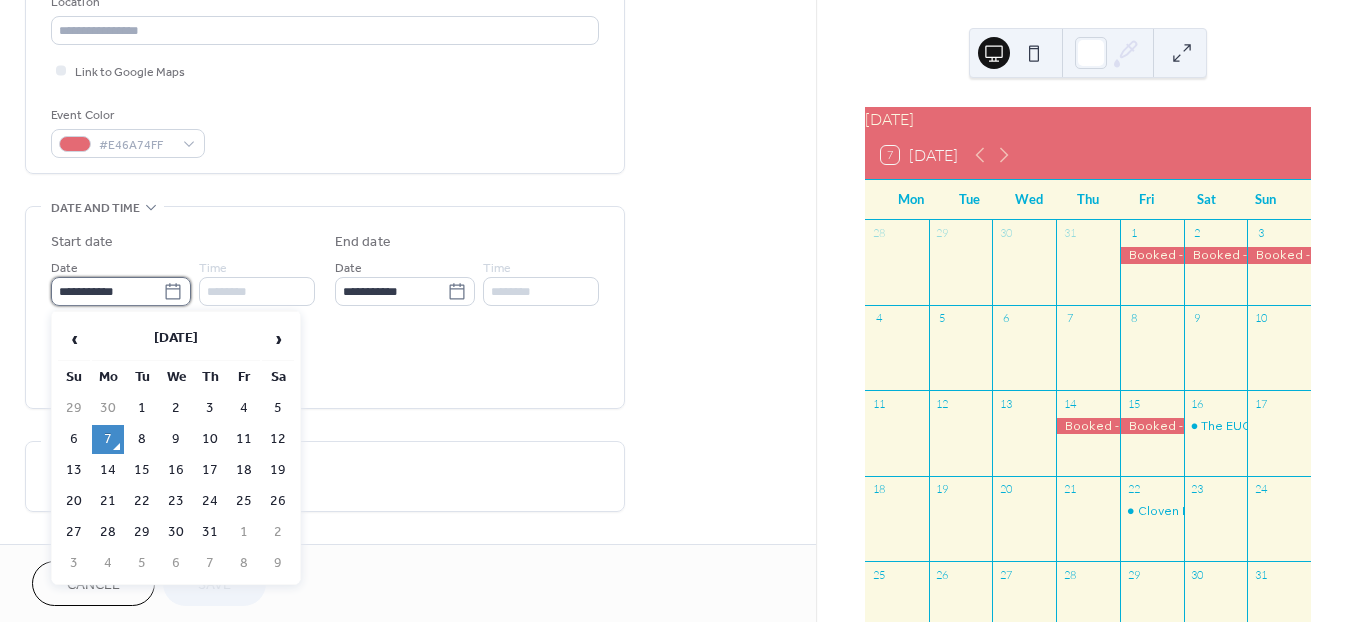 click on "**********" at bounding box center (107, 291) 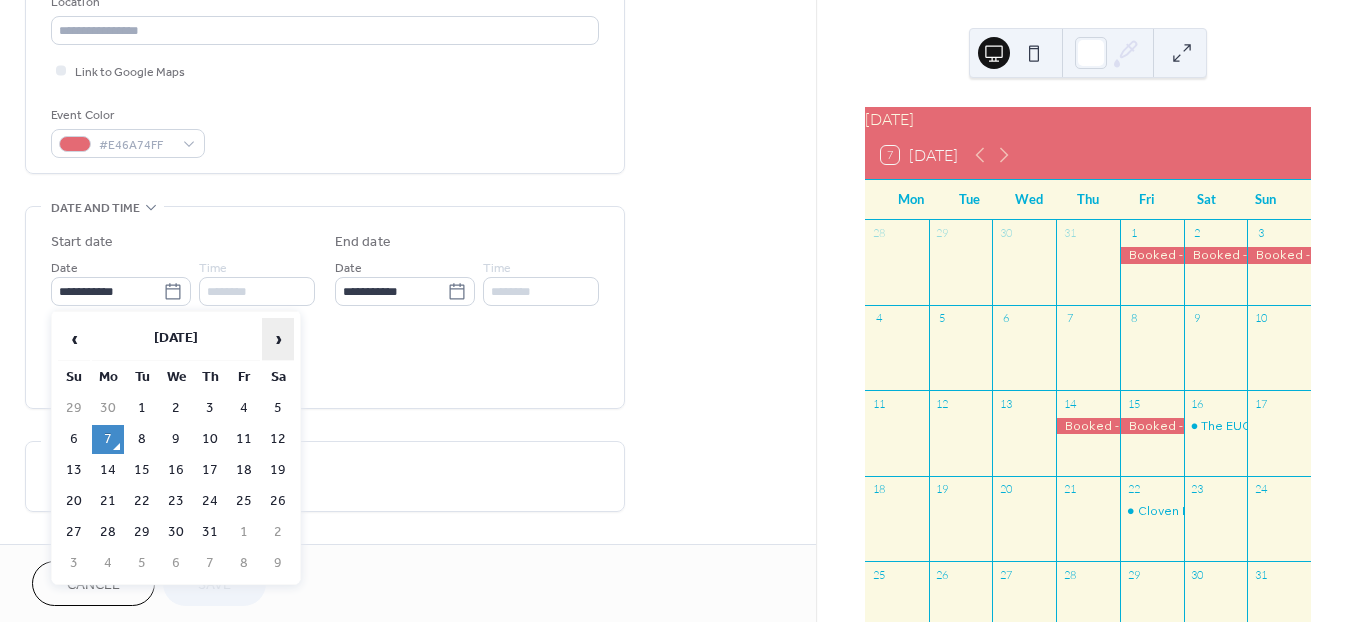 click on "›" at bounding box center (278, 339) 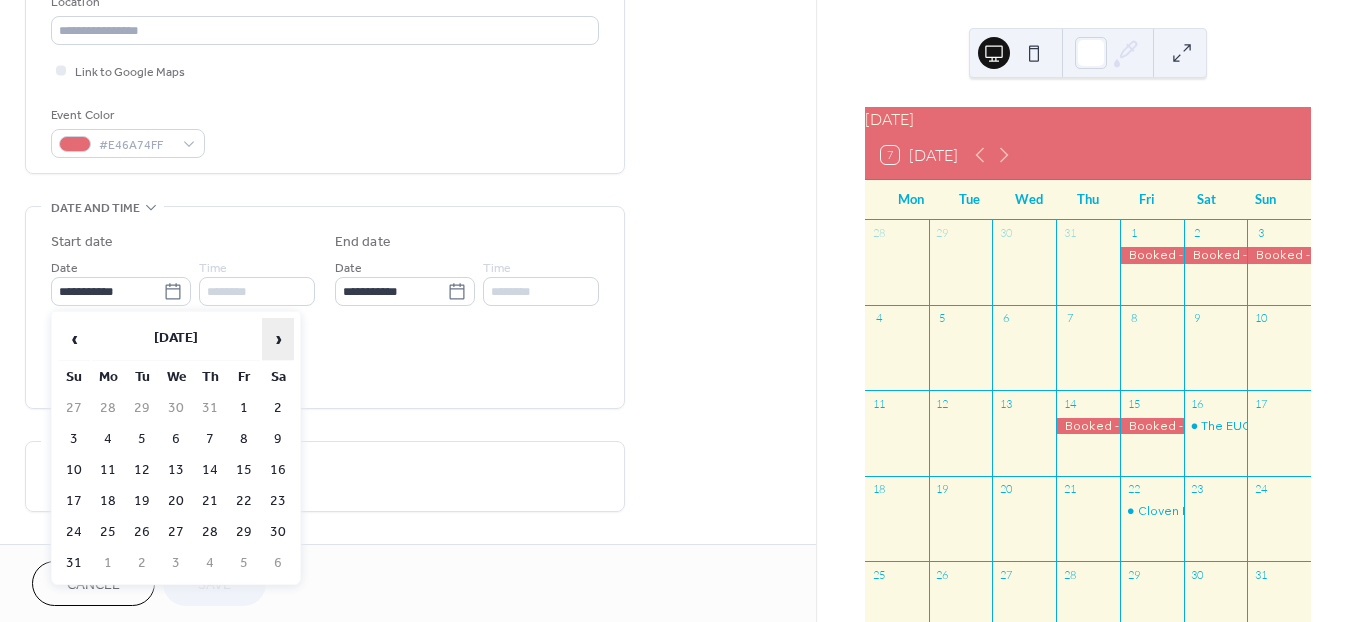 click on "›" at bounding box center [278, 339] 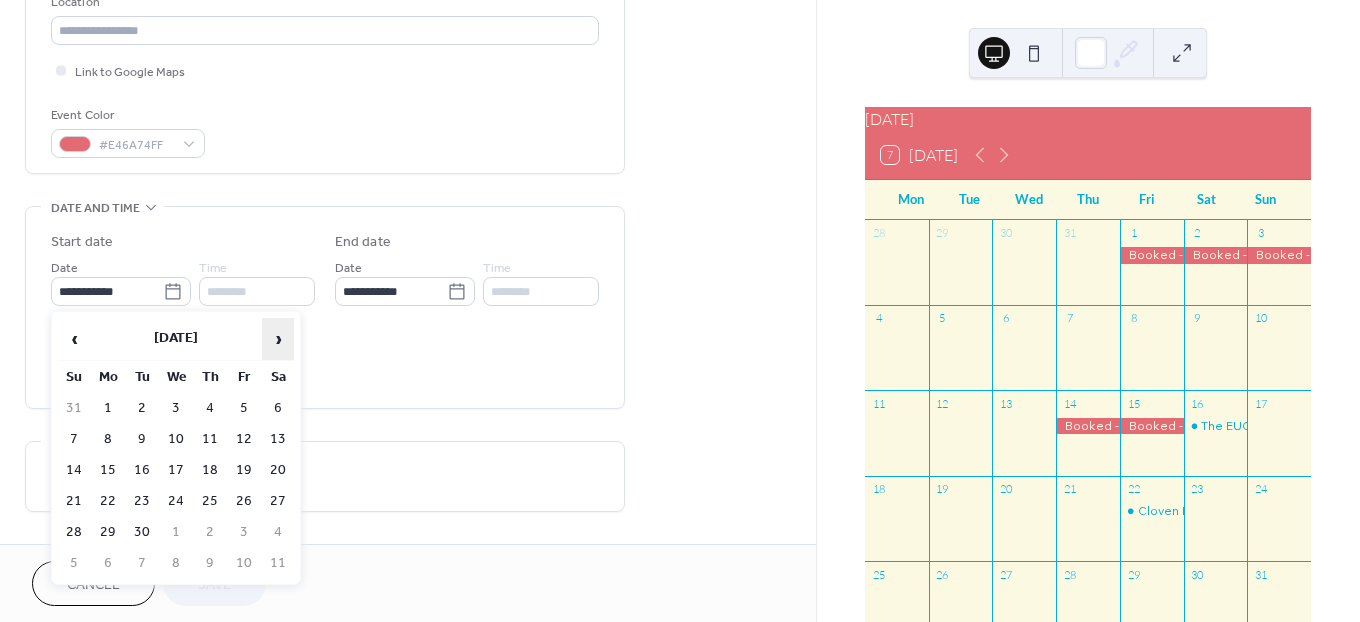 click on "›" at bounding box center (278, 339) 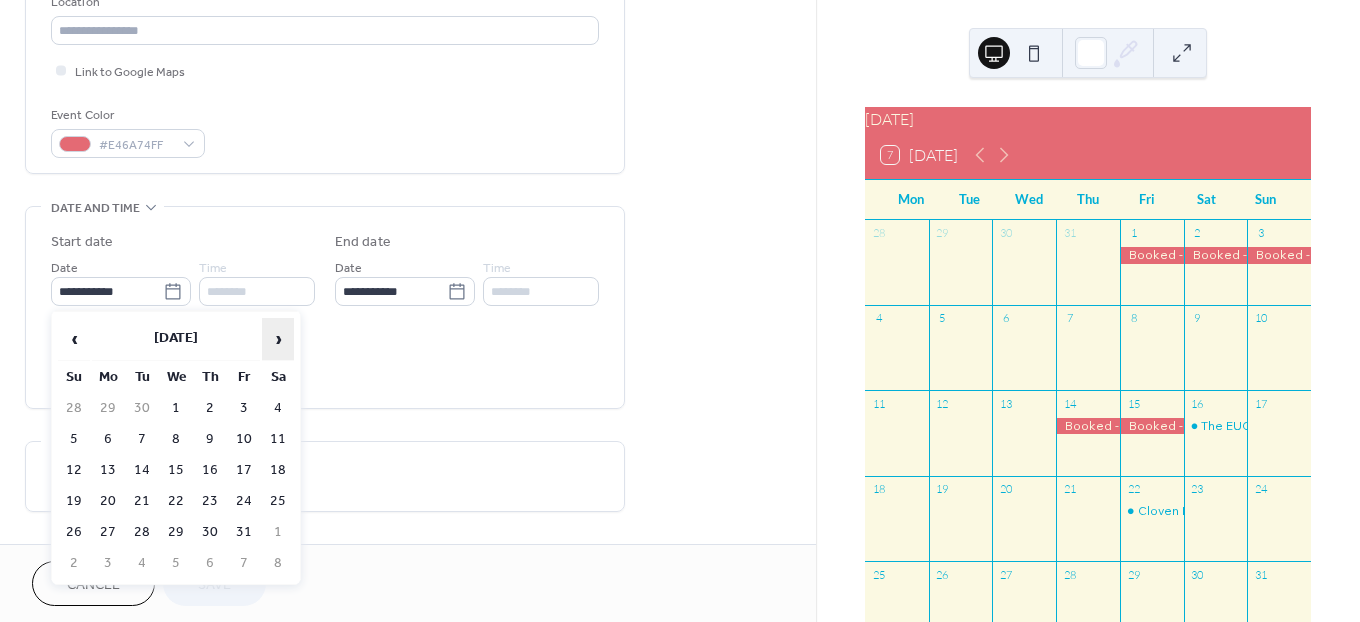 click on "›" at bounding box center [278, 339] 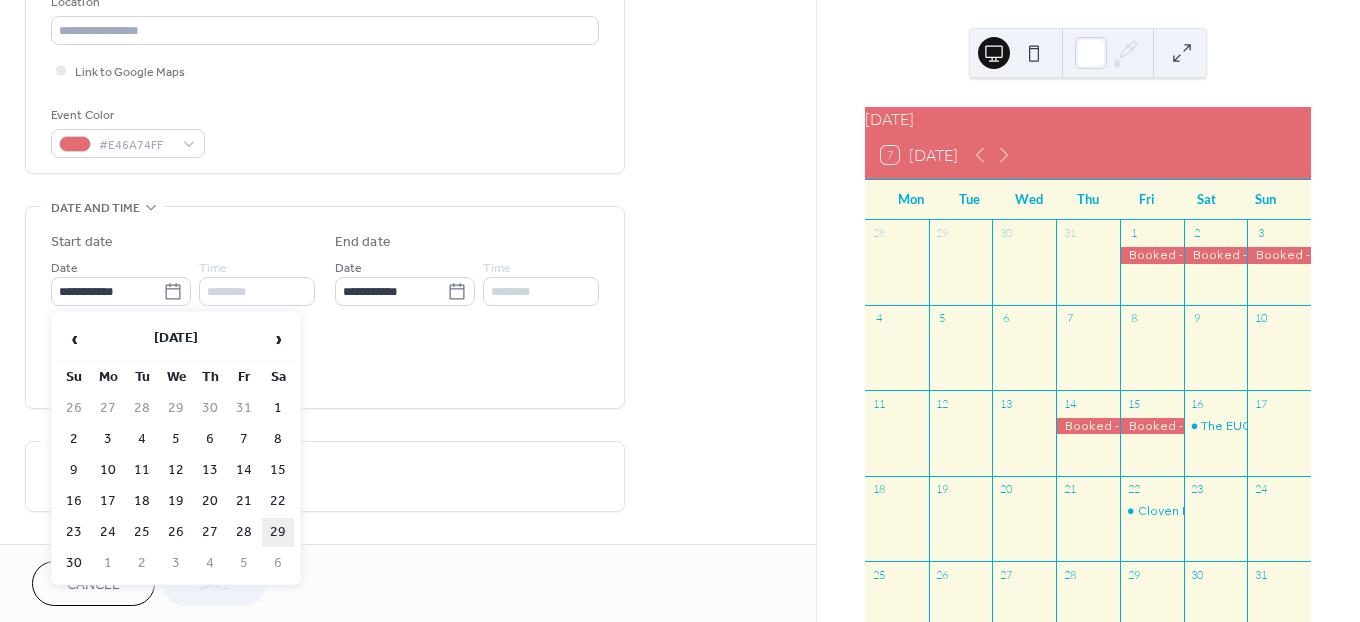 click on "29" at bounding box center [278, 532] 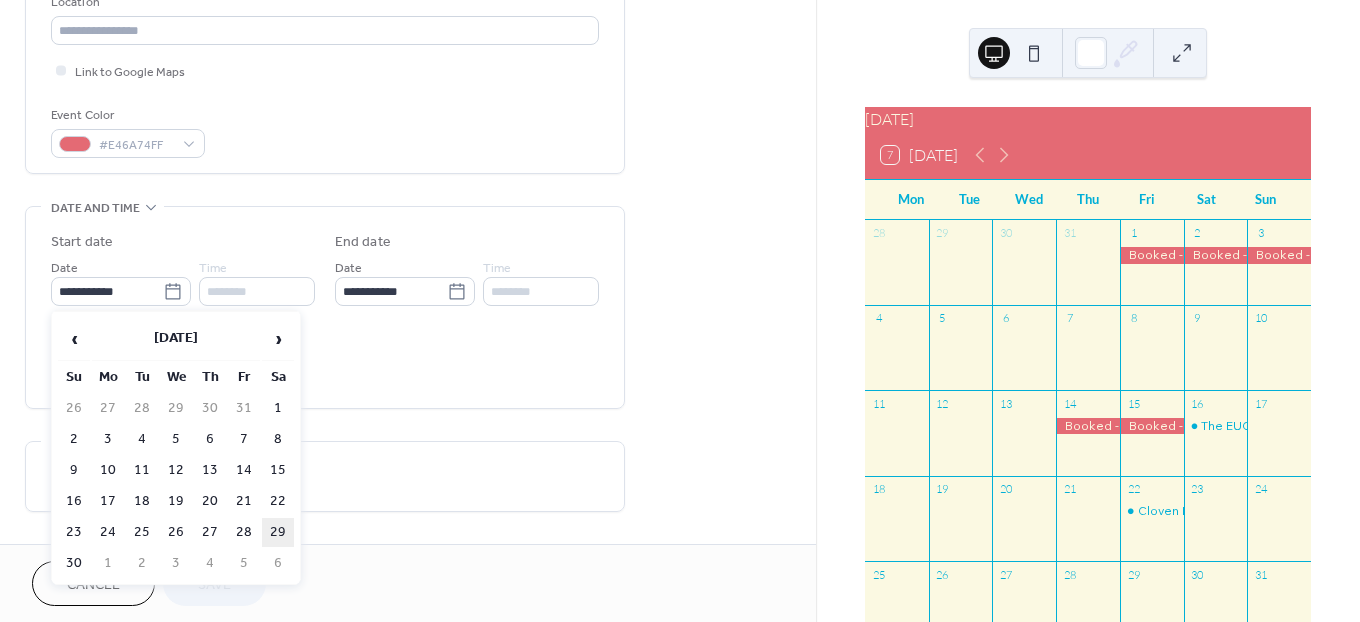 type on "**********" 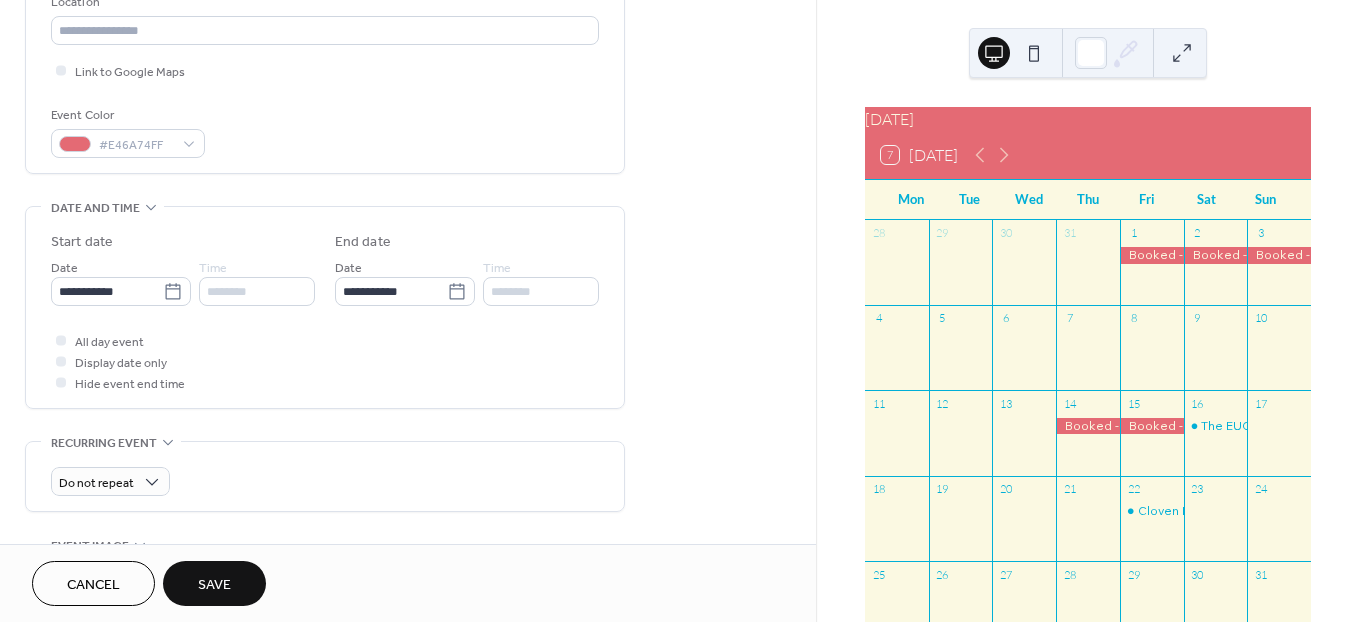 click on "Save" at bounding box center [214, 585] 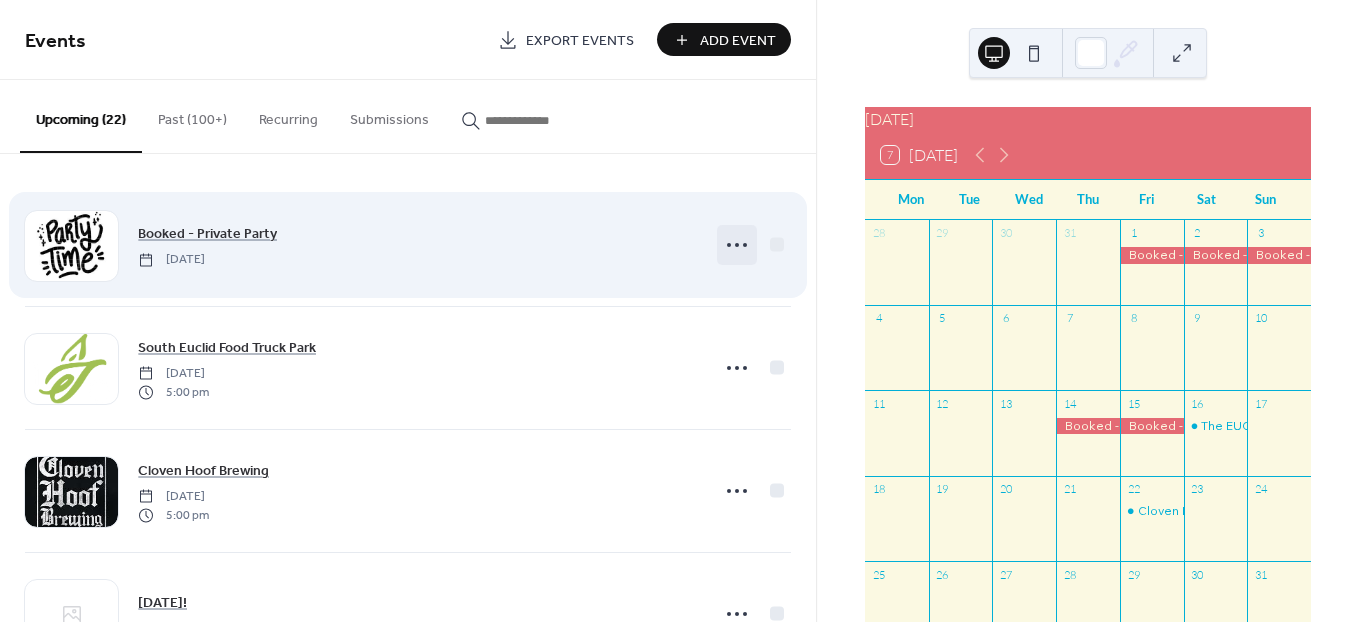 click 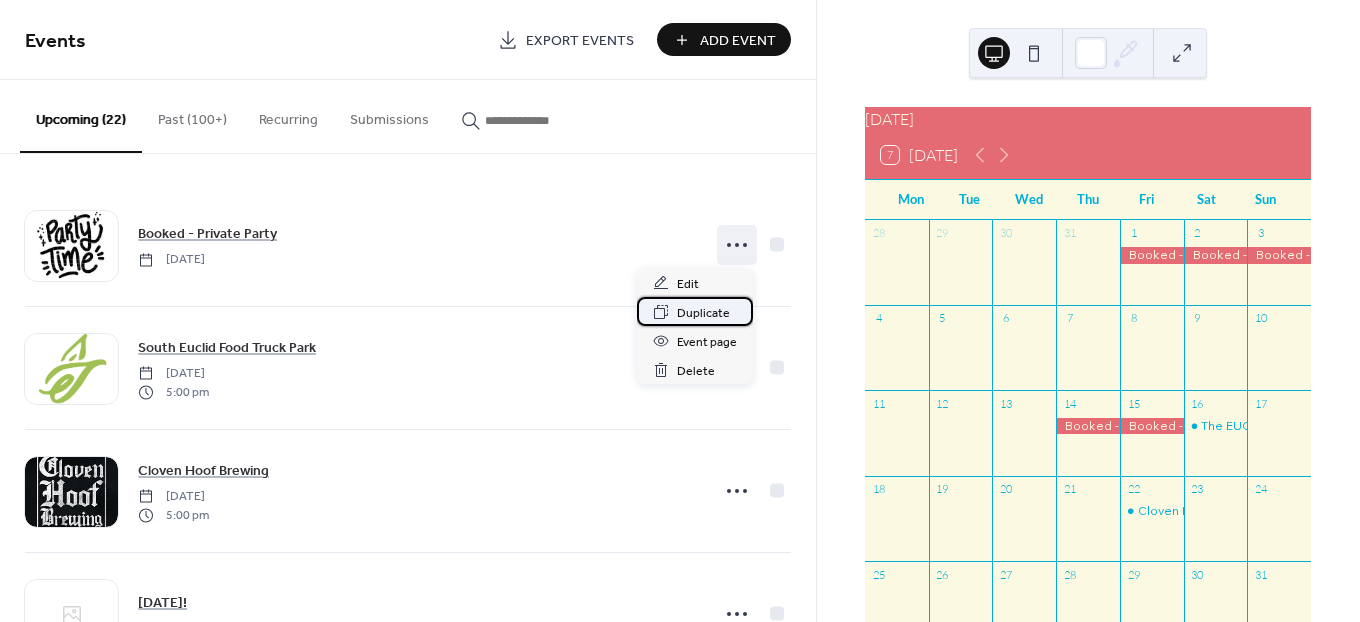 click on "Duplicate" at bounding box center (703, 313) 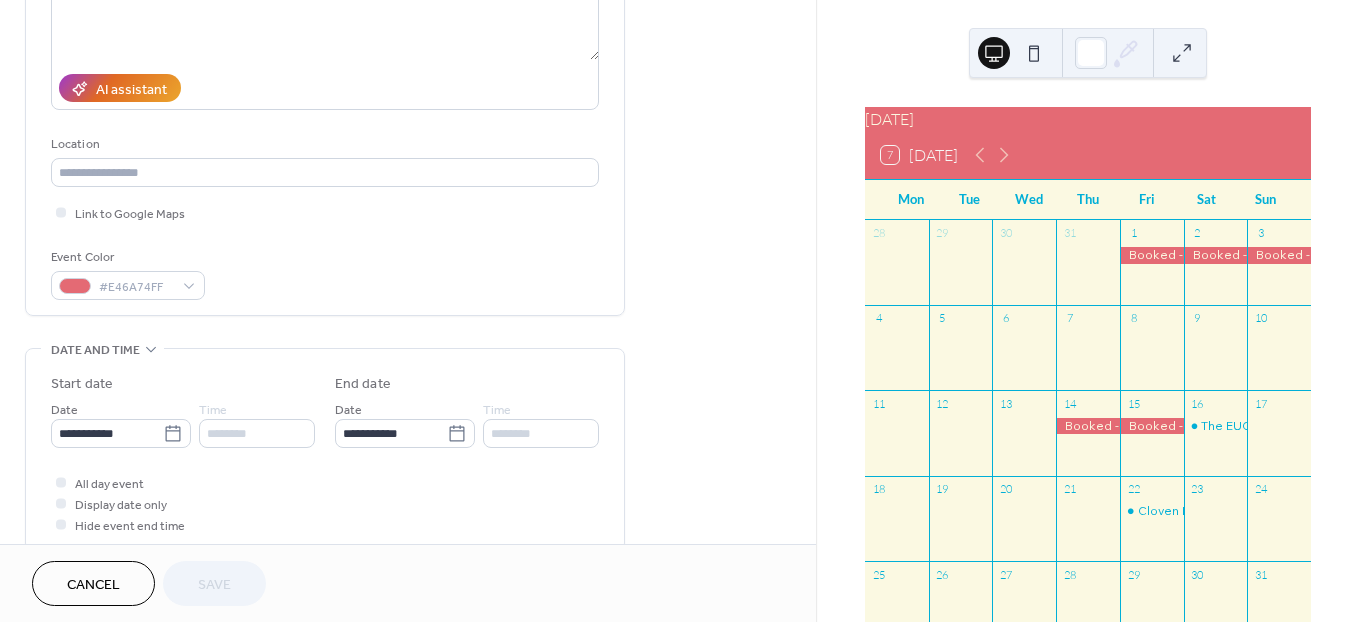 scroll, scrollTop: 444, scrollLeft: 0, axis: vertical 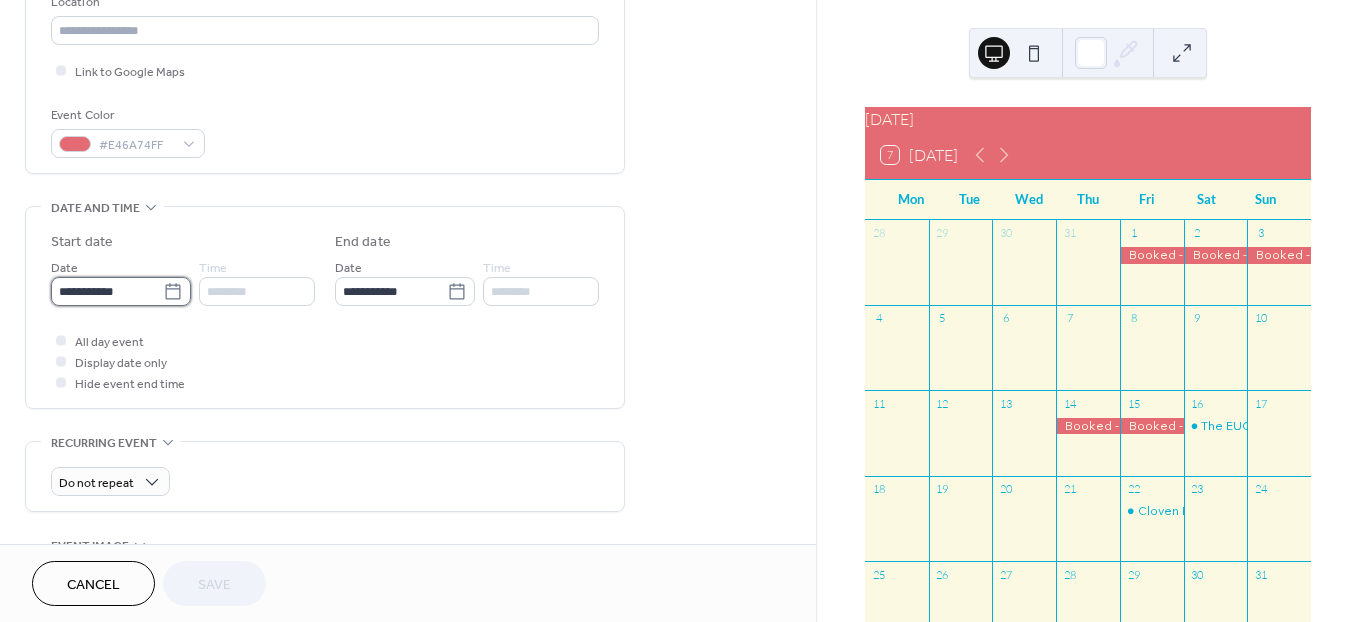 click on "**********" at bounding box center [107, 291] 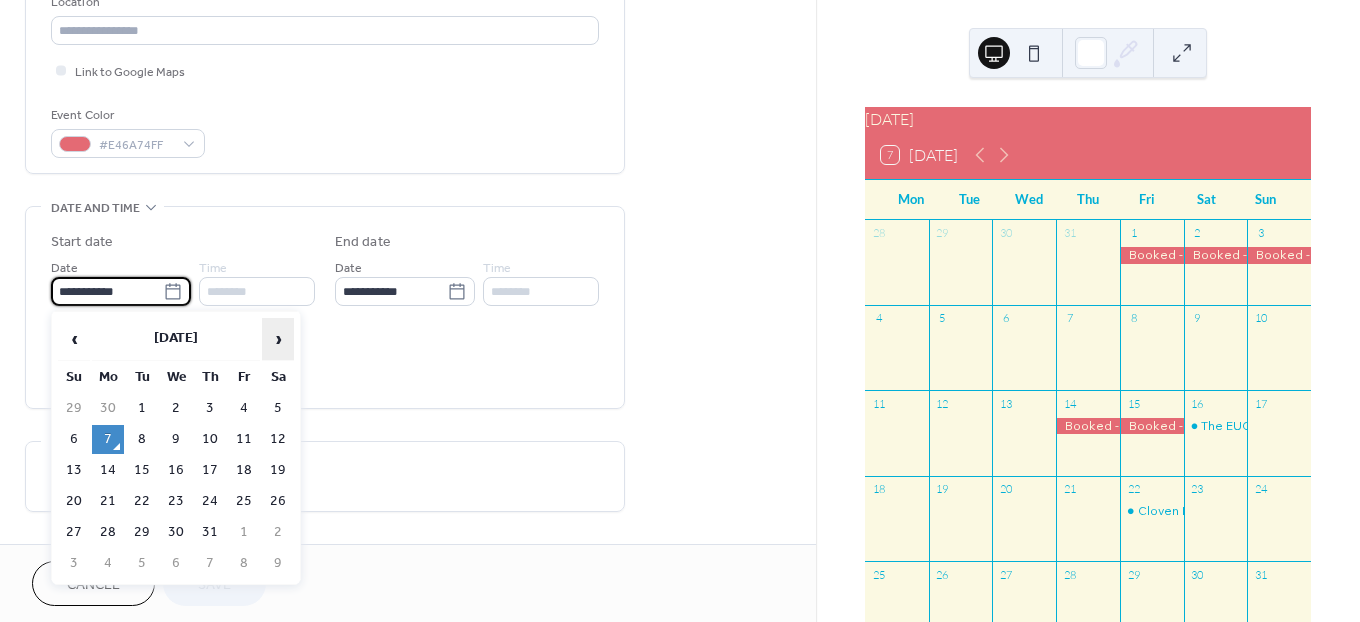 click on "›" at bounding box center [278, 339] 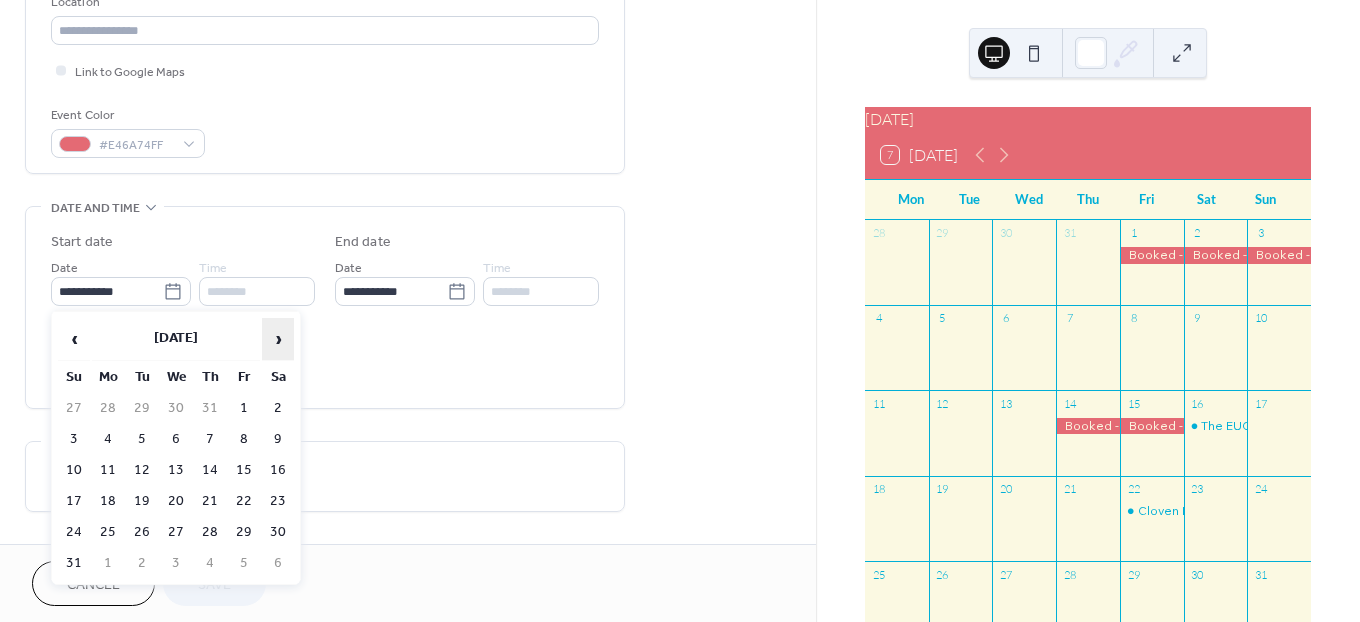 click on "›" at bounding box center (278, 339) 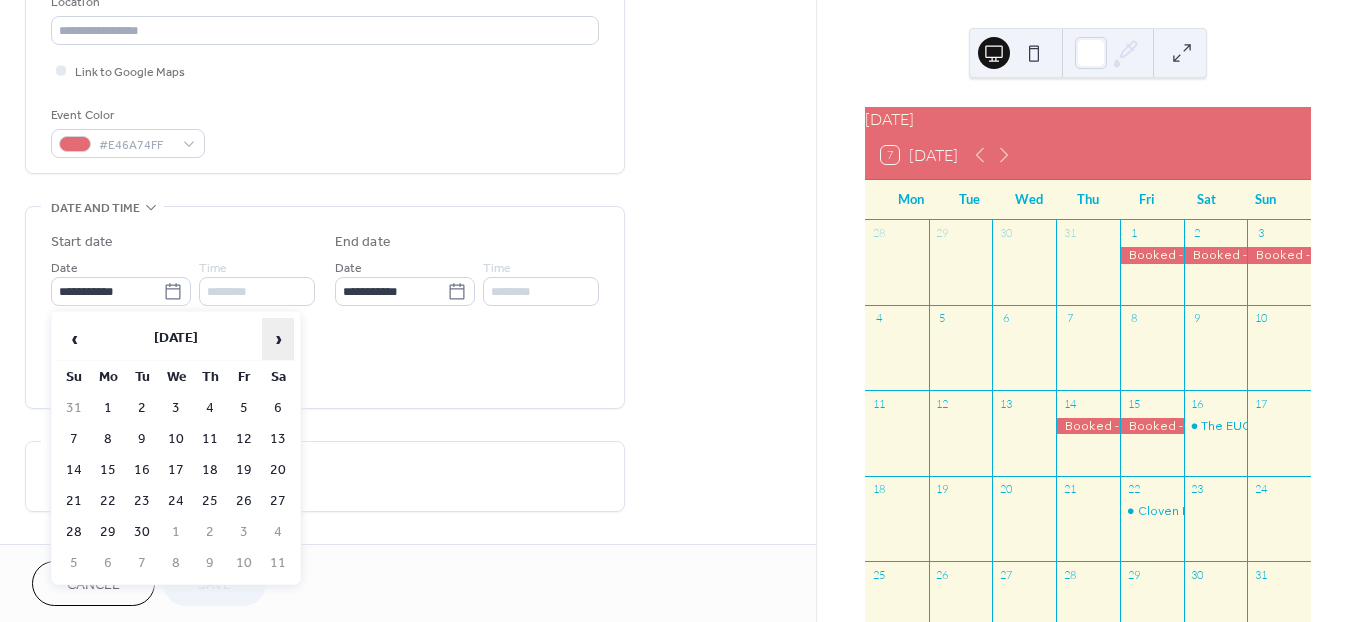 click on "›" at bounding box center (278, 339) 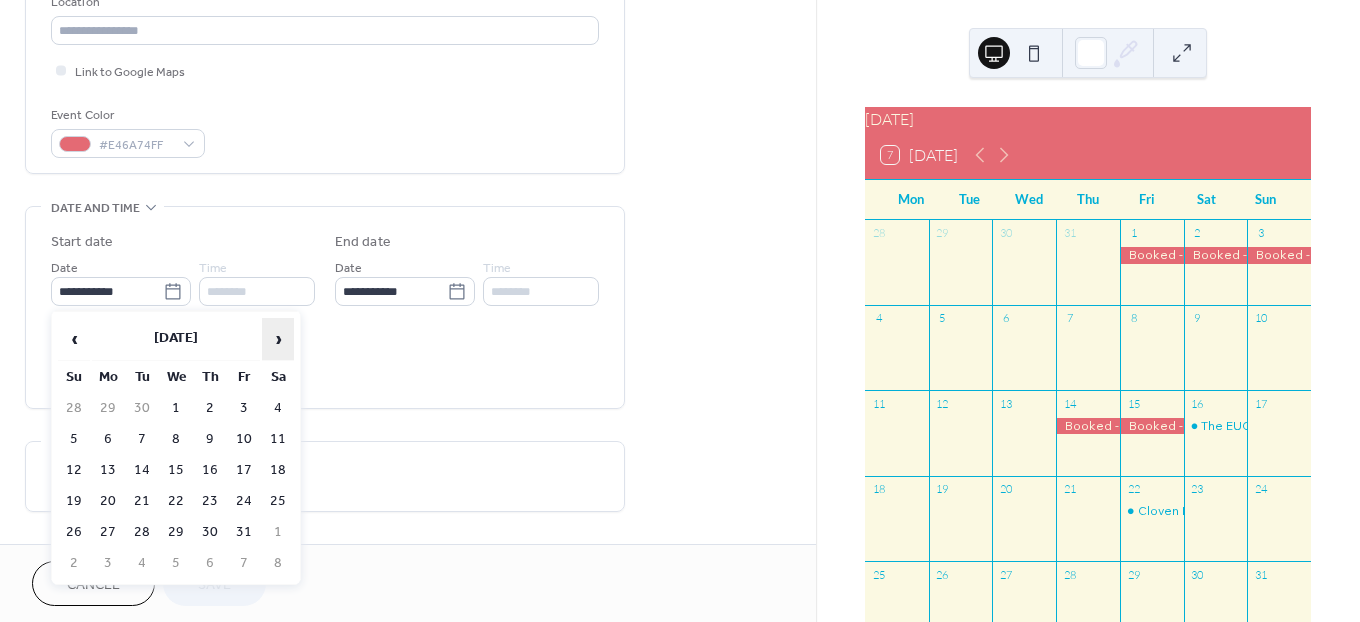 click on "›" at bounding box center [278, 339] 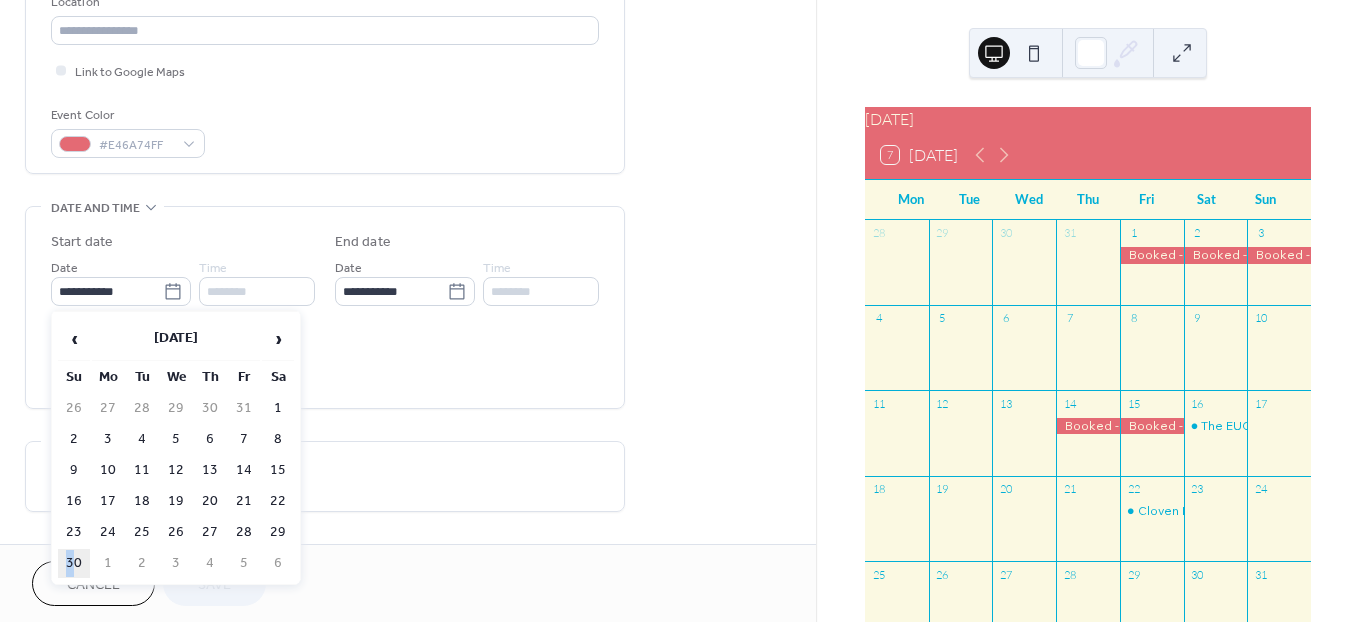 click on "30" at bounding box center [74, 563] 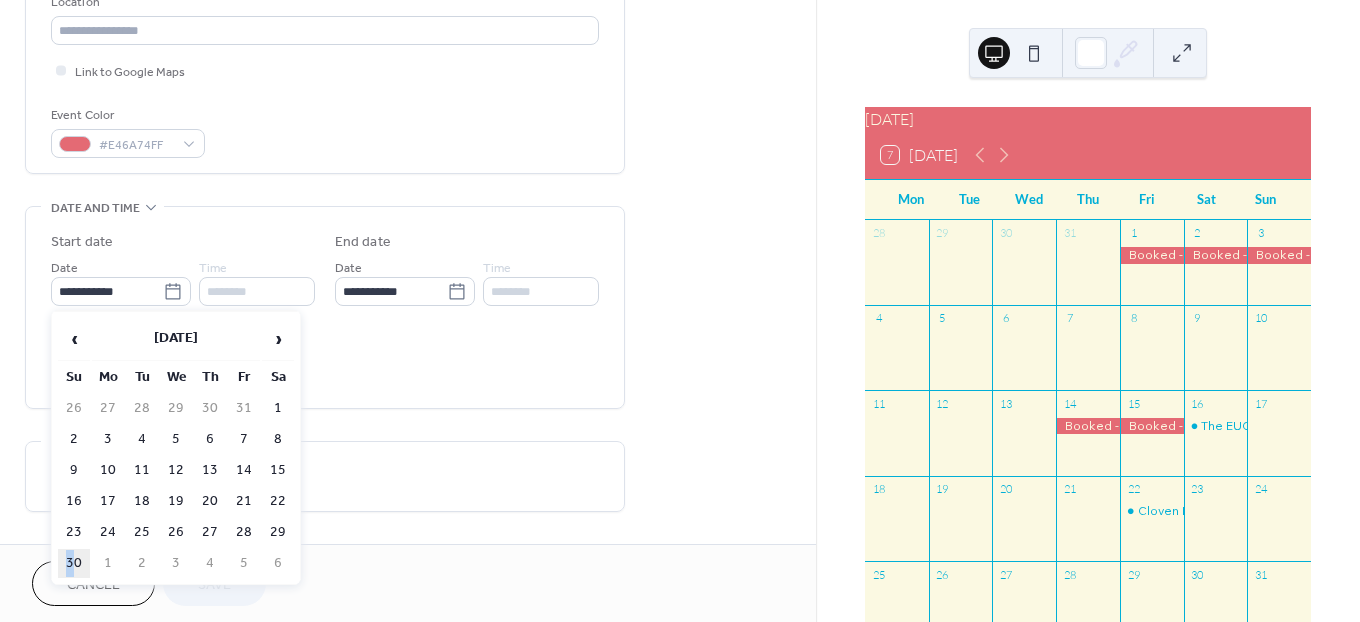 type on "**********" 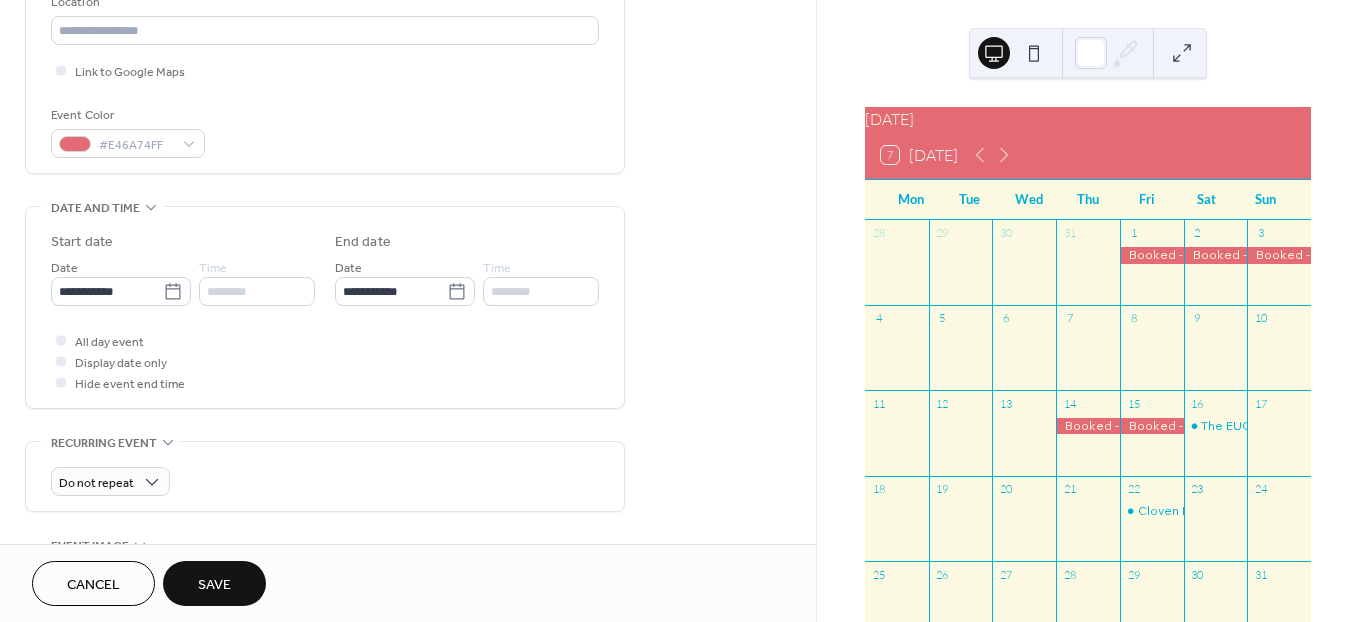 click on "Save" at bounding box center (214, 585) 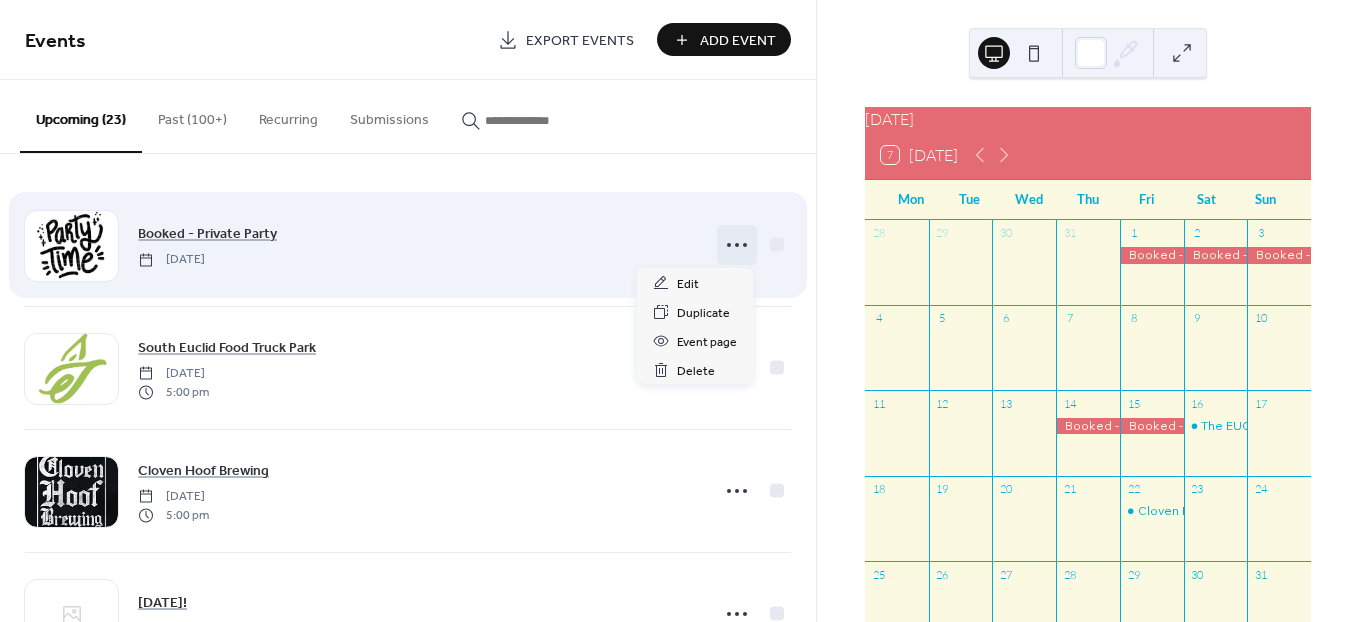 click 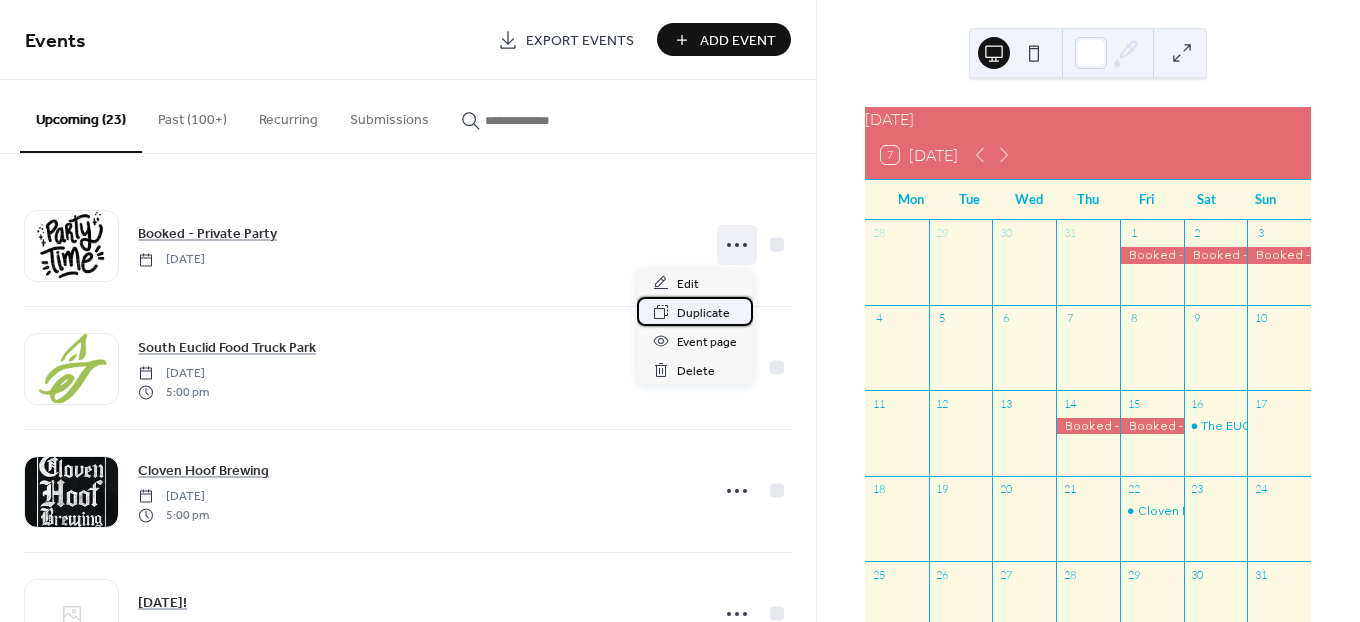 click on "Duplicate" at bounding box center (703, 313) 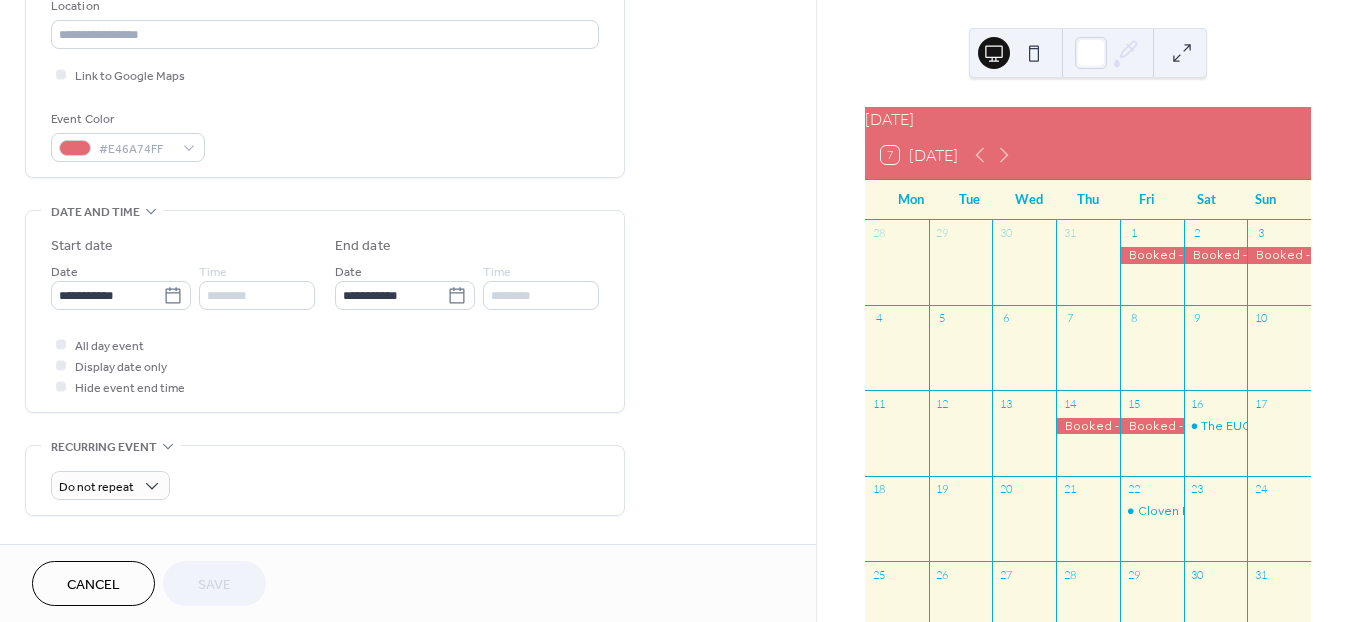 scroll, scrollTop: 444, scrollLeft: 0, axis: vertical 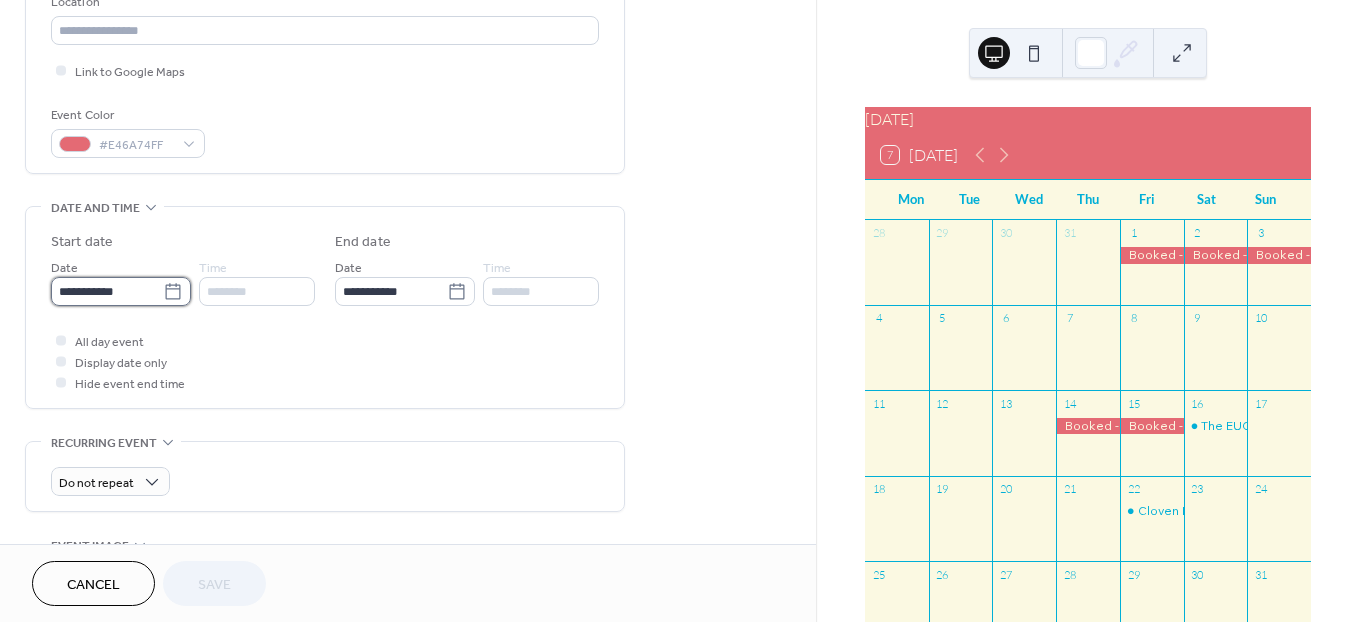 click on "**********" at bounding box center (107, 291) 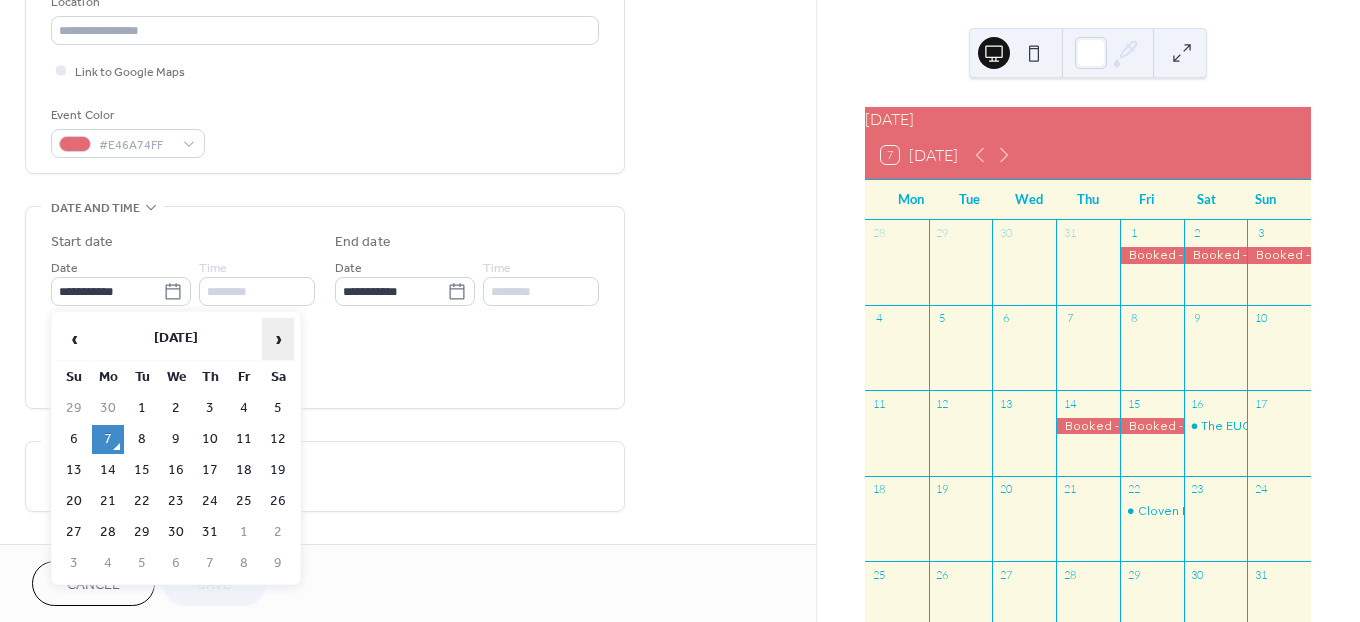 click on "›" at bounding box center (278, 339) 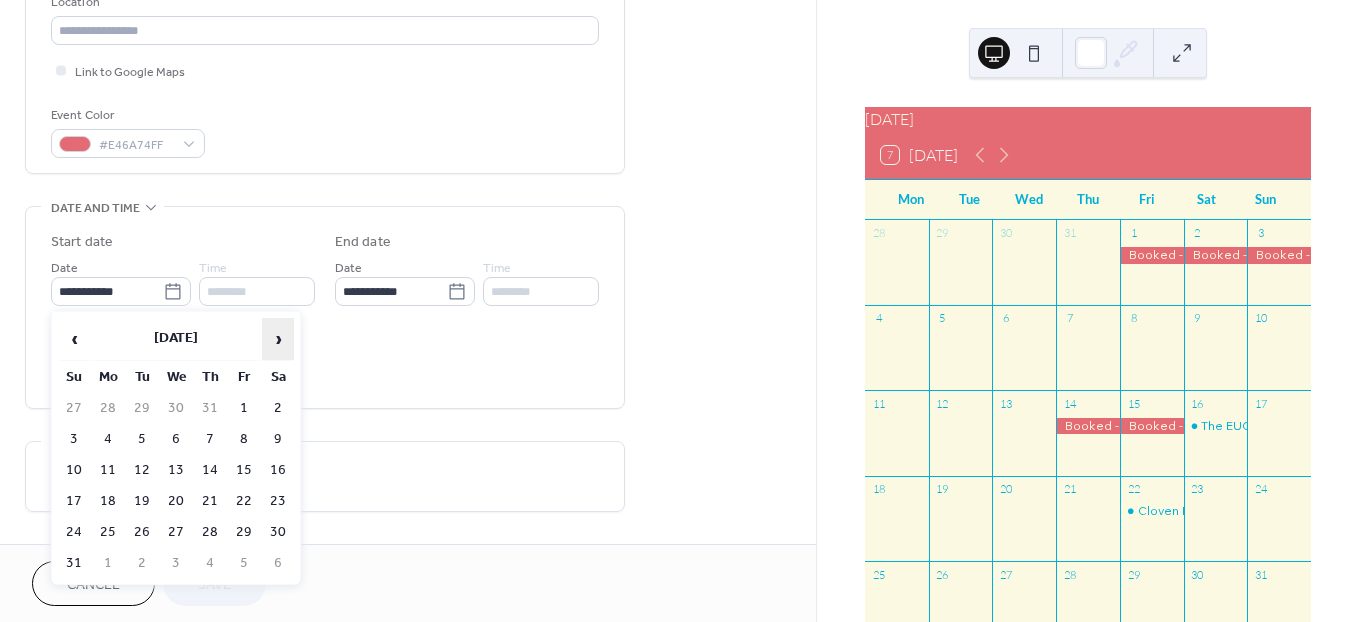 click on "›" at bounding box center (278, 339) 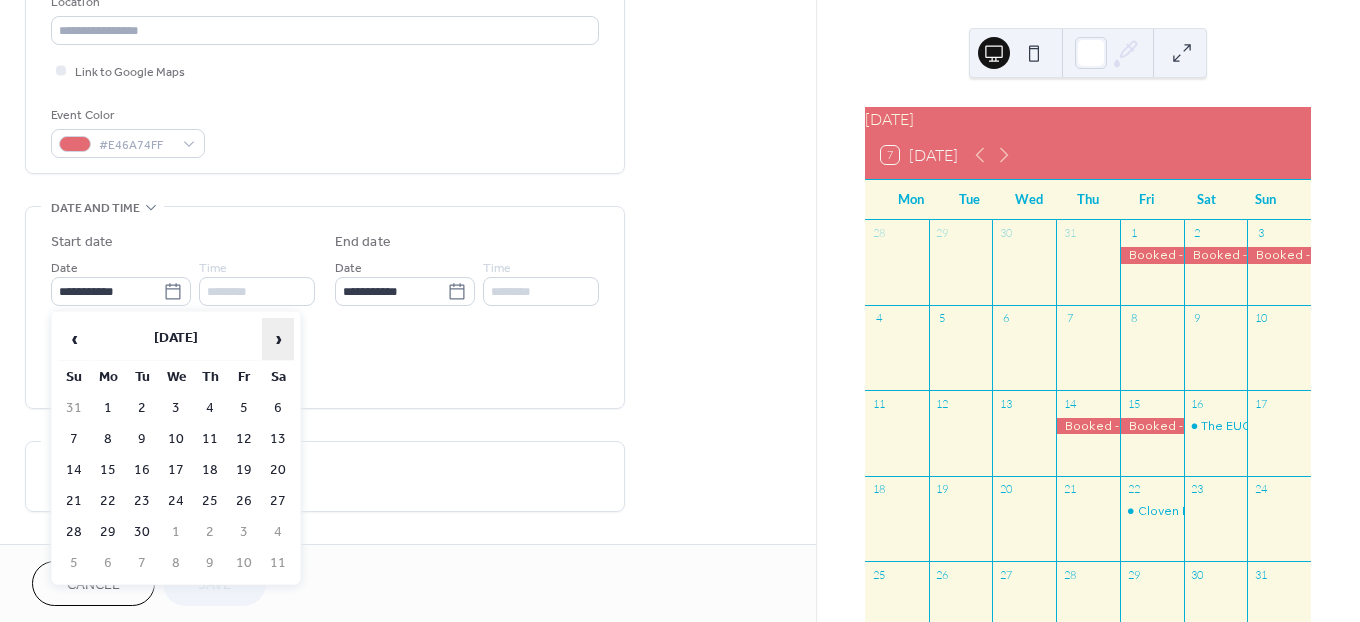 click on "›" at bounding box center [278, 339] 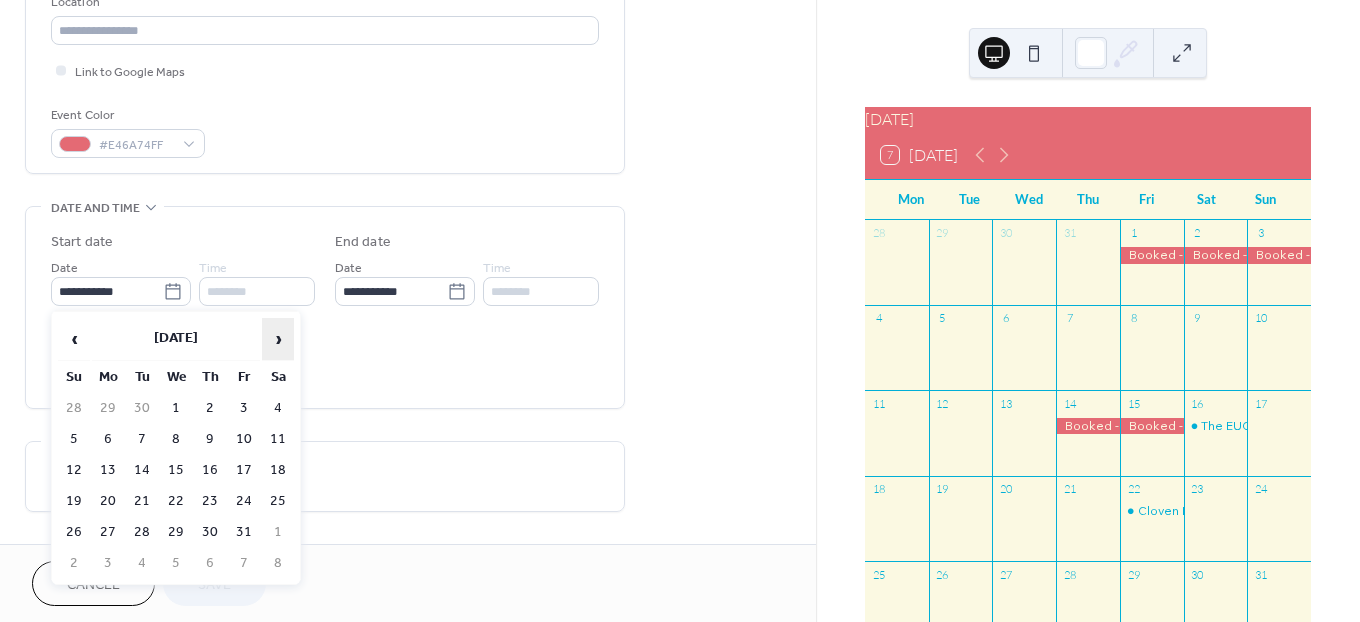click on "›" at bounding box center (278, 339) 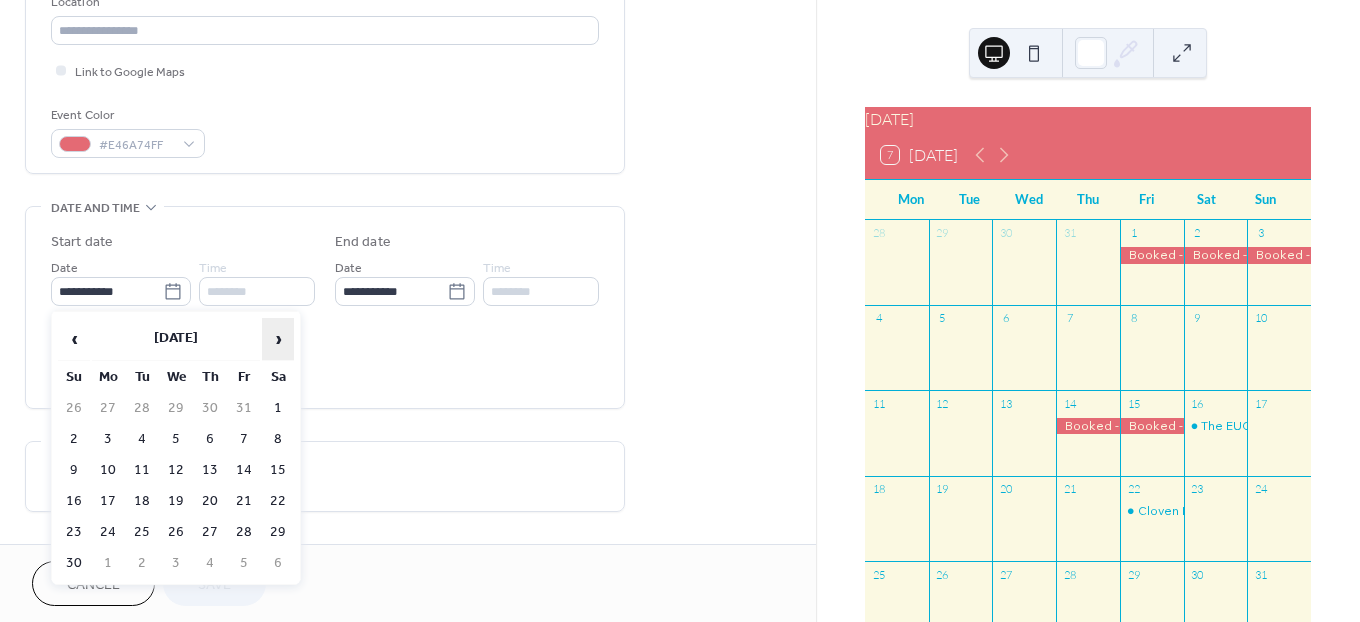 click on "›" at bounding box center [278, 339] 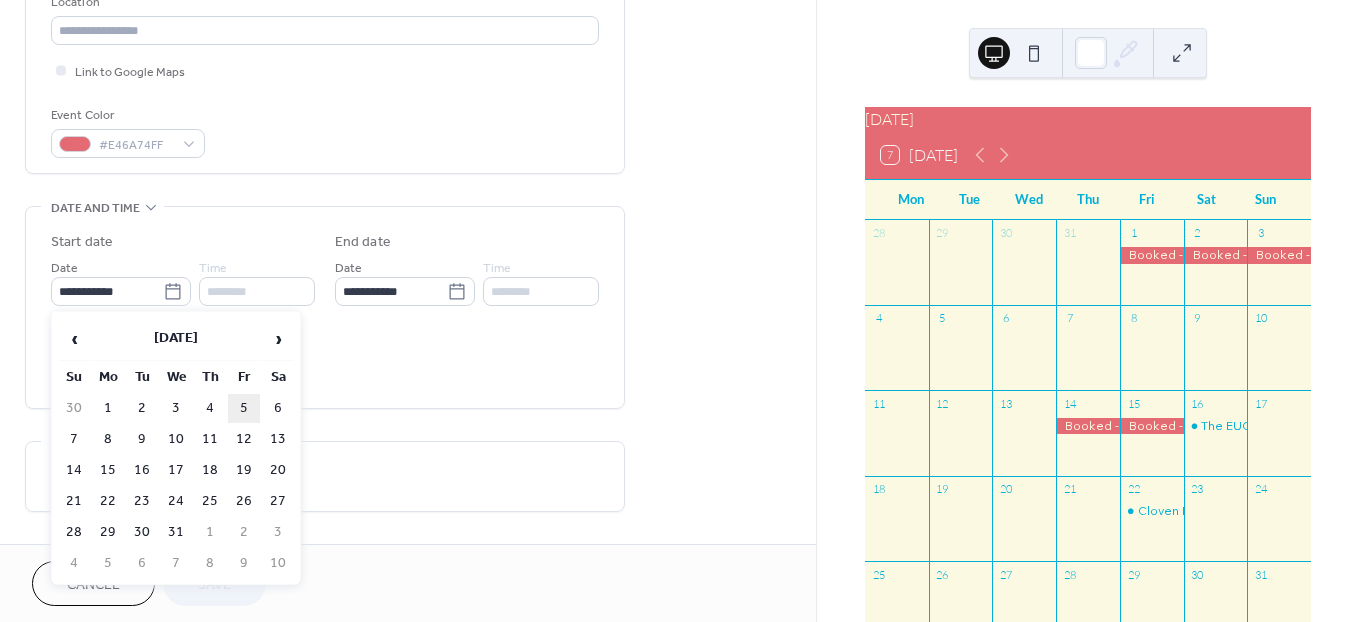 click on "5" at bounding box center [244, 408] 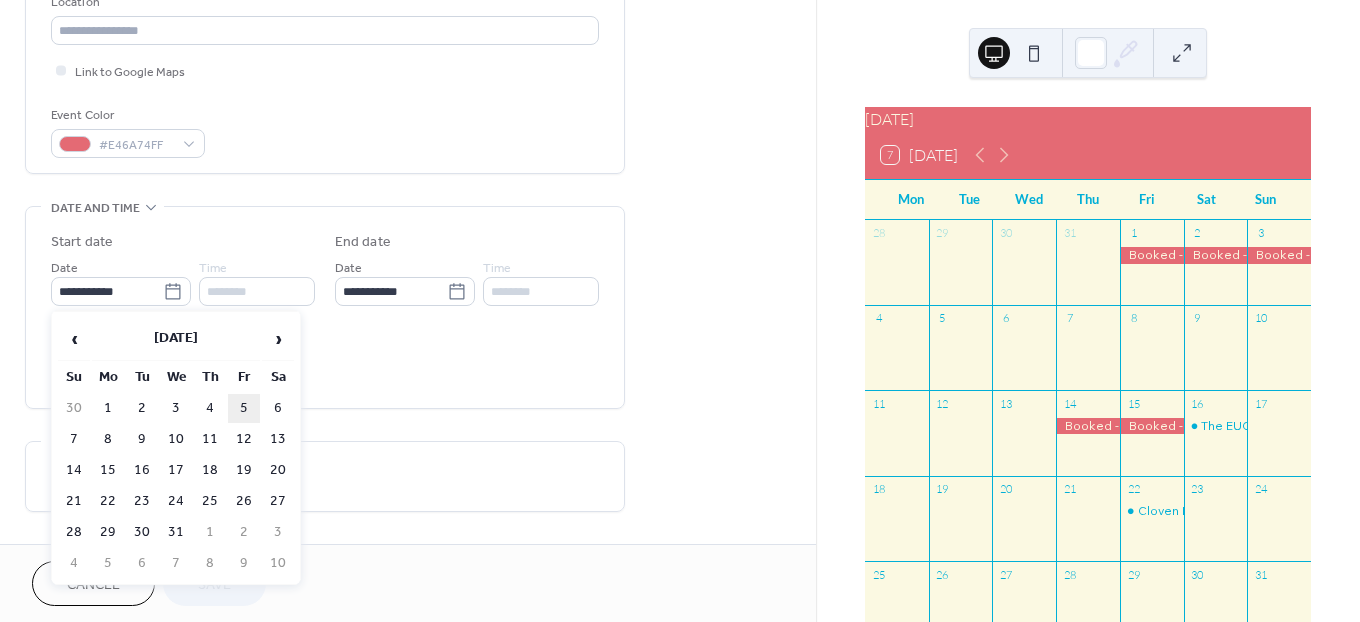 type on "**********" 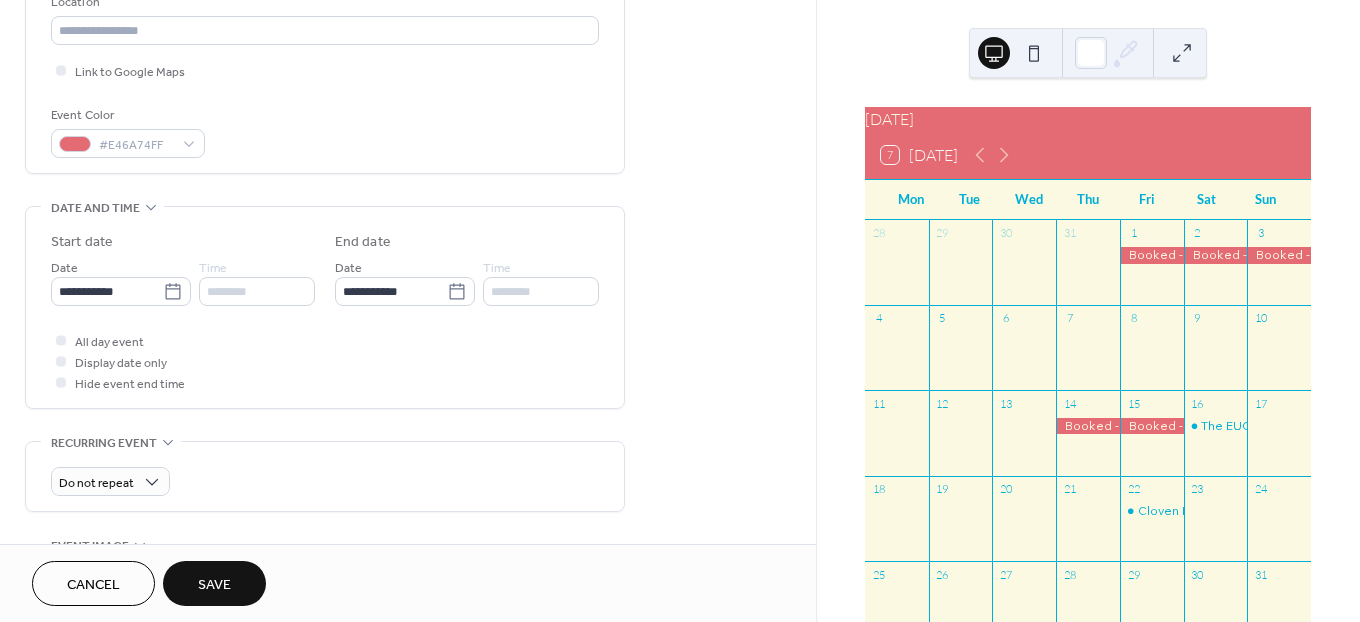 click on "Save" at bounding box center [214, 585] 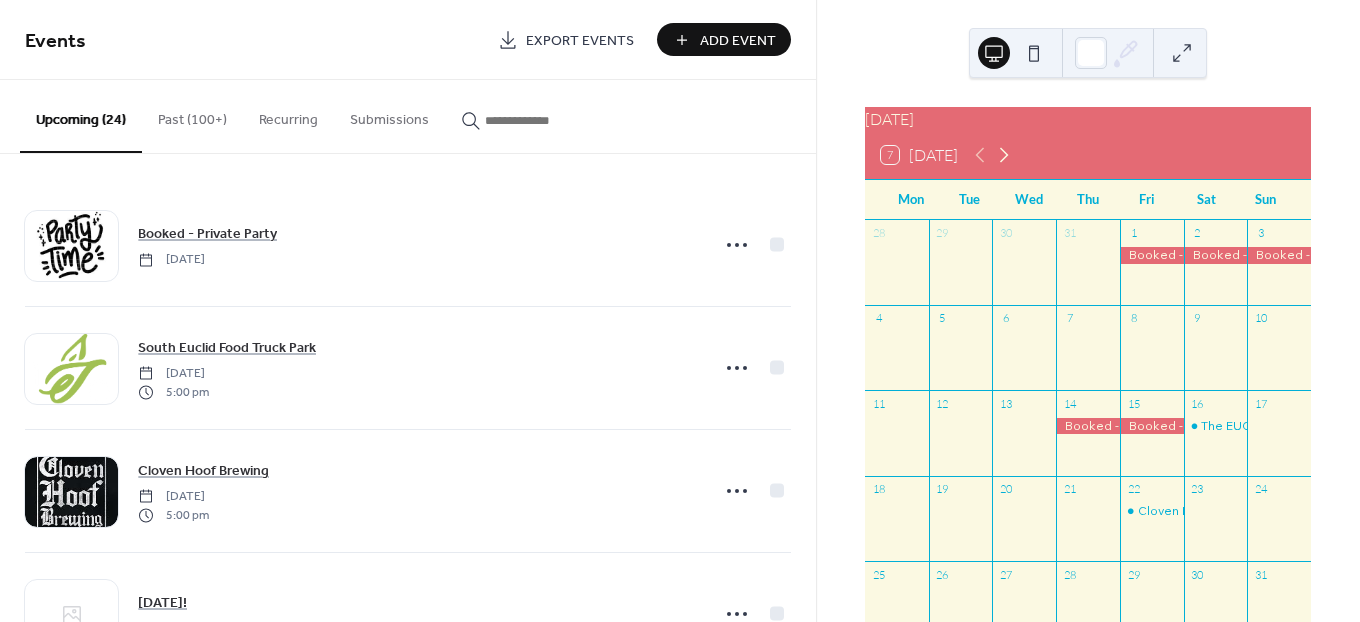 click 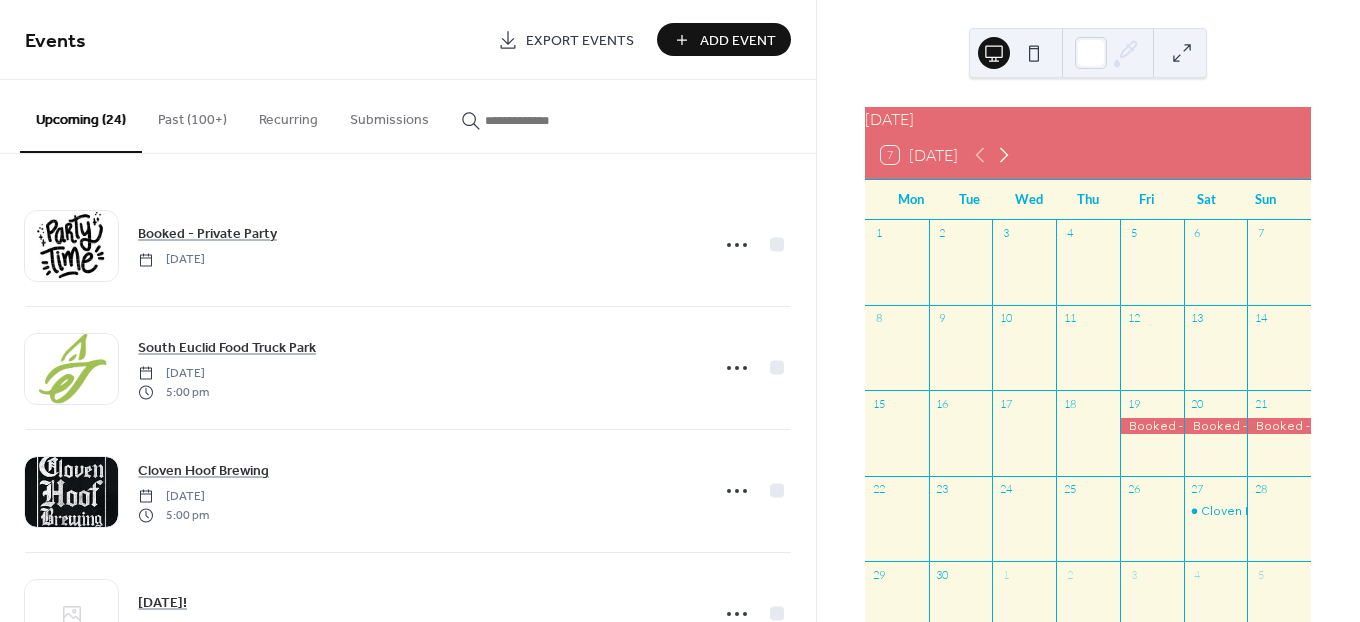 click 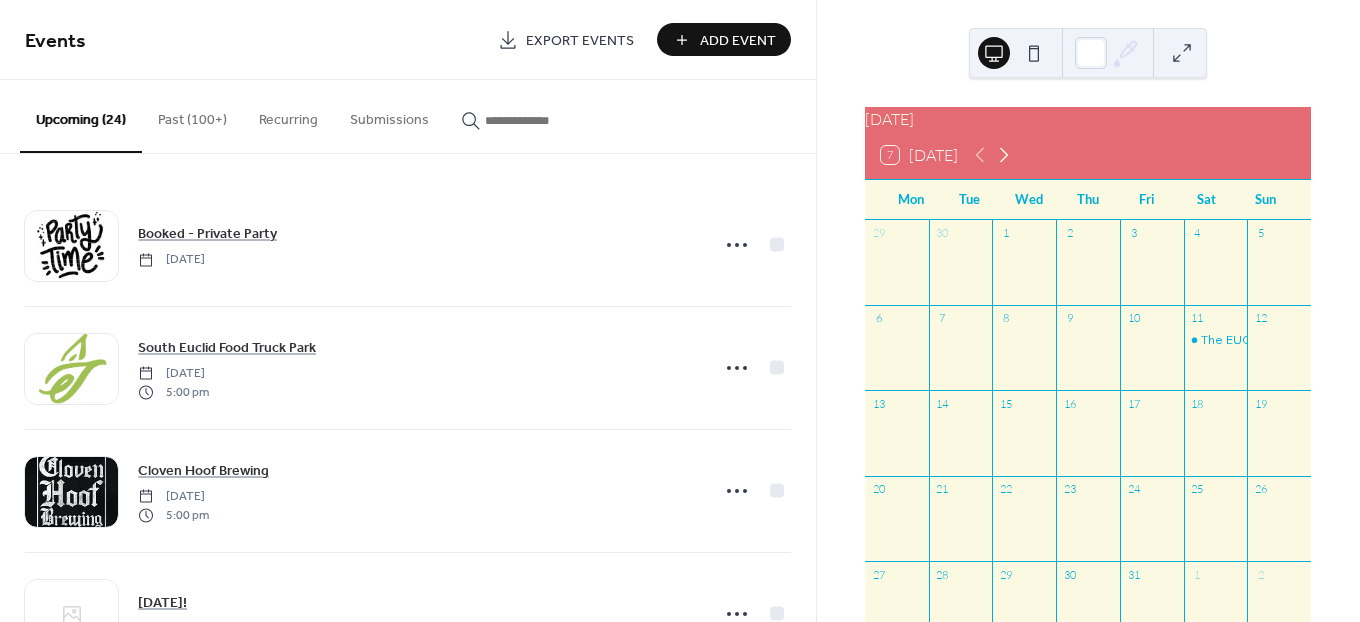 click 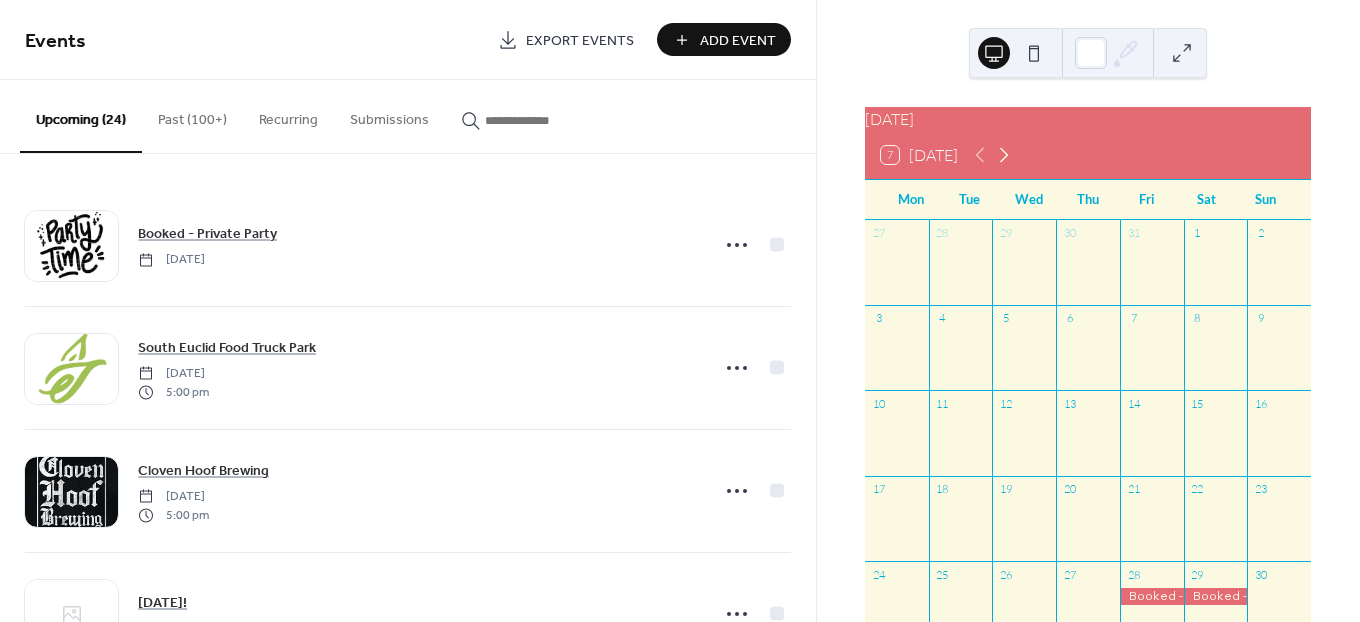 click 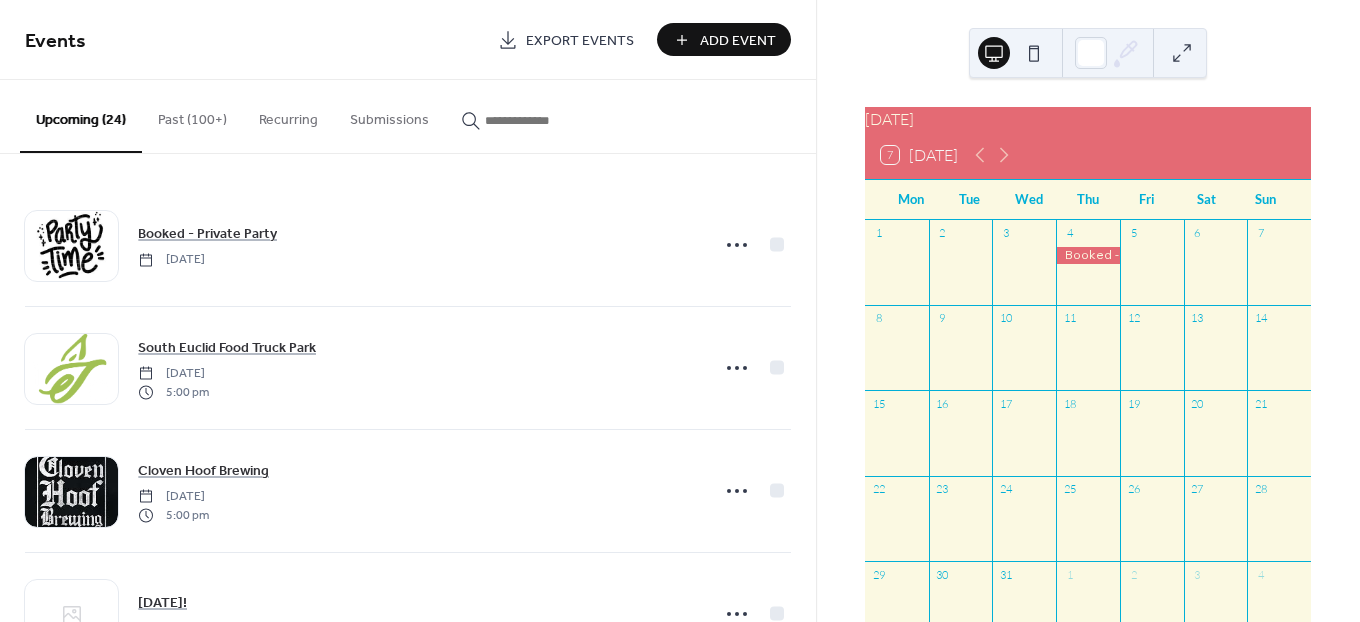 click at bounding box center (1088, 255) 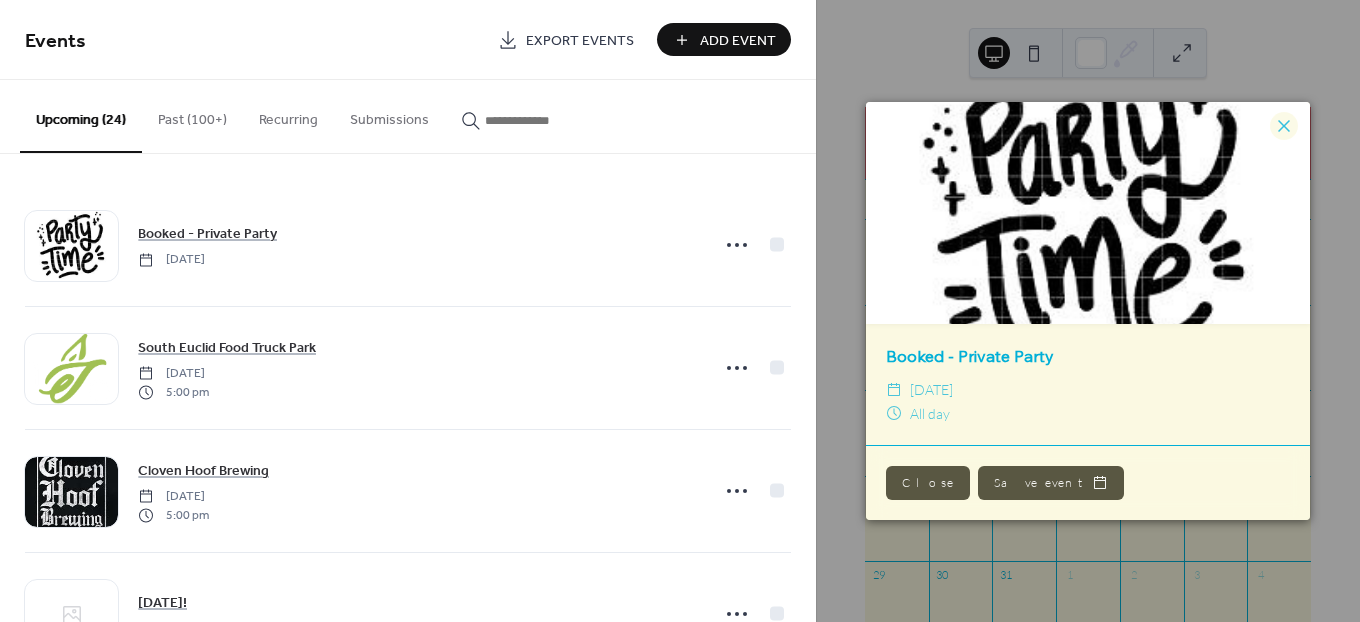 click on "Close" at bounding box center [928, 483] 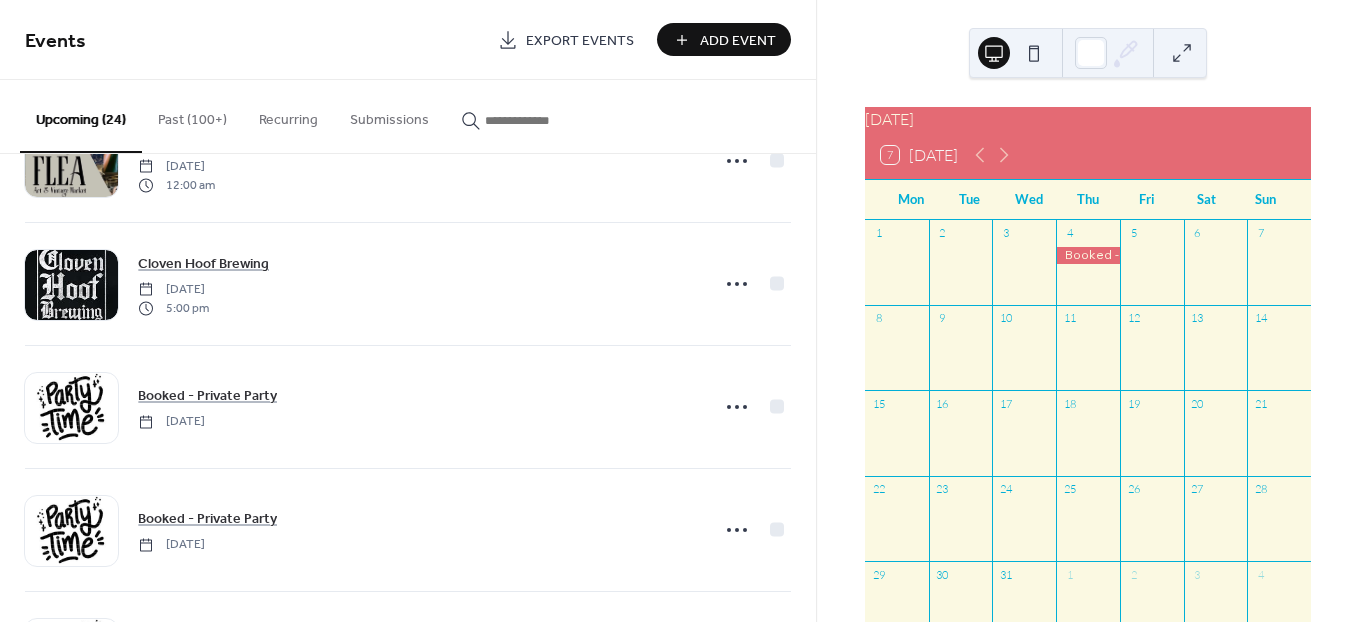 scroll, scrollTop: 2544, scrollLeft: 0, axis: vertical 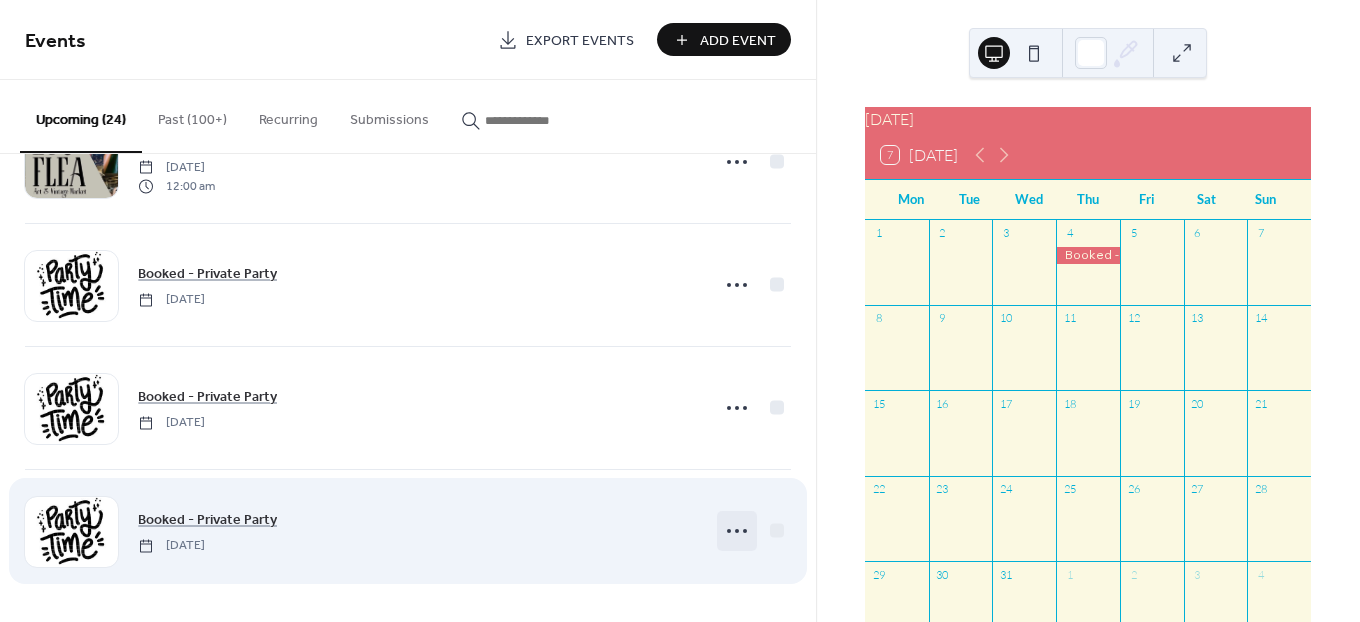 click 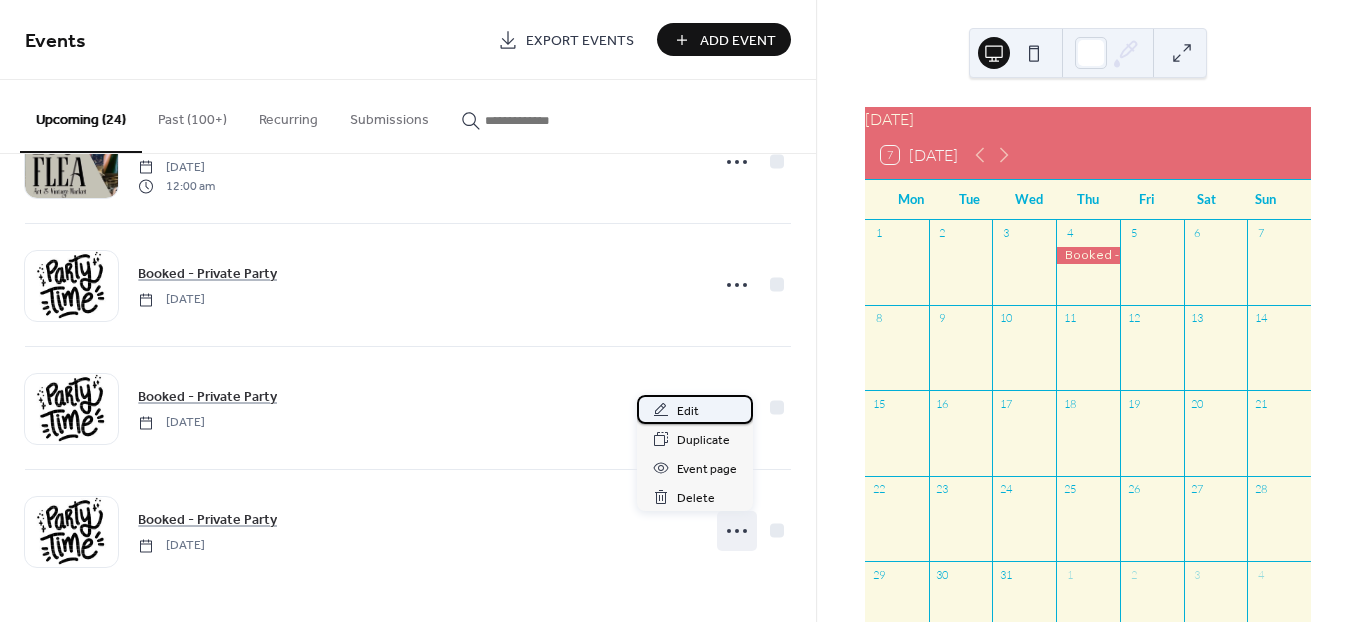 click on "Edit" at bounding box center (688, 411) 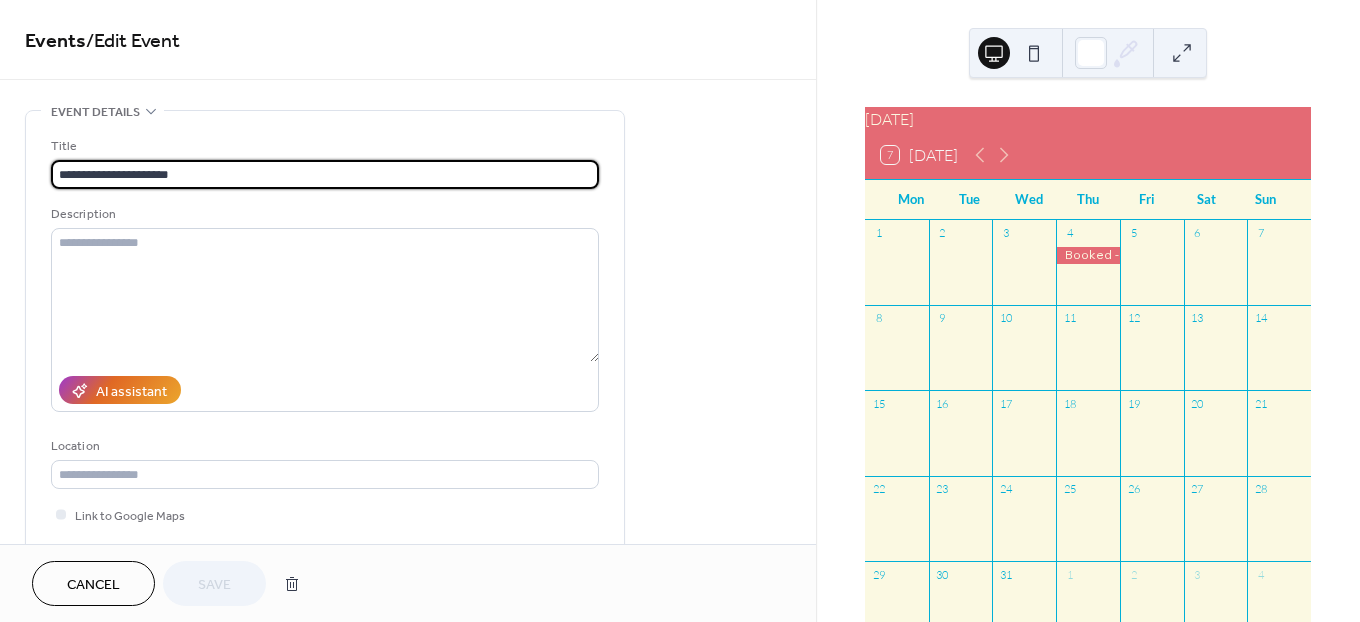scroll, scrollTop: 444, scrollLeft: 0, axis: vertical 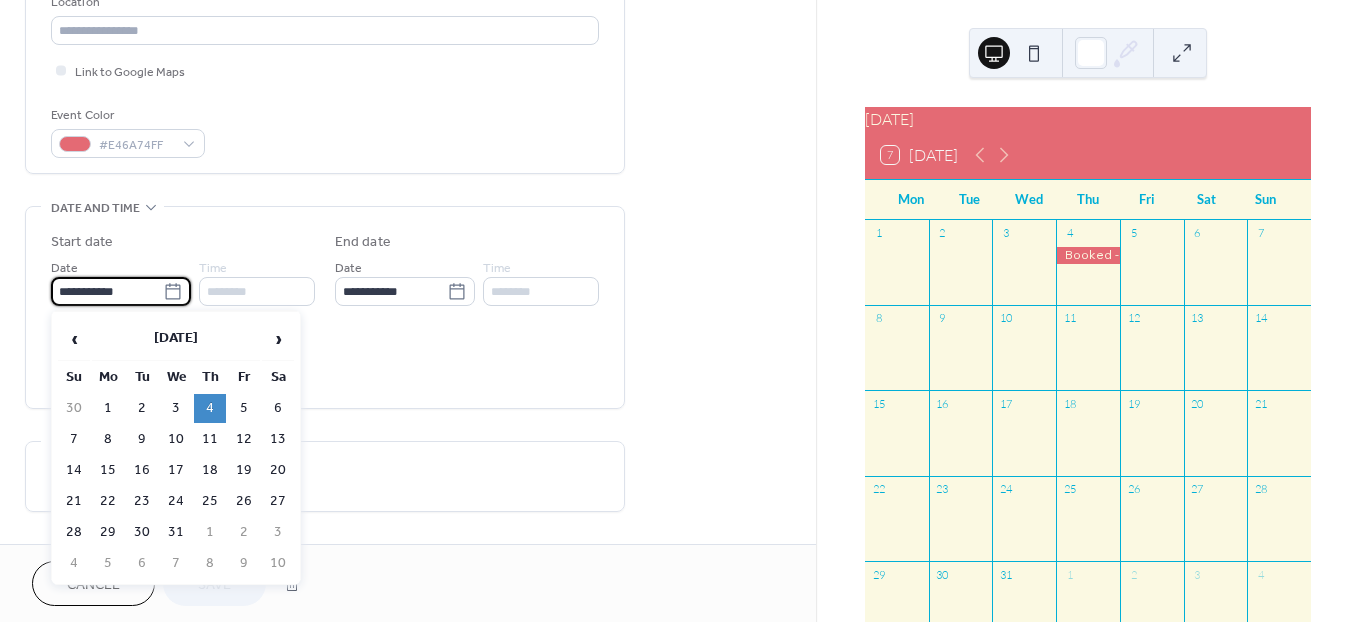 click on "**********" at bounding box center (107, 291) 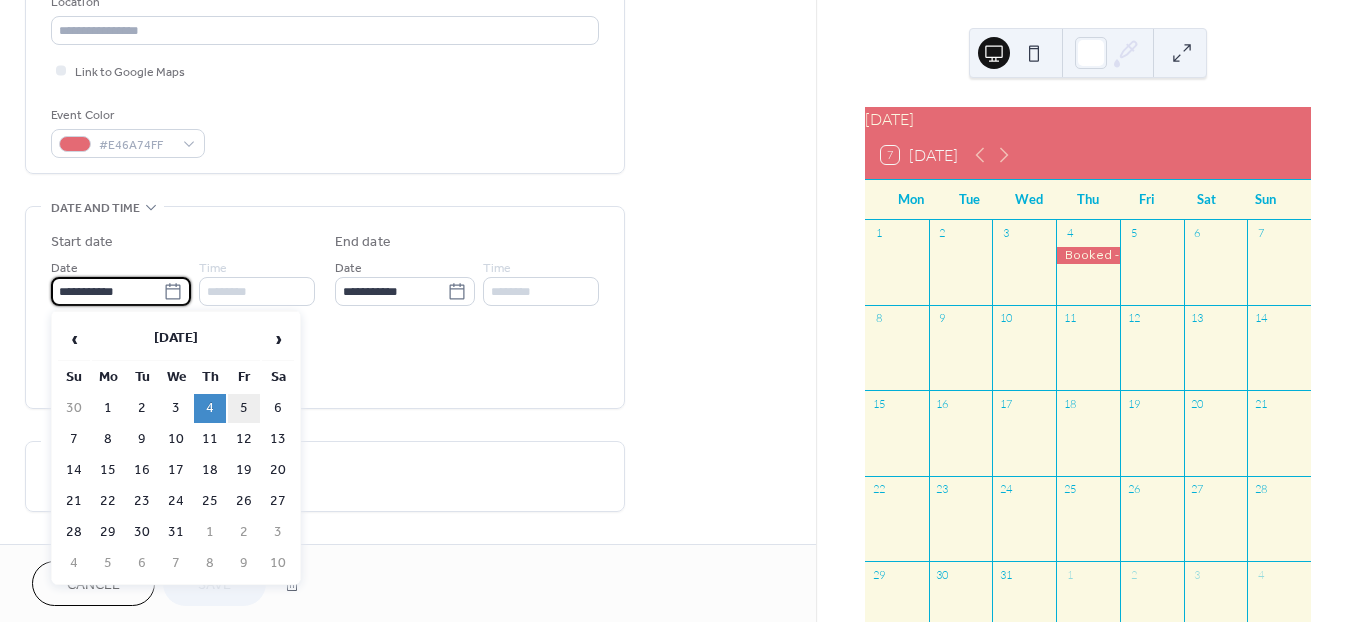 click on "5" at bounding box center [244, 408] 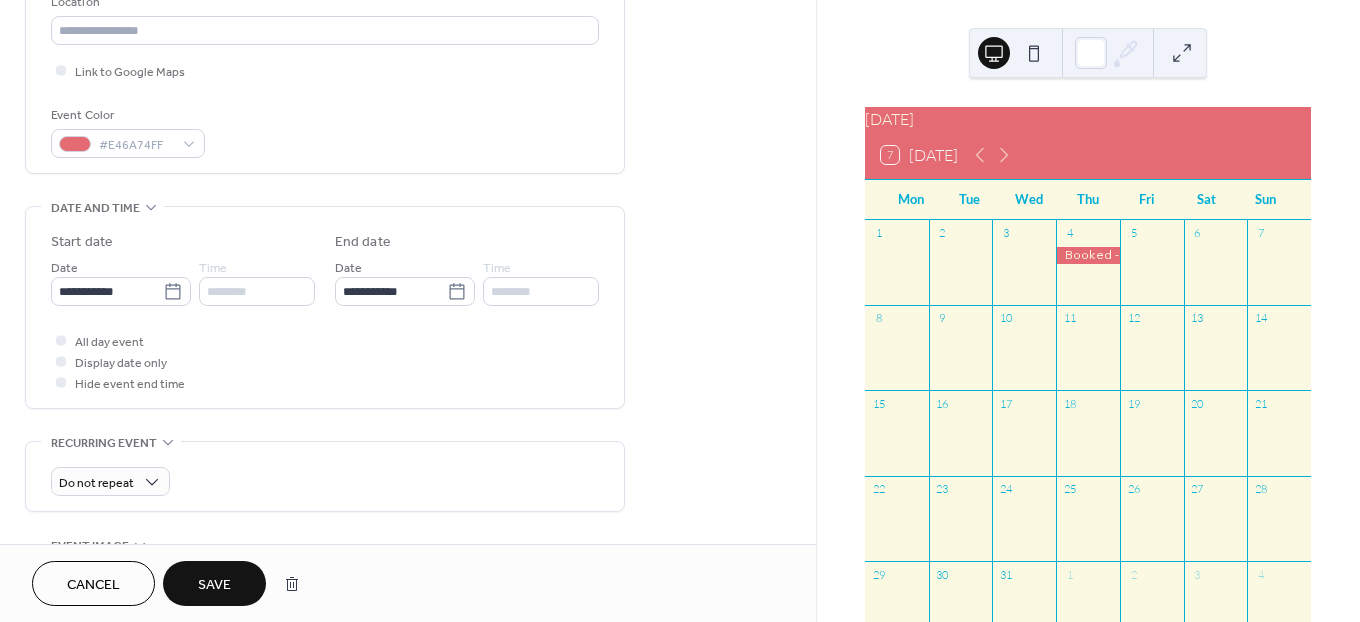click on "Save" at bounding box center (214, 585) 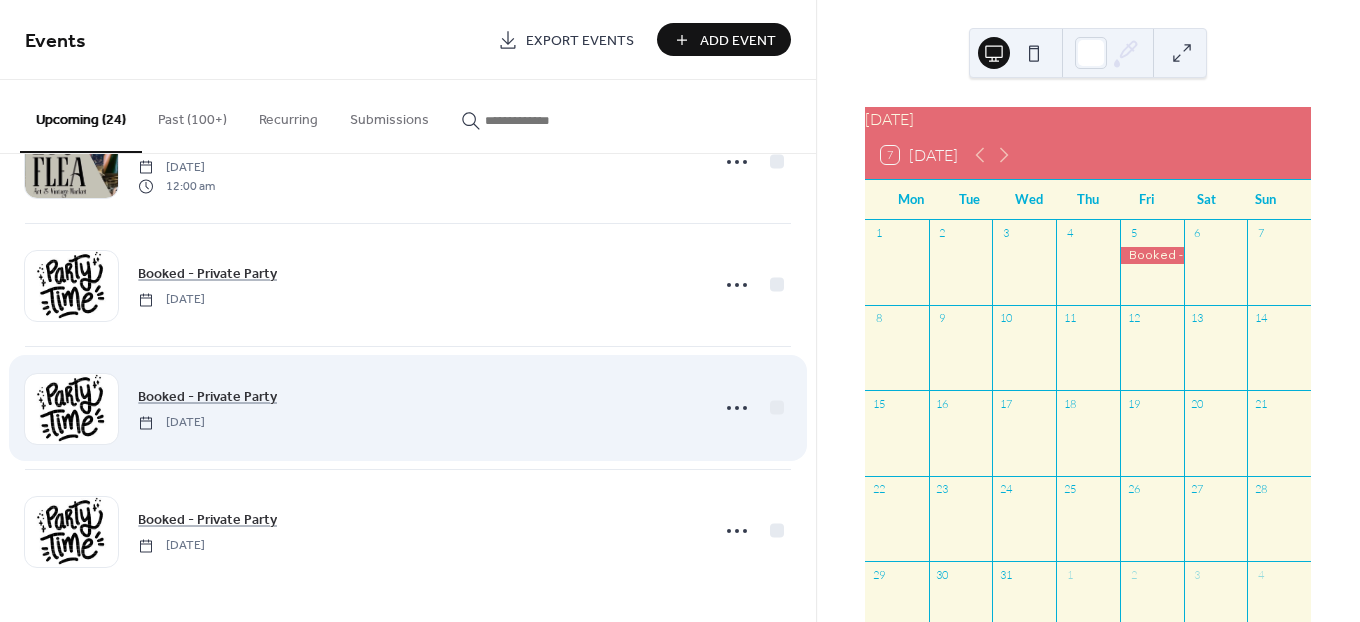 scroll, scrollTop: 2544, scrollLeft: 0, axis: vertical 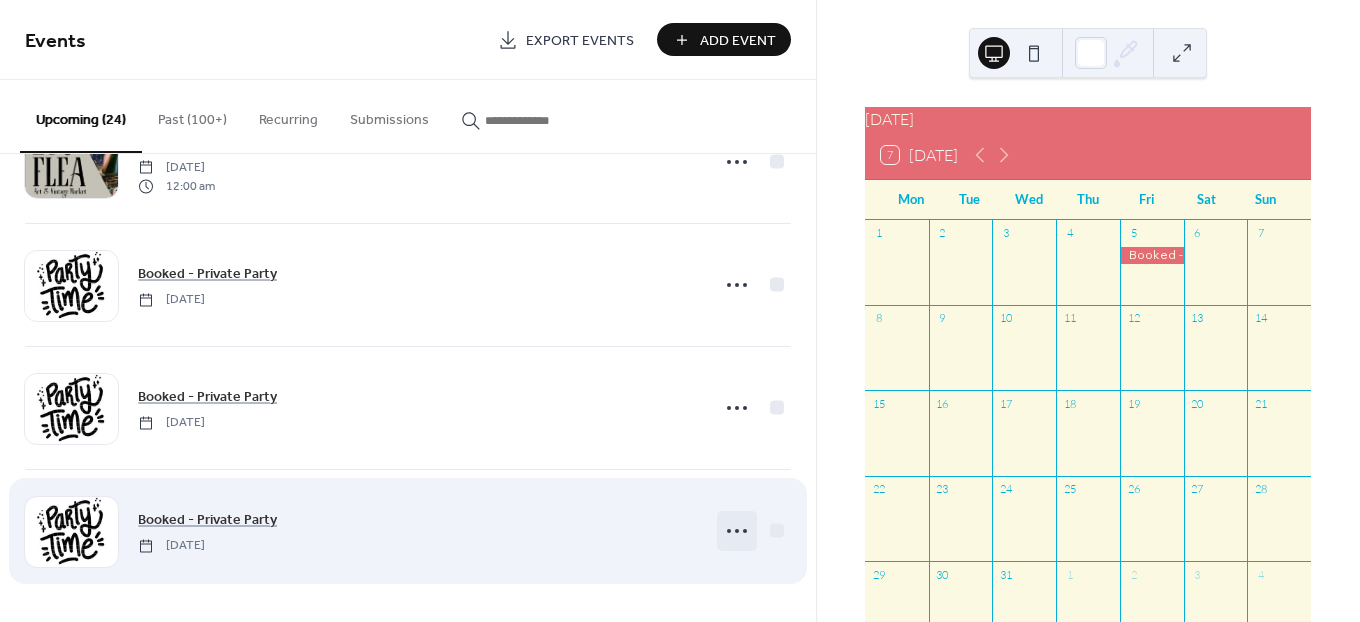 click 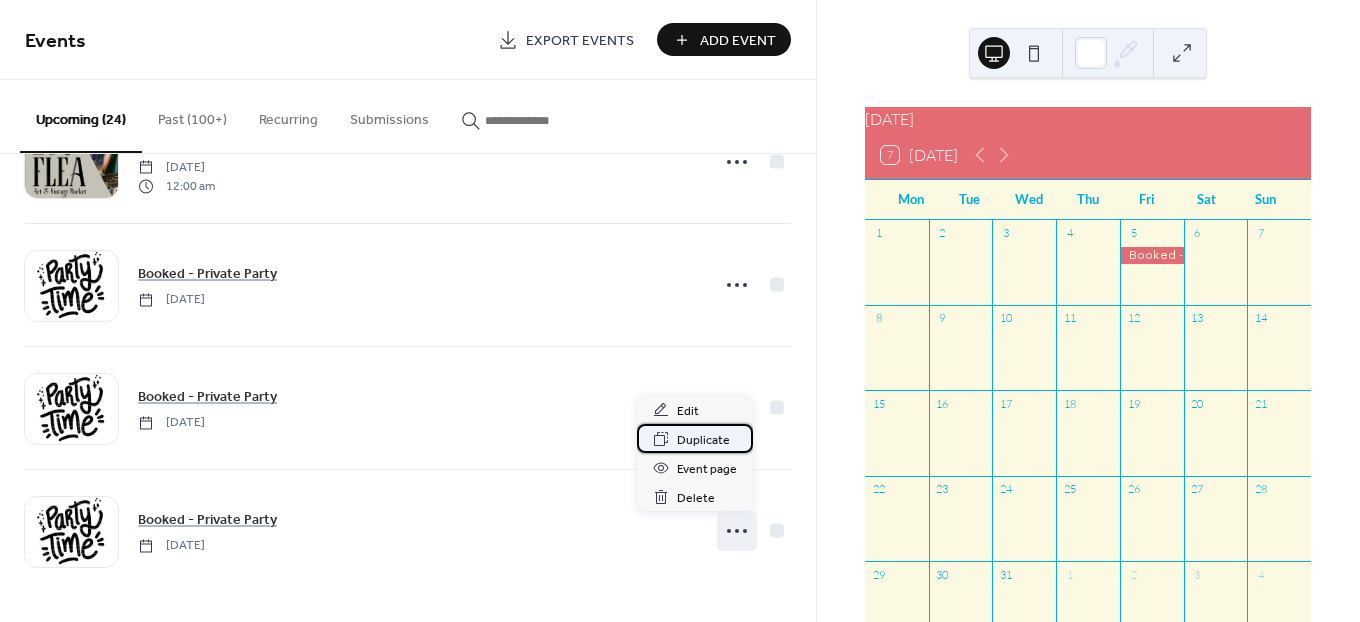 click on "Duplicate" at bounding box center (703, 440) 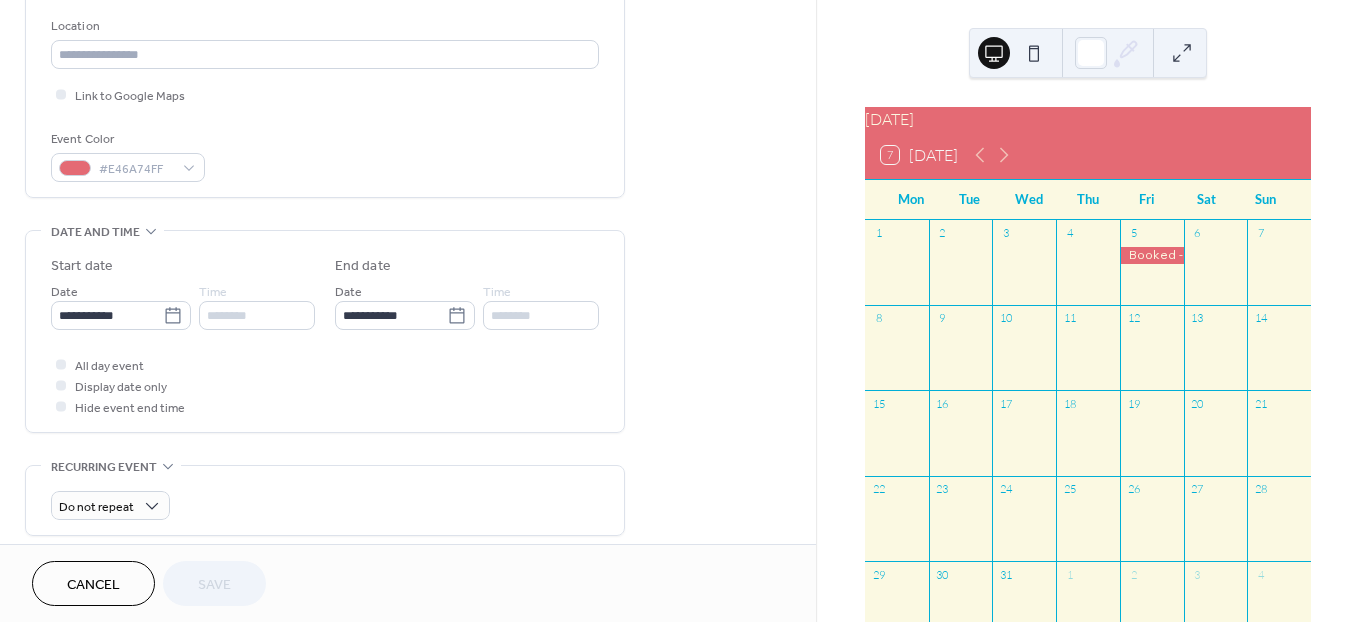 scroll, scrollTop: 444, scrollLeft: 0, axis: vertical 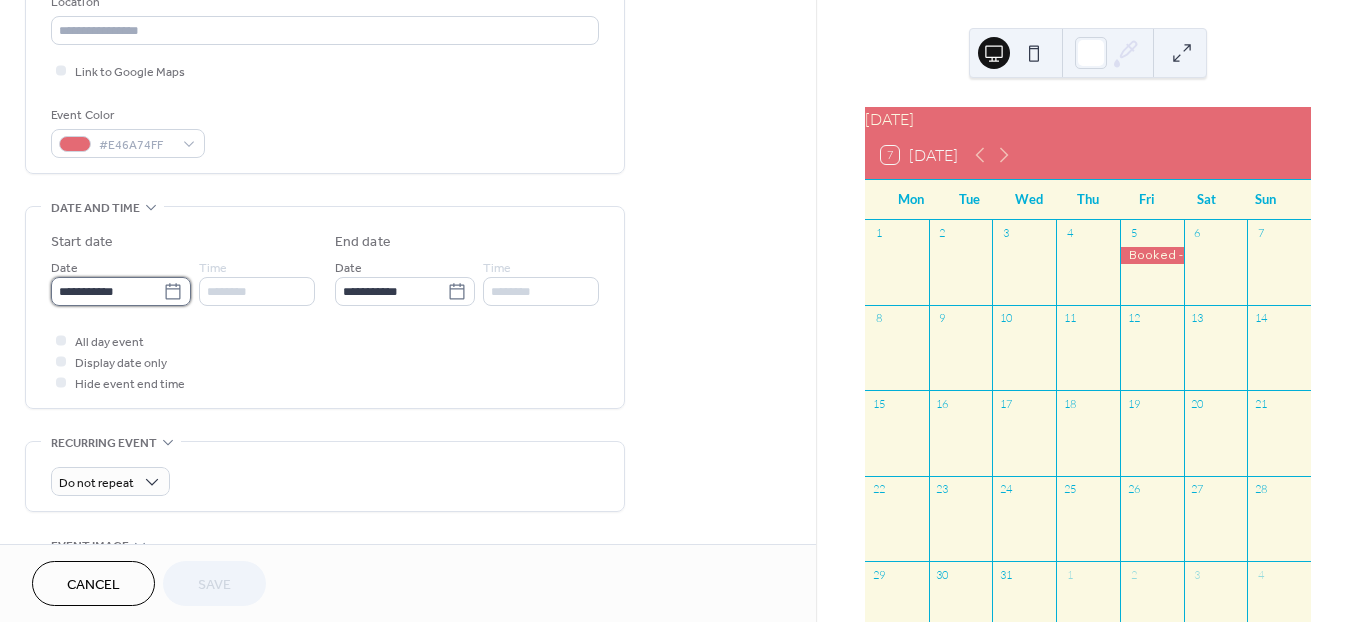 click on "**********" at bounding box center (107, 291) 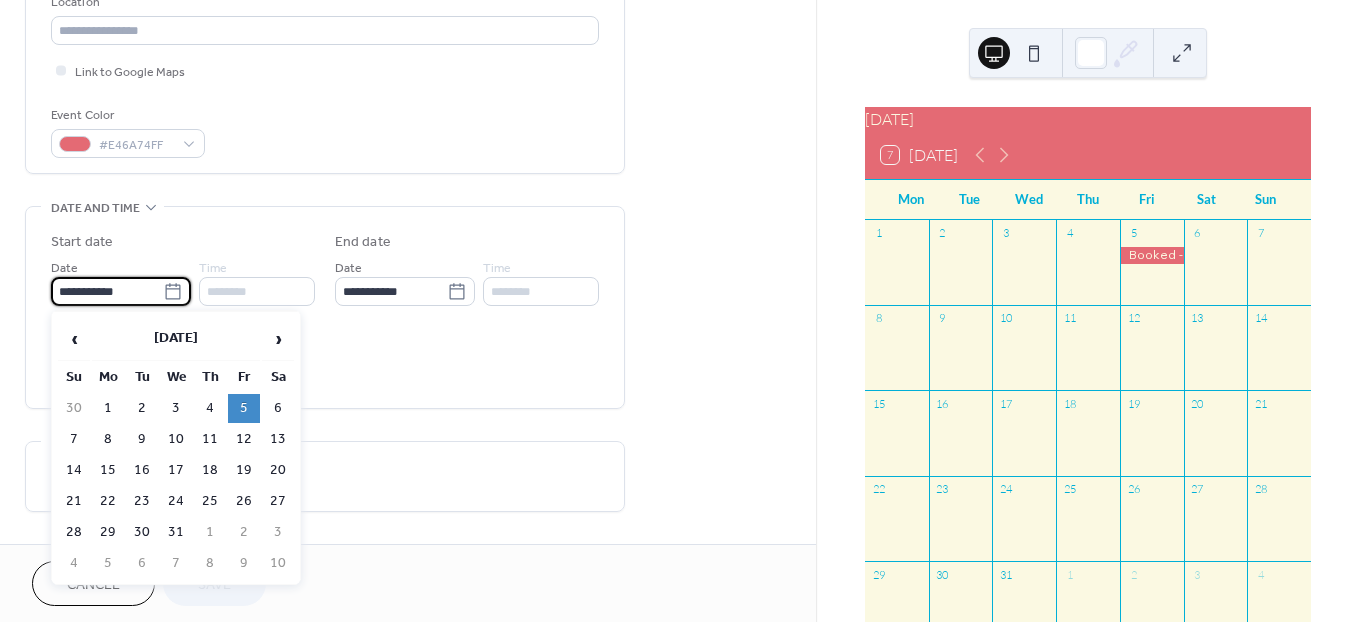 click on "6" at bounding box center (278, 408) 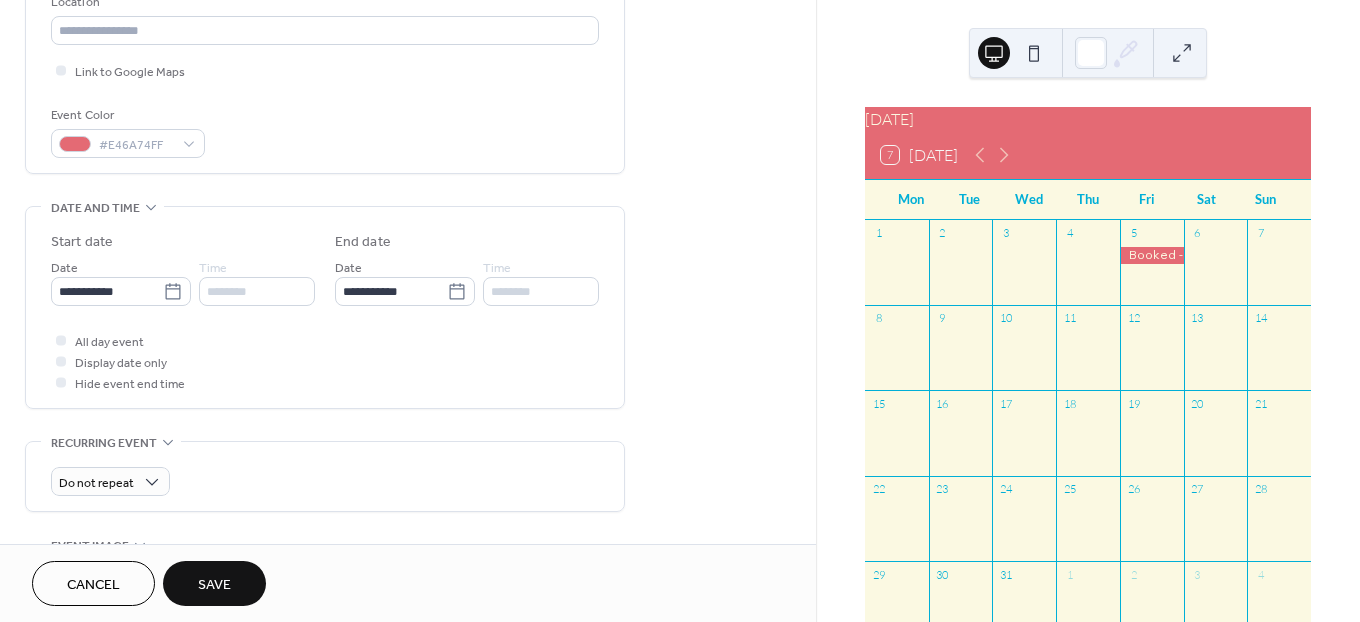 click on "Save" at bounding box center (214, 585) 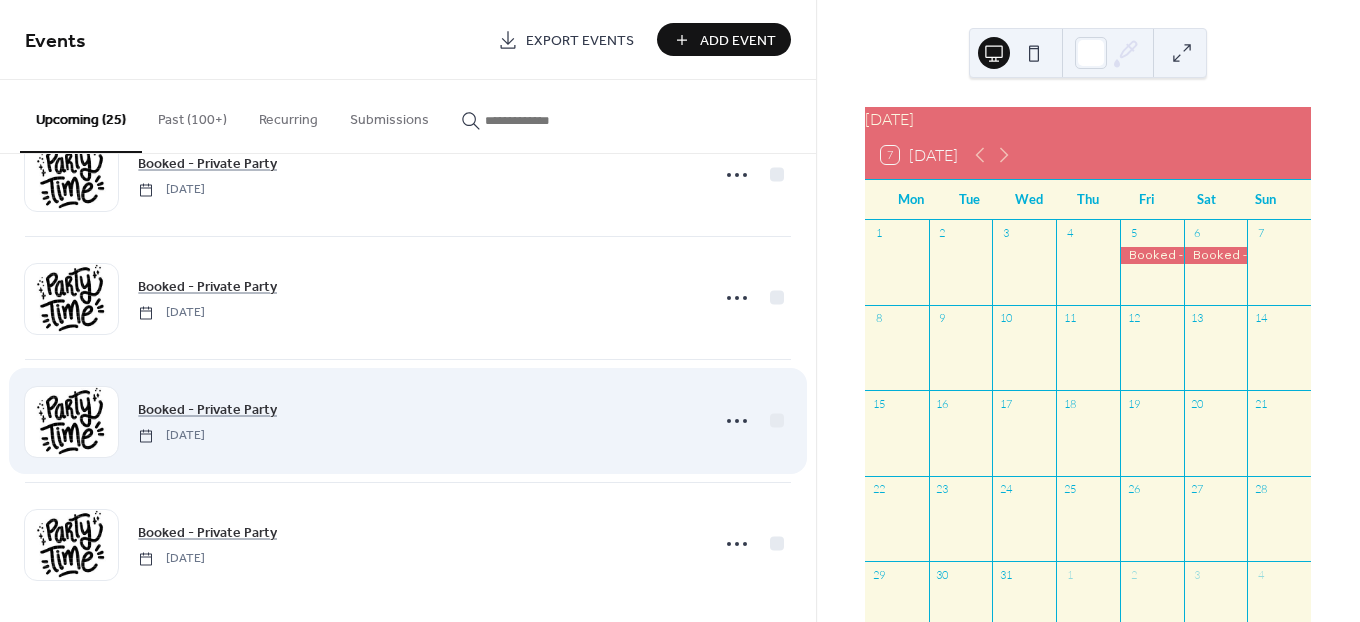 scroll, scrollTop: 2667, scrollLeft: 0, axis: vertical 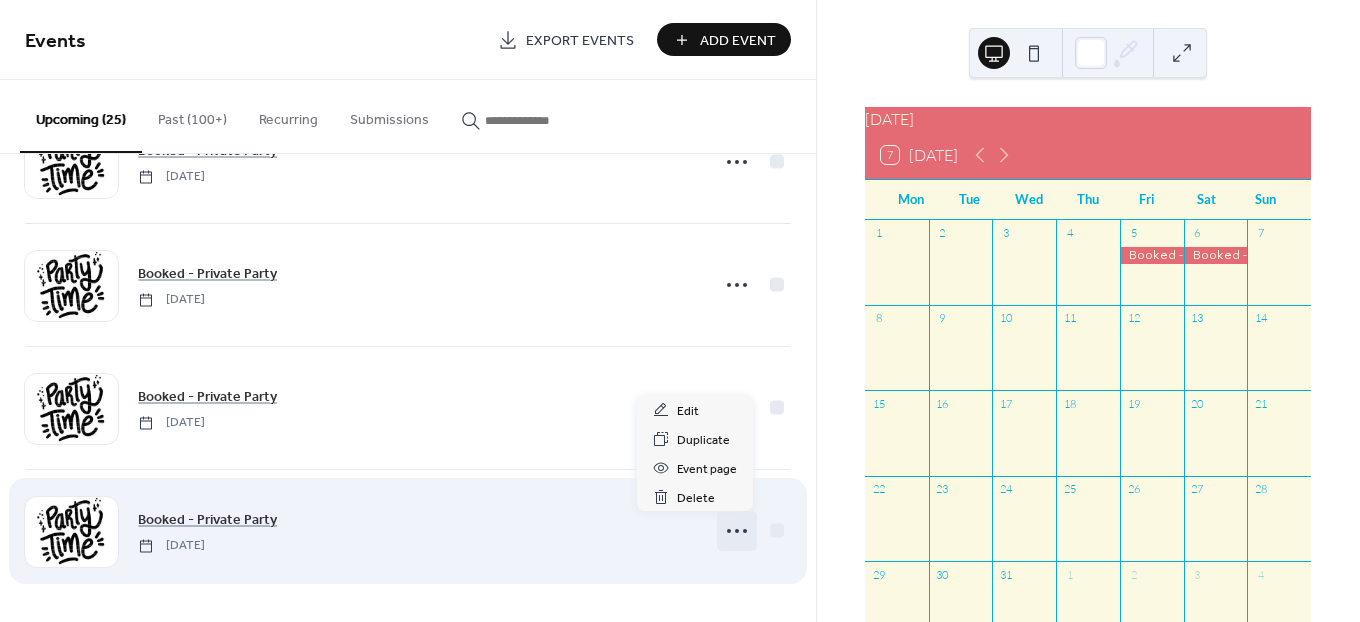 click 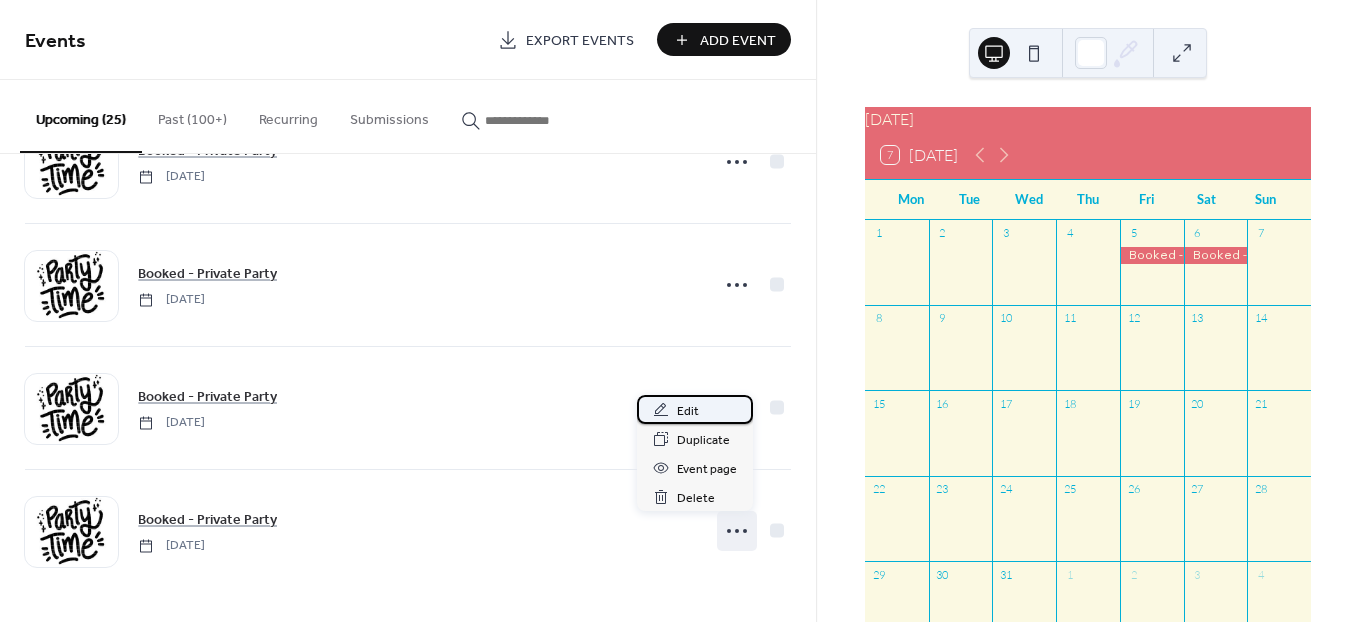 click on "Edit" at bounding box center [688, 411] 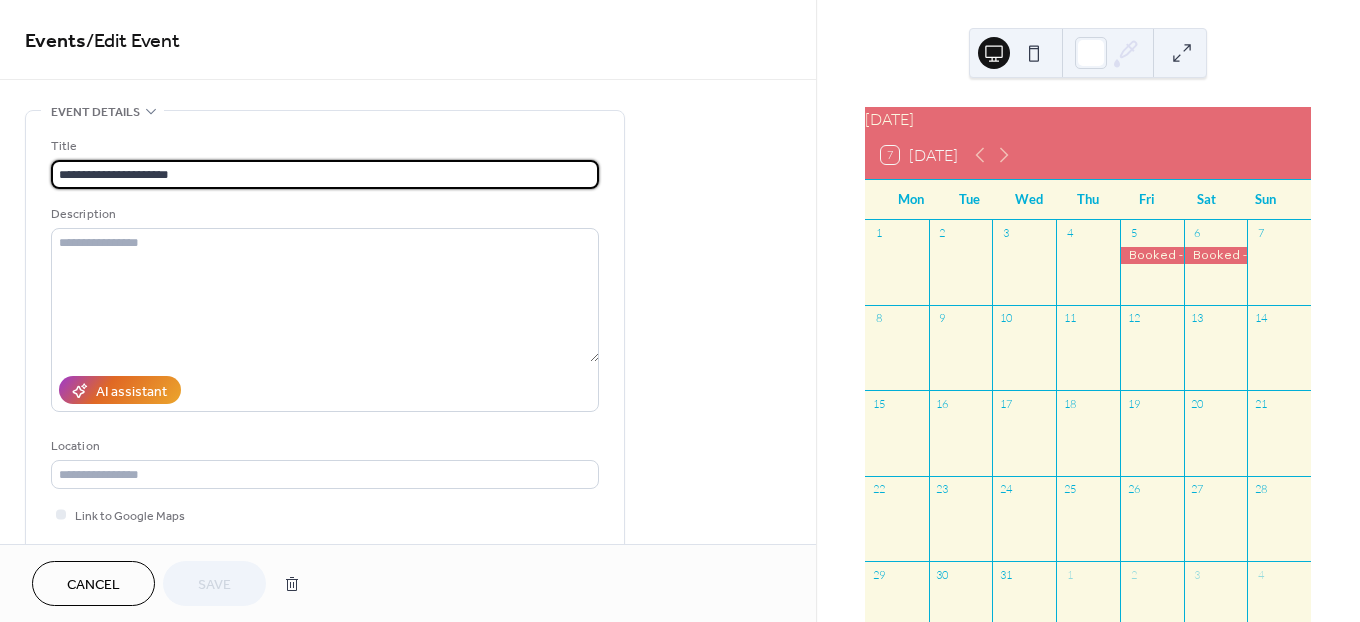 click on "Cancel" at bounding box center [93, 585] 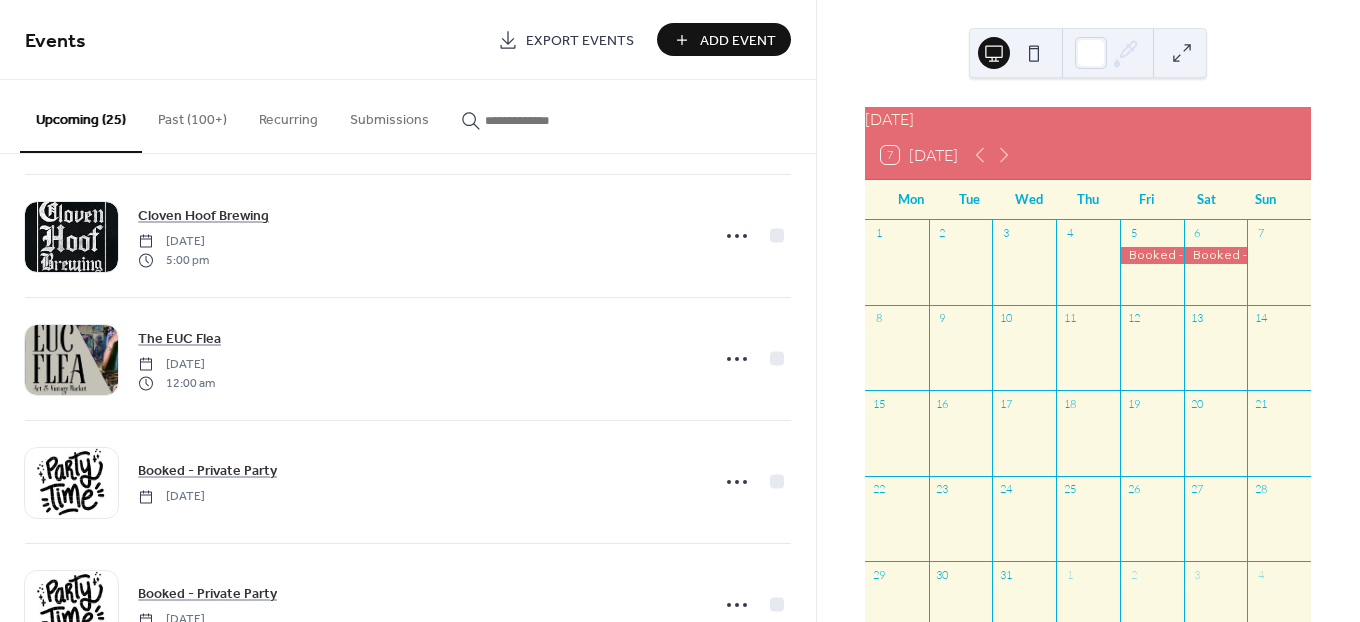 scroll, scrollTop: 2667, scrollLeft: 0, axis: vertical 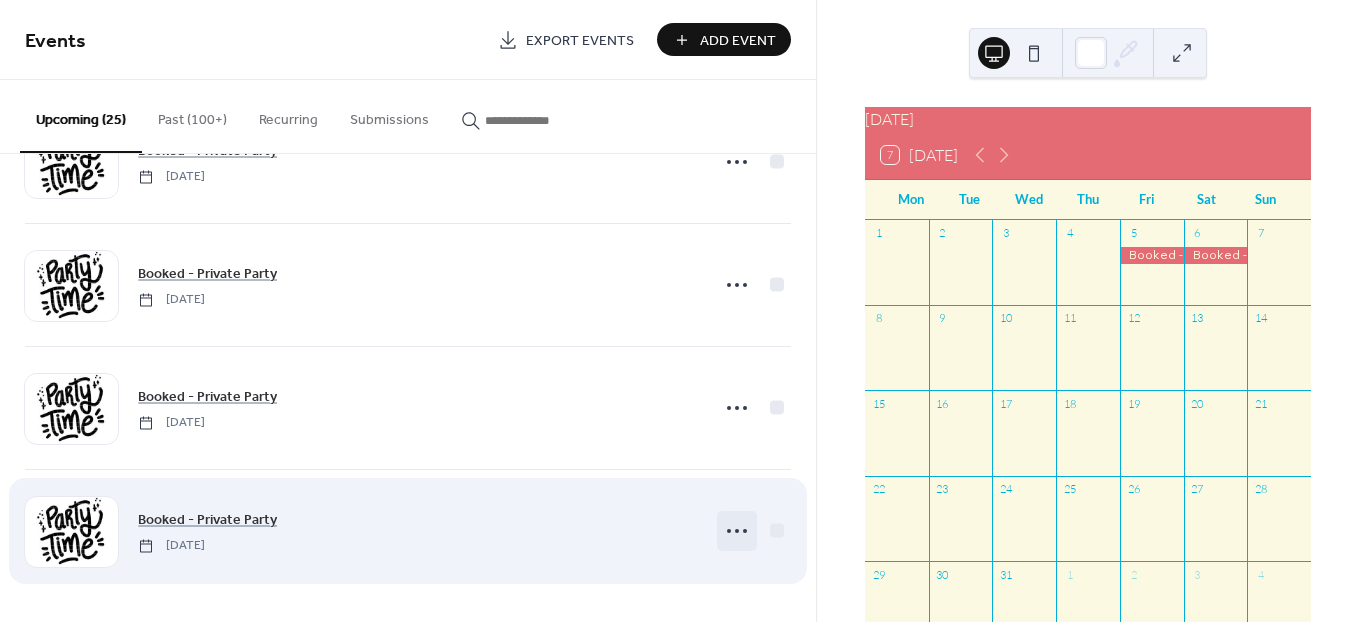 click 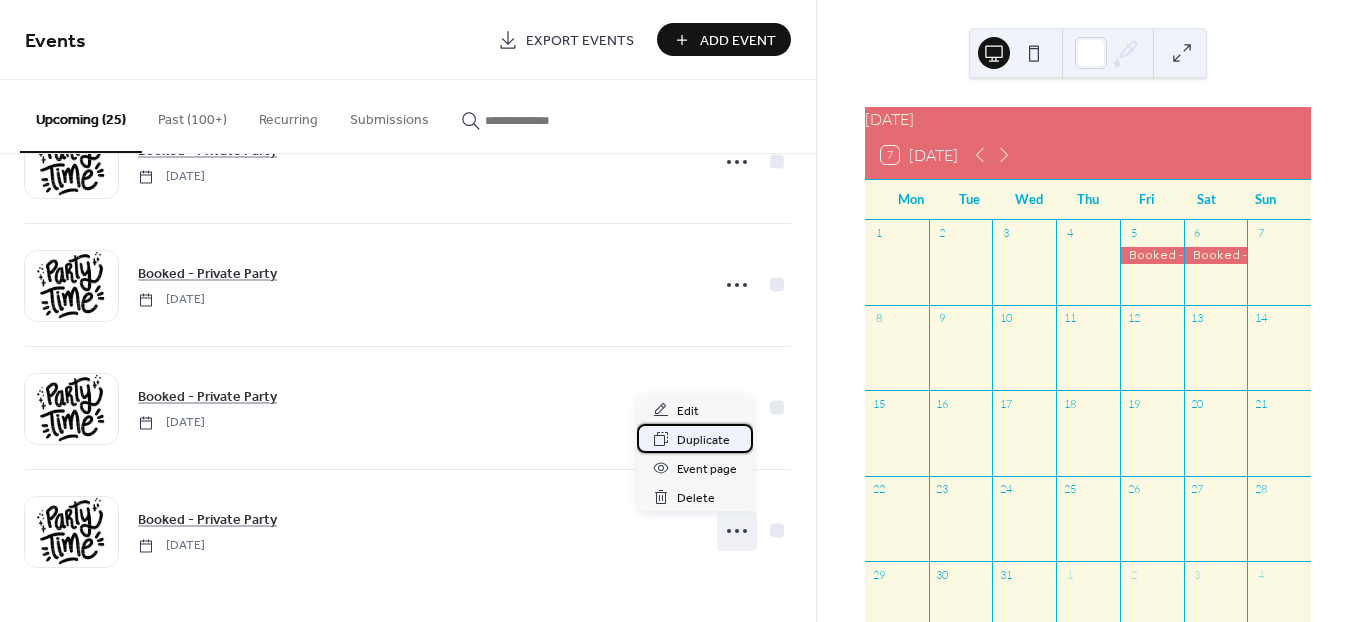click on "Duplicate" at bounding box center (703, 440) 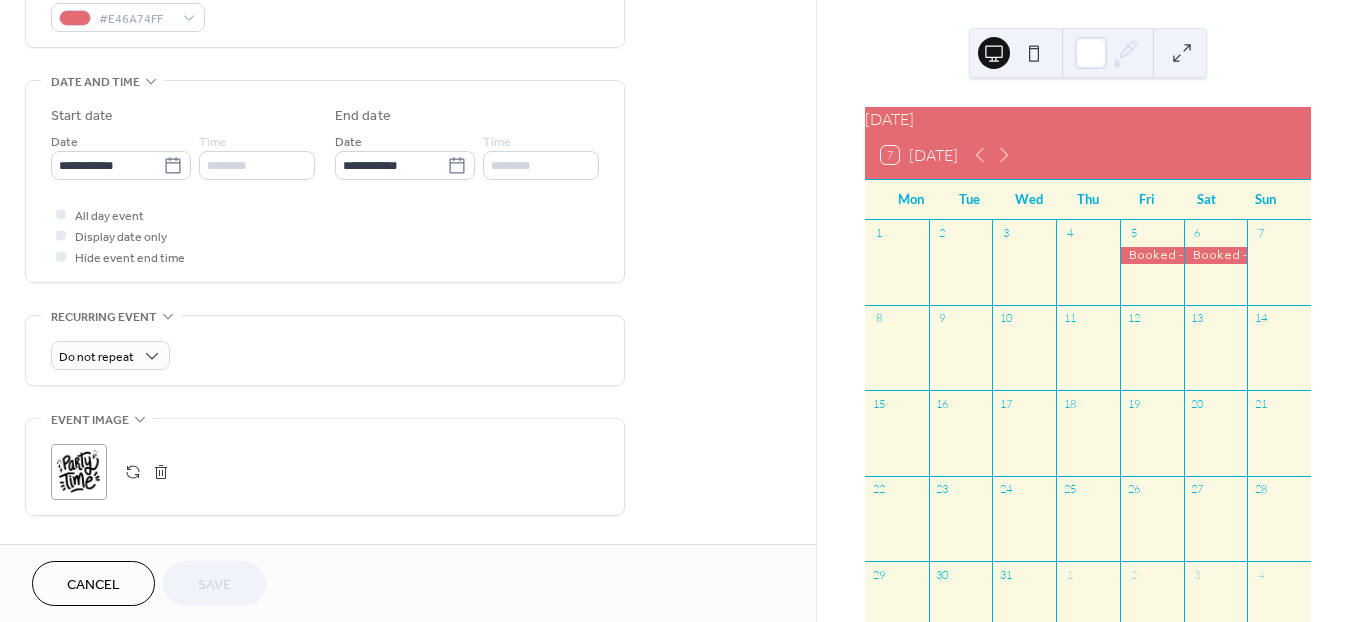 scroll, scrollTop: 444, scrollLeft: 0, axis: vertical 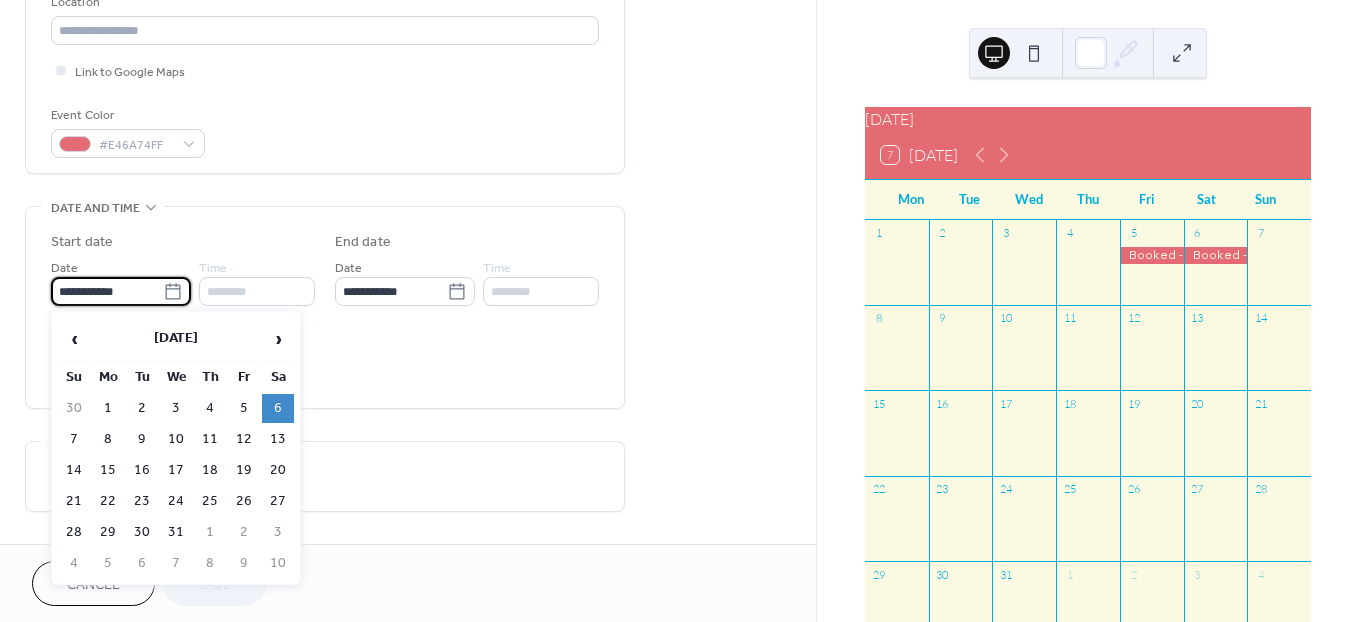click on "**********" at bounding box center [107, 291] 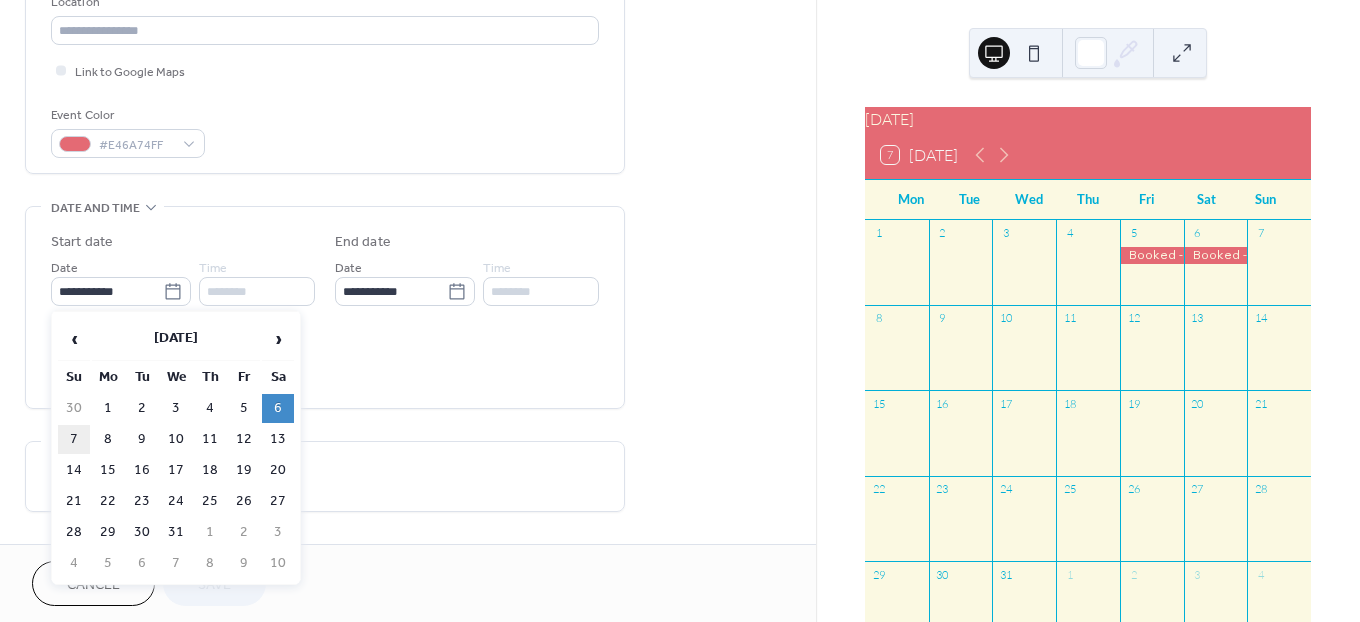 click on "7" at bounding box center (74, 439) 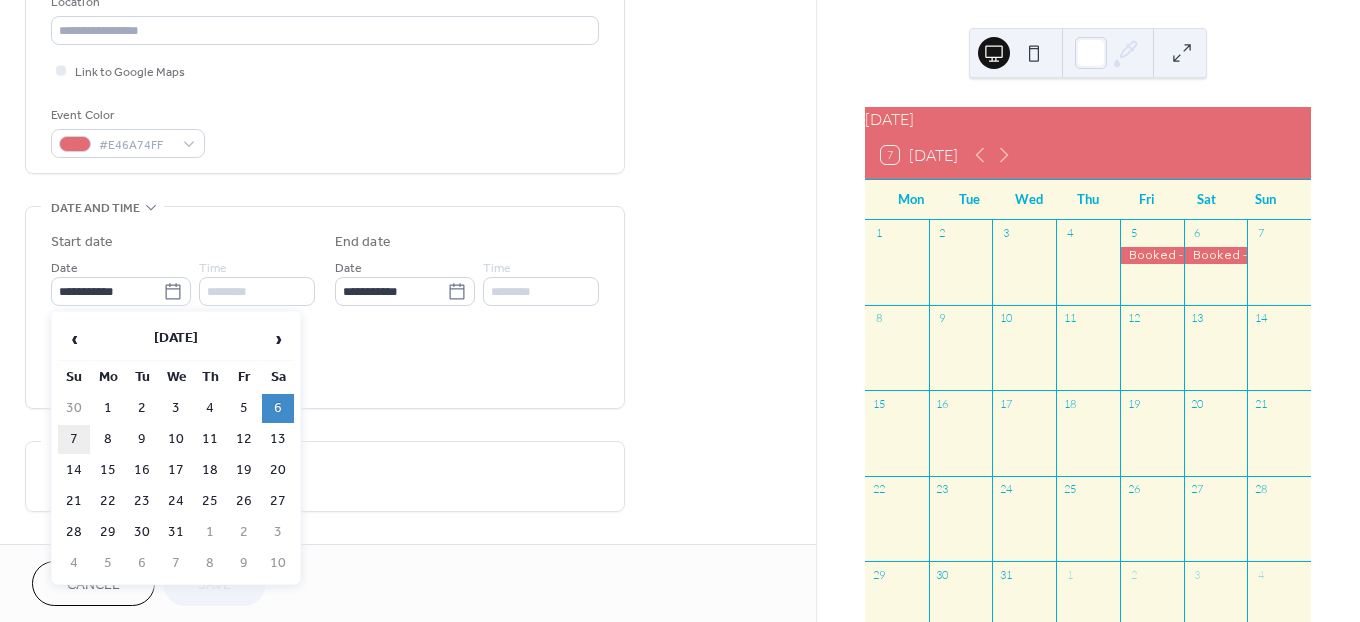 type on "**********" 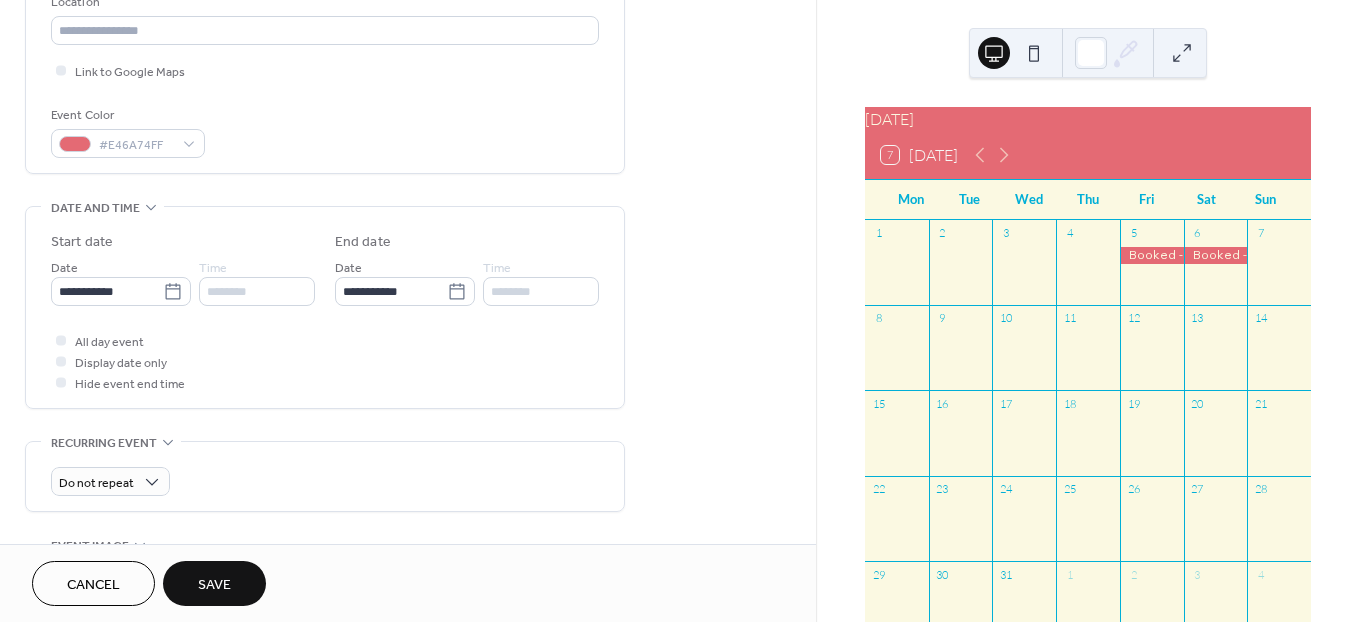 click on "All day event Display date only Hide event end time" at bounding box center (325, 361) 